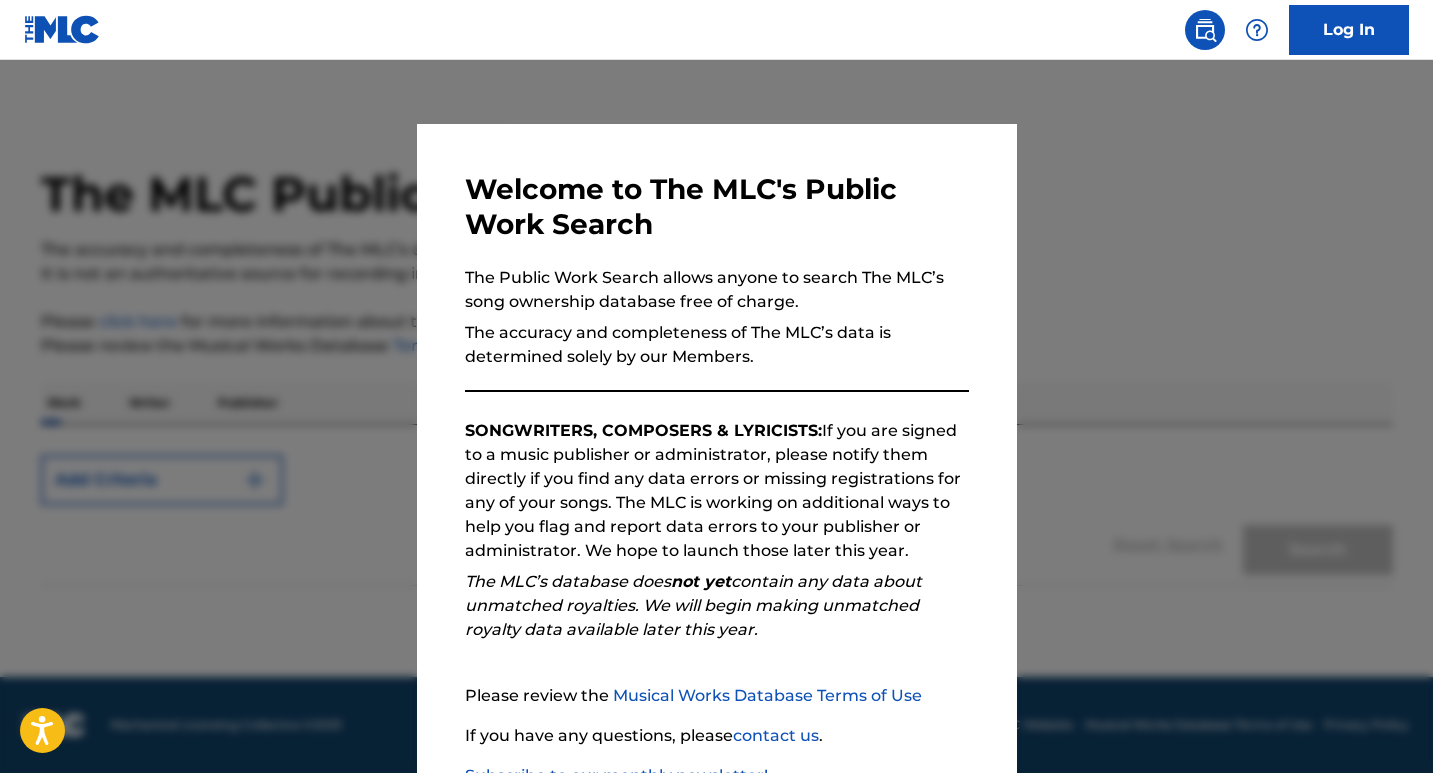 scroll, scrollTop: 0, scrollLeft: 0, axis: both 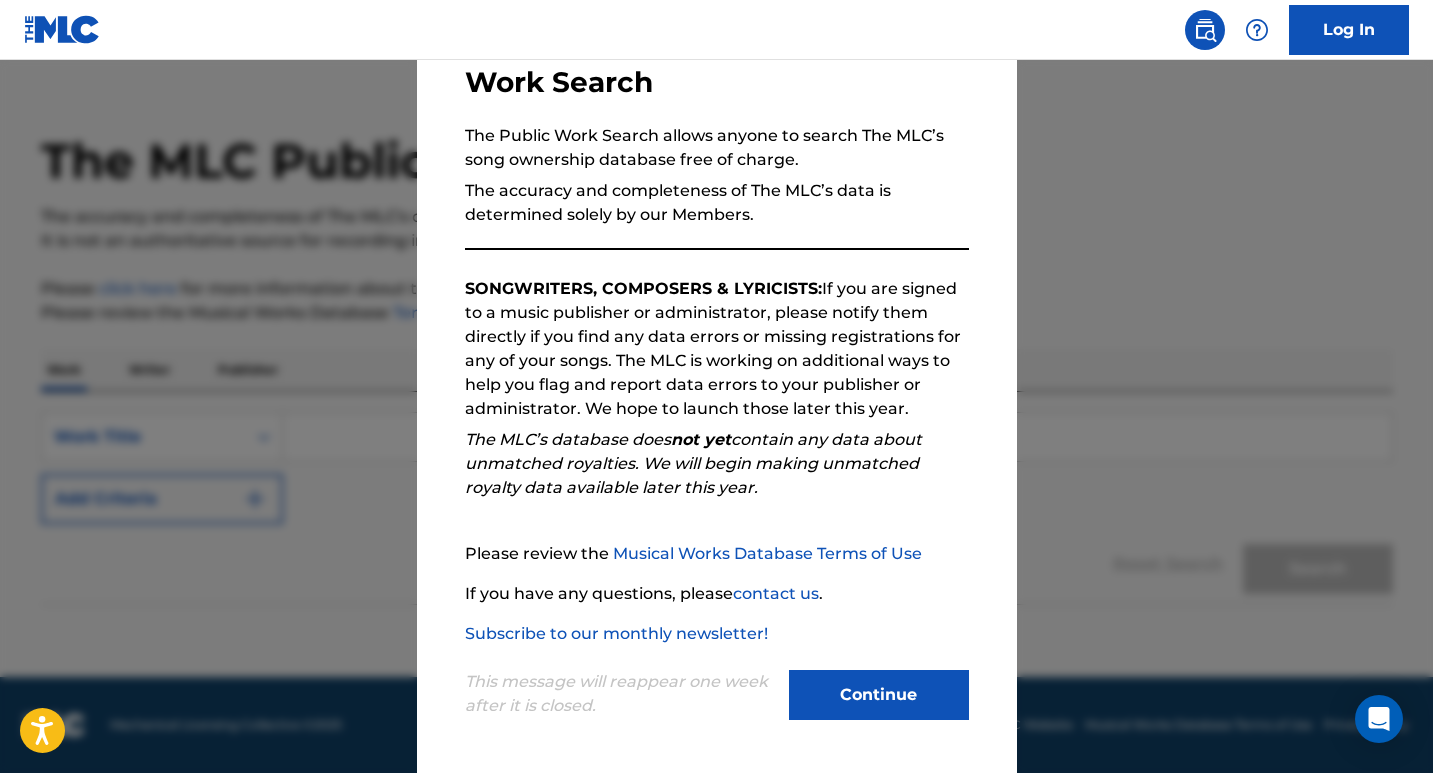 click on "Continue" at bounding box center (879, 695) 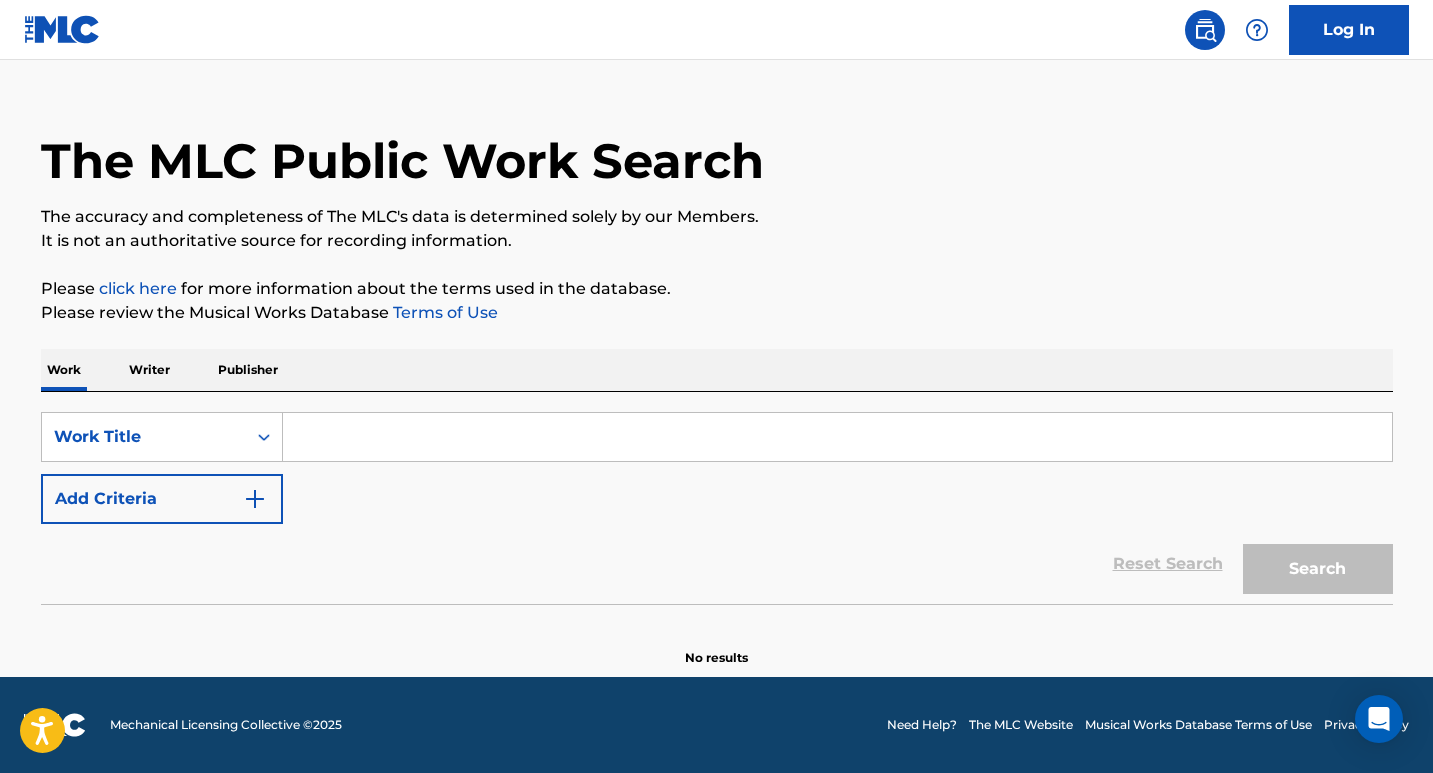 click at bounding box center (837, 437) 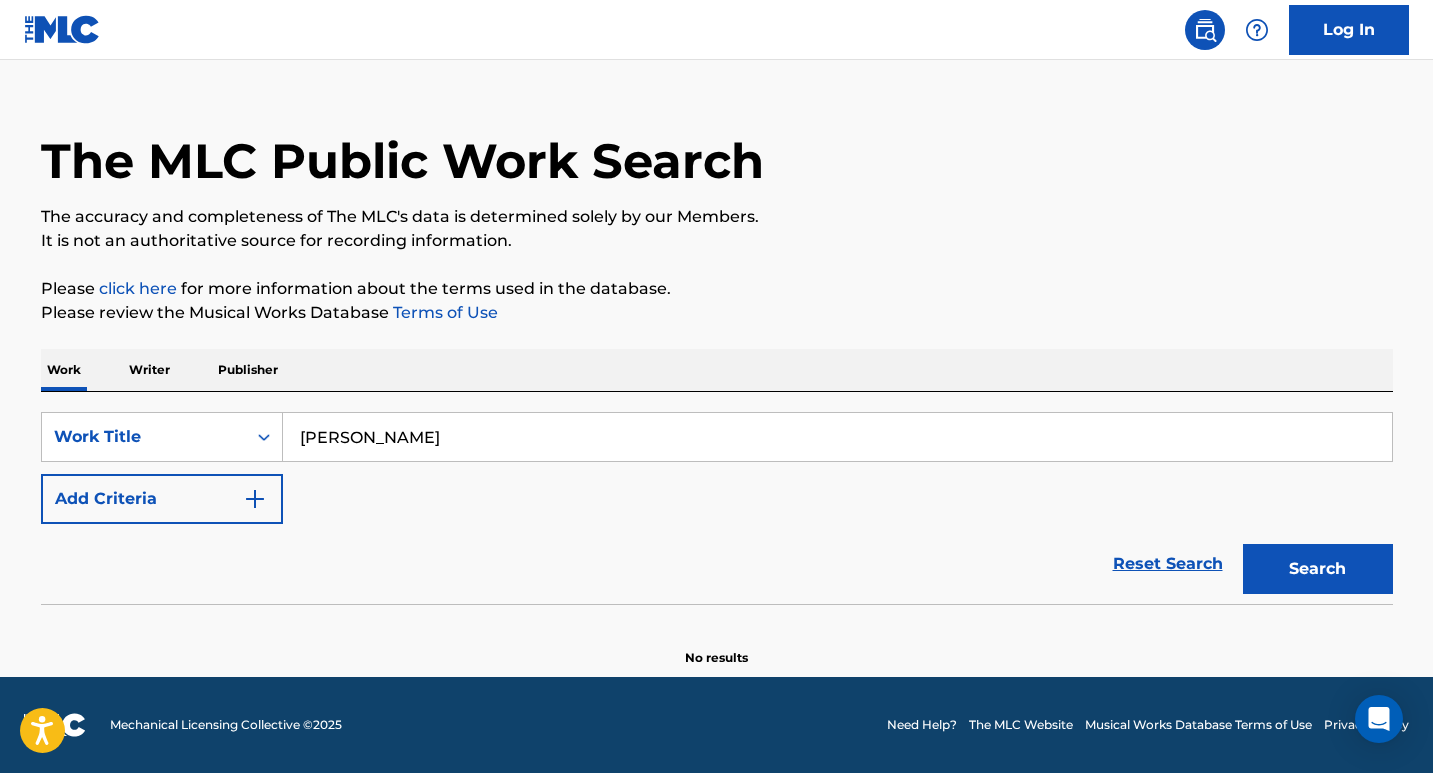 type on "Bruno Caliman" 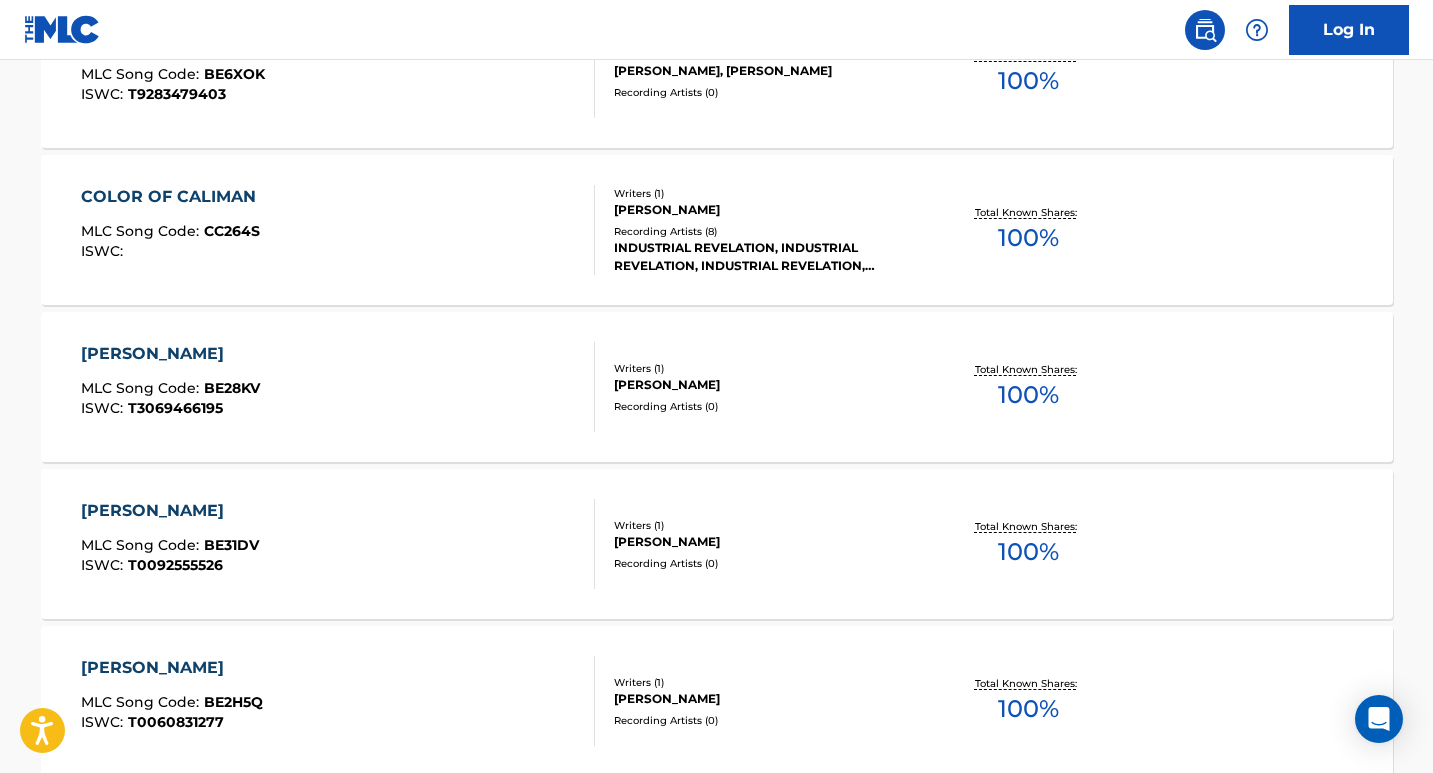 scroll, scrollTop: 1675, scrollLeft: 0, axis: vertical 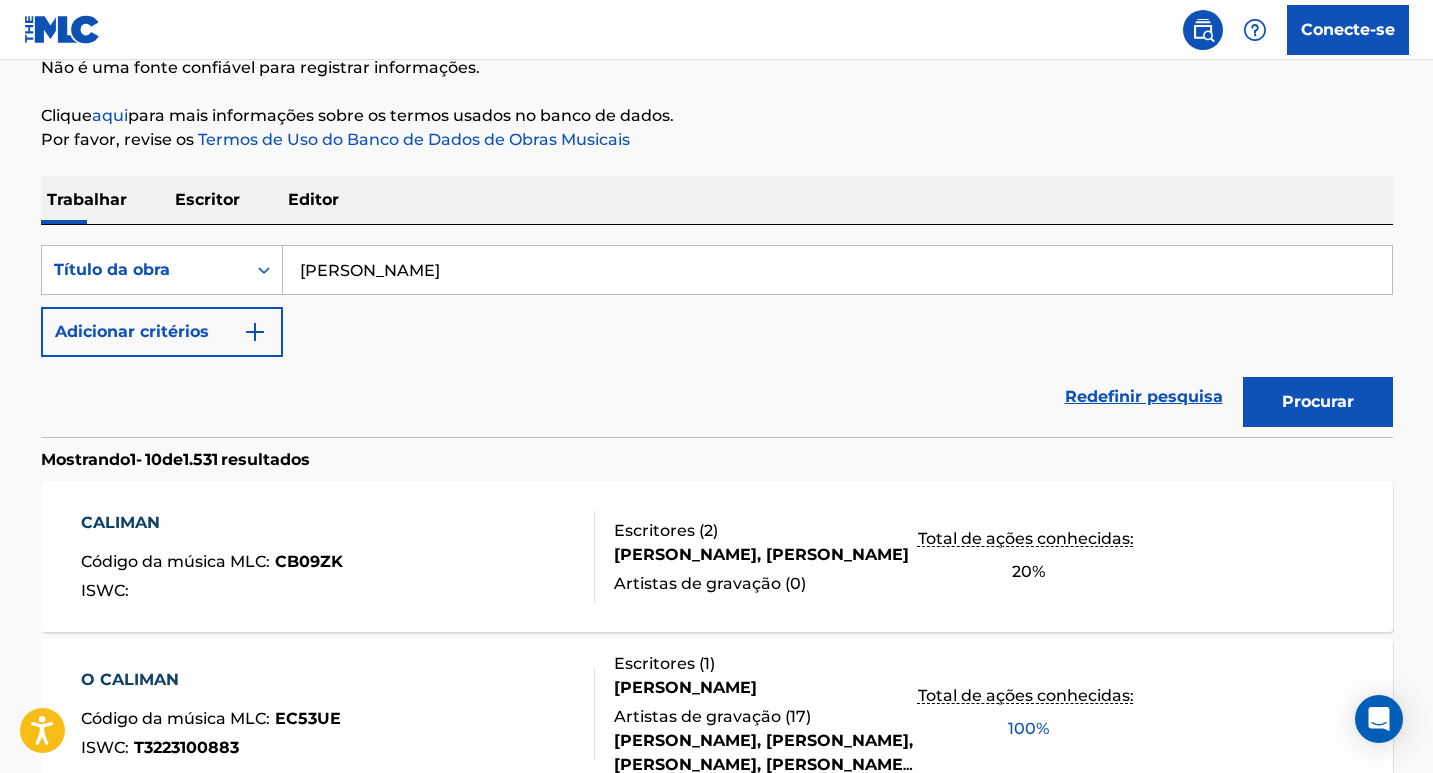 click on "Escritor" at bounding box center [207, 199] 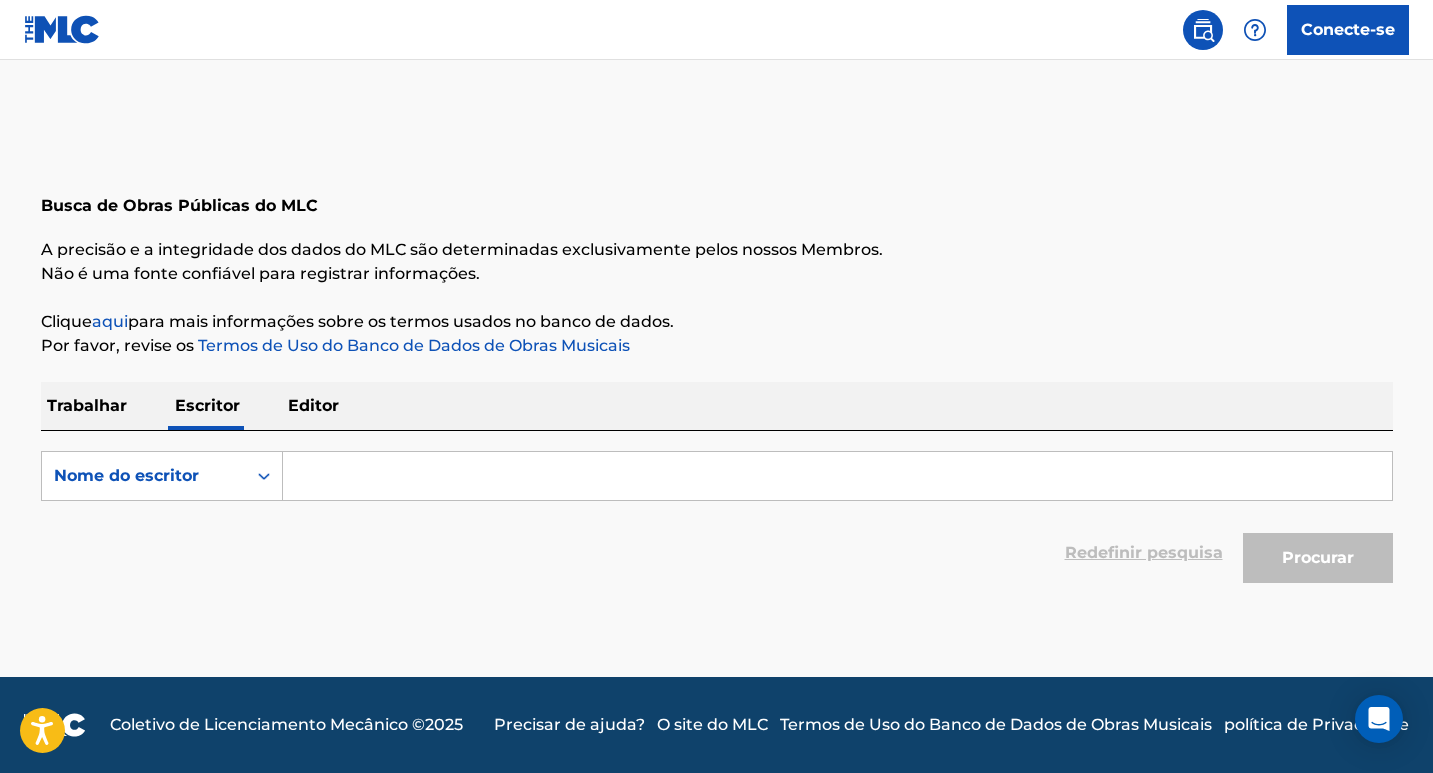 click at bounding box center [837, 476] 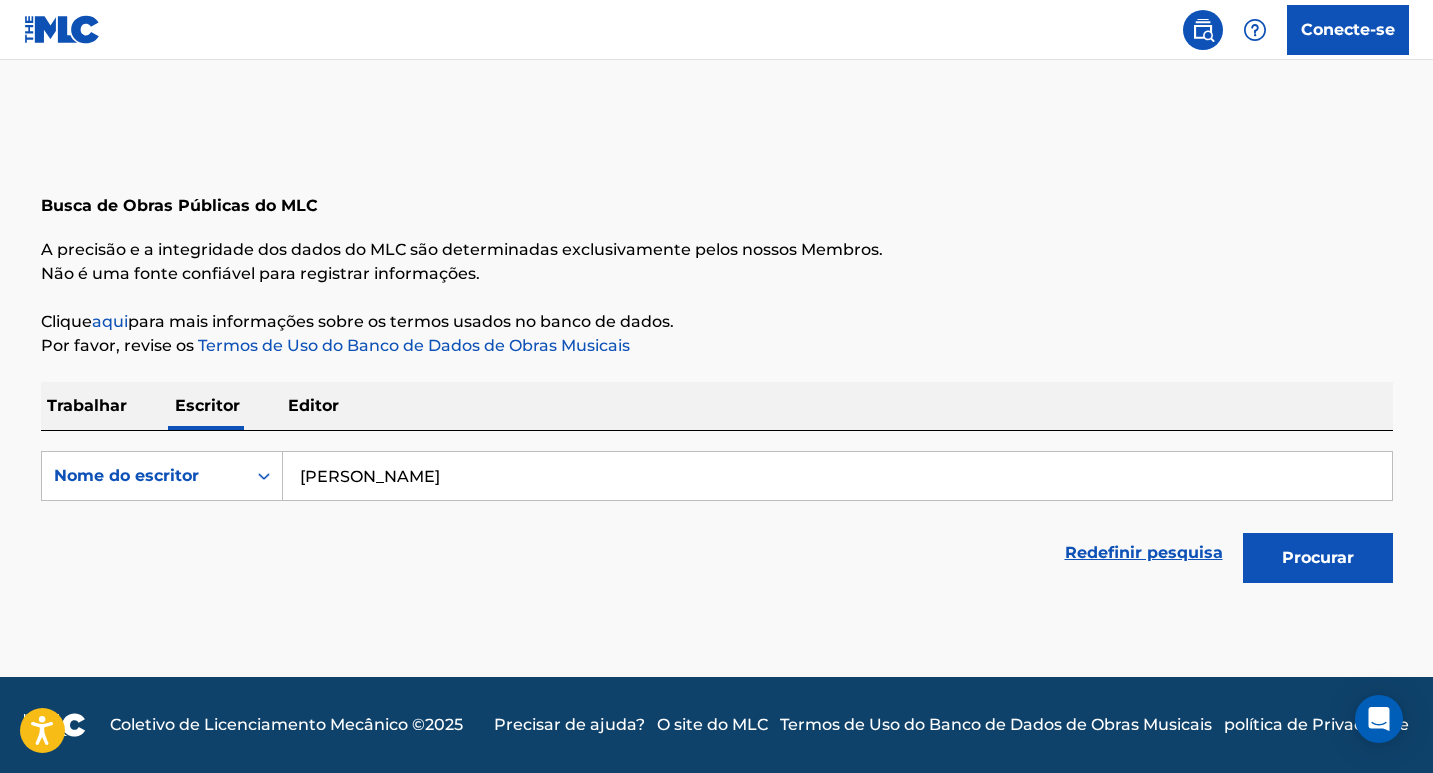click on "Procurar" at bounding box center [1318, 558] 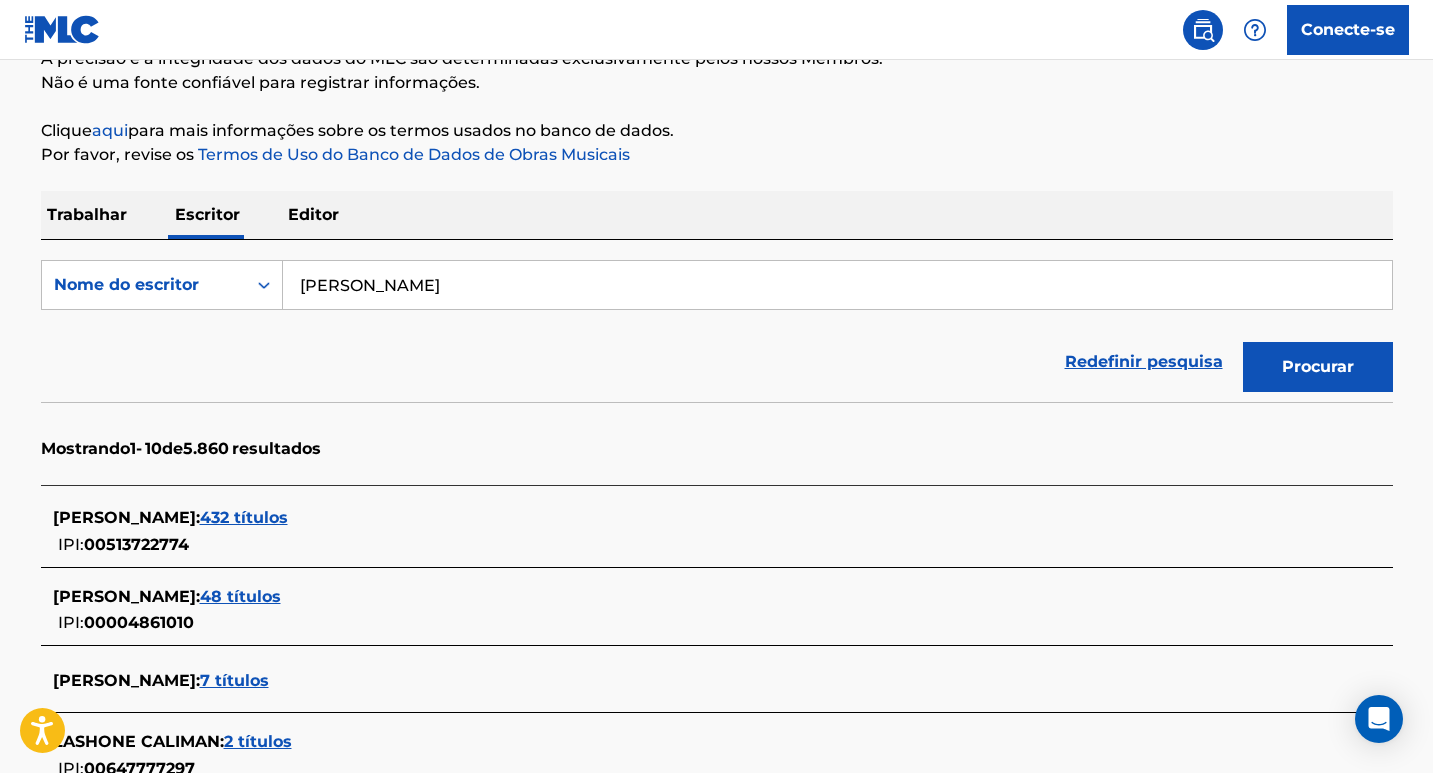 scroll, scrollTop: 300, scrollLeft: 0, axis: vertical 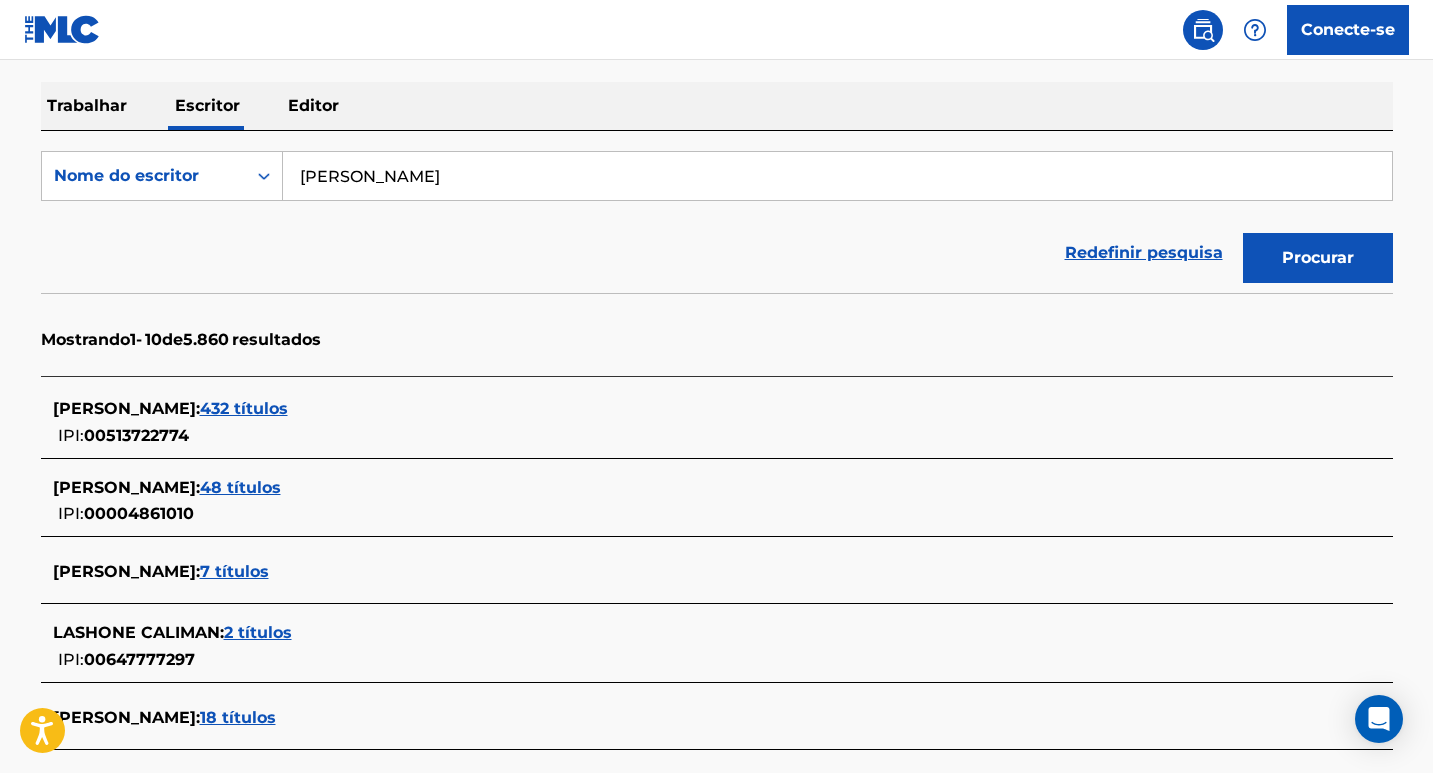 click on "BRUNO CALIMAN  :   432 títulos" at bounding box center [691, 409] 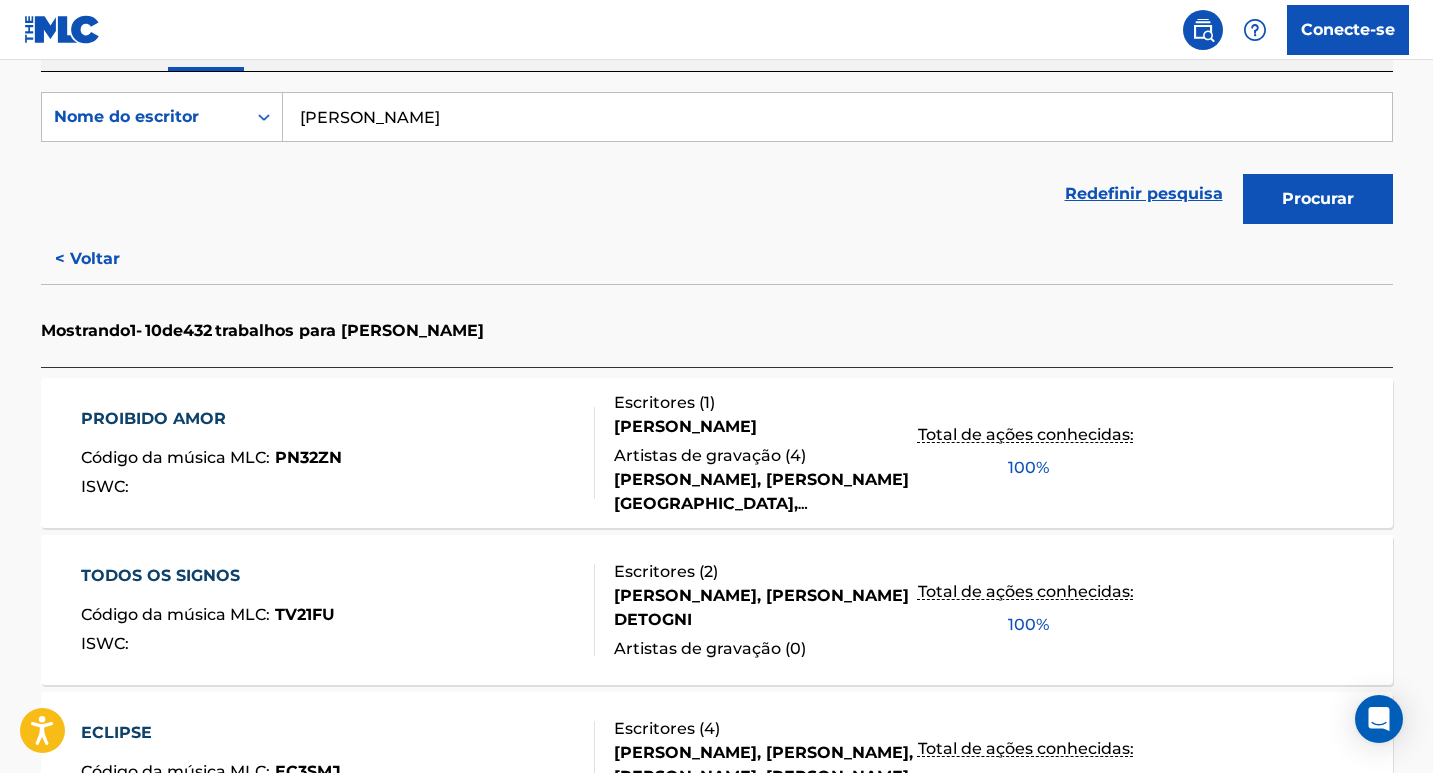scroll, scrollTop: 400, scrollLeft: 0, axis: vertical 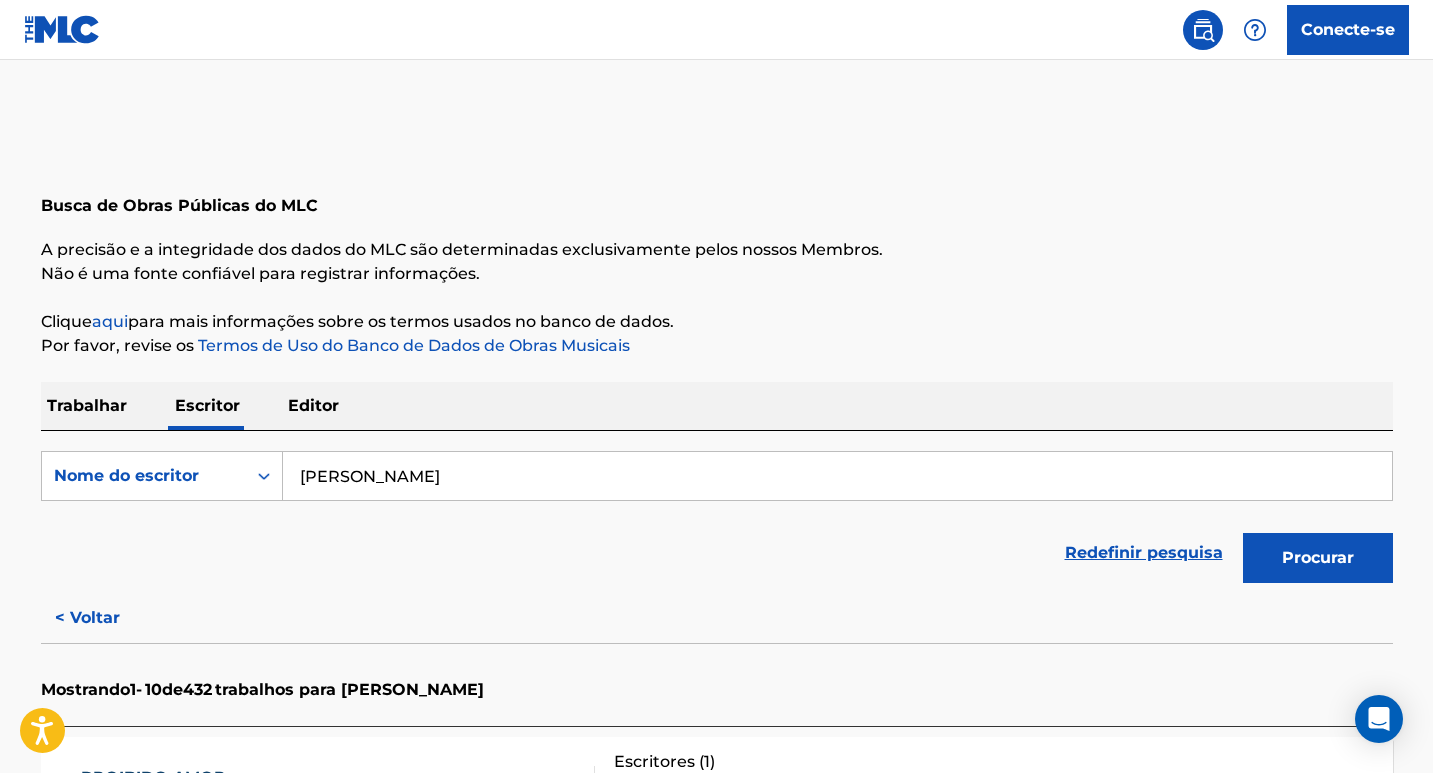 click on "Bruno Caliman" at bounding box center (837, 476) 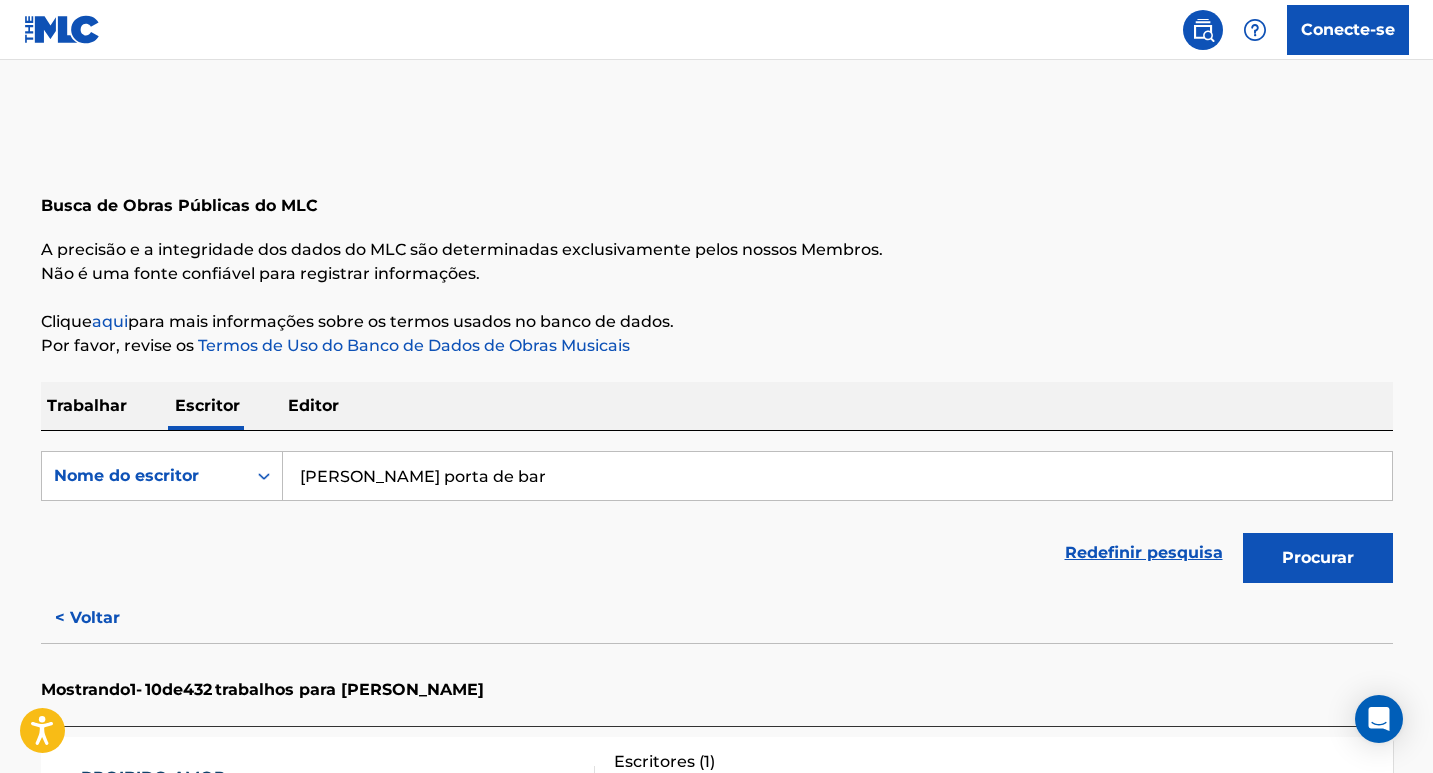 click on "Procurar" at bounding box center (1318, 558) 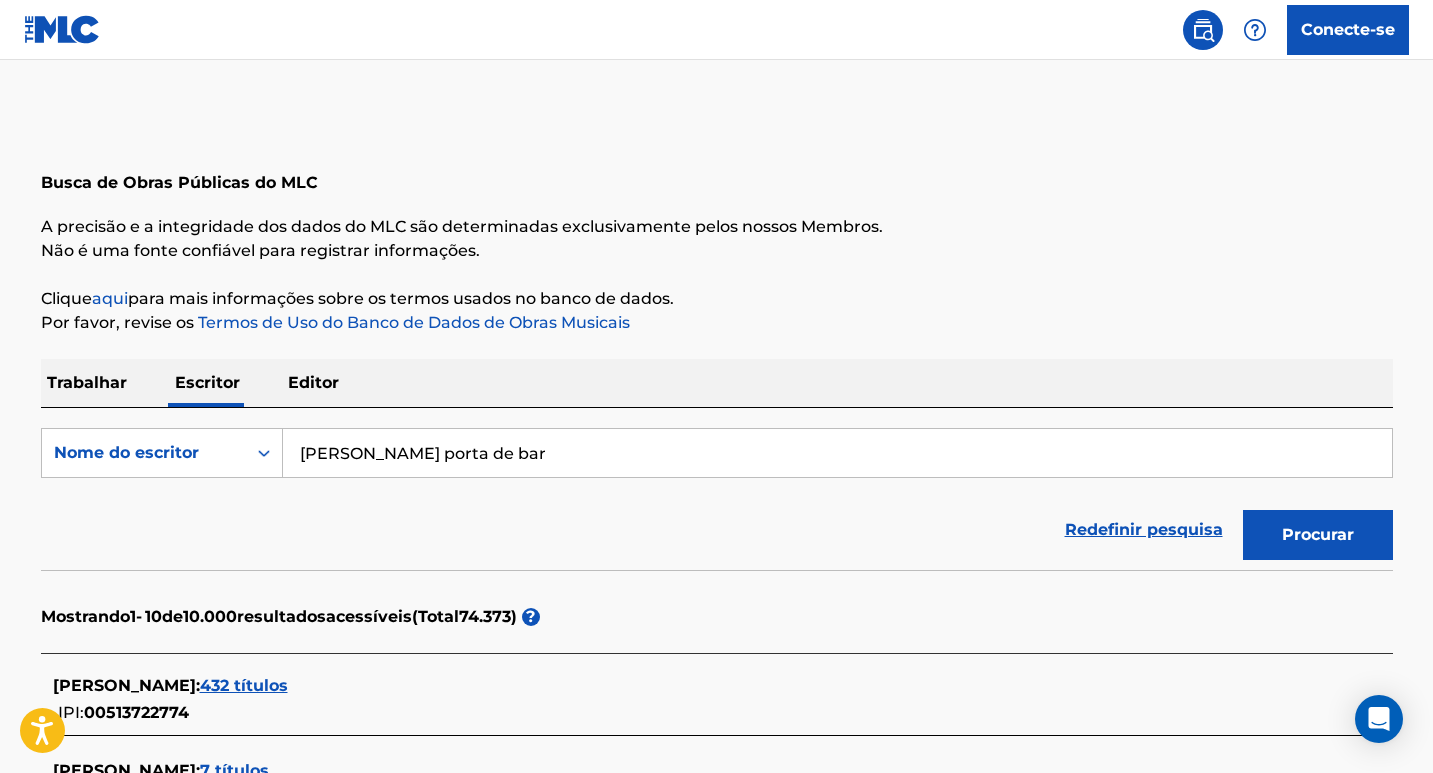scroll, scrollTop: 300, scrollLeft: 0, axis: vertical 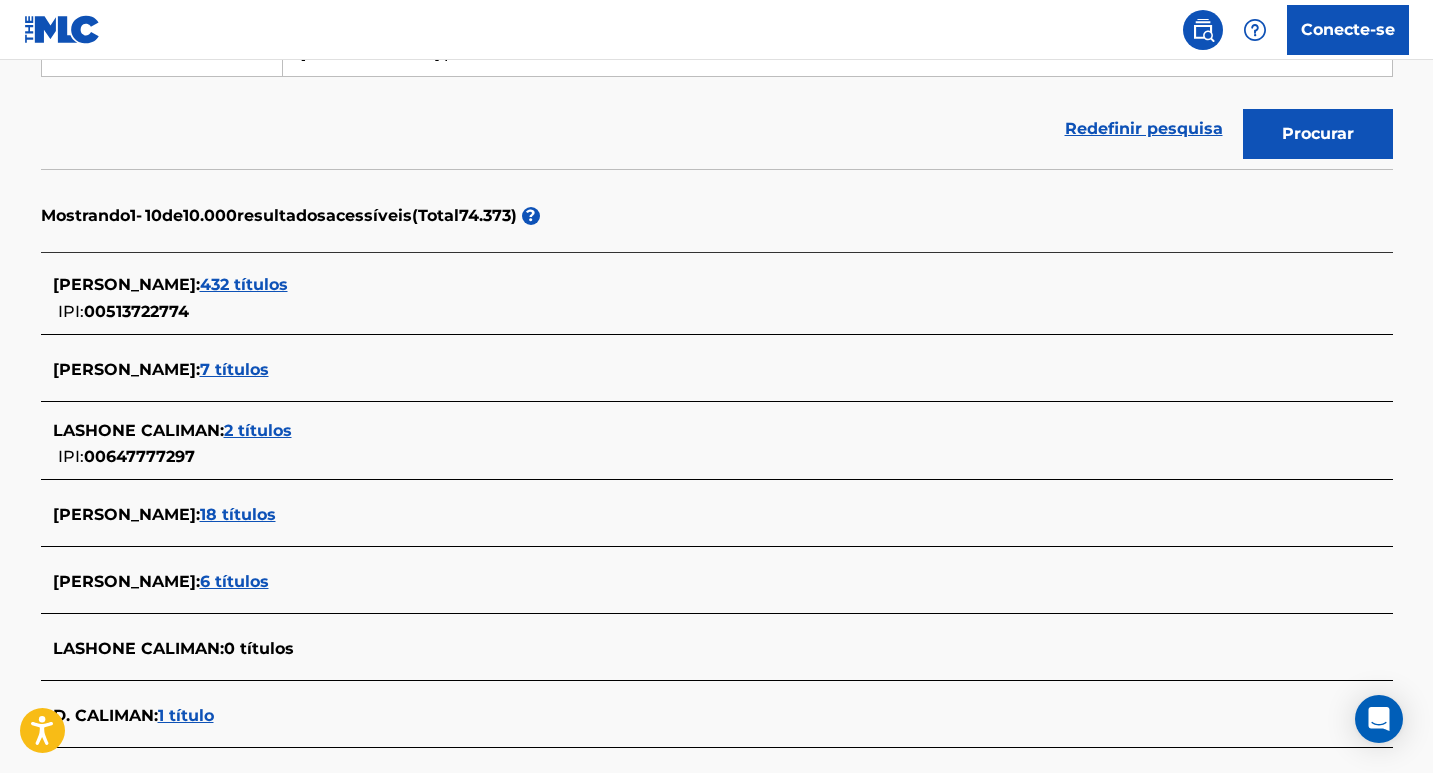click on "18 títulos" at bounding box center [238, 514] 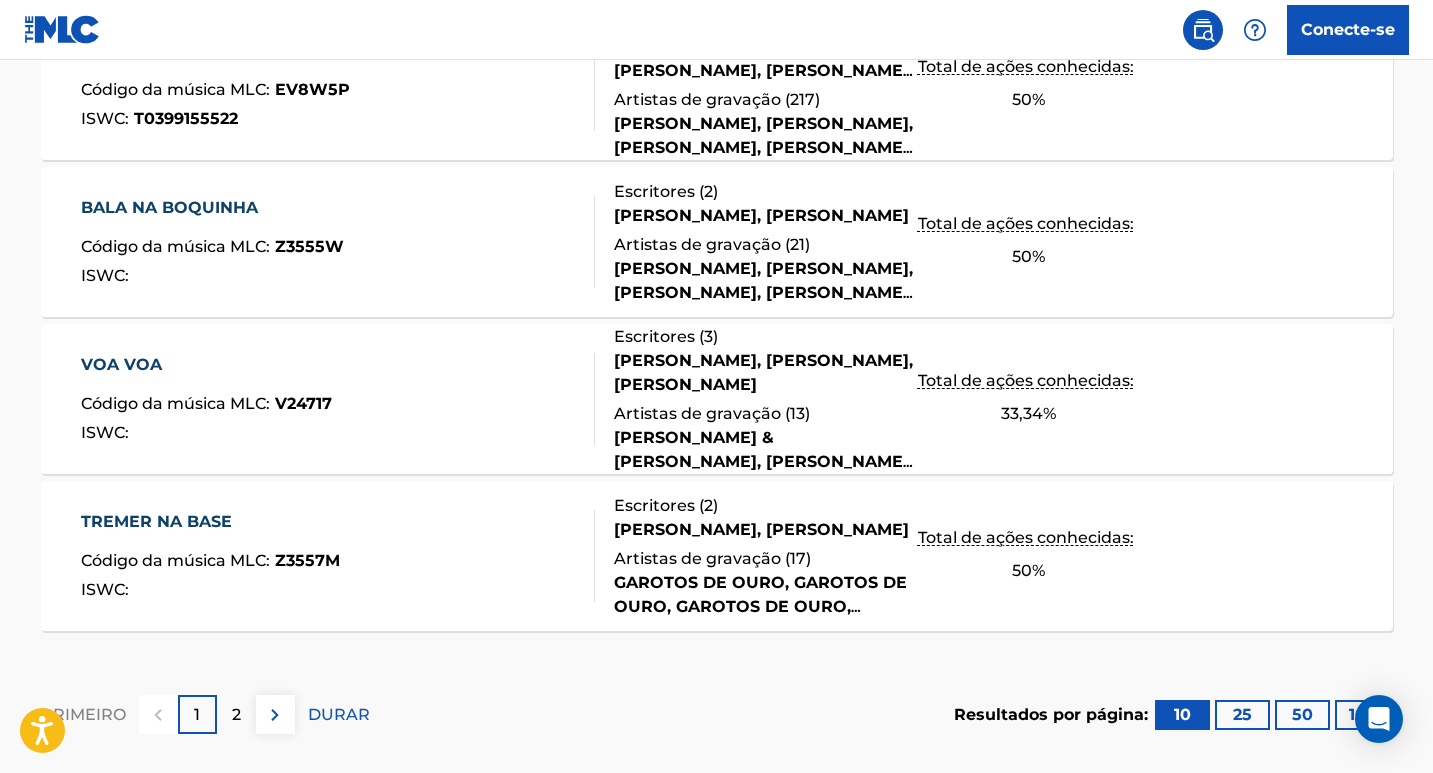 scroll, scrollTop: 1741, scrollLeft: 0, axis: vertical 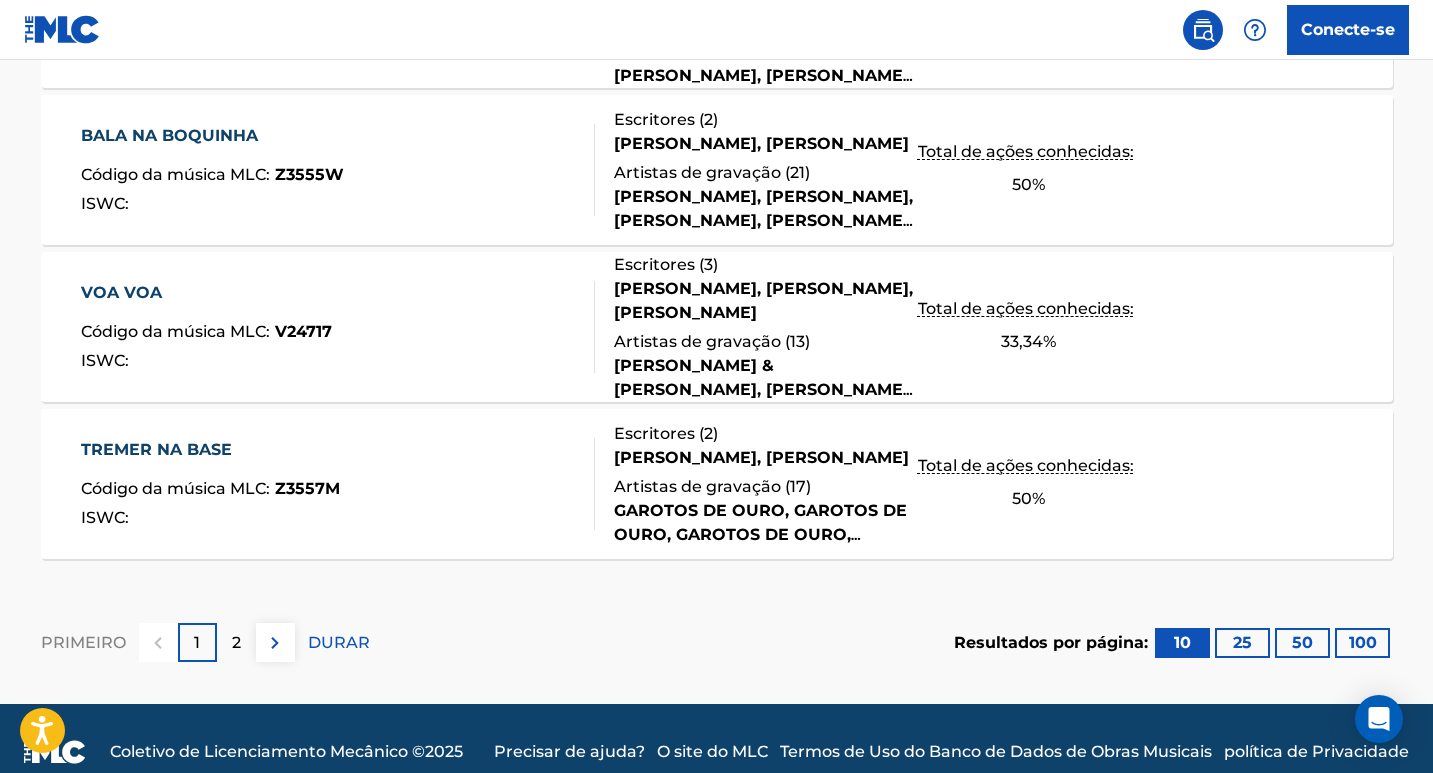 click on "2" at bounding box center (236, 642) 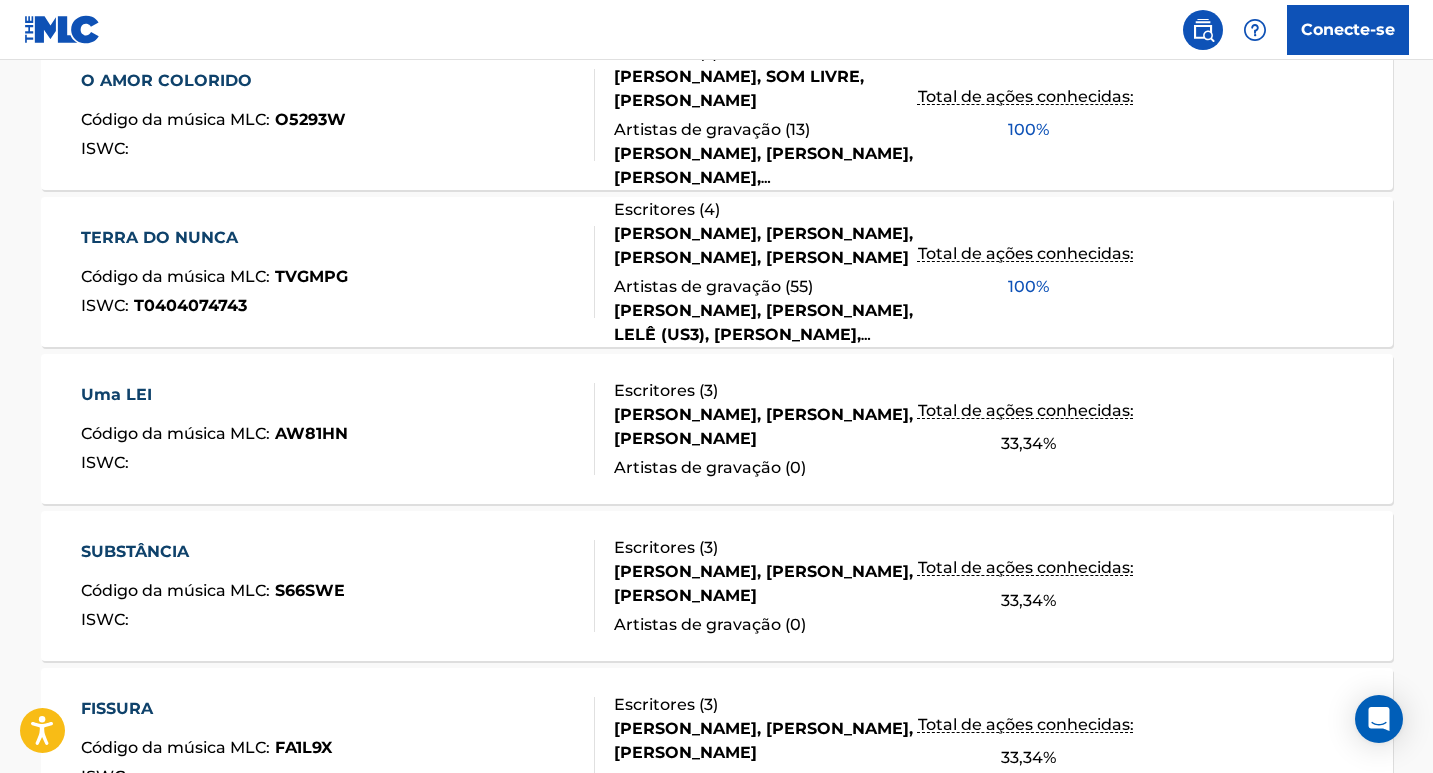 scroll, scrollTop: 1154, scrollLeft: 0, axis: vertical 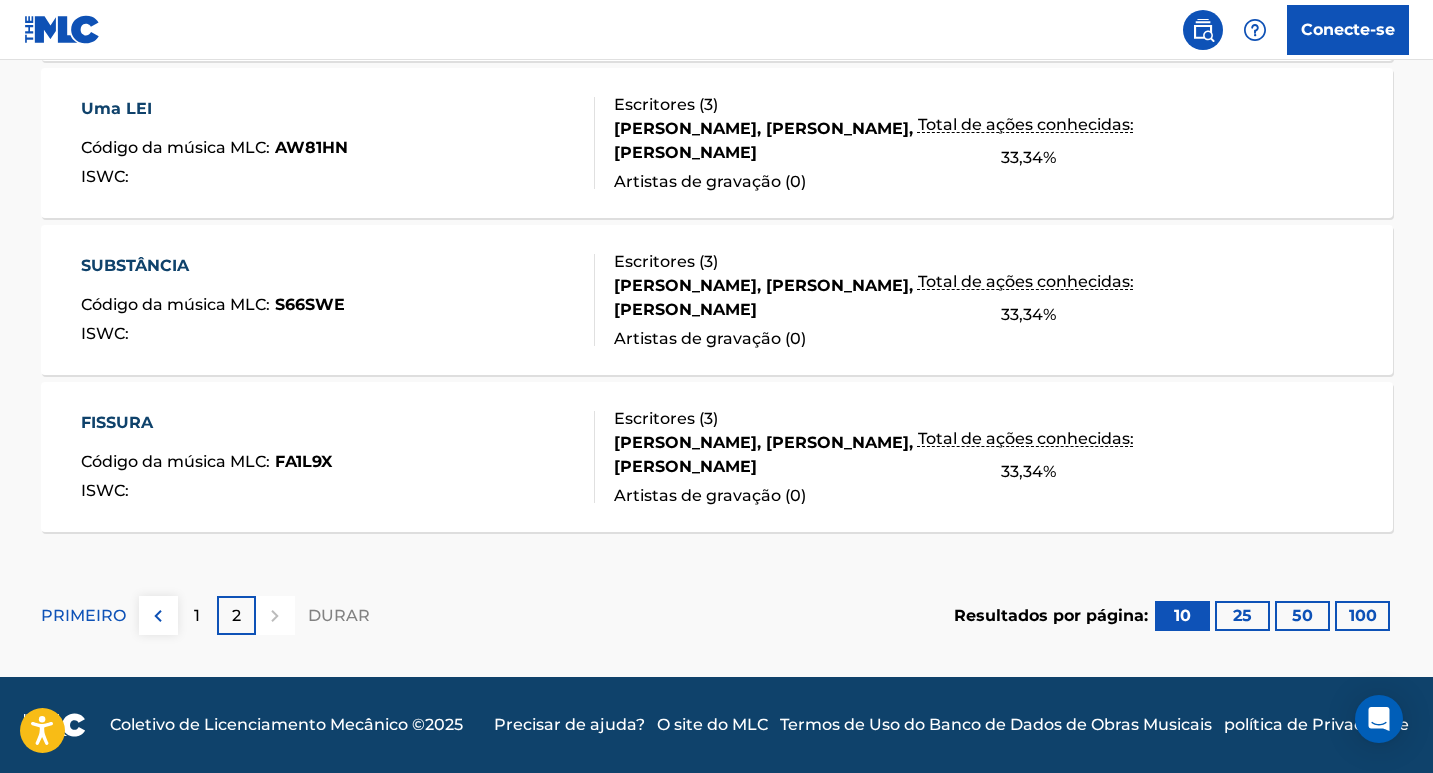 drag, startPoint x: 345, startPoint y: 620, endPoint x: 358, endPoint y: 619, distance: 13.038404 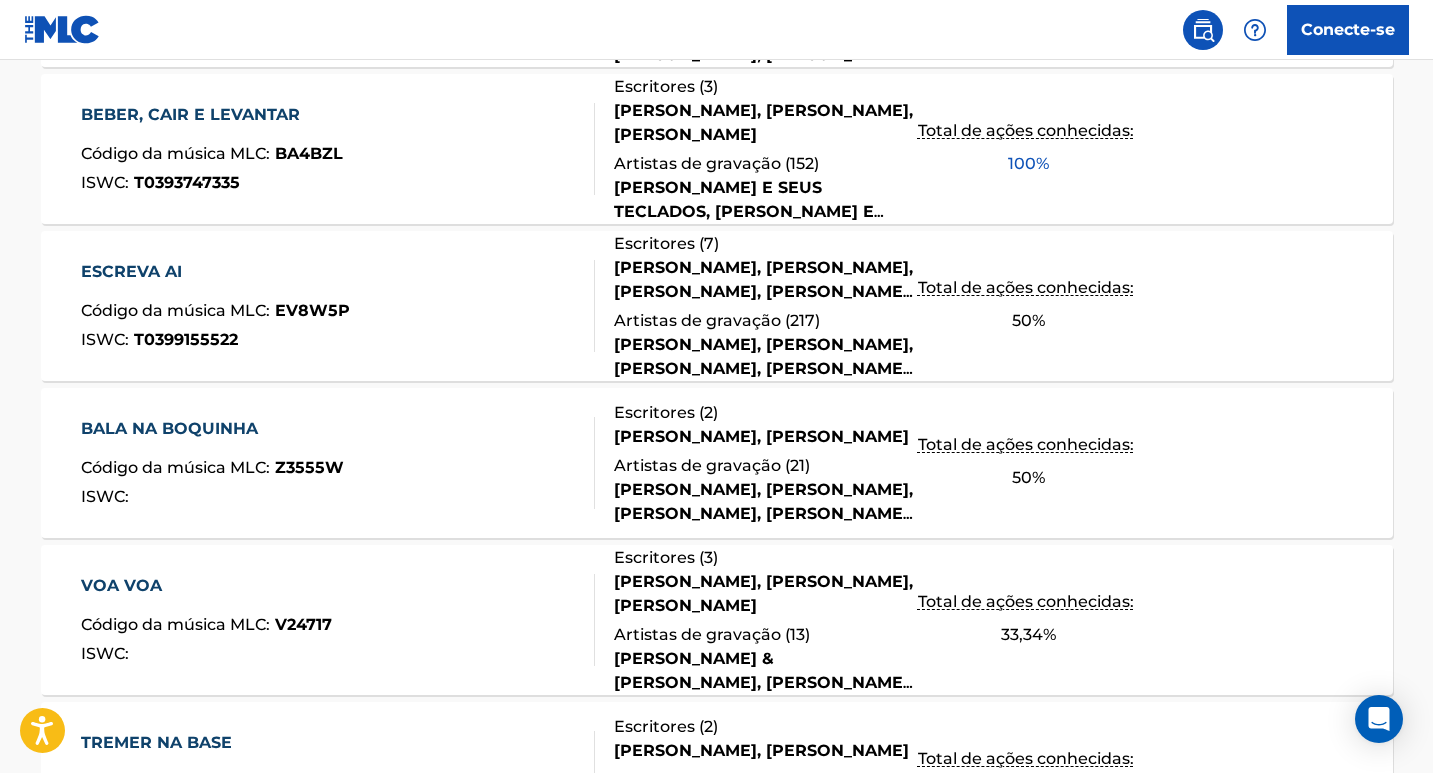 scroll, scrollTop: 1454, scrollLeft: 0, axis: vertical 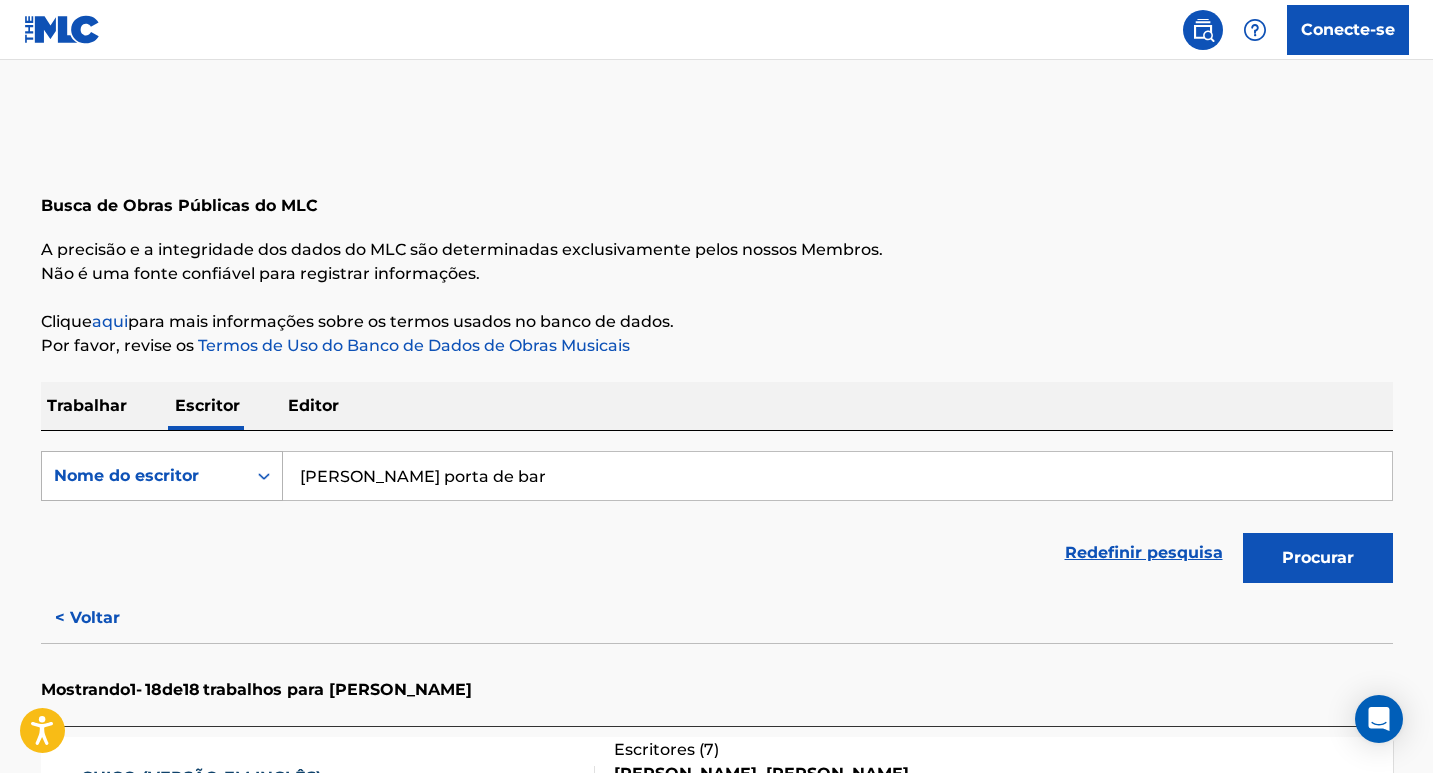 drag, startPoint x: 426, startPoint y: 477, endPoint x: 133, endPoint y: 469, distance: 293.1092 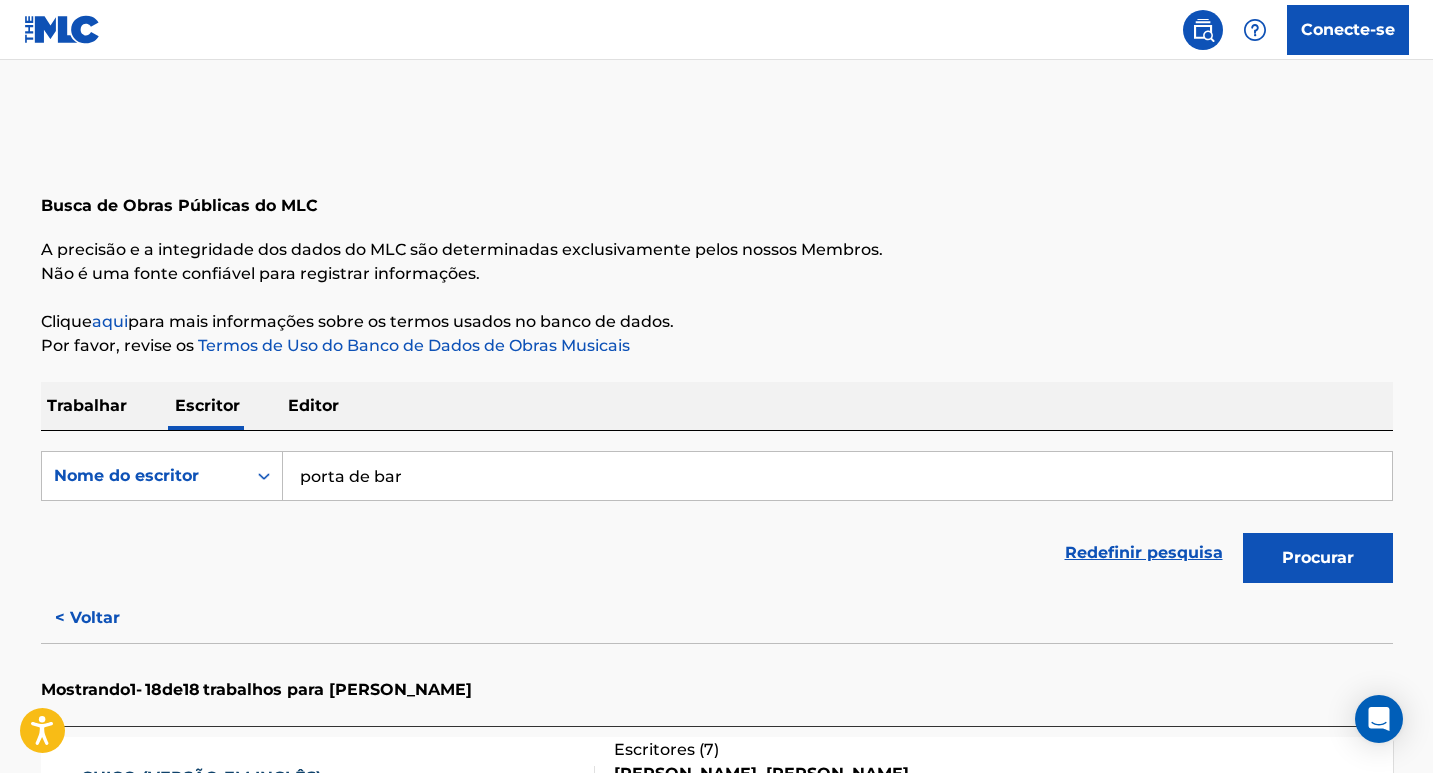 type on "porta de bar" 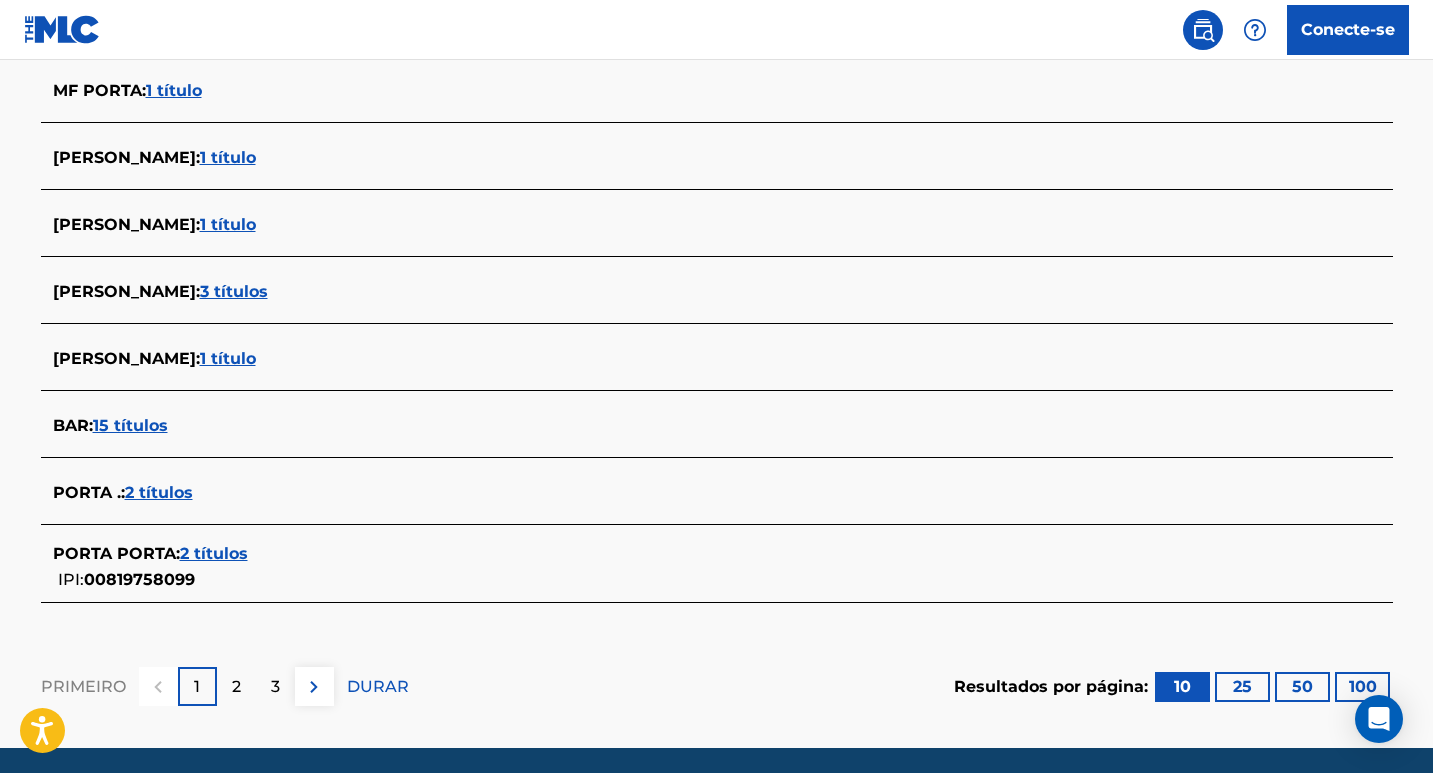 scroll, scrollTop: 841, scrollLeft: 0, axis: vertical 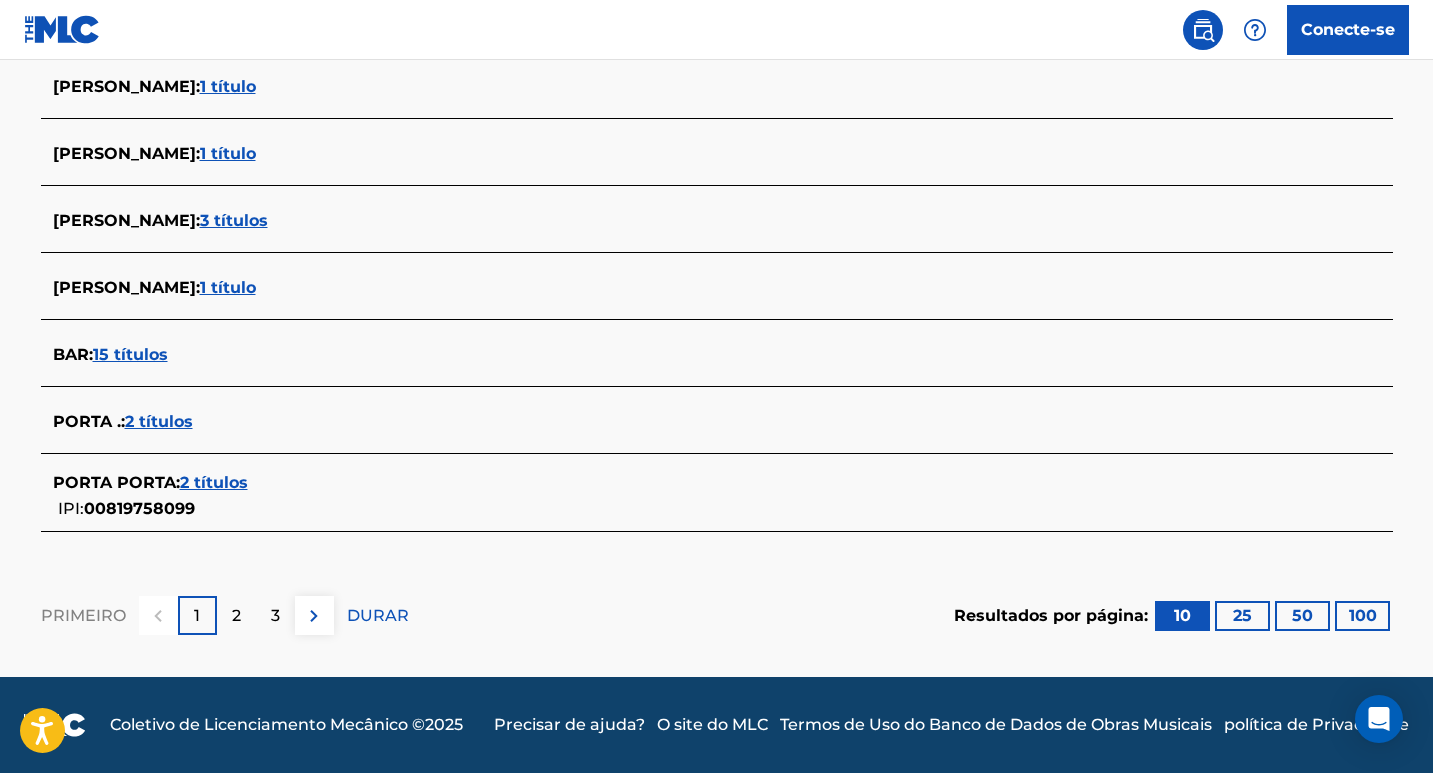 click on "2" at bounding box center (236, 615) 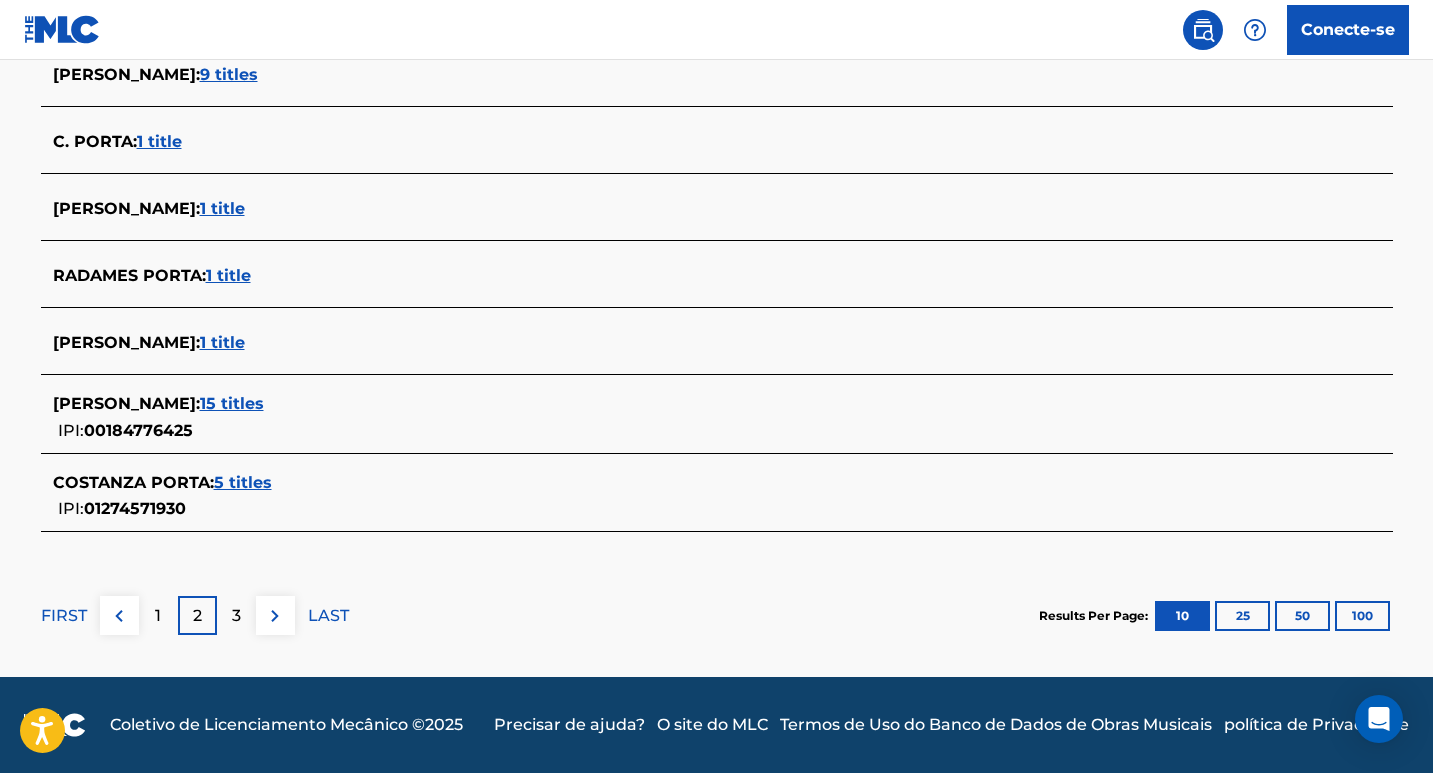 scroll, scrollTop: 841, scrollLeft: 0, axis: vertical 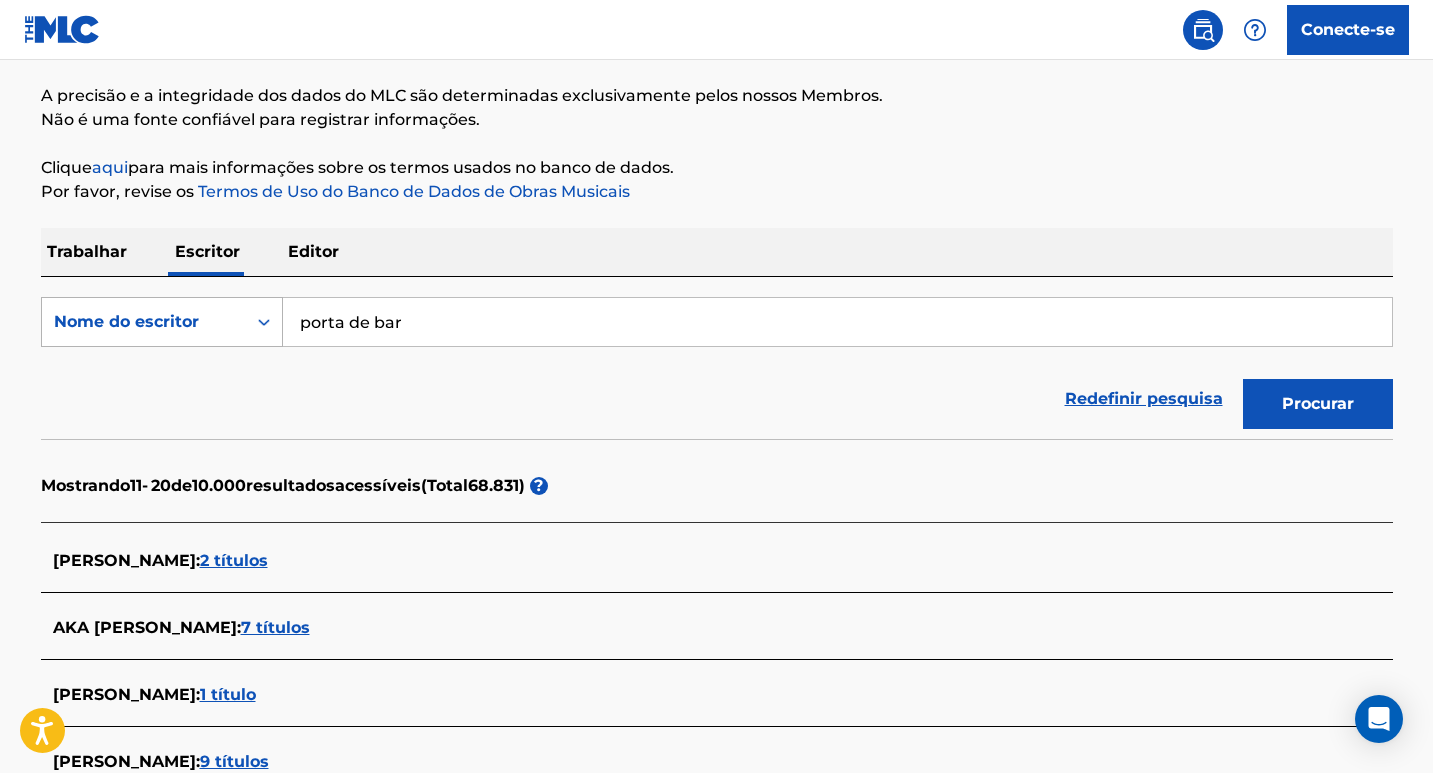 click at bounding box center (264, 322) 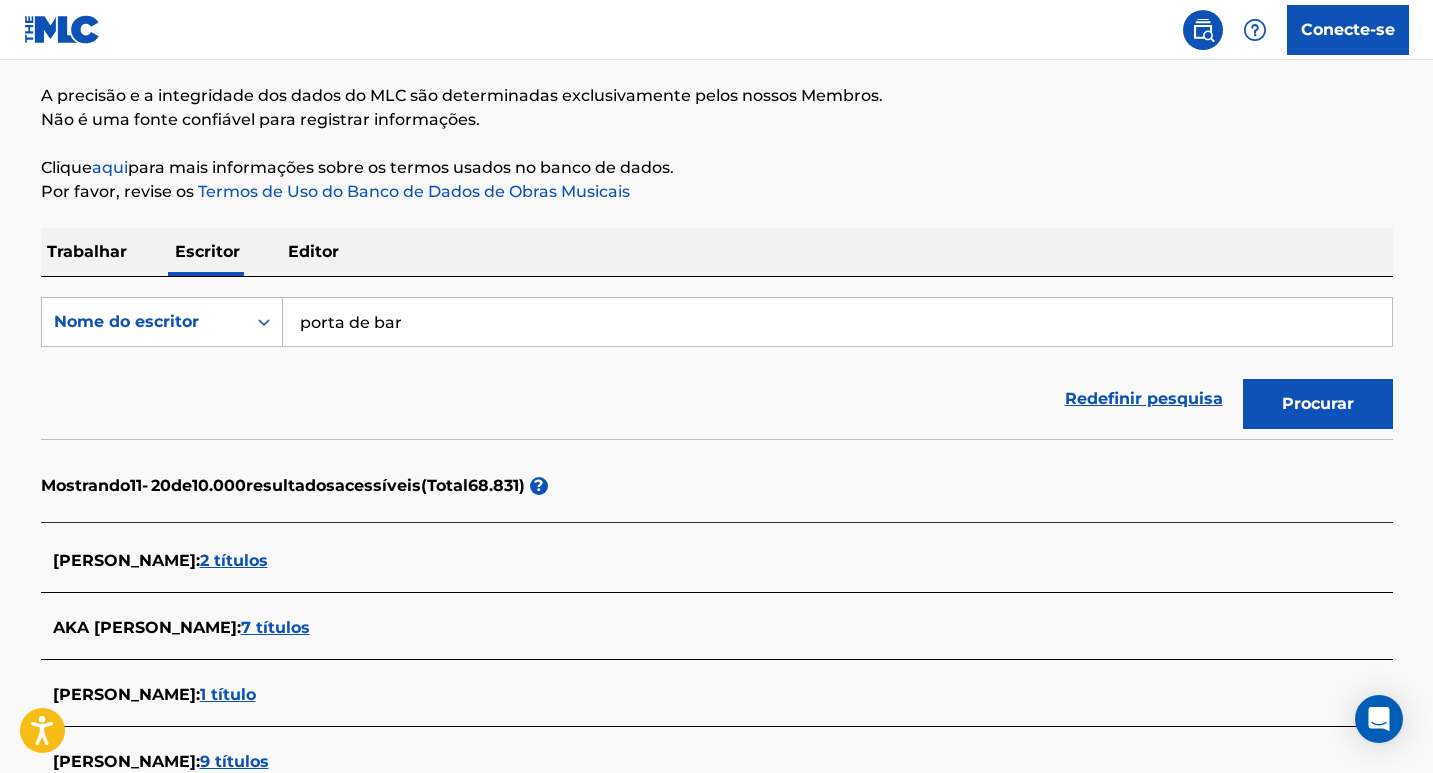 click at bounding box center (264, 322) 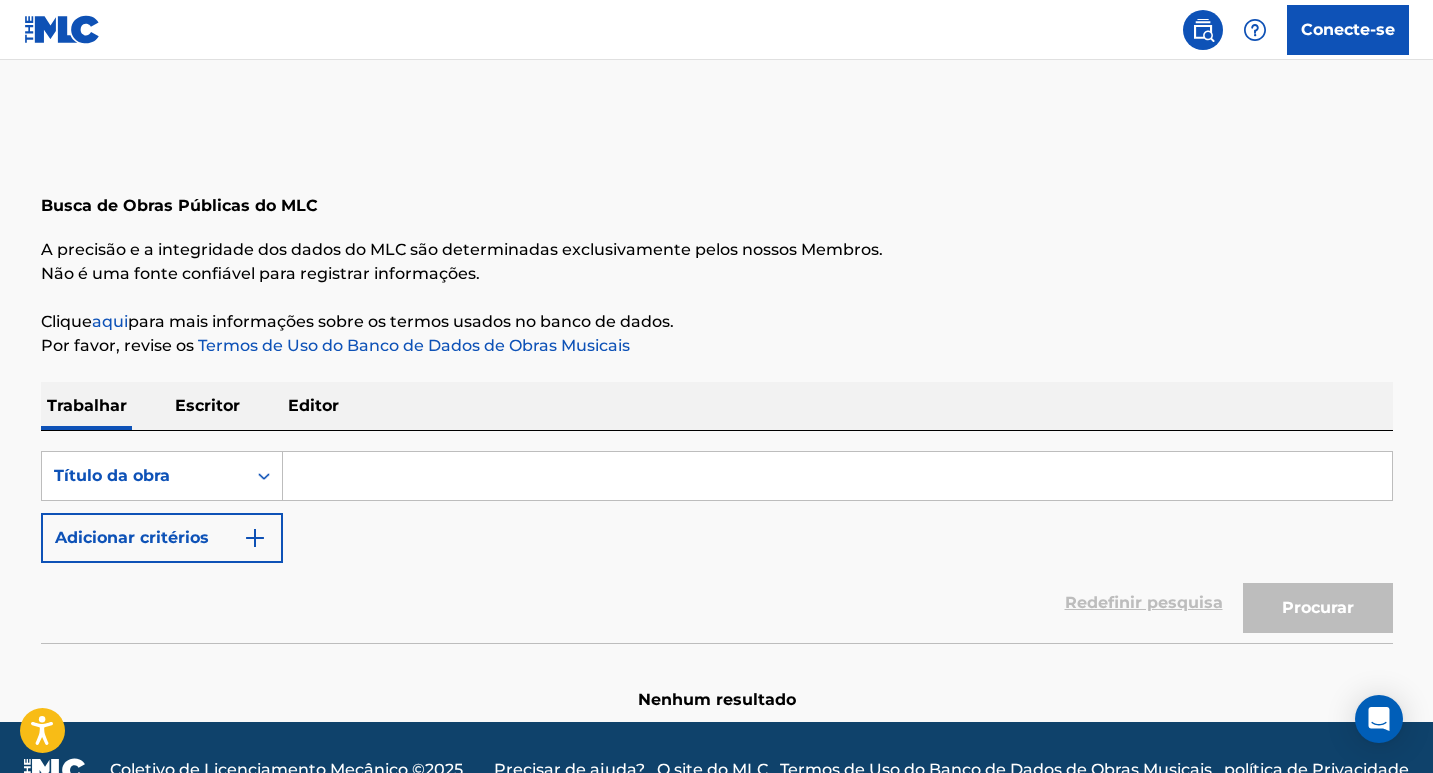 click at bounding box center (837, 476) 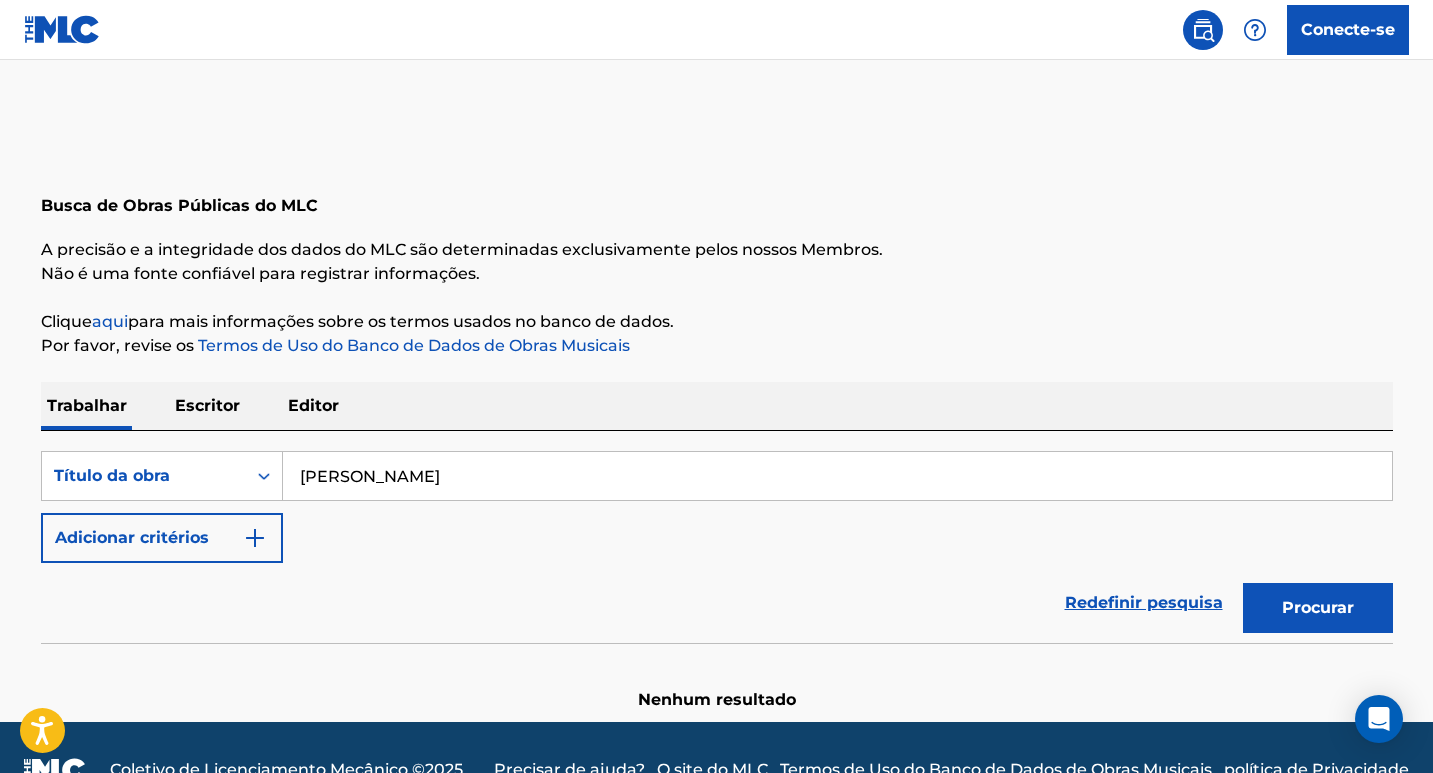 drag, startPoint x: 570, startPoint y: 481, endPoint x: 0, endPoint y: 481, distance: 570 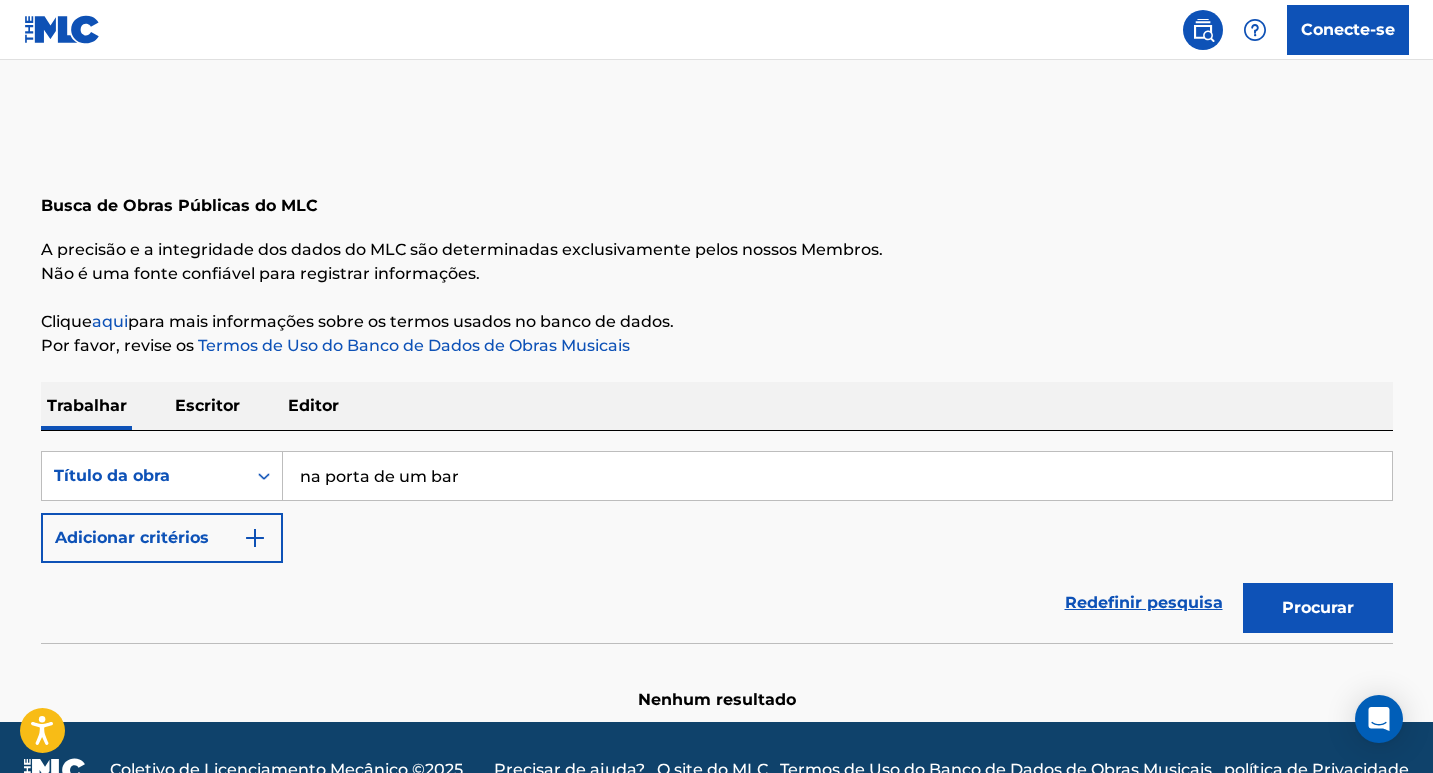 click on "Trabalhar Escritor Editor" at bounding box center (717, 406) 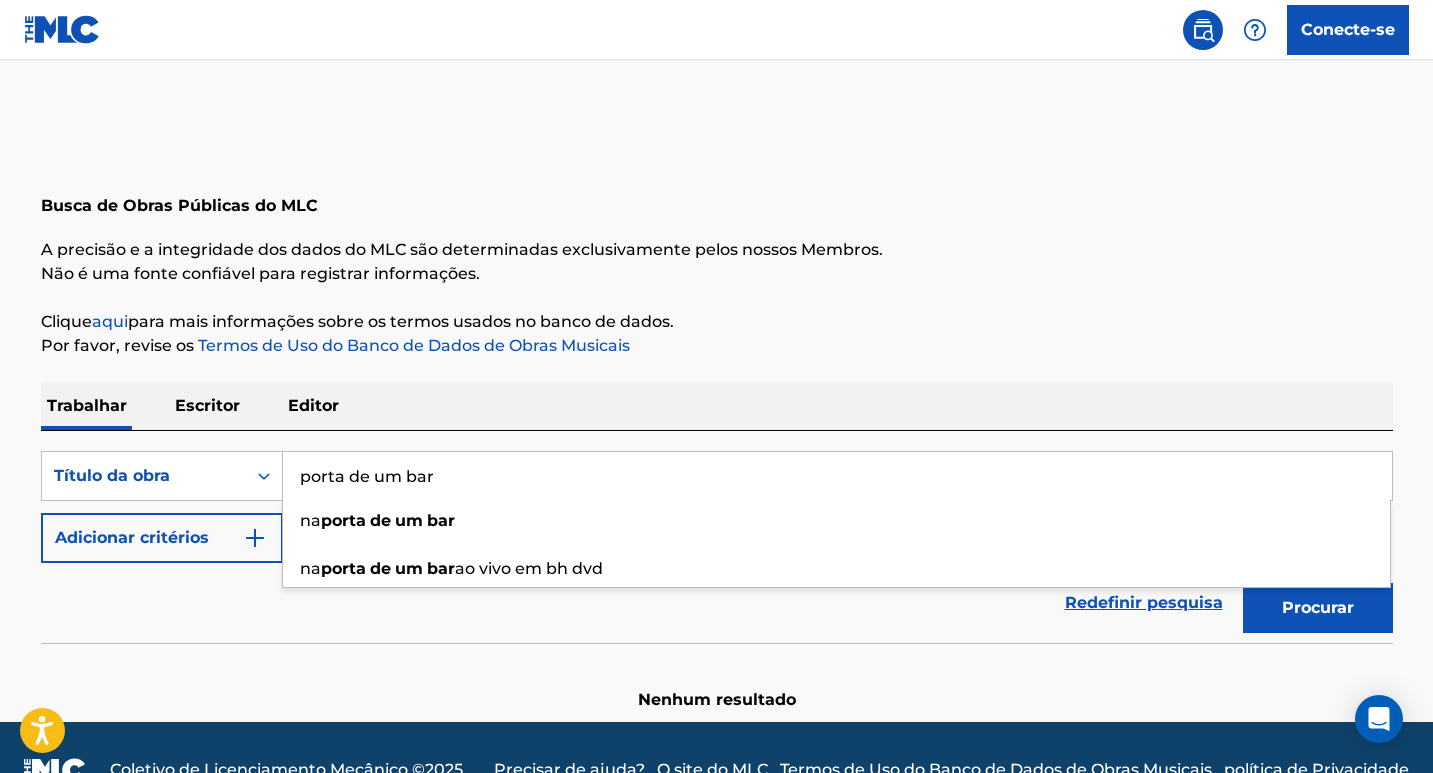 click on "Procurar" at bounding box center (1318, 608) 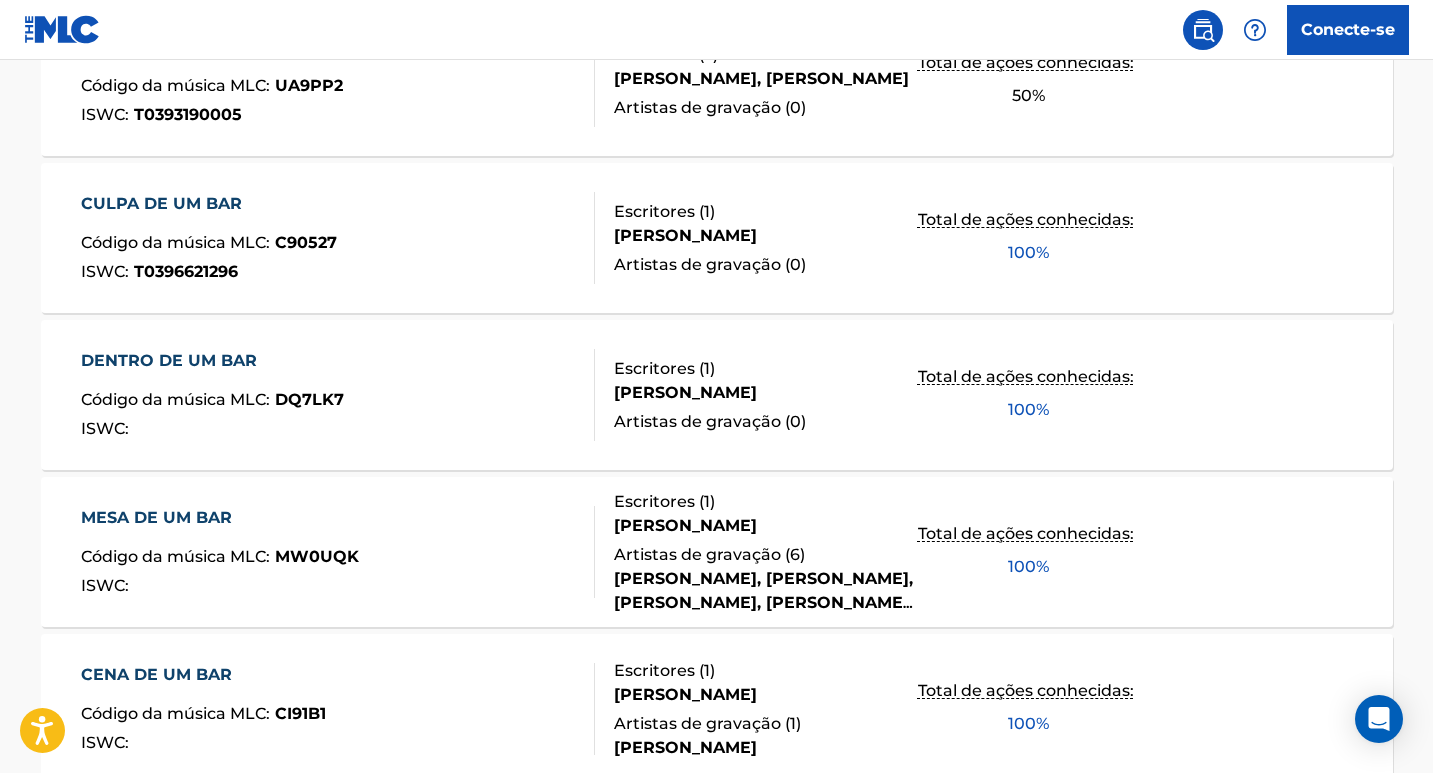 scroll, scrollTop: 1600, scrollLeft: 0, axis: vertical 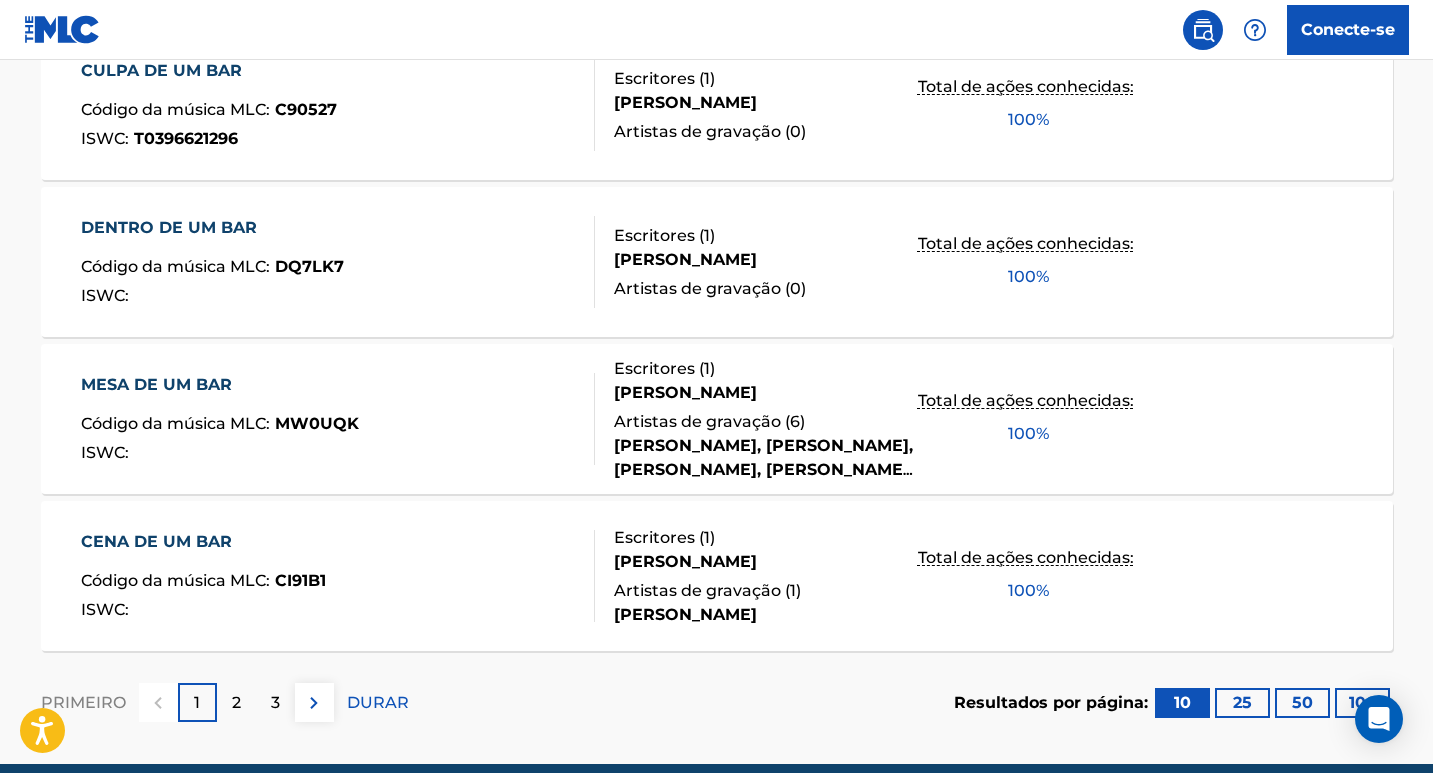 click on "2" at bounding box center (236, 702) 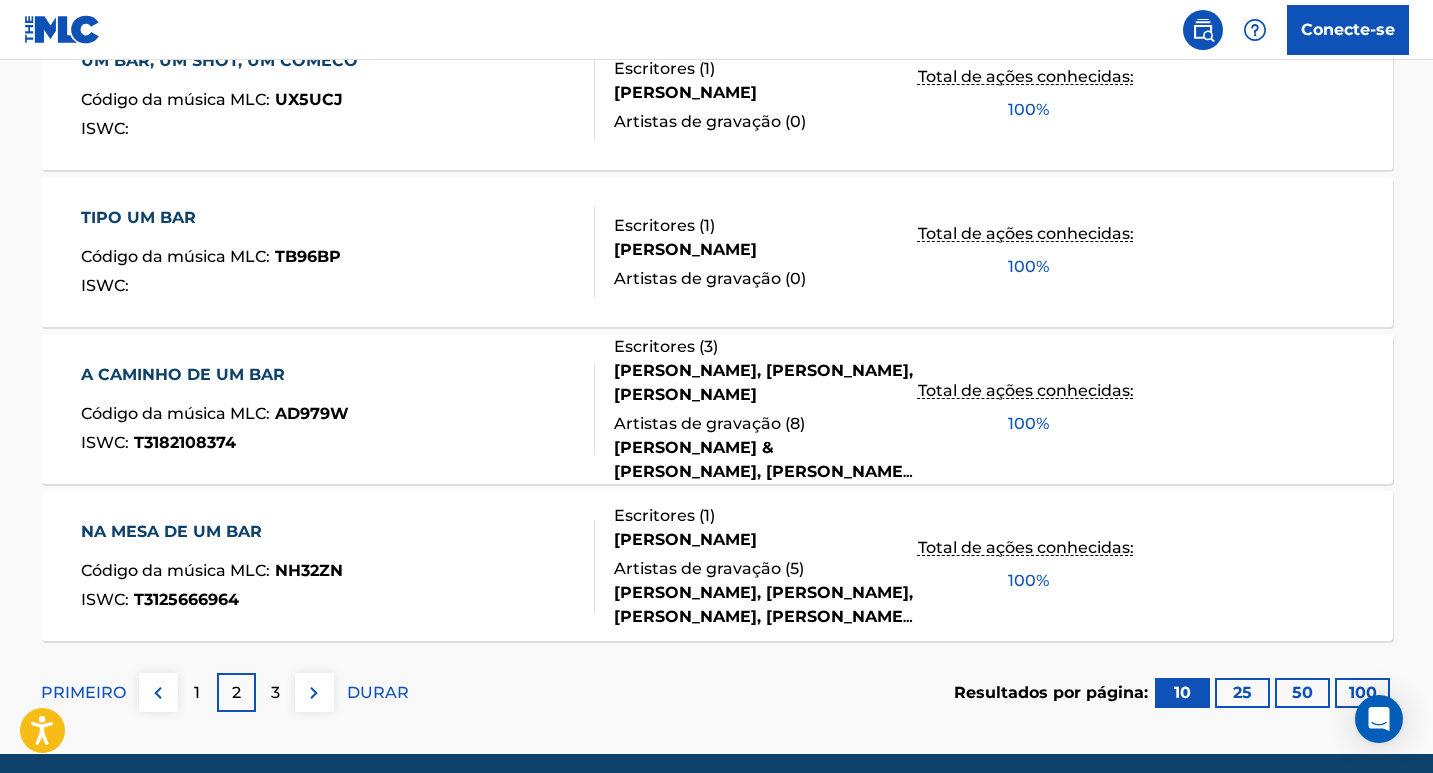 scroll, scrollTop: 1587, scrollLeft: 0, axis: vertical 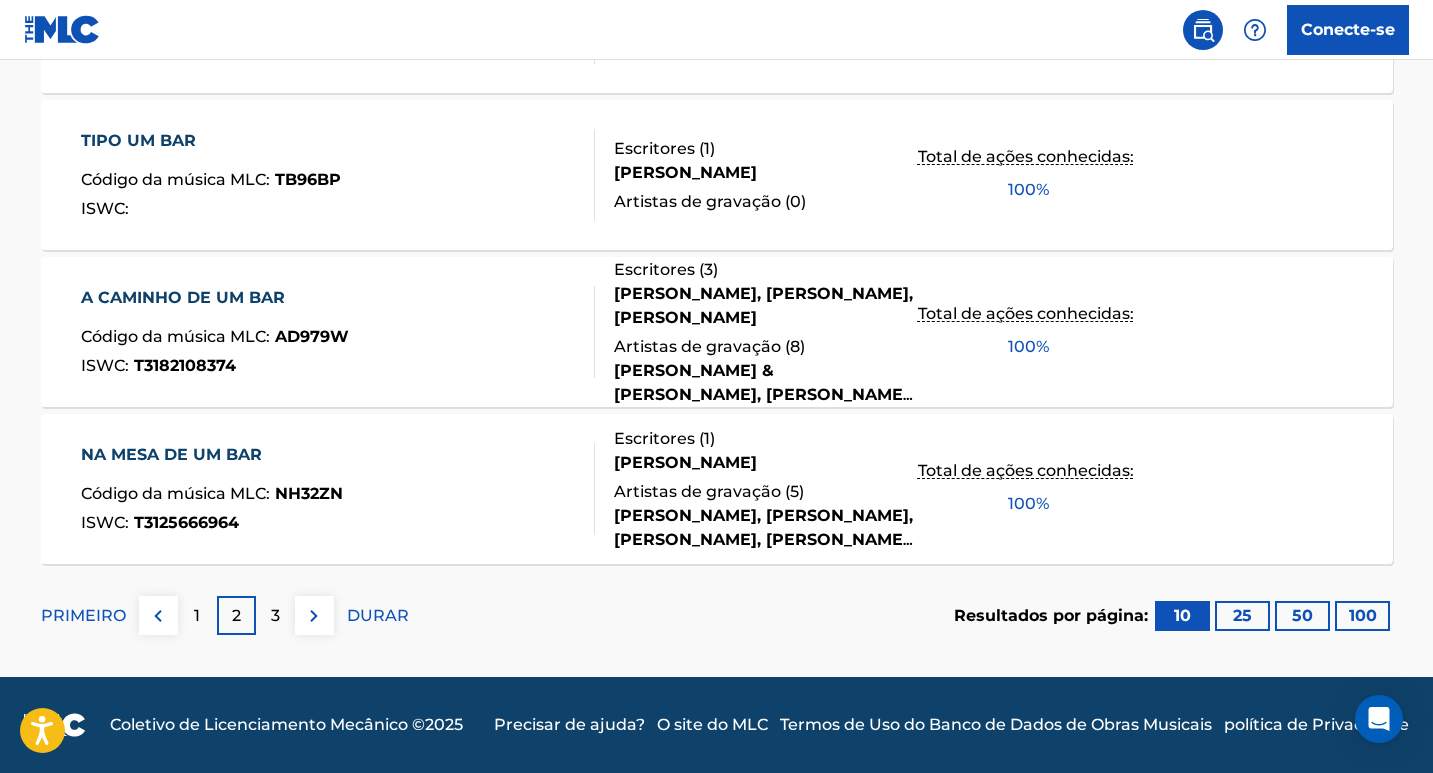 click on "3" at bounding box center [275, 615] 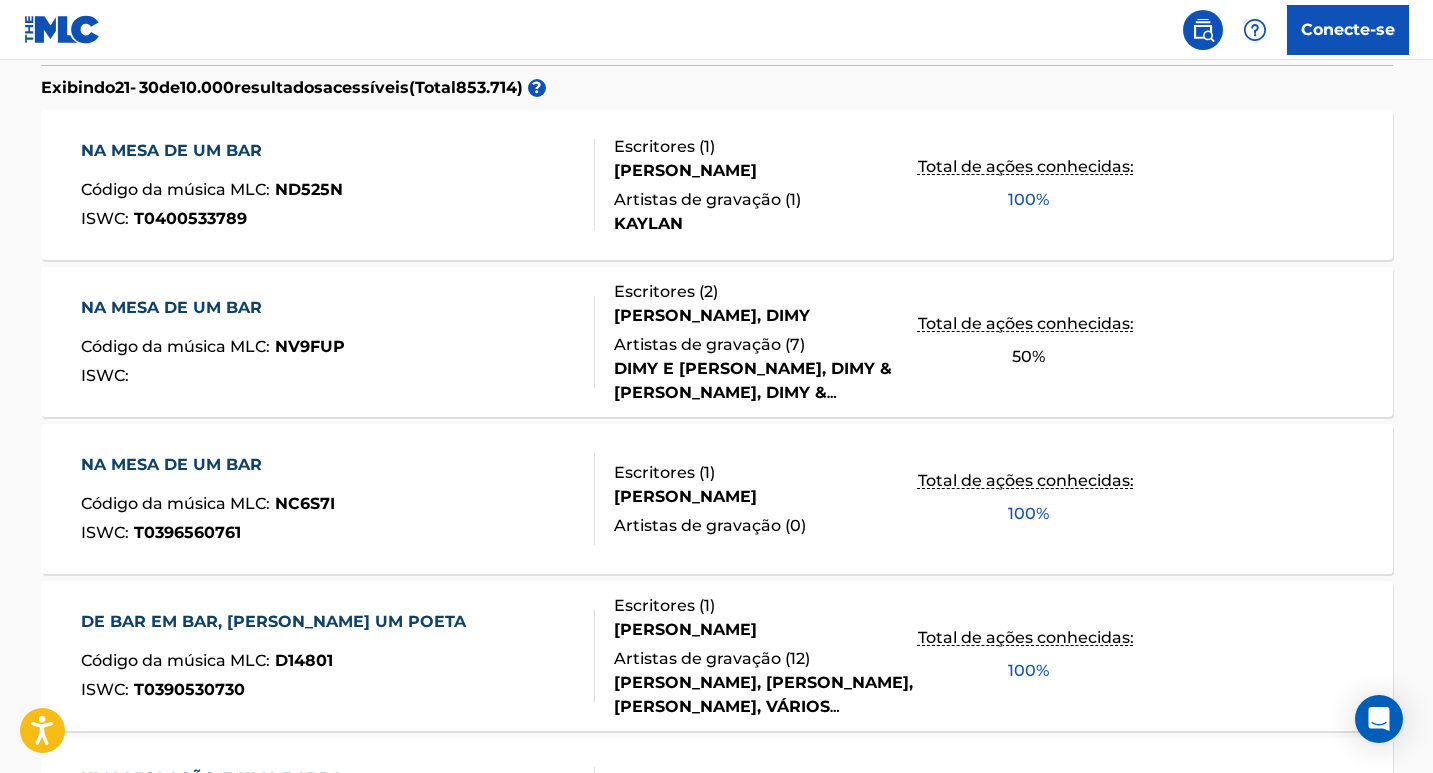 scroll, scrollTop: 487, scrollLeft: 0, axis: vertical 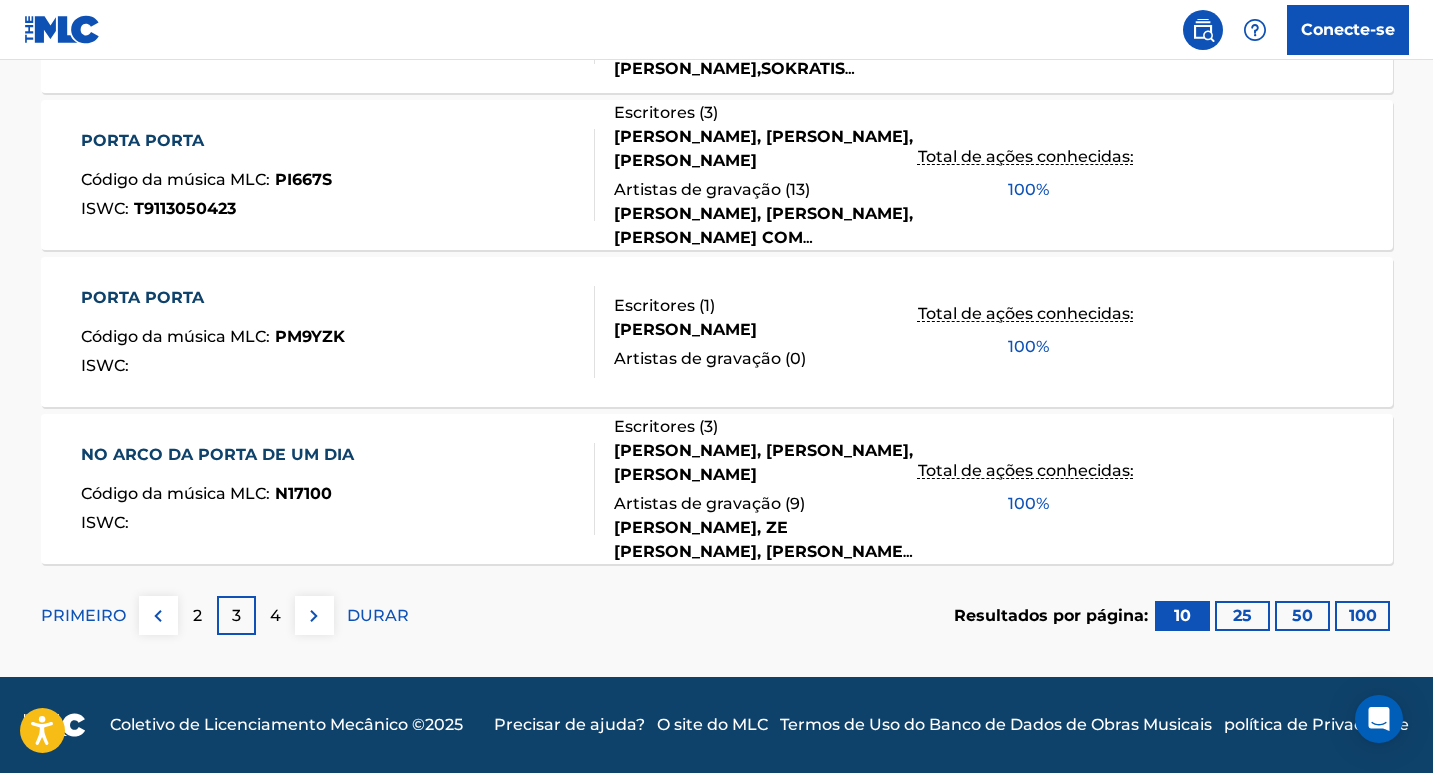 click on "4" at bounding box center [275, 615] 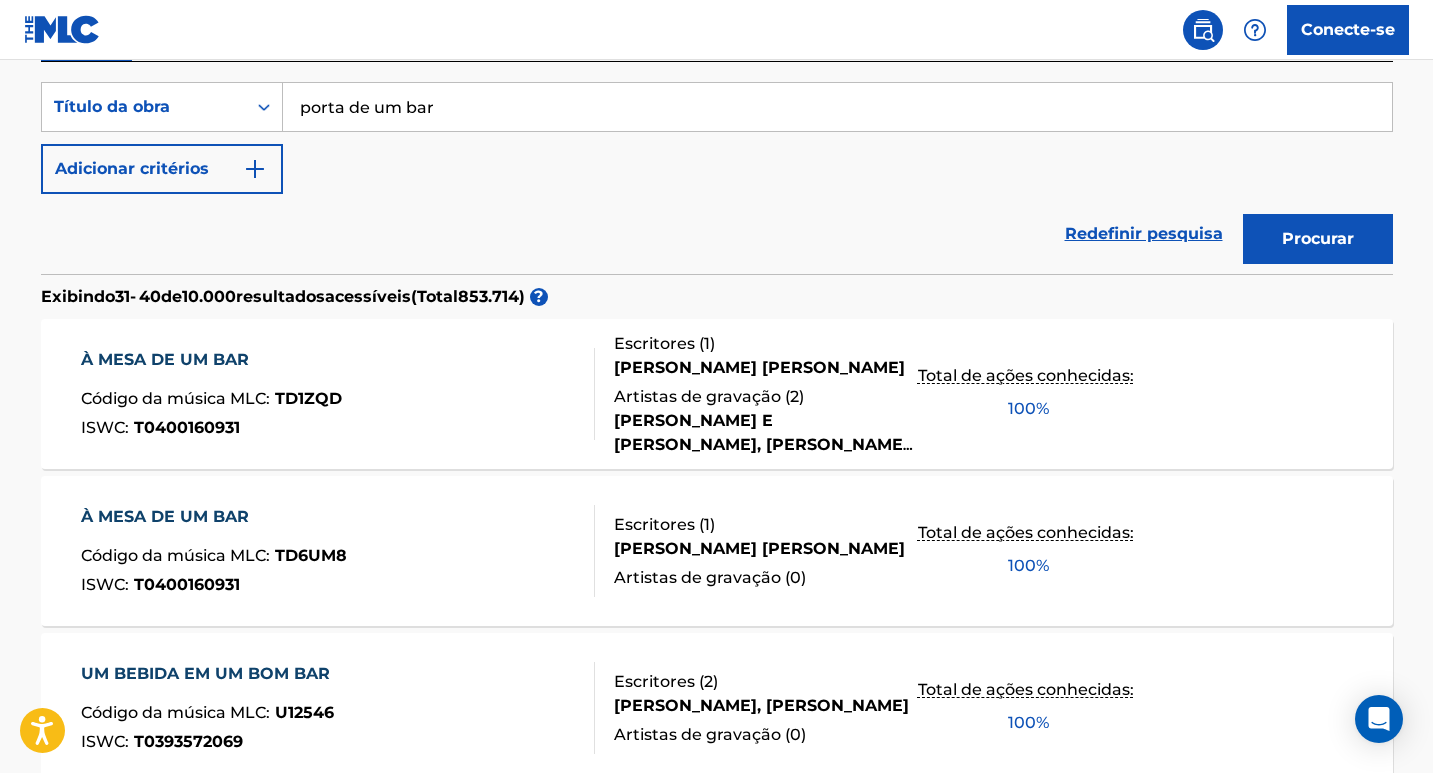 scroll, scrollTop: 287, scrollLeft: 0, axis: vertical 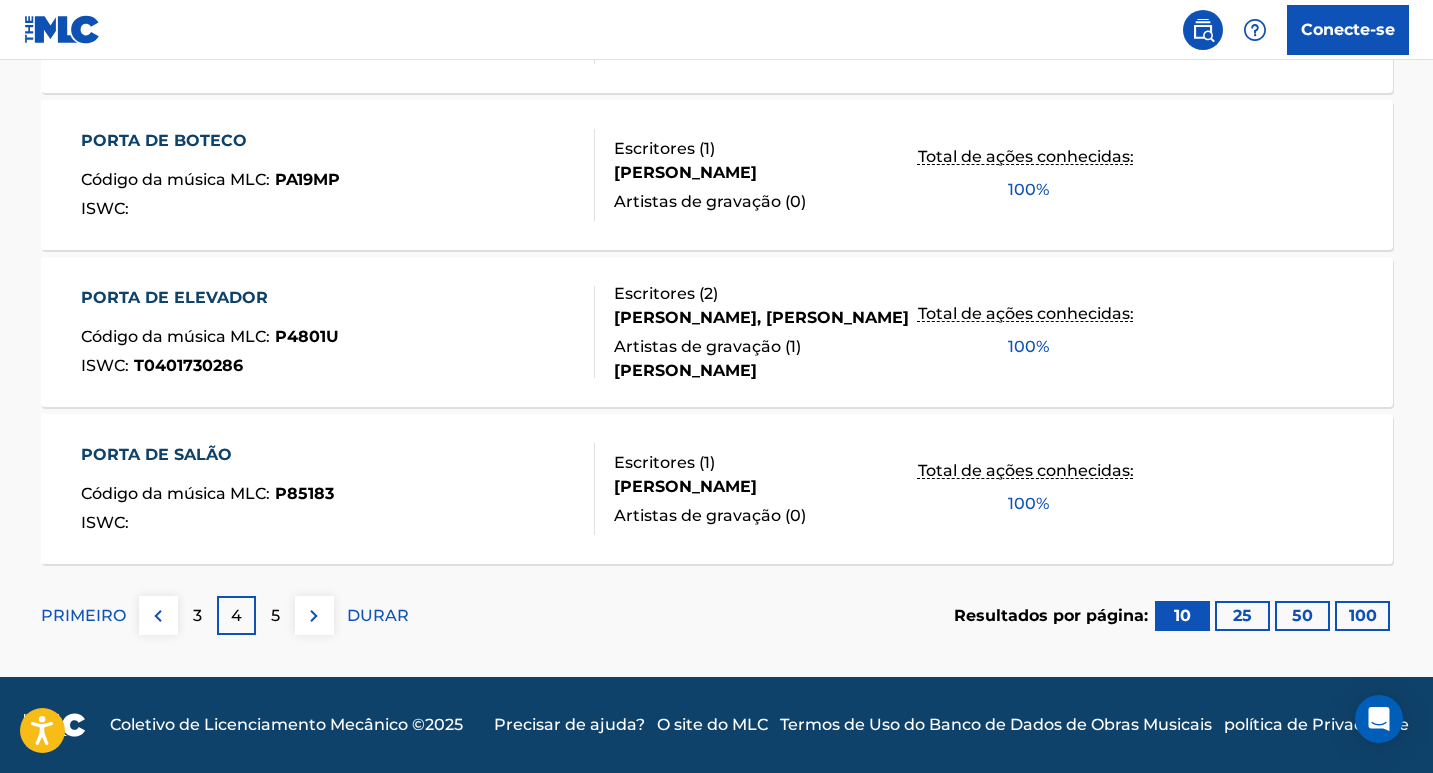 click on "5" at bounding box center (275, 615) 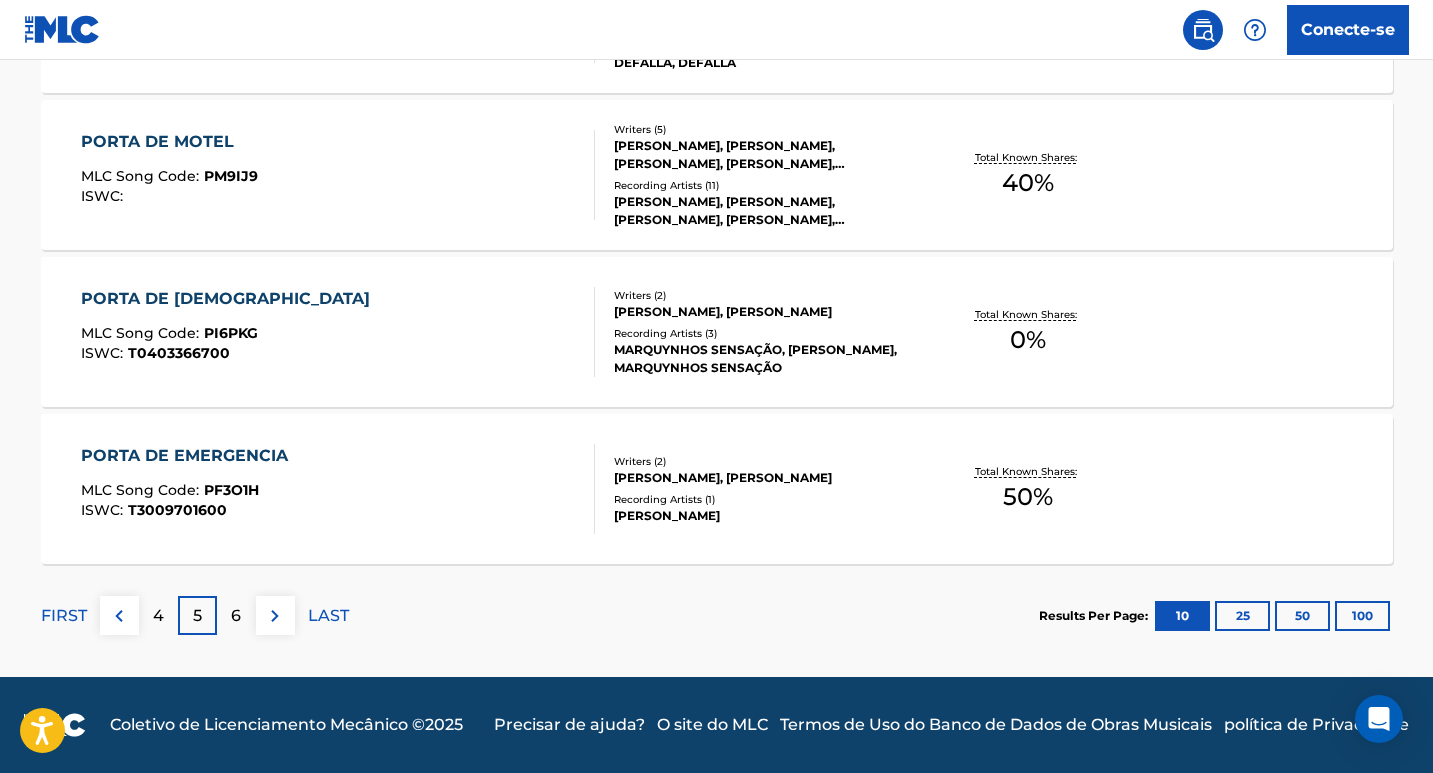 scroll, scrollTop: 1687, scrollLeft: 0, axis: vertical 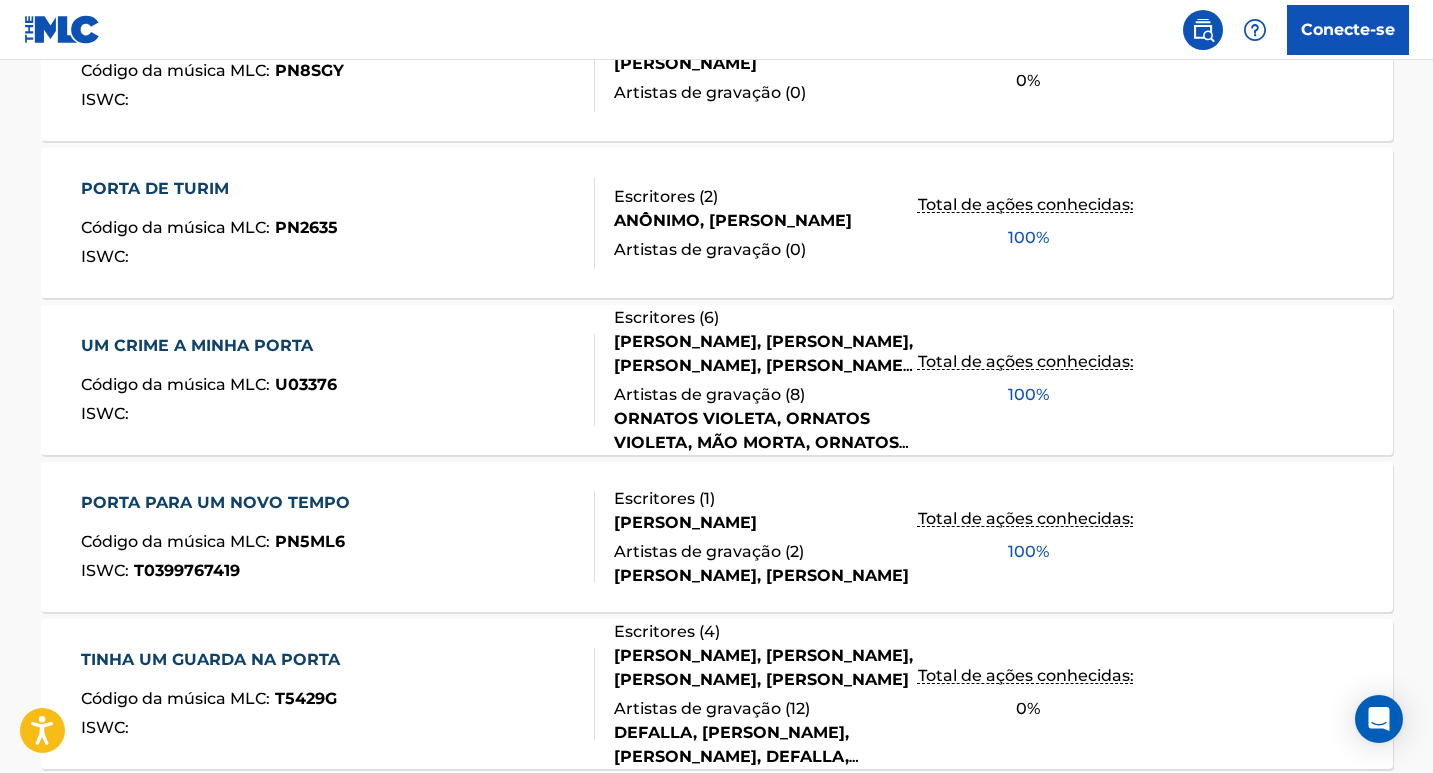 drag, startPoint x: 1432, startPoint y: 559, endPoint x: 1437, endPoint y: 501, distance: 58.21512 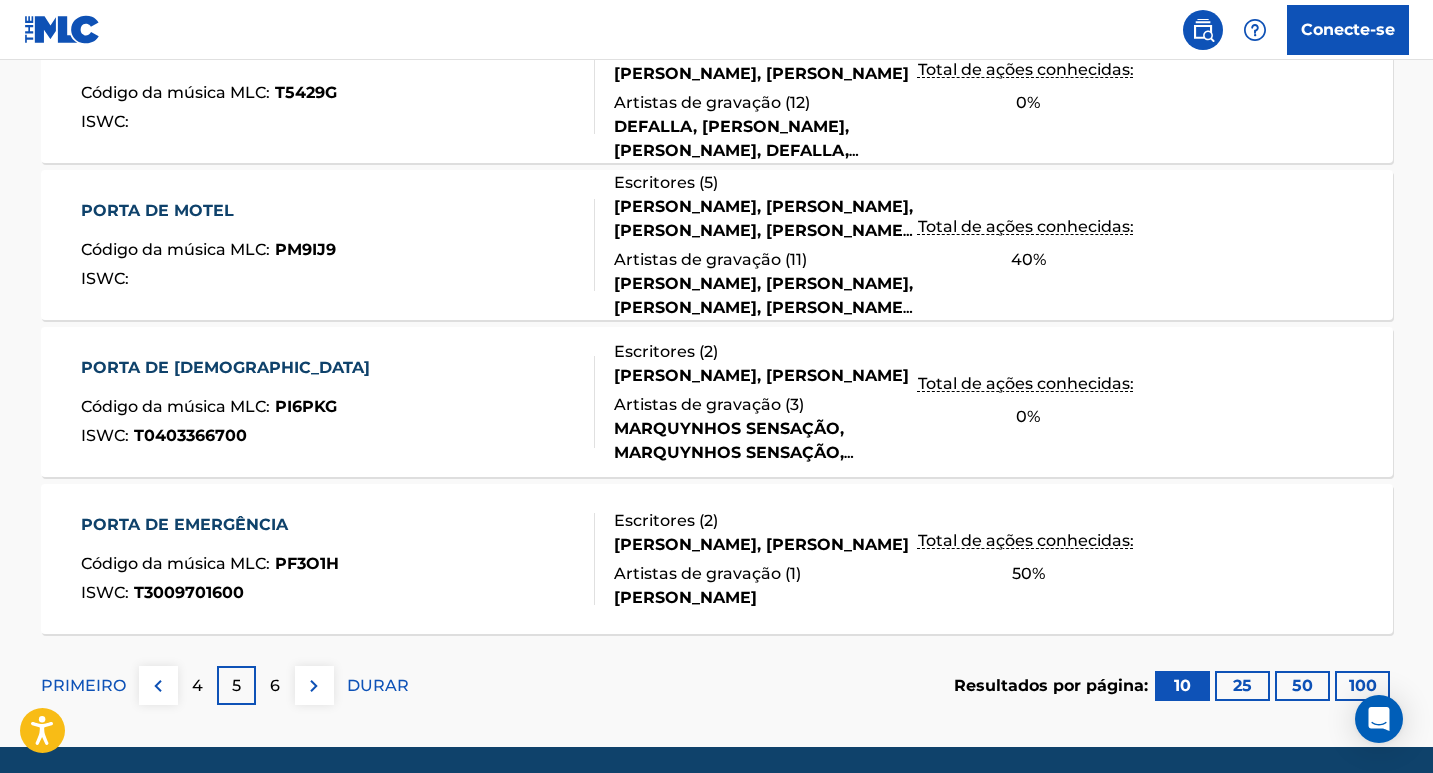 scroll, scrollTop: 1687, scrollLeft: 0, axis: vertical 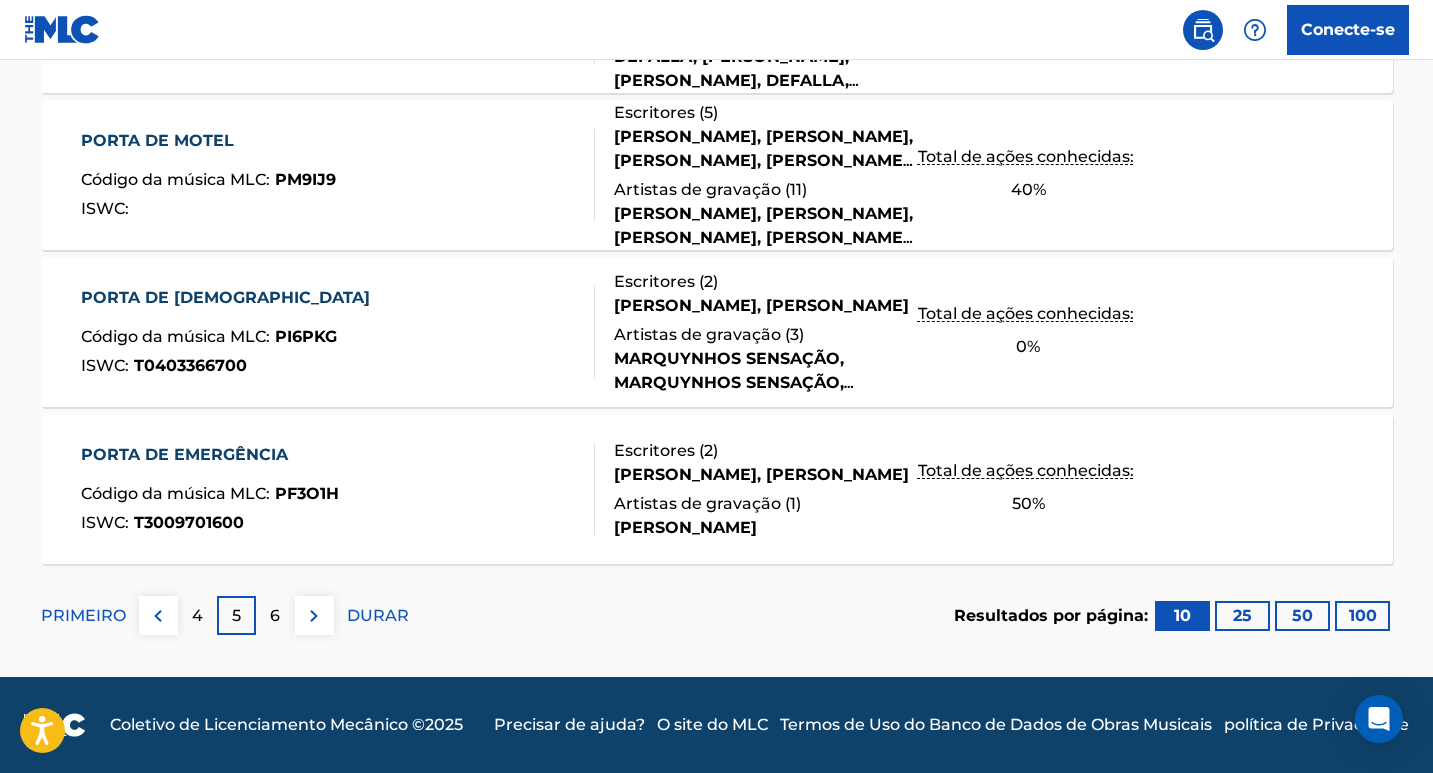 click on "6" at bounding box center (275, 615) 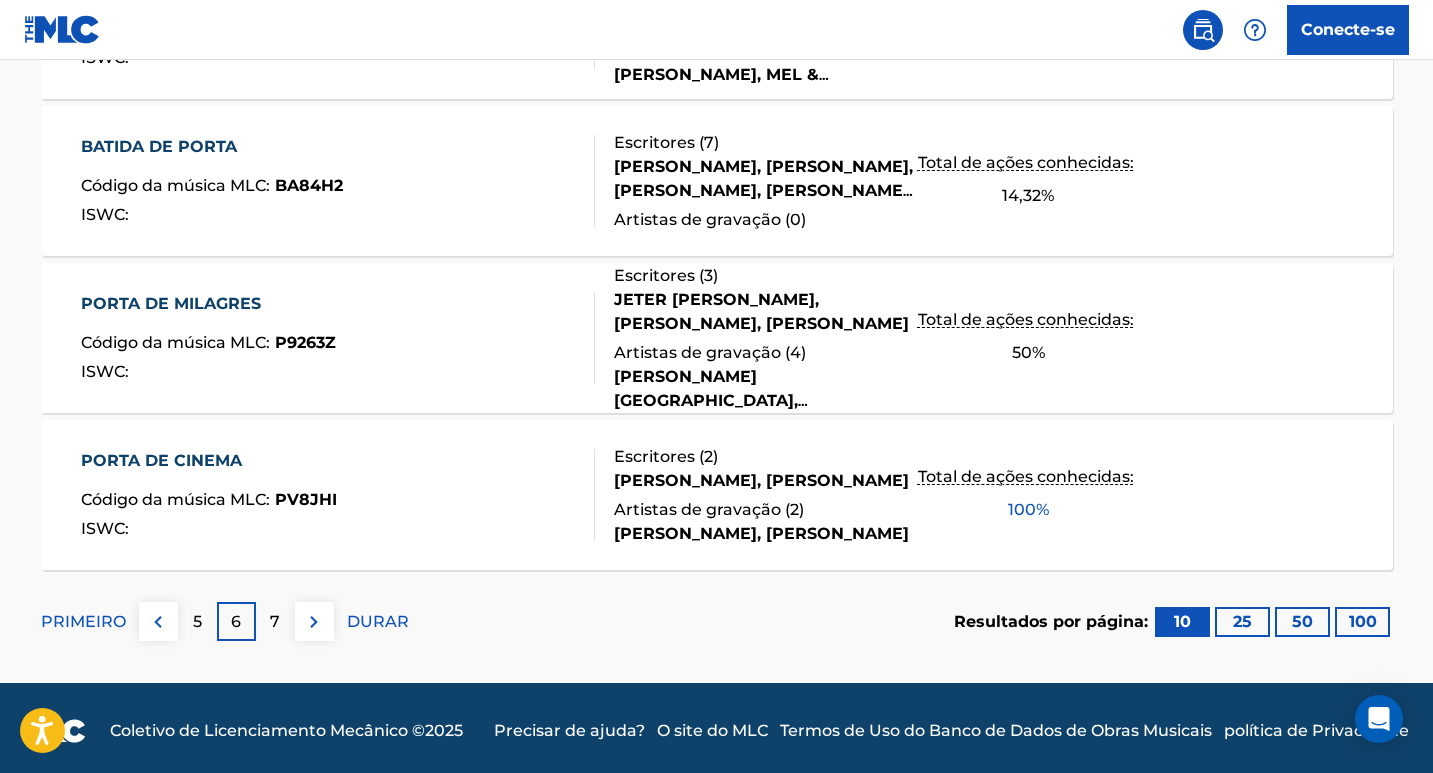 scroll, scrollTop: 1687, scrollLeft: 0, axis: vertical 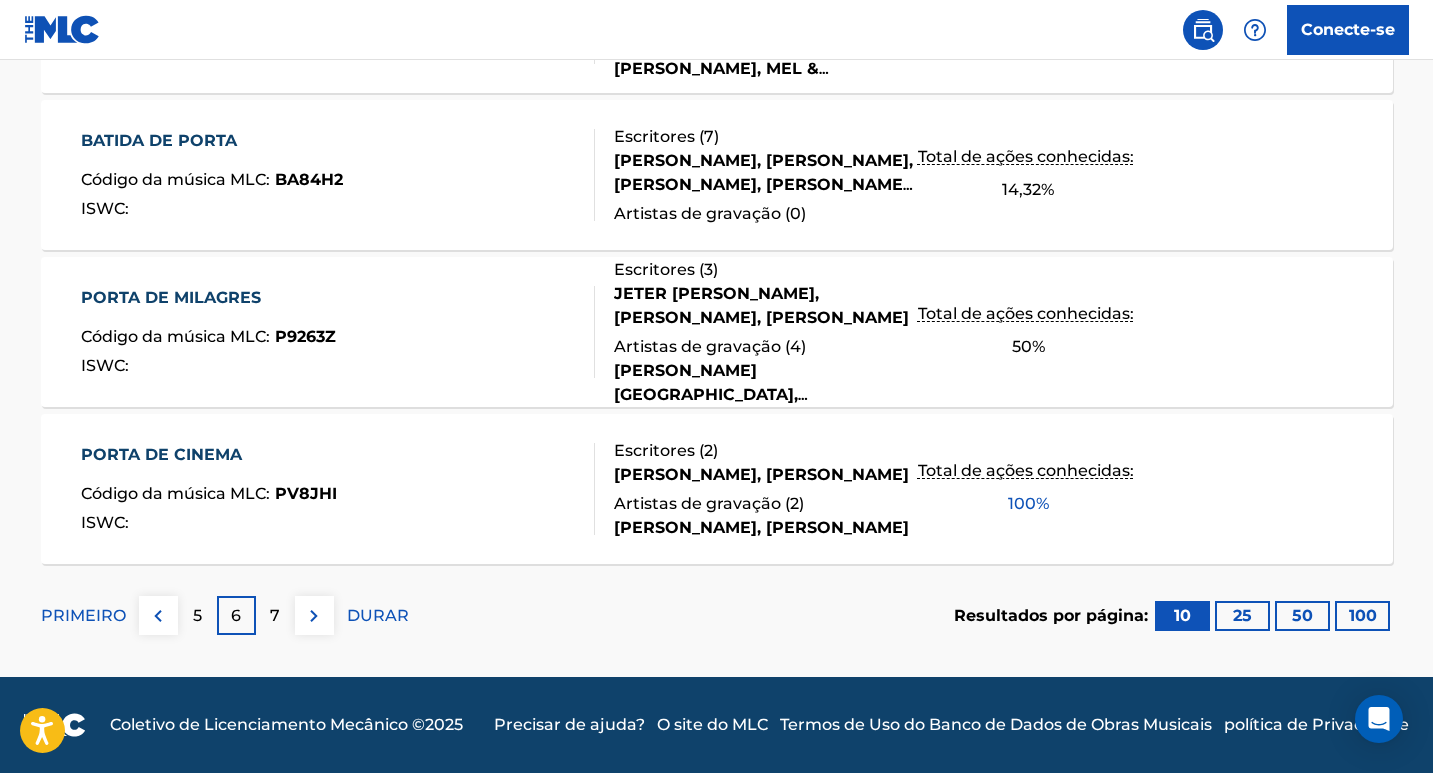 click on "7" at bounding box center (275, 615) 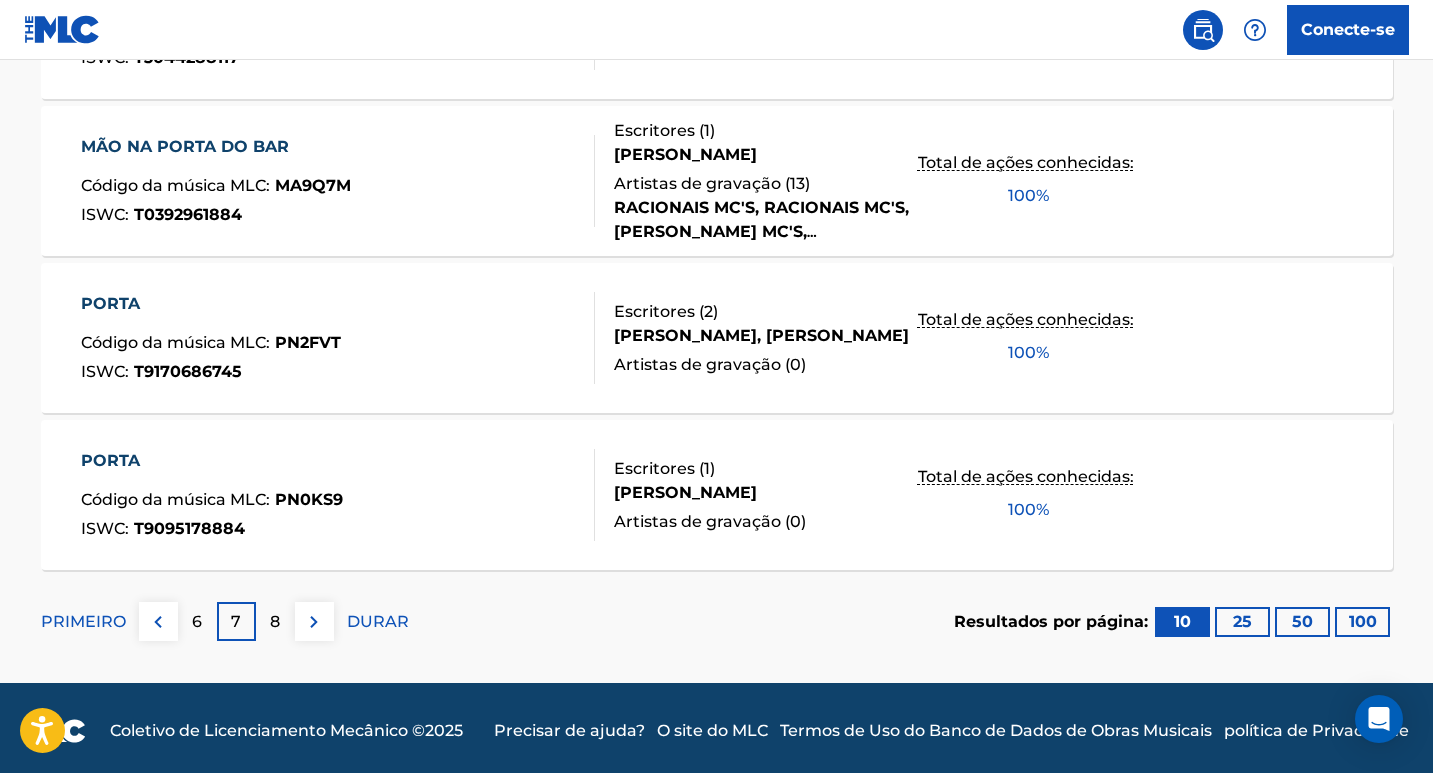 scroll, scrollTop: 1687, scrollLeft: 0, axis: vertical 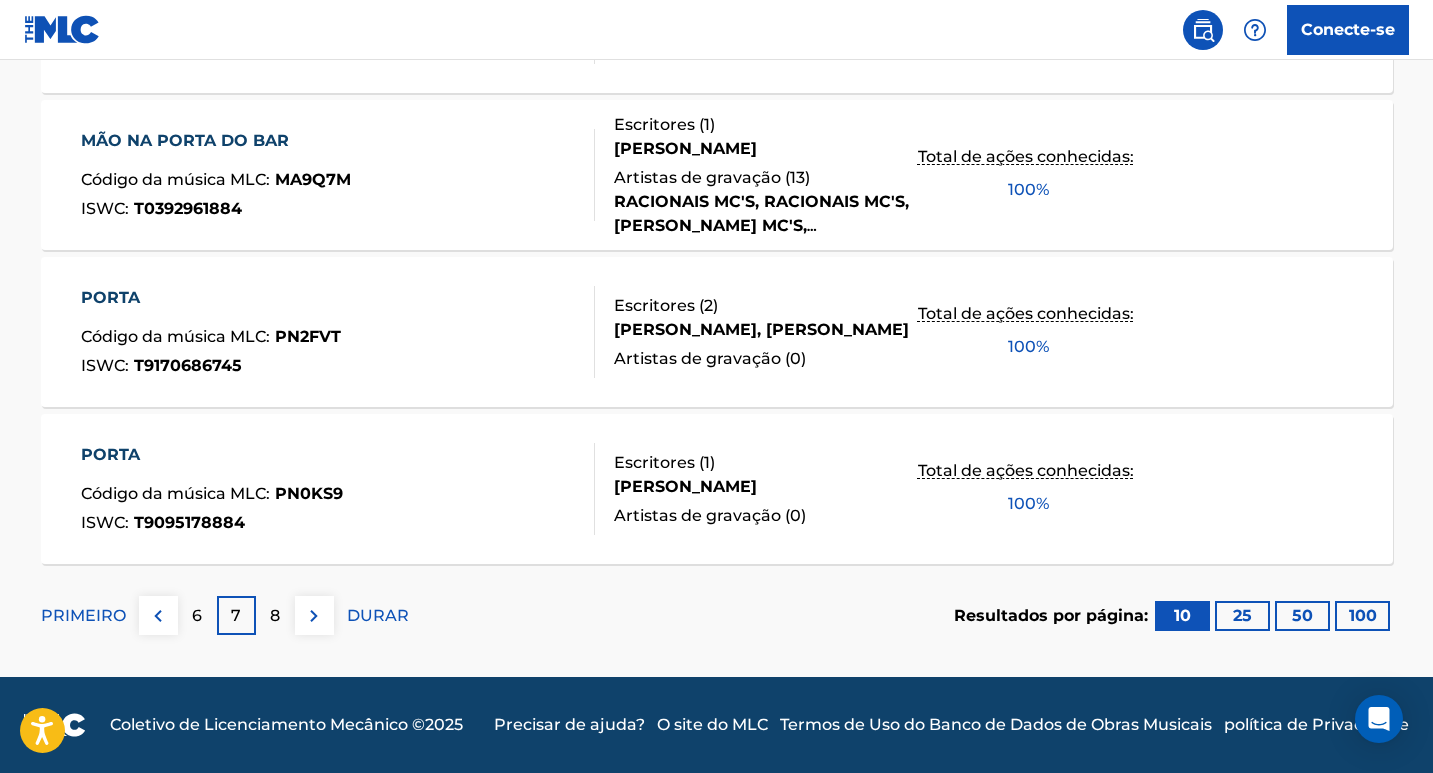 click on "8" at bounding box center (275, 615) 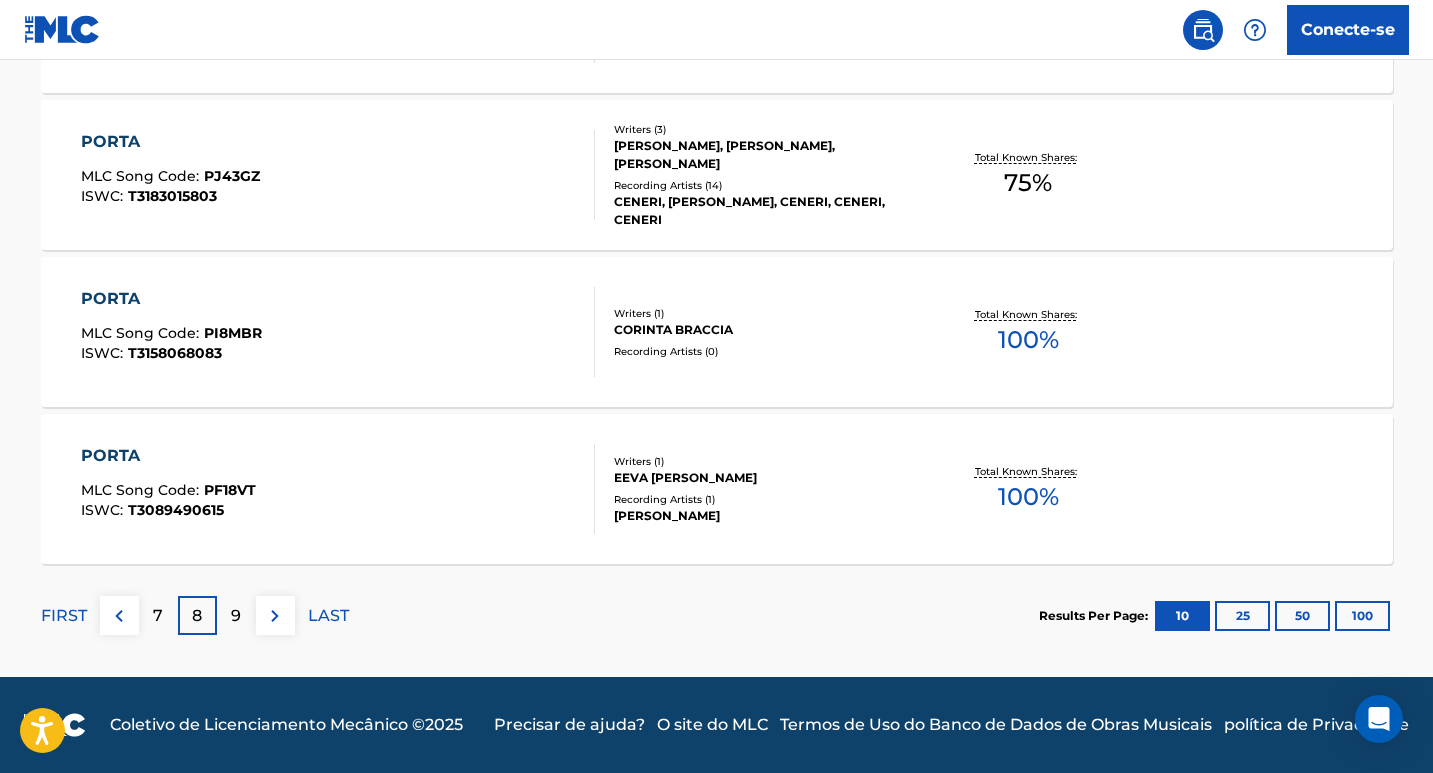scroll, scrollTop: 1687, scrollLeft: 0, axis: vertical 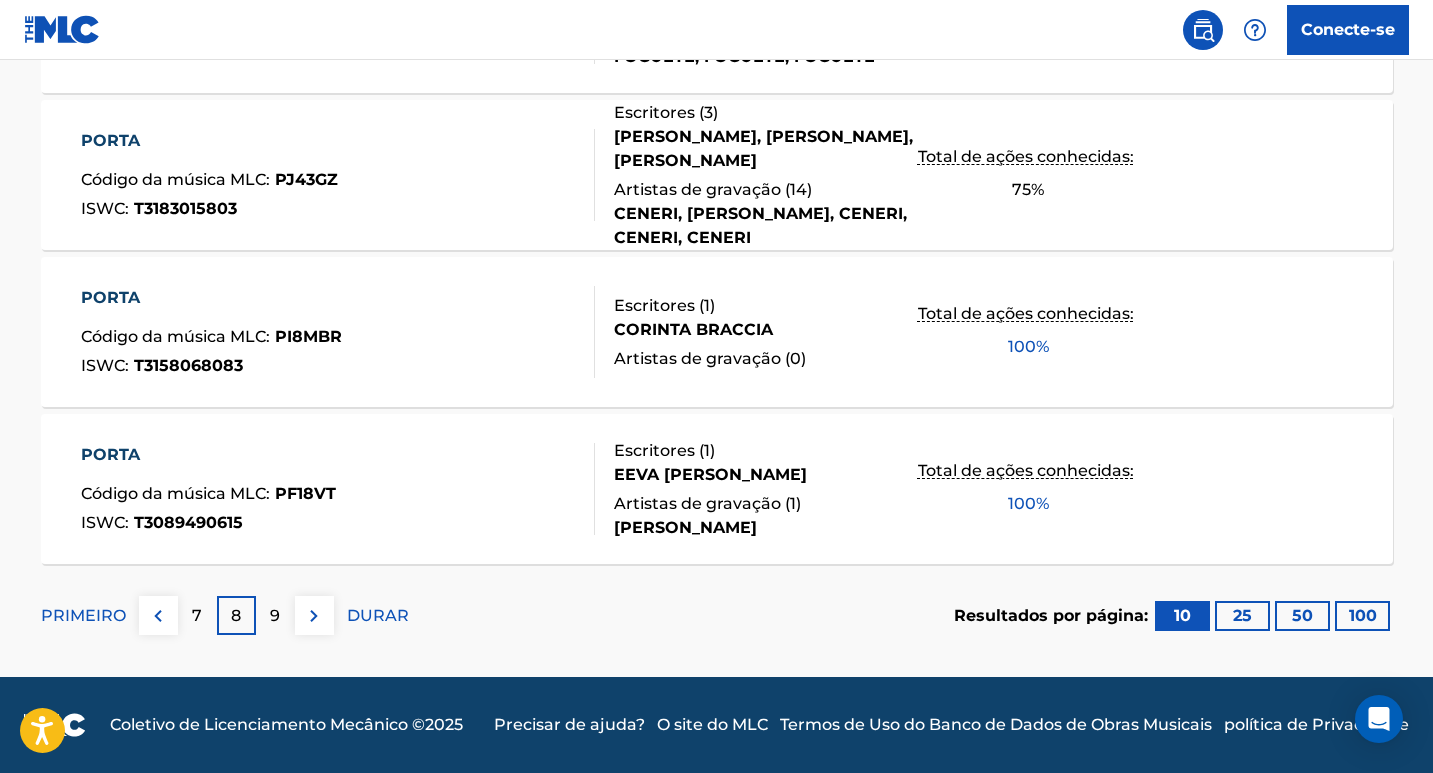 click on "8" at bounding box center (236, 615) 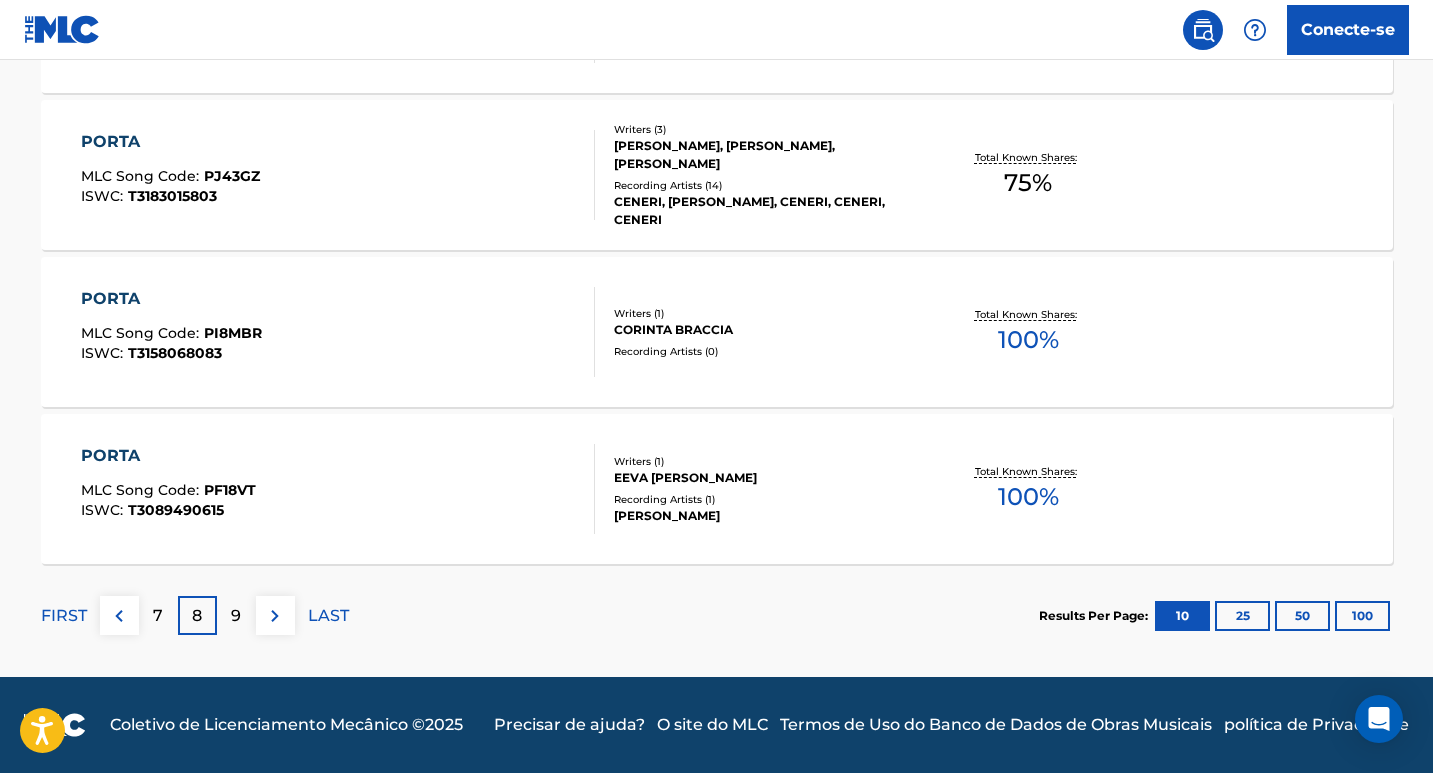 scroll, scrollTop: 1687, scrollLeft: 0, axis: vertical 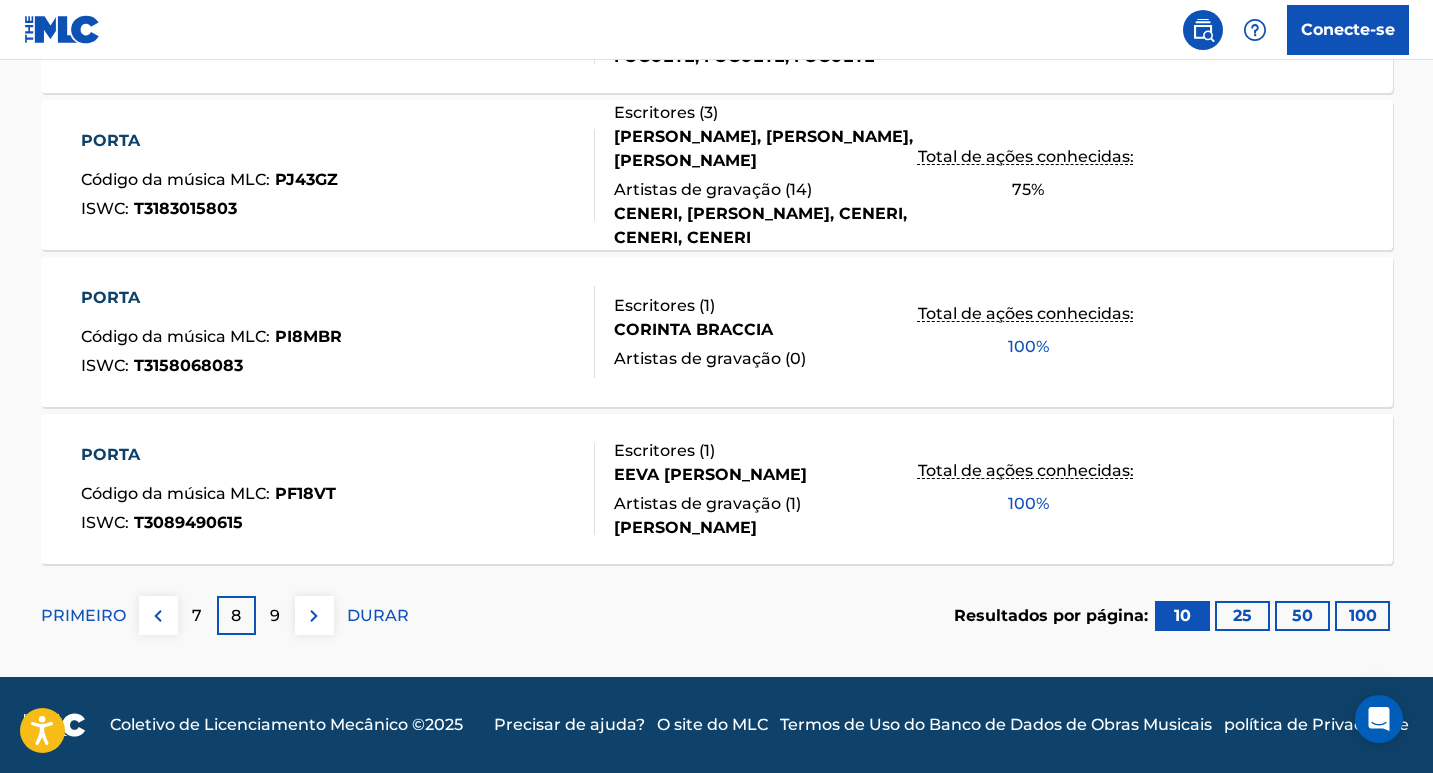 click on "9" at bounding box center [275, 615] 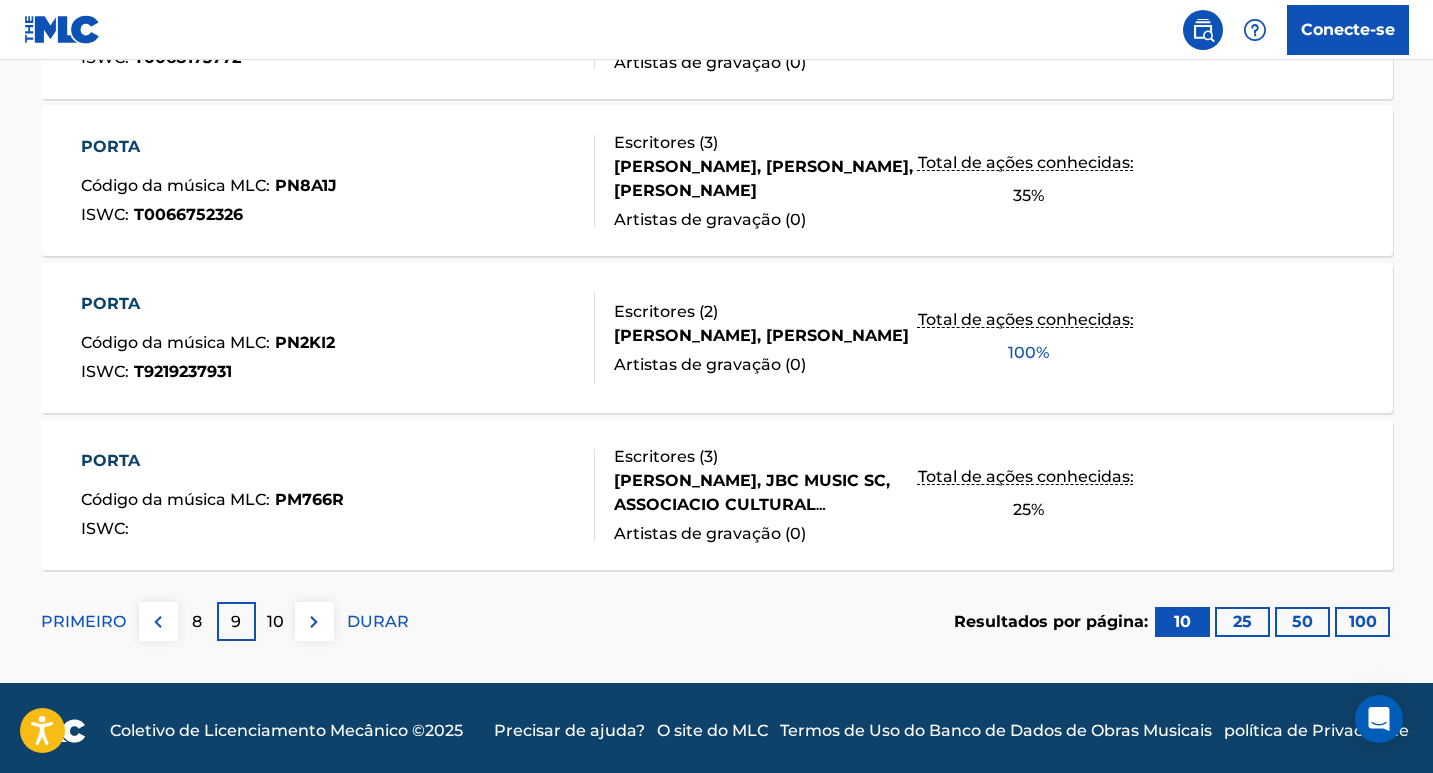 scroll, scrollTop: 1687, scrollLeft: 0, axis: vertical 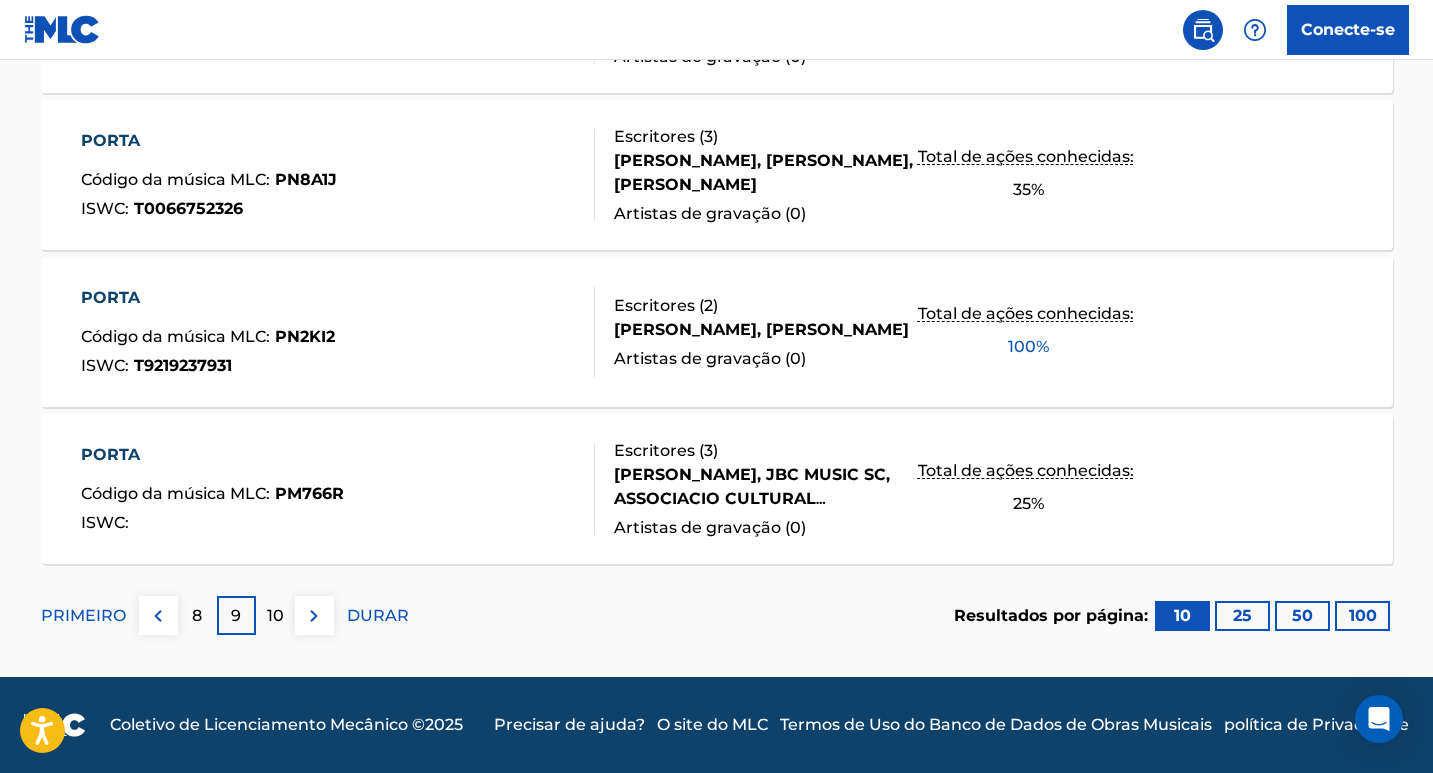 click on "10" at bounding box center (275, 615) 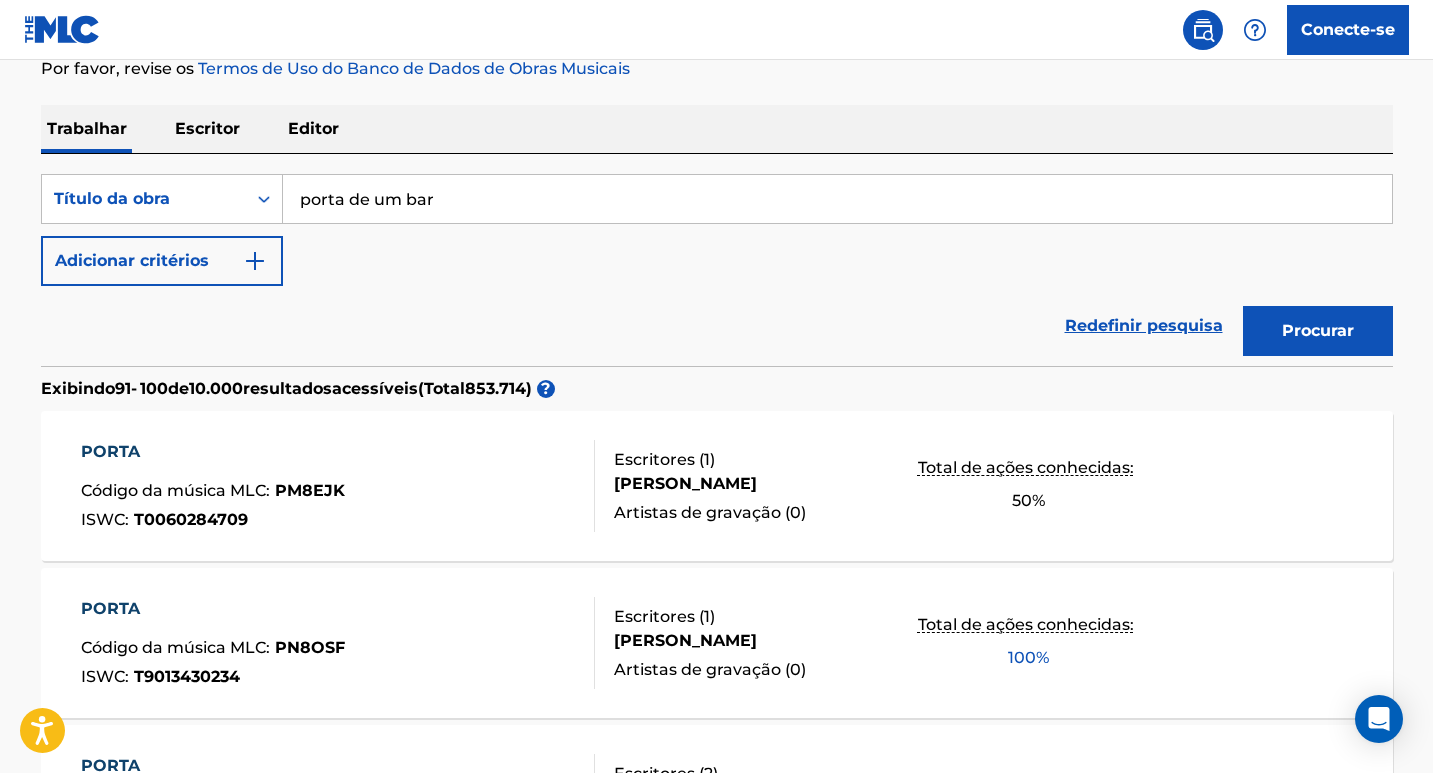 scroll, scrollTop: 280, scrollLeft: 0, axis: vertical 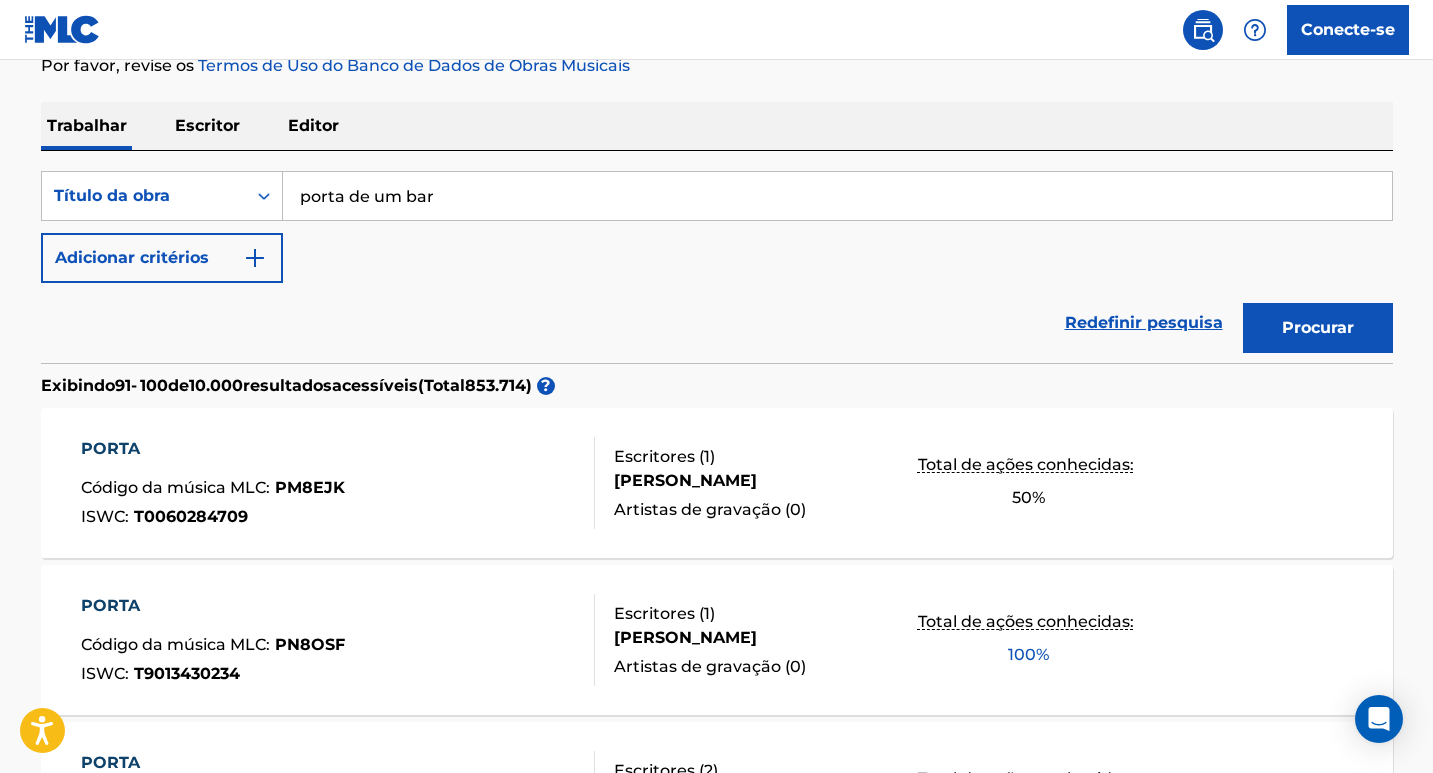 click on "porta de um bar" at bounding box center [837, 196] 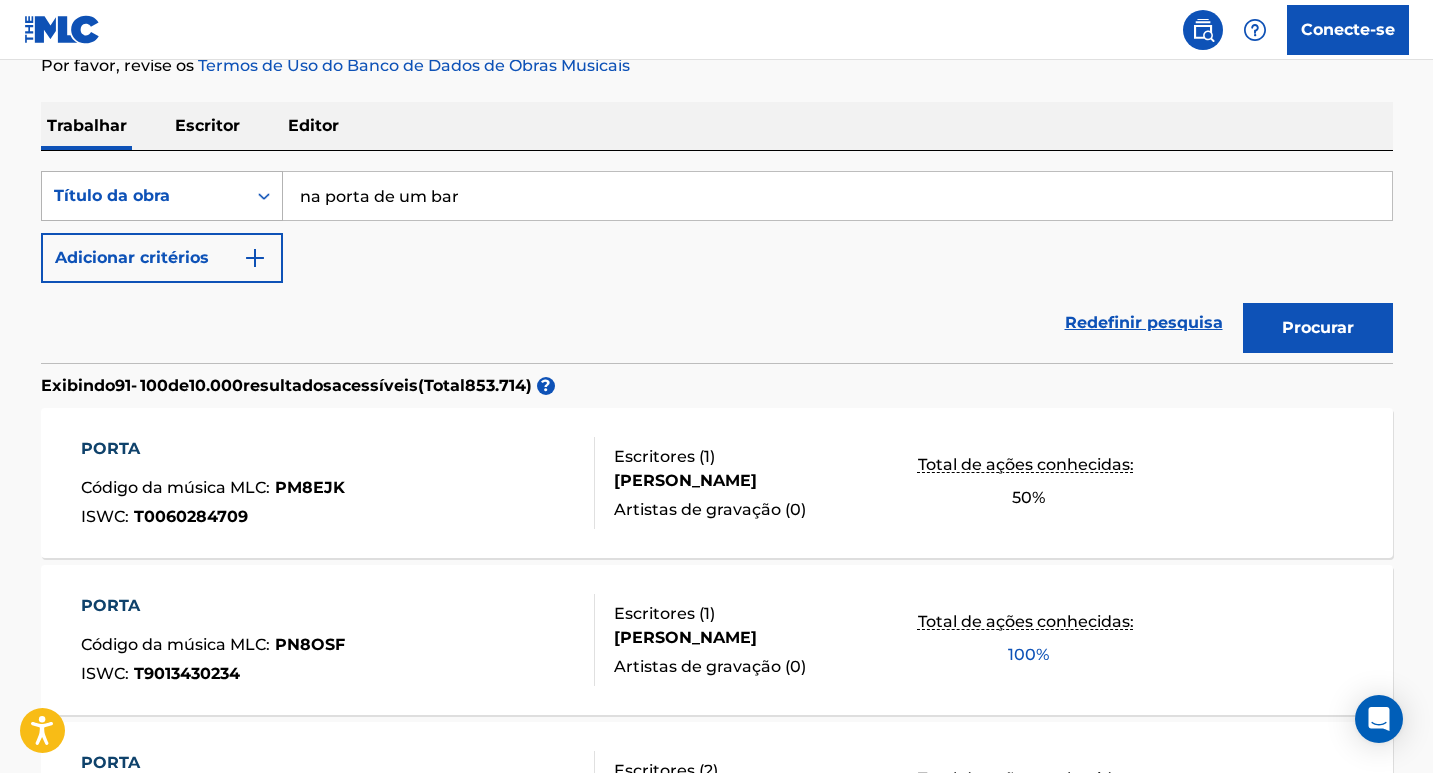 drag, startPoint x: 326, startPoint y: 188, endPoint x: 158, endPoint y: 183, distance: 168.07439 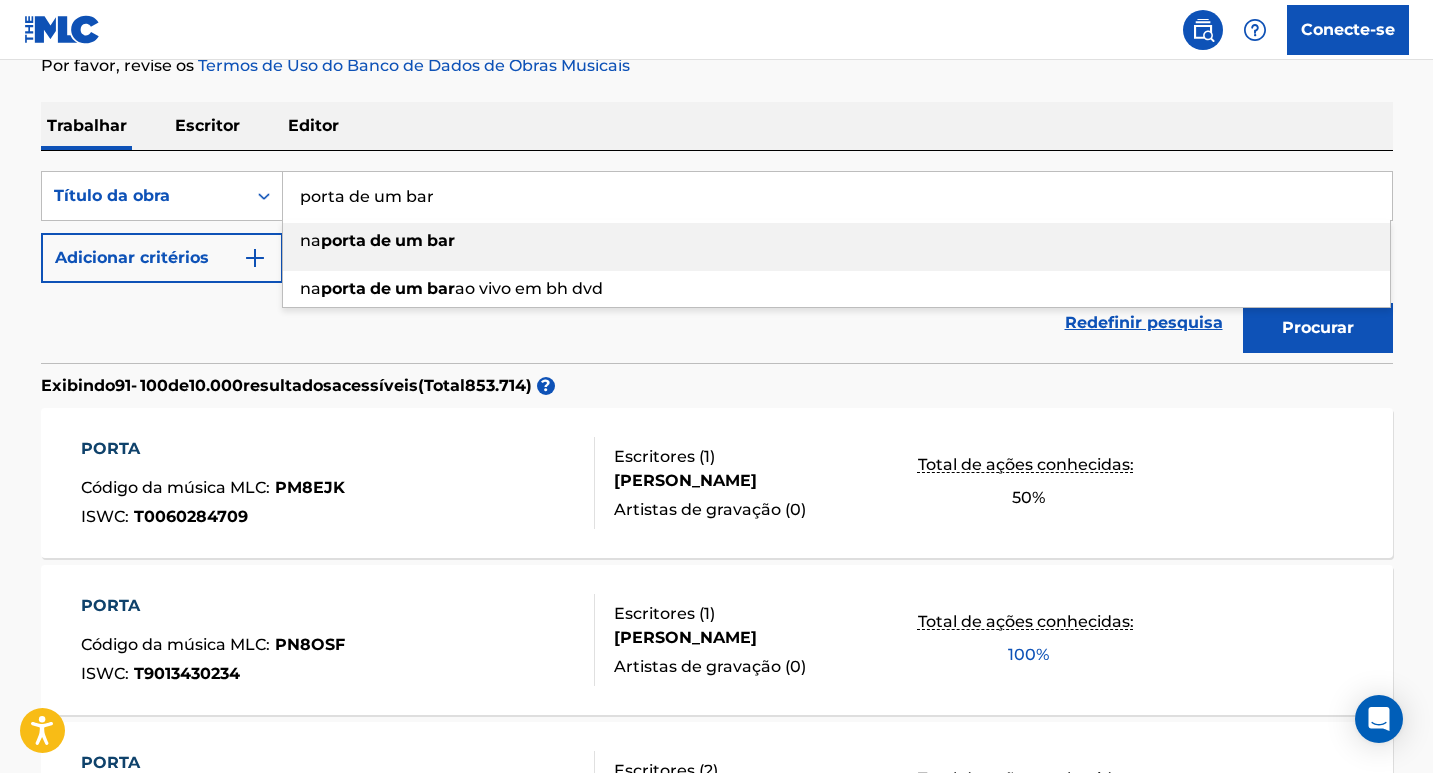 click on "porta de um bar" at bounding box center (837, 196) 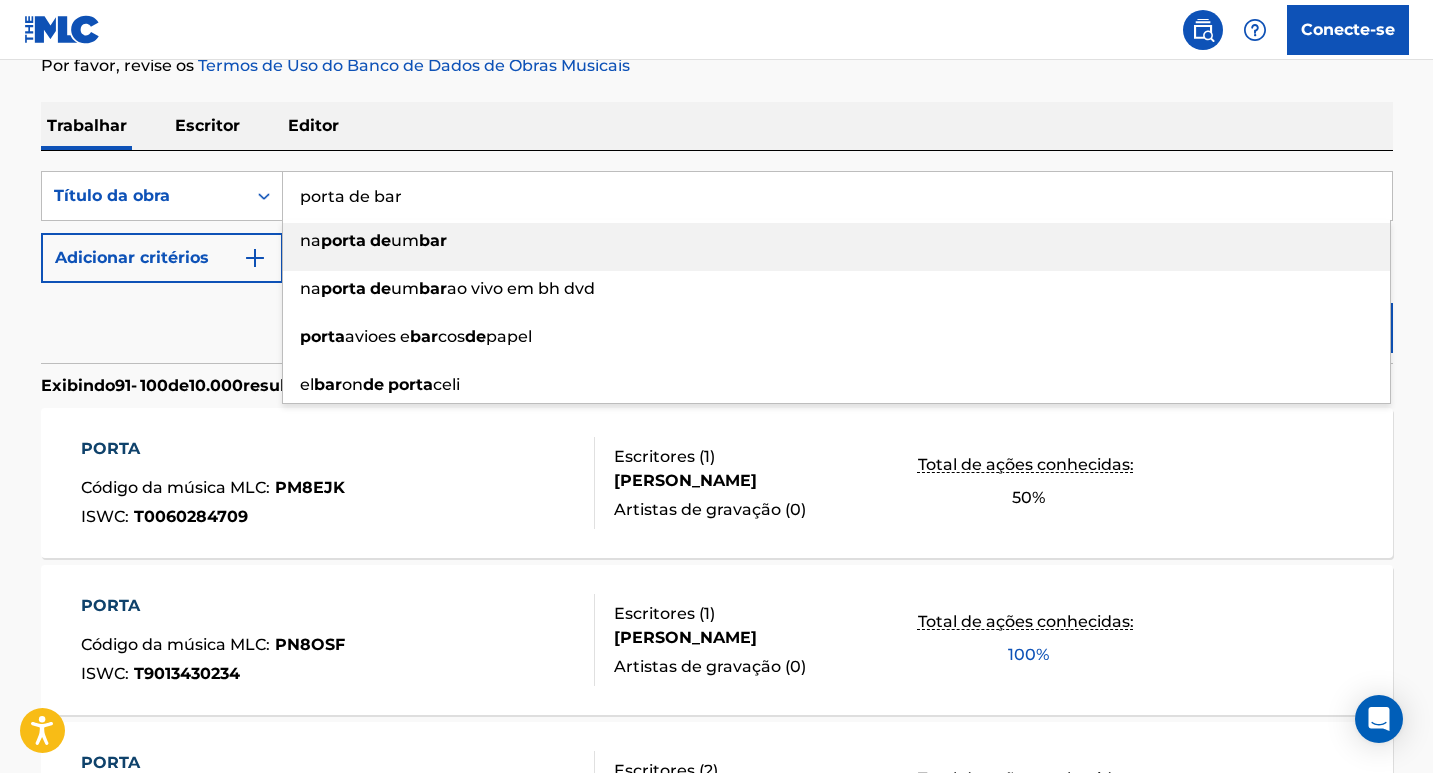 click on "Busca de Obras Públicas do MLC A precisão e a integridade dos dados do MLC são determinadas exclusivamente pelos nossos Membros. Não é uma fonte confiável para registrar informações. Clique  aqui  para mais informações sobre os termos usados no banco de dados.     Por favor, revise os    Termos de Uso do Banco de Dados de Obras Musicais Trabalhar Escritor Editor PesquisarComCritérios9a3a32be-b795-4699-ad5c-e5cf3301e5ce Título da obra porta de bar na  porta   de  um  bar na  porta   de  um  bar  ao vivo em bh dvd porta  avioes e  bar cos  de  papel el  bar on  de   porta celi Adicionar critérios Redefinir pesquisa Procurar Exibindo  91  -    100  de   10.000  resultados  acessíveis  (Total  853.714  )   ? PORTA Código da música MLC  :  PM8EJK ISWC  :  T0060284709 Escritores (  1  ) MAURIZIO CHIARARIA Artistas de gravação (  0  ) Total de ações conhecidas: 50  % PORTA Código da música MLC  :  PN8OSF ISWC  :  T9013430234 Escritores (  1  ) MAURO ANDREONI Artistas de gravação (  0  ) 100" at bounding box center [717, 952] 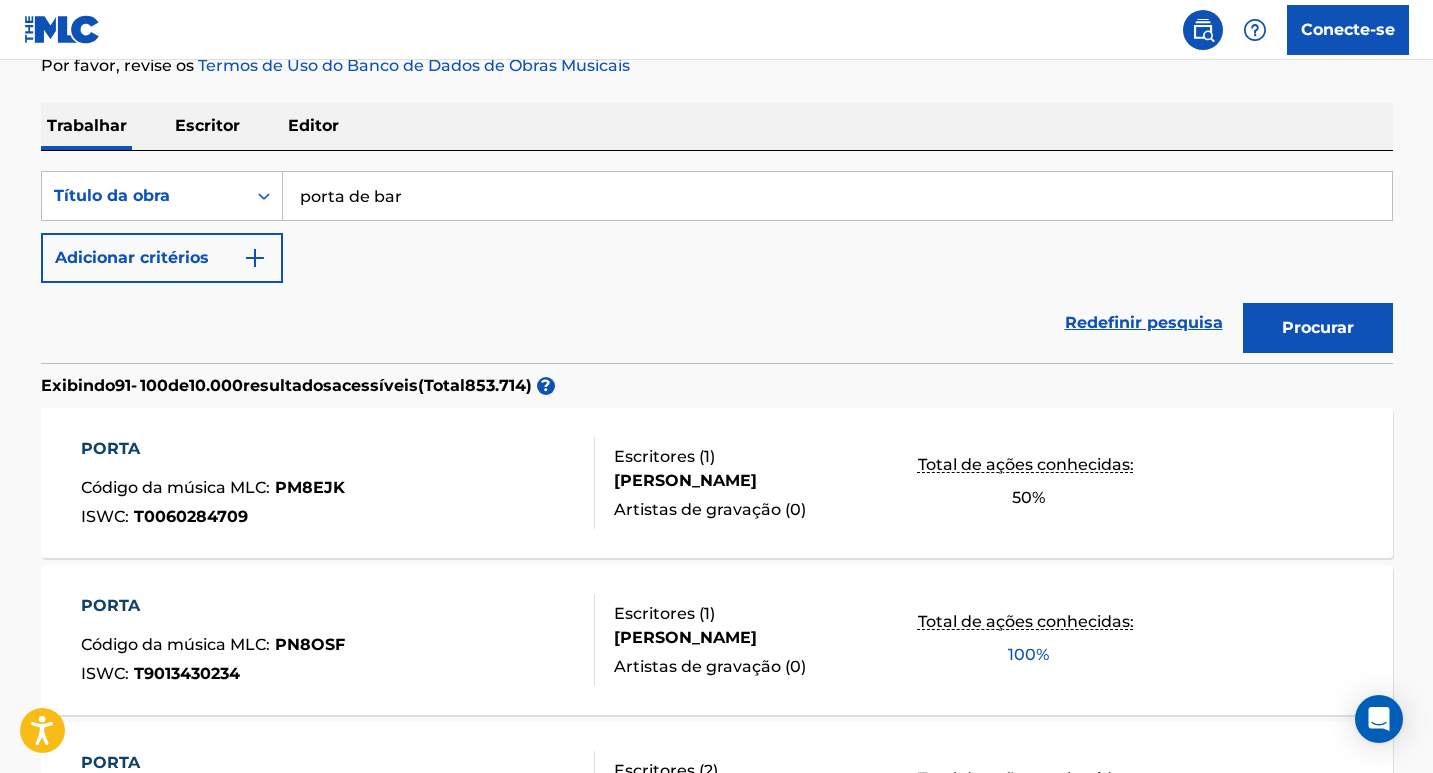 click on "Procurar" at bounding box center (1318, 328) 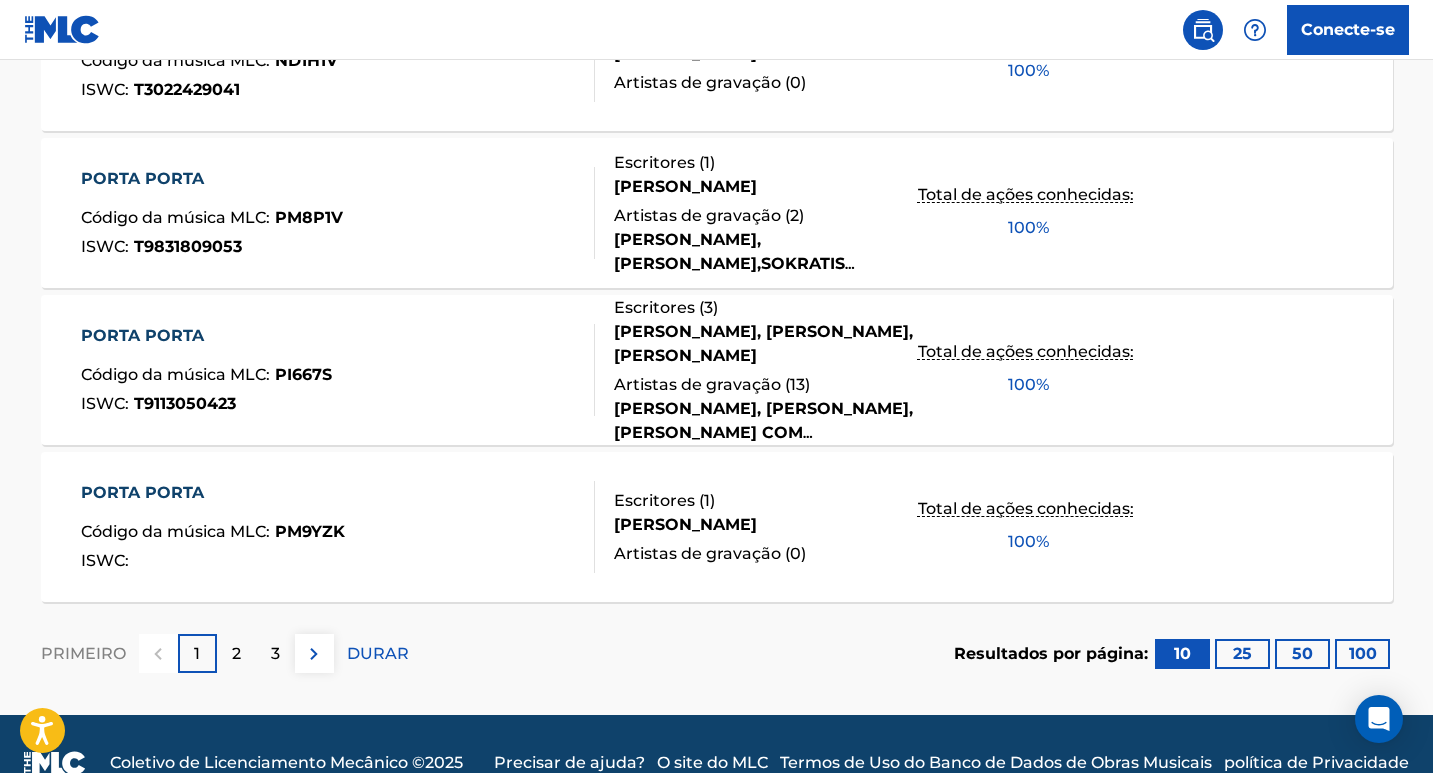 scroll, scrollTop: 1687, scrollLeft: 0, axis: vertical 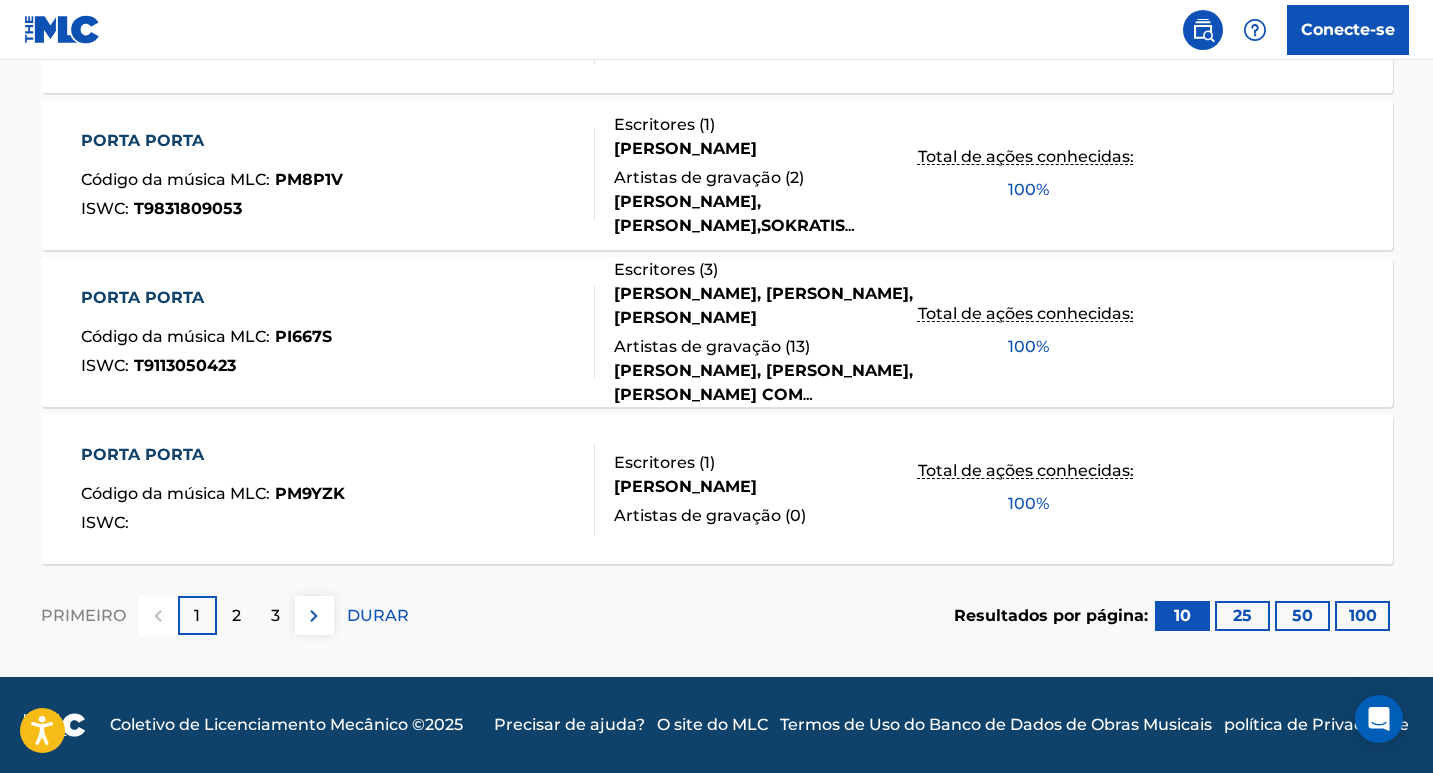 click on "3" at bounding box center [275, 615] 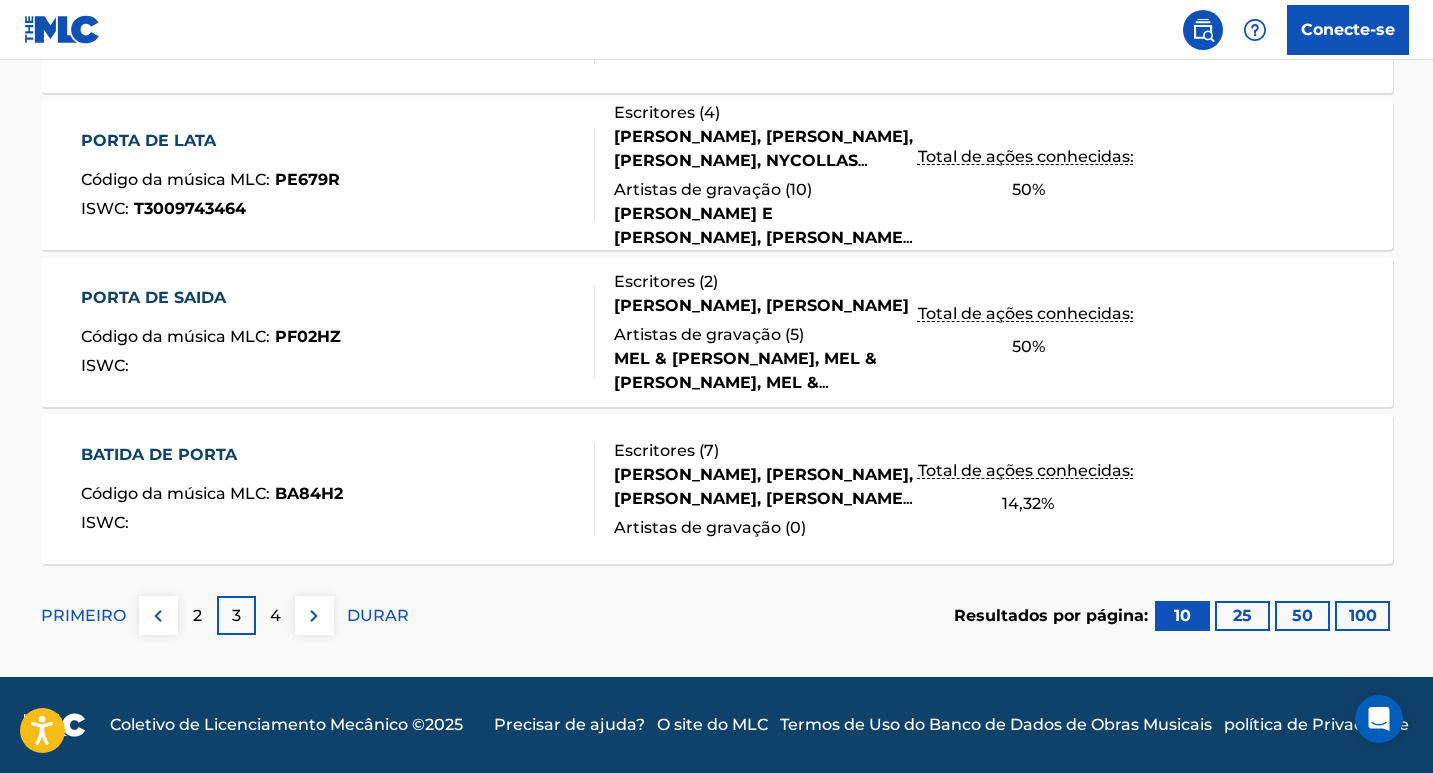 click on "2" at bounding box center (197, 616) 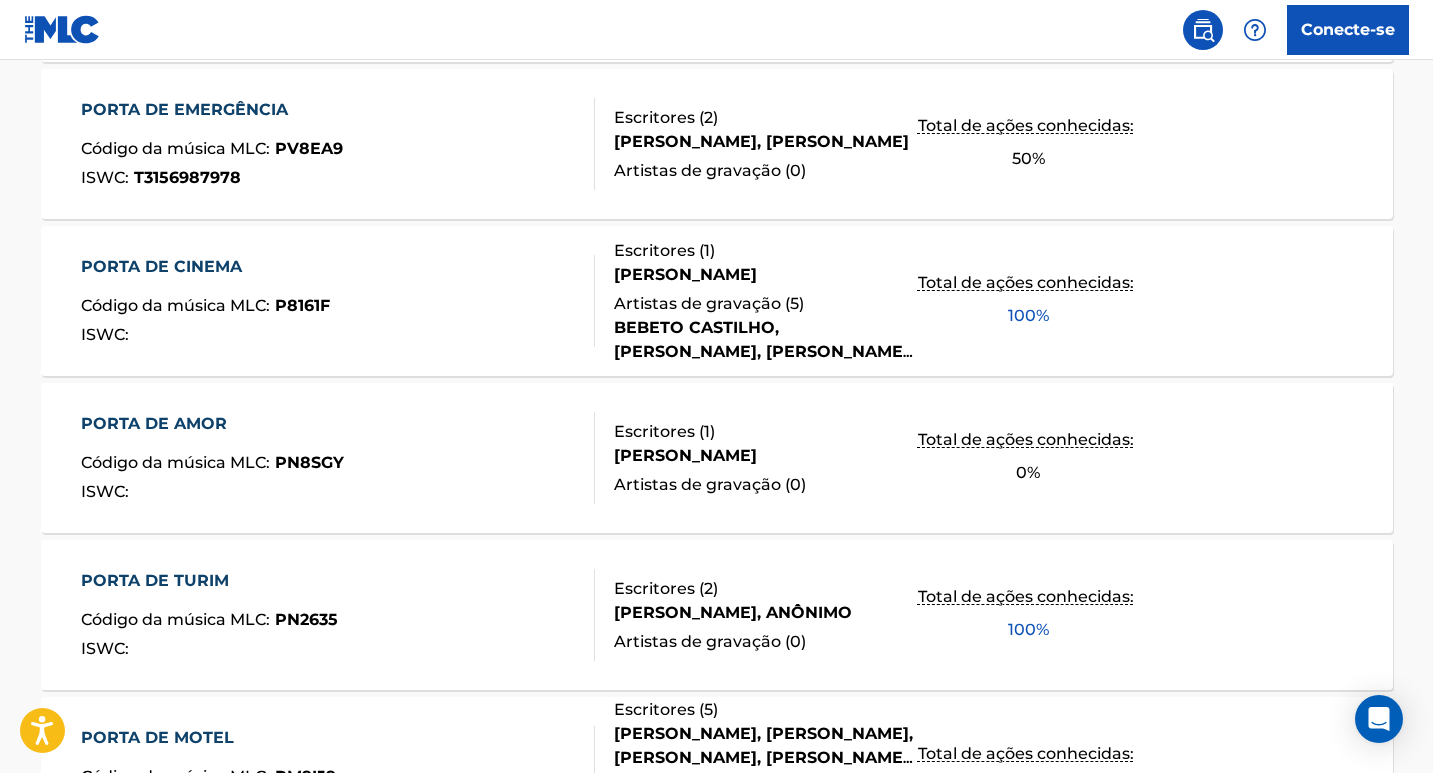 scroll, scrollTop: 1687, scrollLeft: 0, axis: vertical 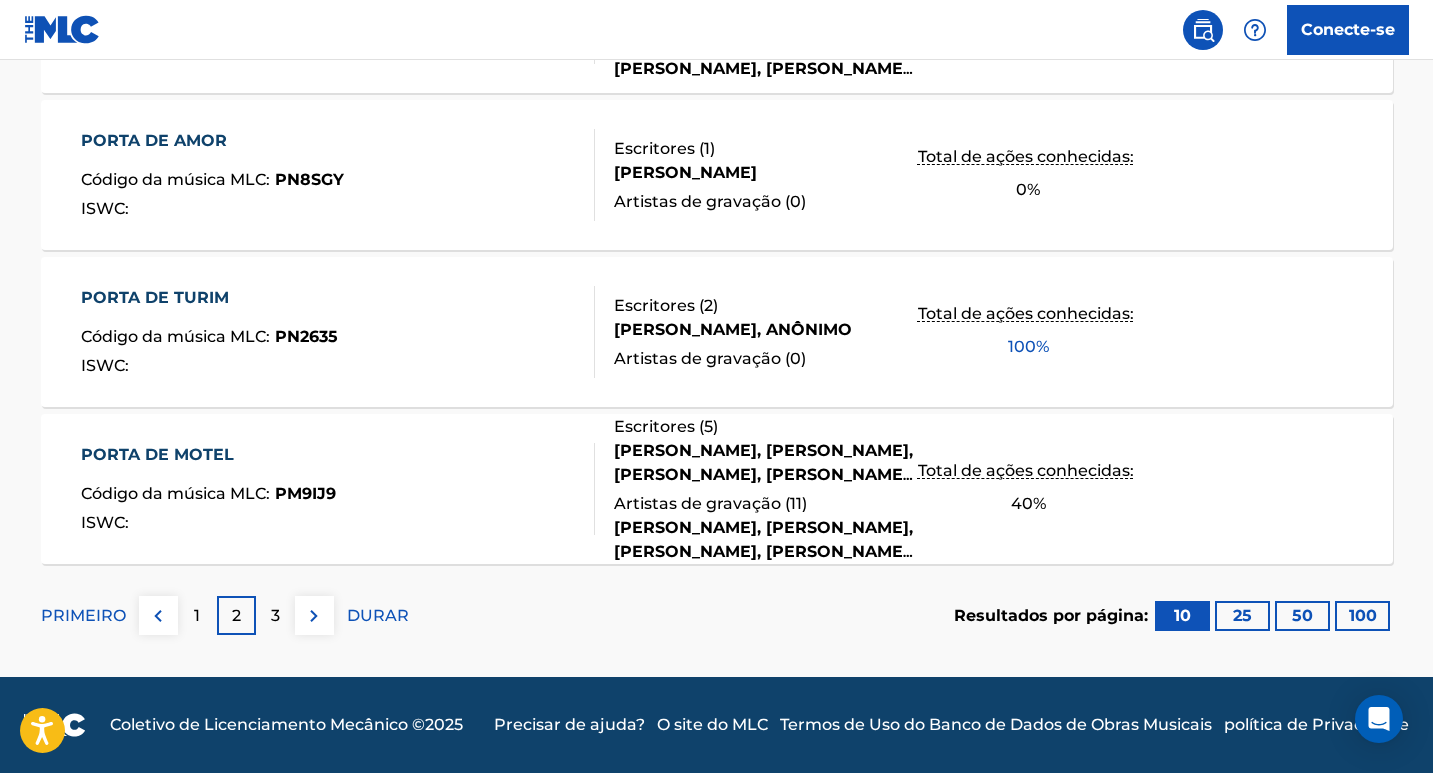click on "3" at bounding box center (275, 615) 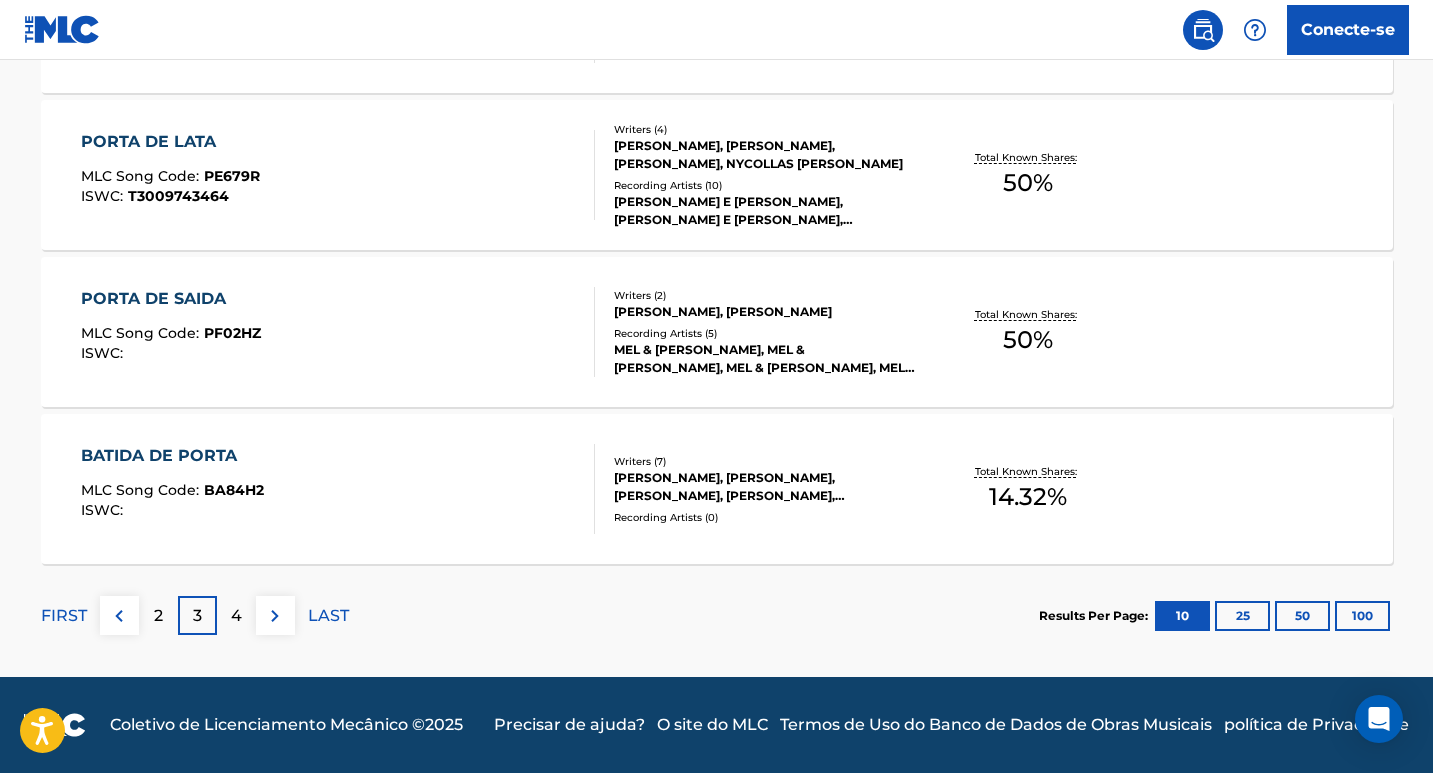 scroll, scrollTop: 1687, scrollLeft: 0, axis: vertical 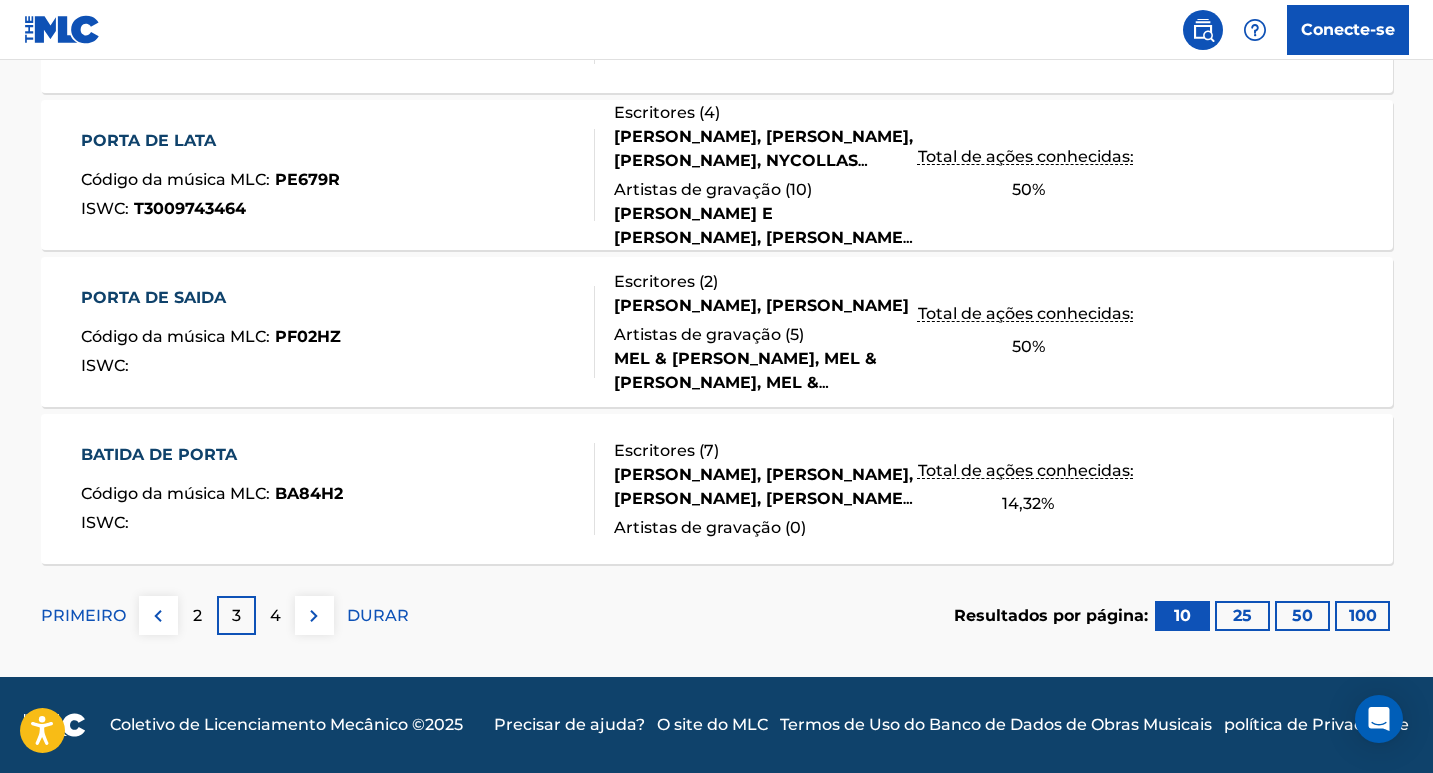 click on "4" at bounding box center (275, 615) 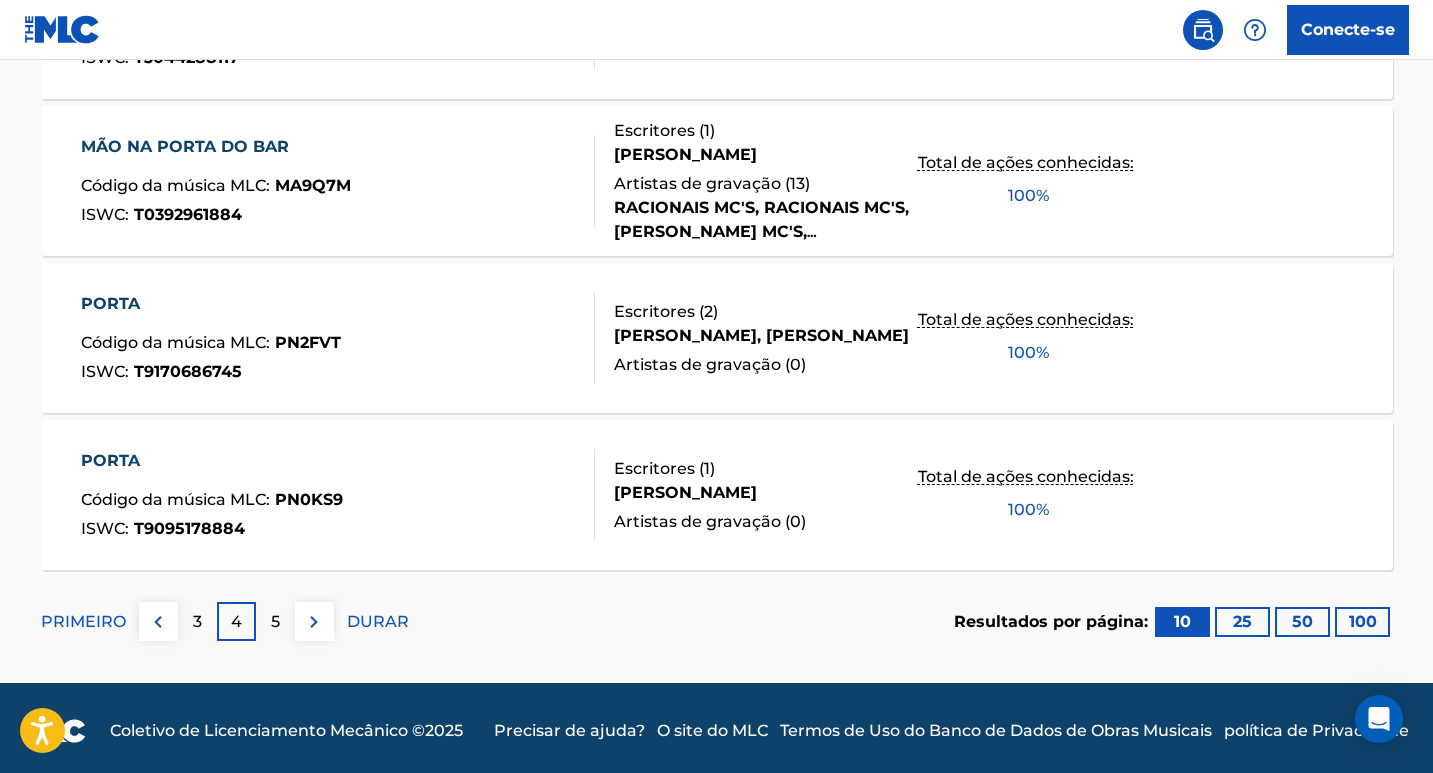 scroll, scrollTop: 1687, scrollLeft: 0, axis: vertical 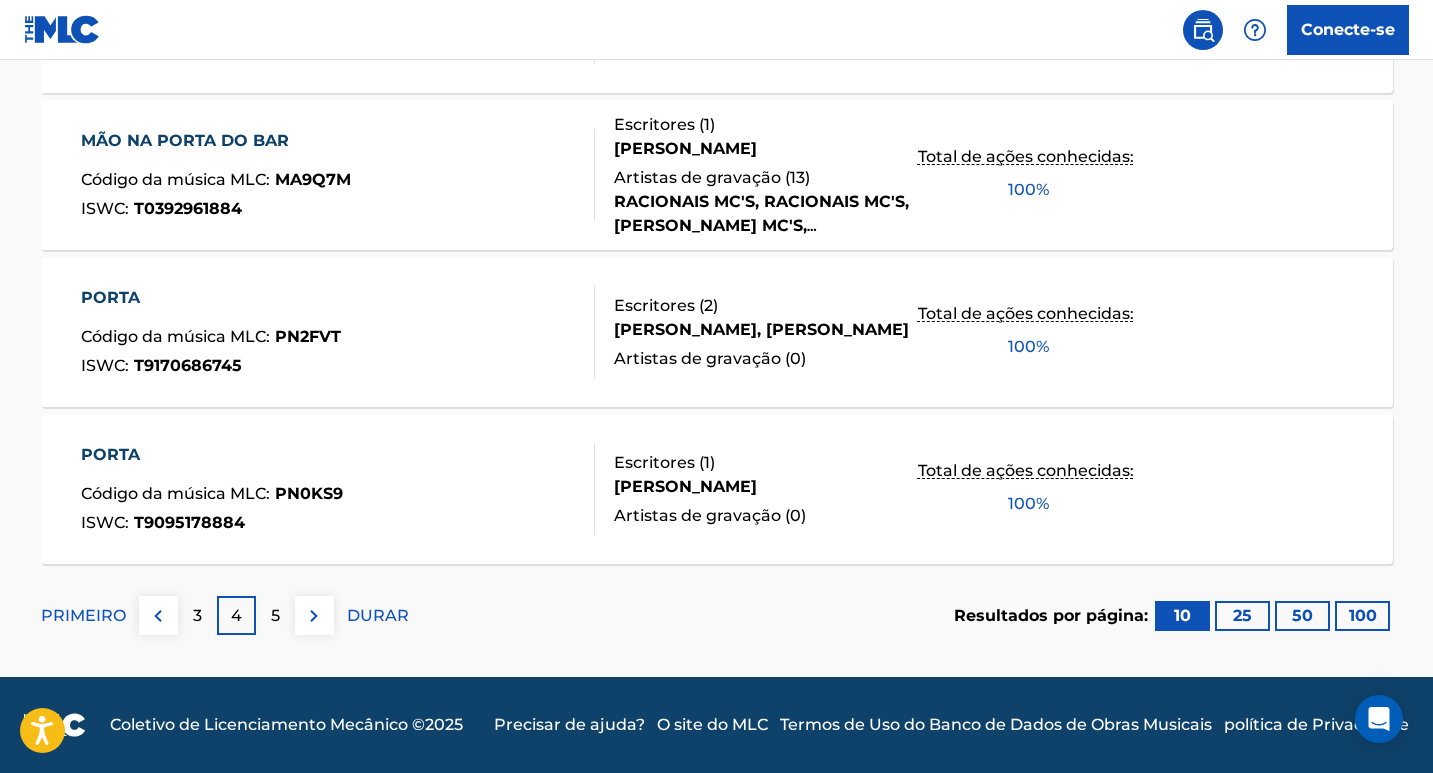 drag, startPoint x: 1429, startPoint y: 594, endPoint x: 1439, endPoint y: 593, distance: 10.049875 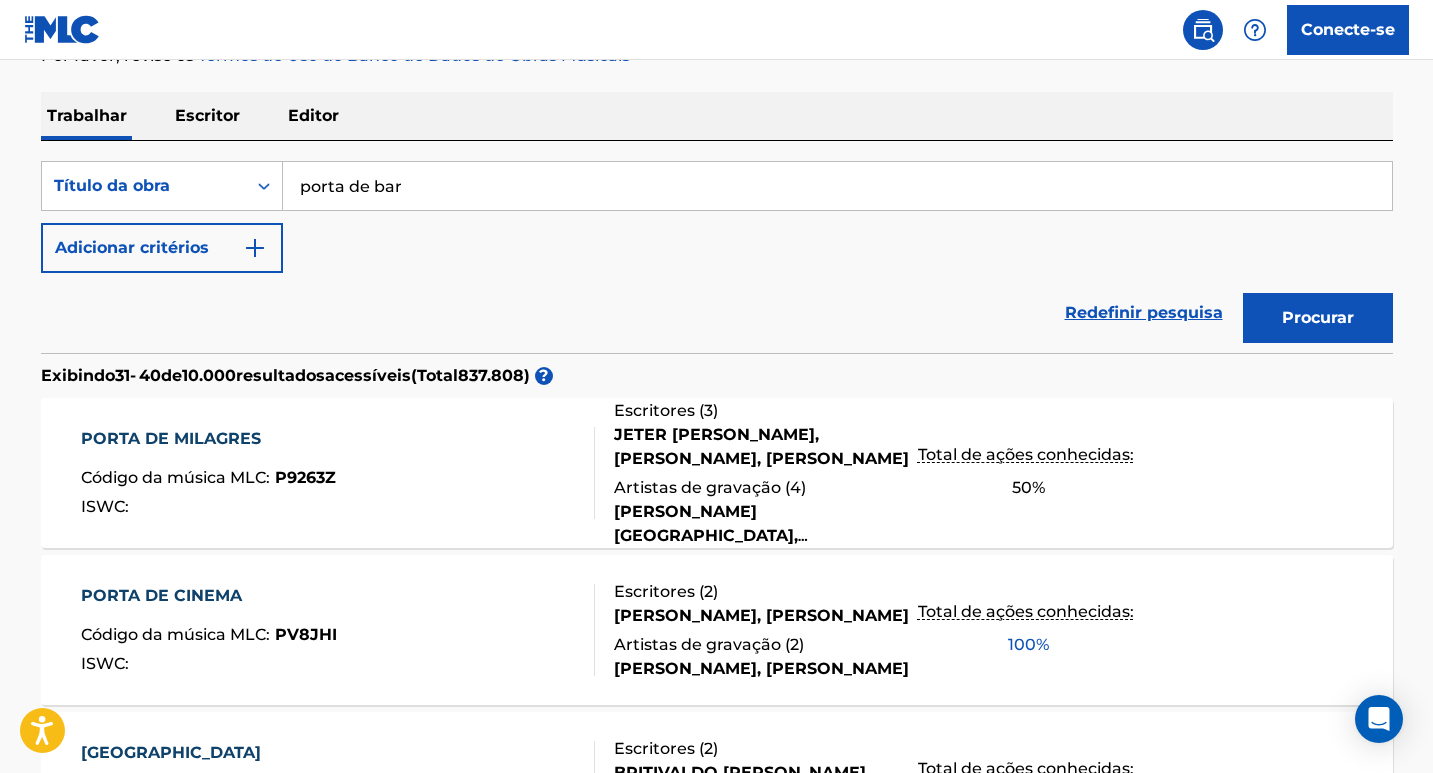 scroll, scrollTop: 286, scrollLeft: 0, axis: vertical 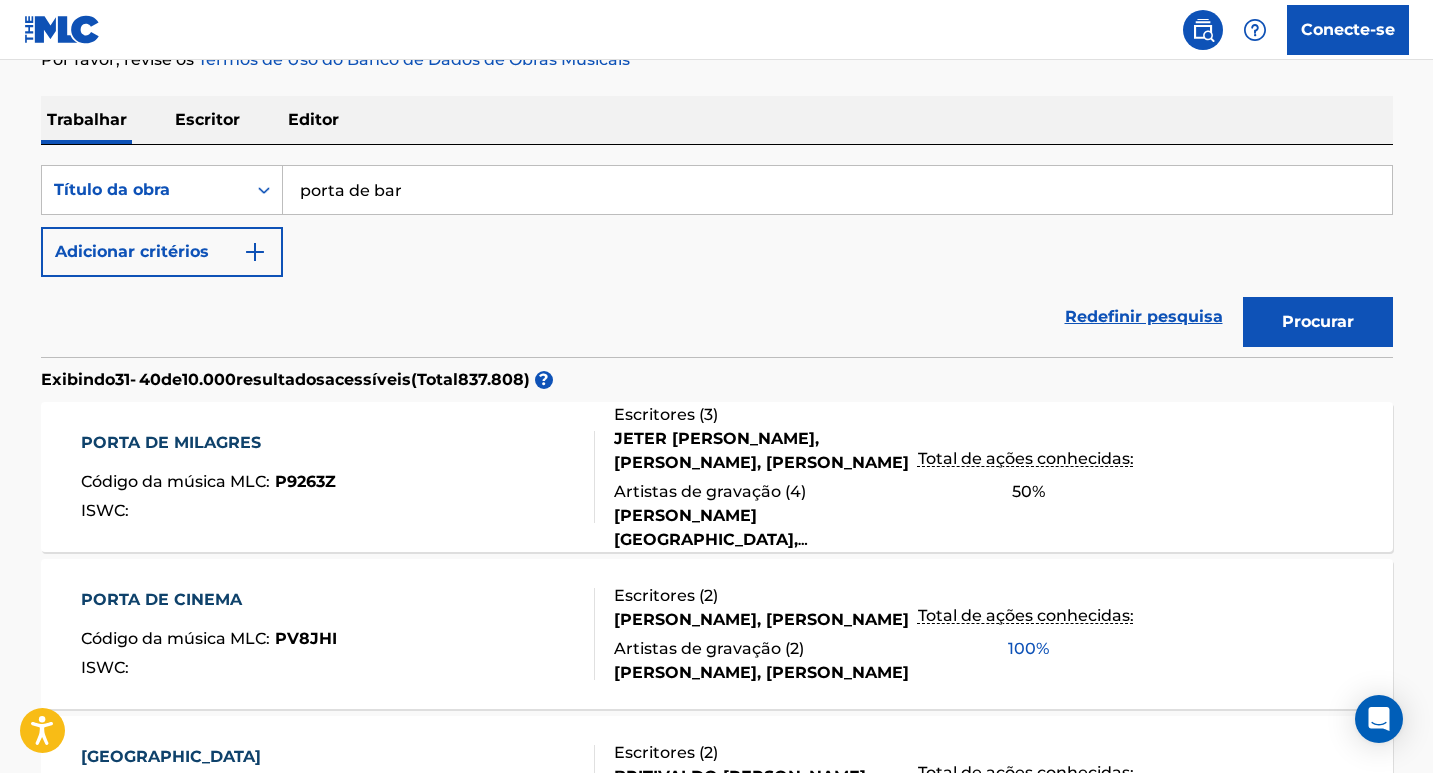 click on "porta de bar" at bounding box center (837, 190) 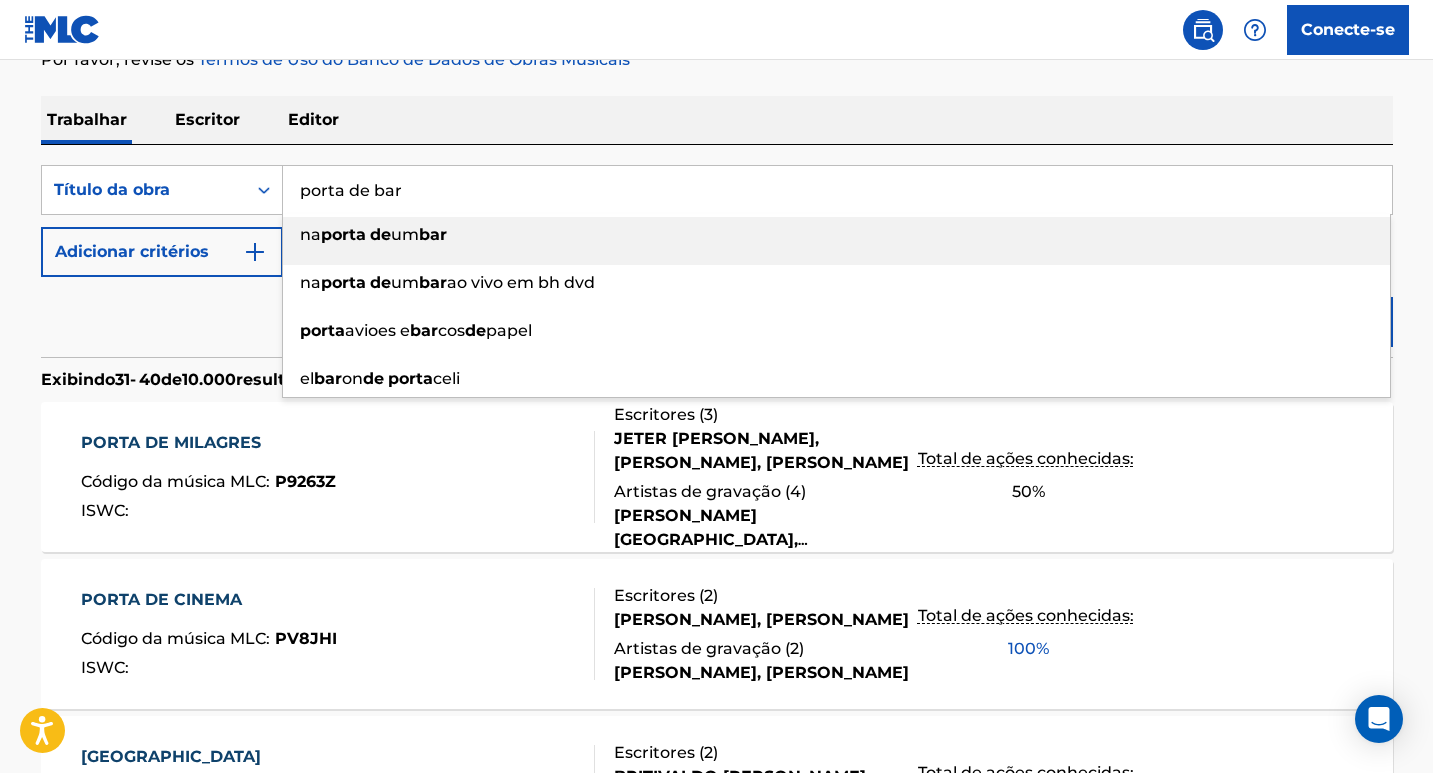 paste on "Bruno Caliman" 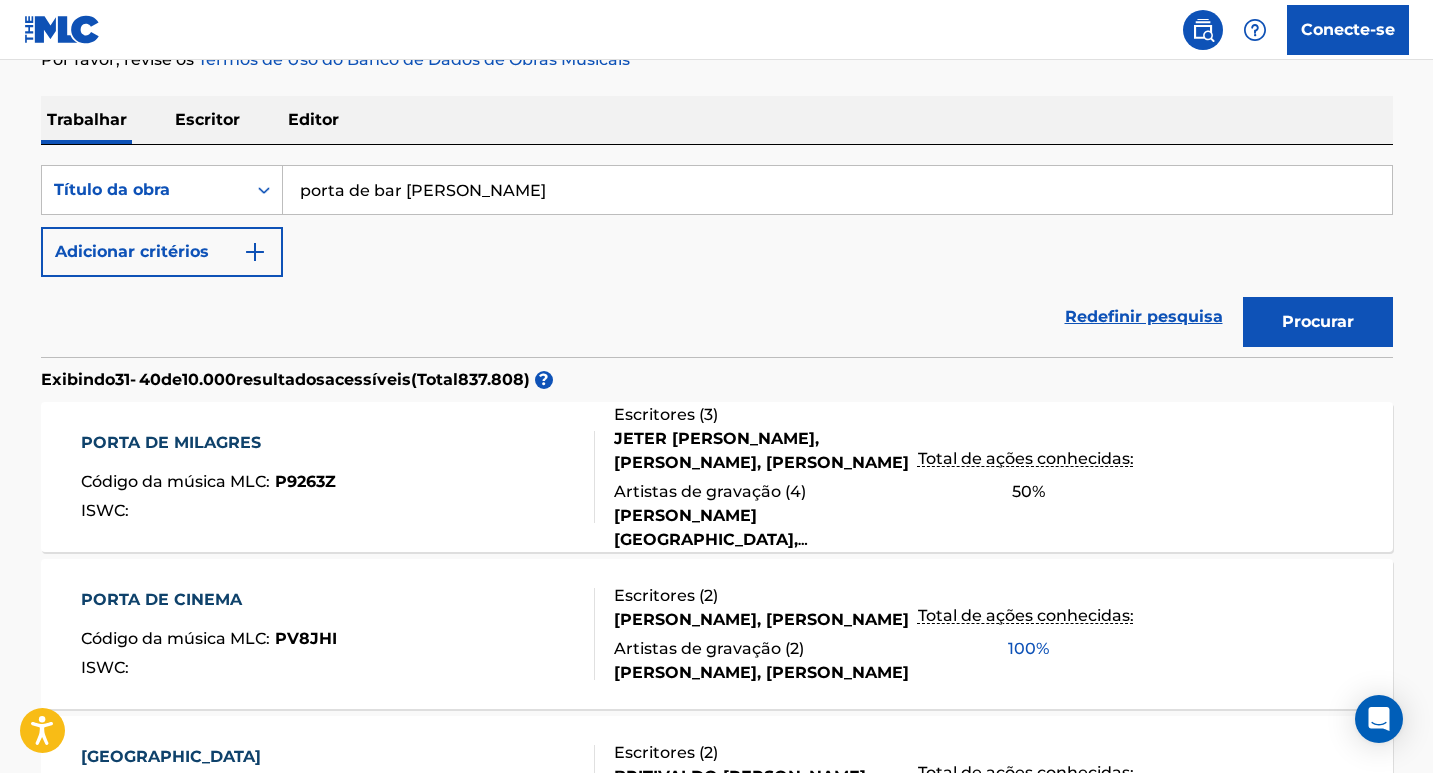 type on "porta de bar Bruno Caliman" 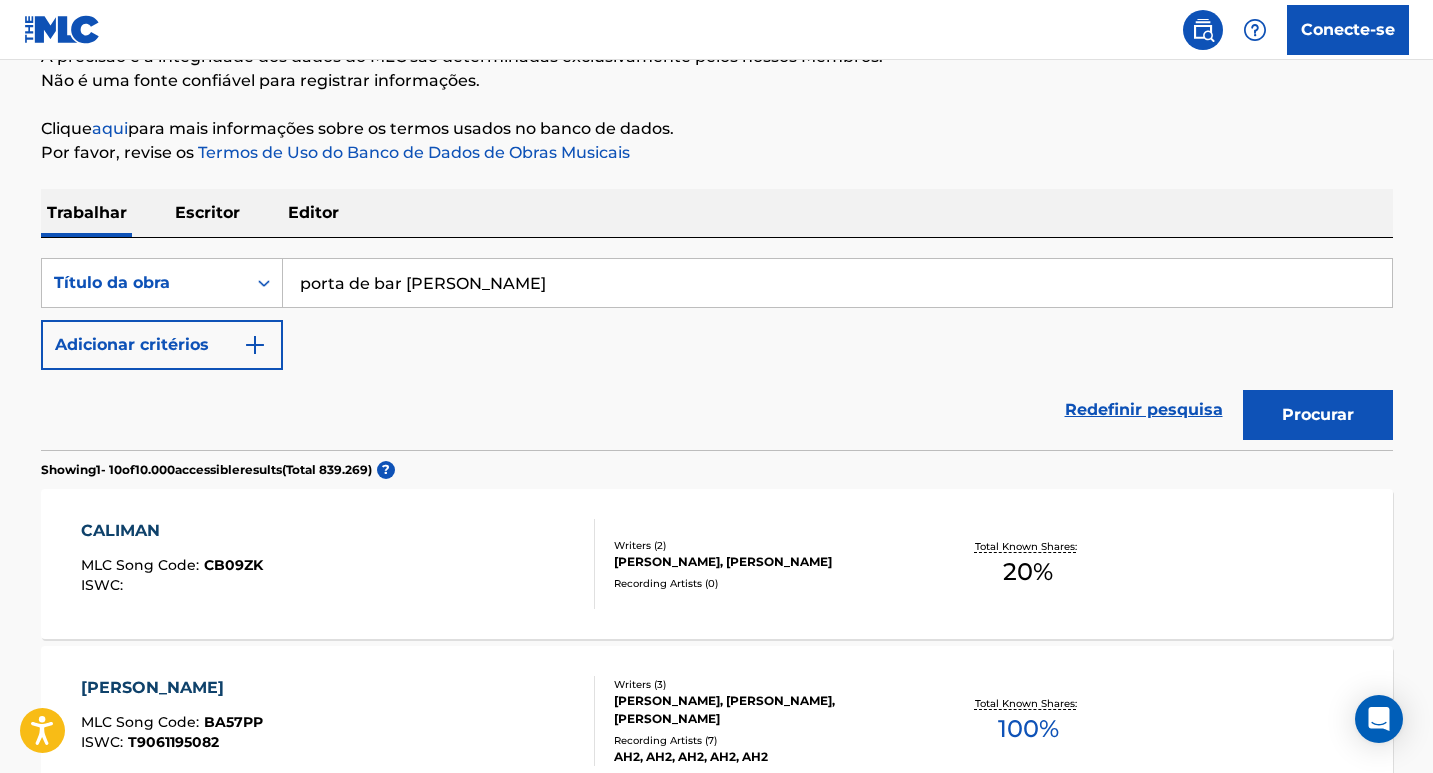 scroll, scrollTop: 200, scrollLeft: 0, axis: vertical 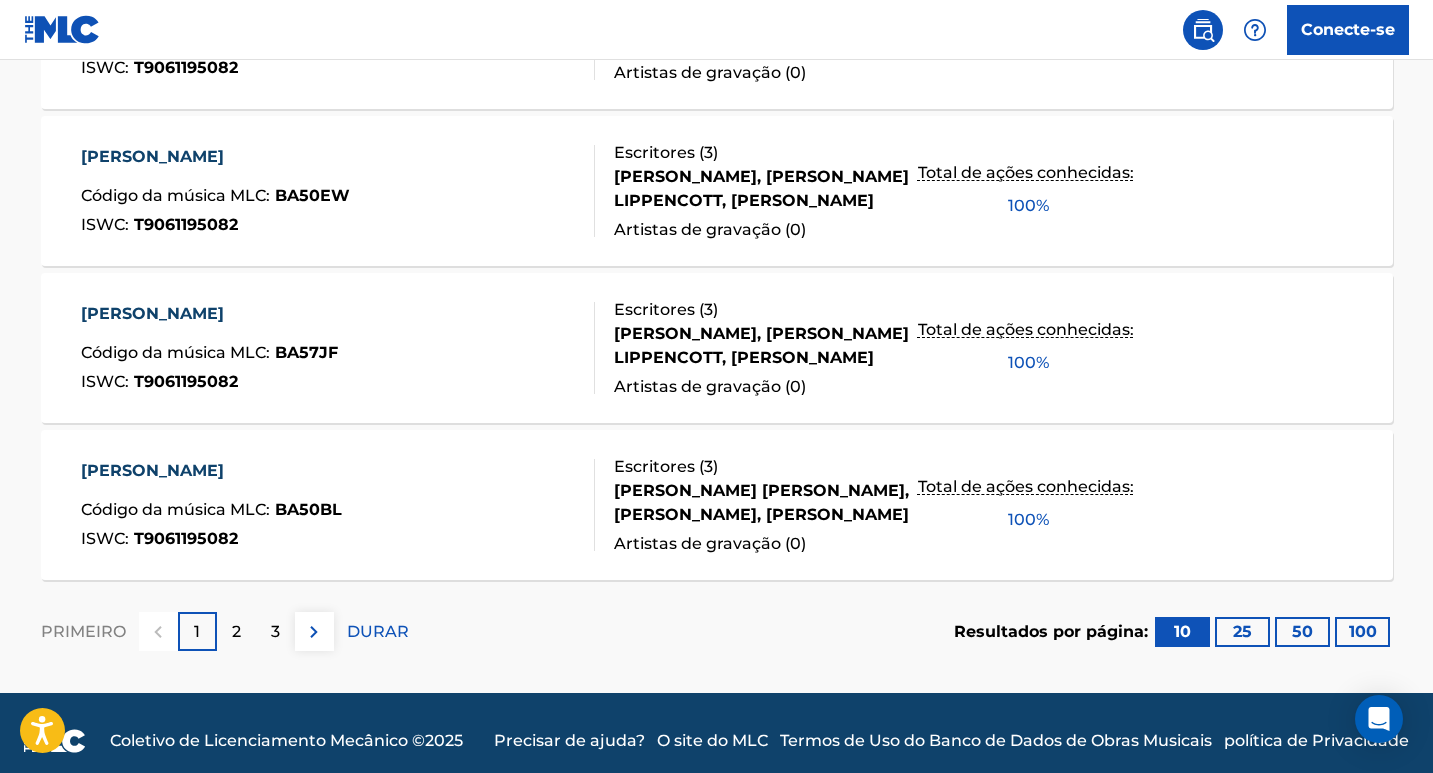click on "2" at bounding box center [236, 631] 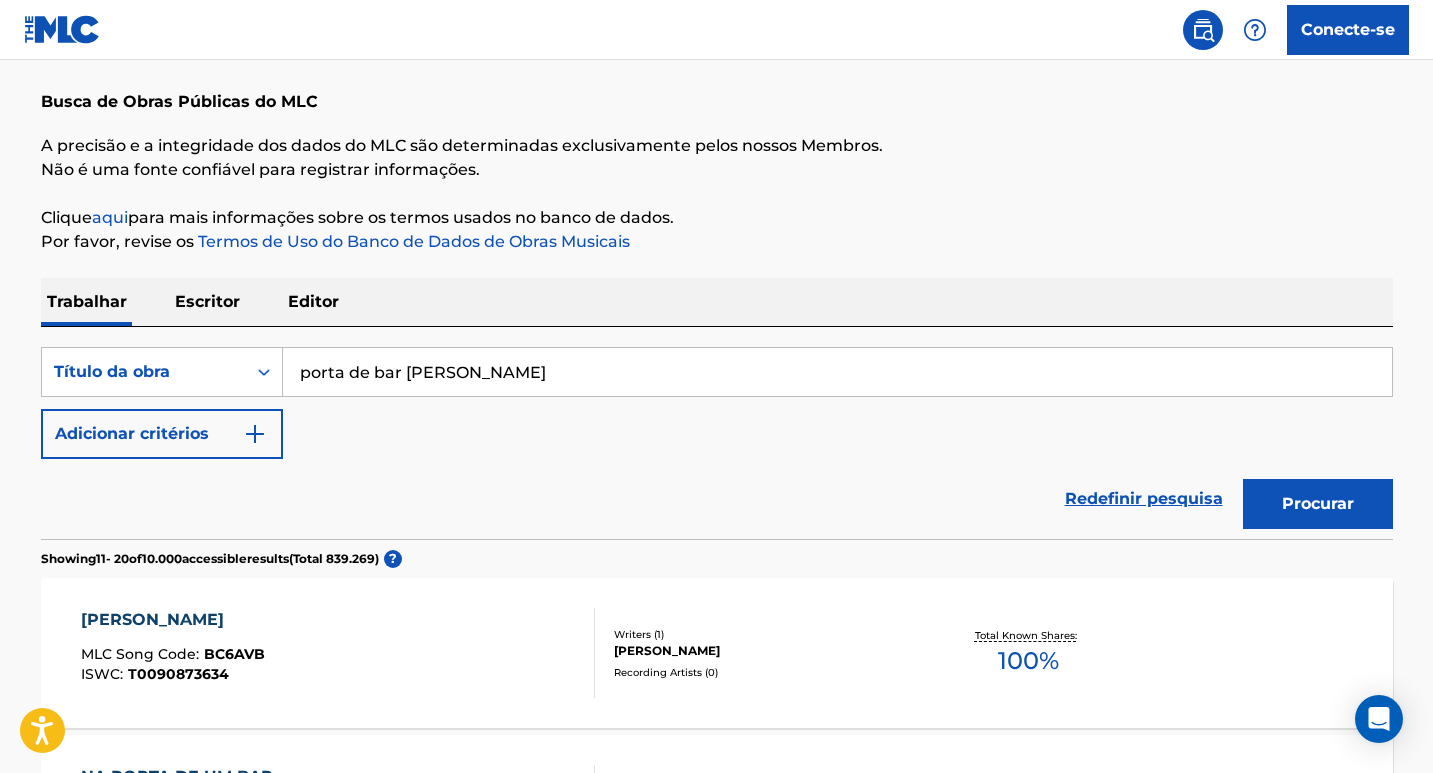 scroll, scrollTop: 1671, scrollLeft: 0, axis: vertical 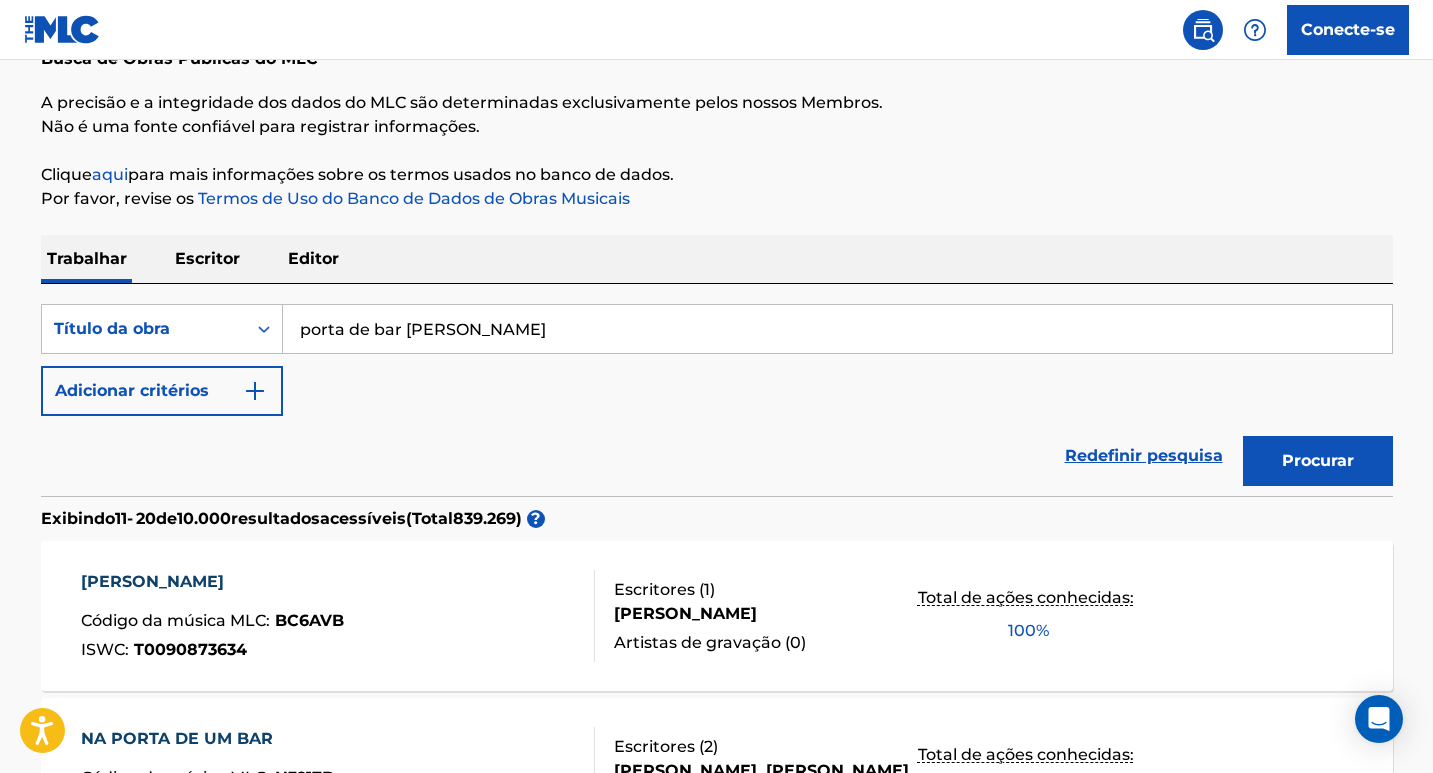 click on "Escritor" at bounding box center [207, 258] 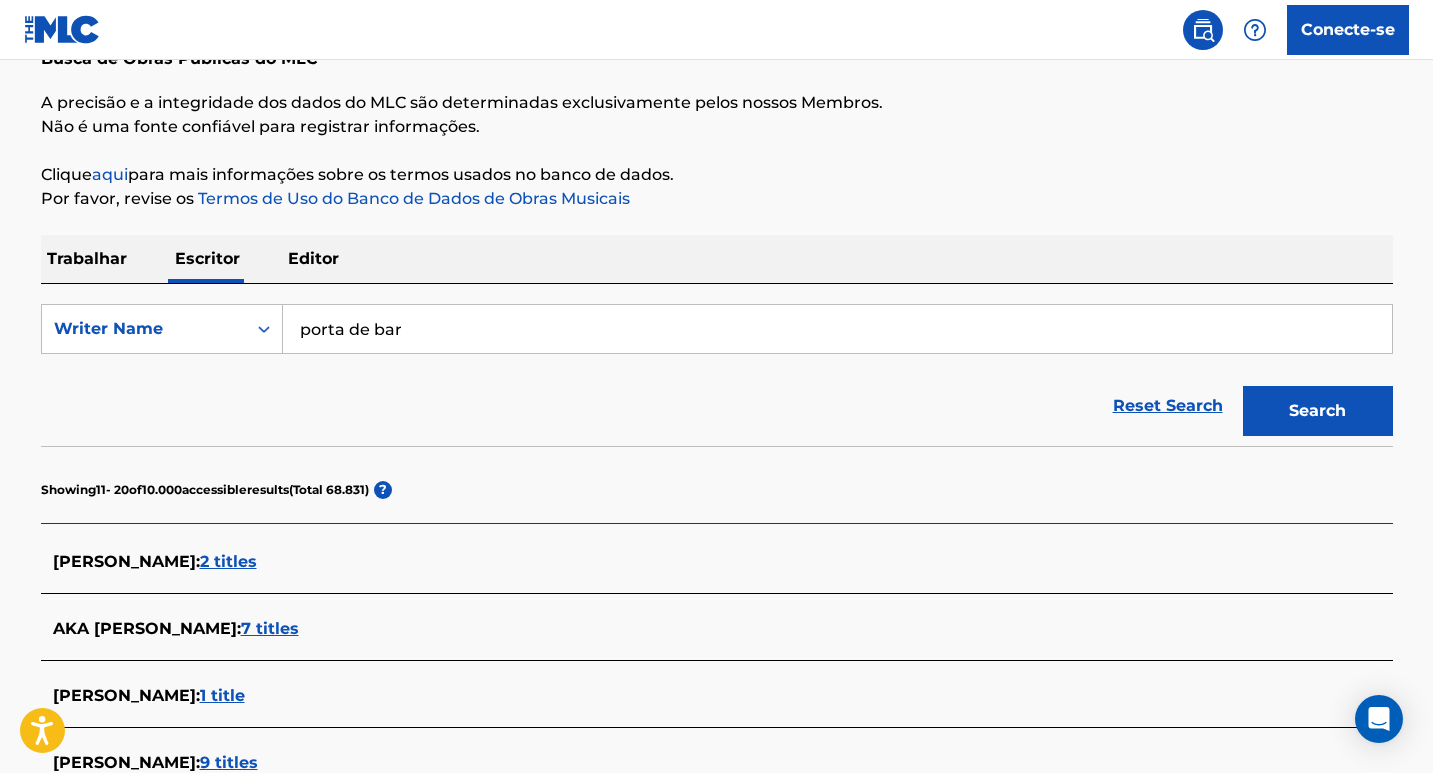 scroll, scrollTop: 0, scrollLeft: 0, axis: both 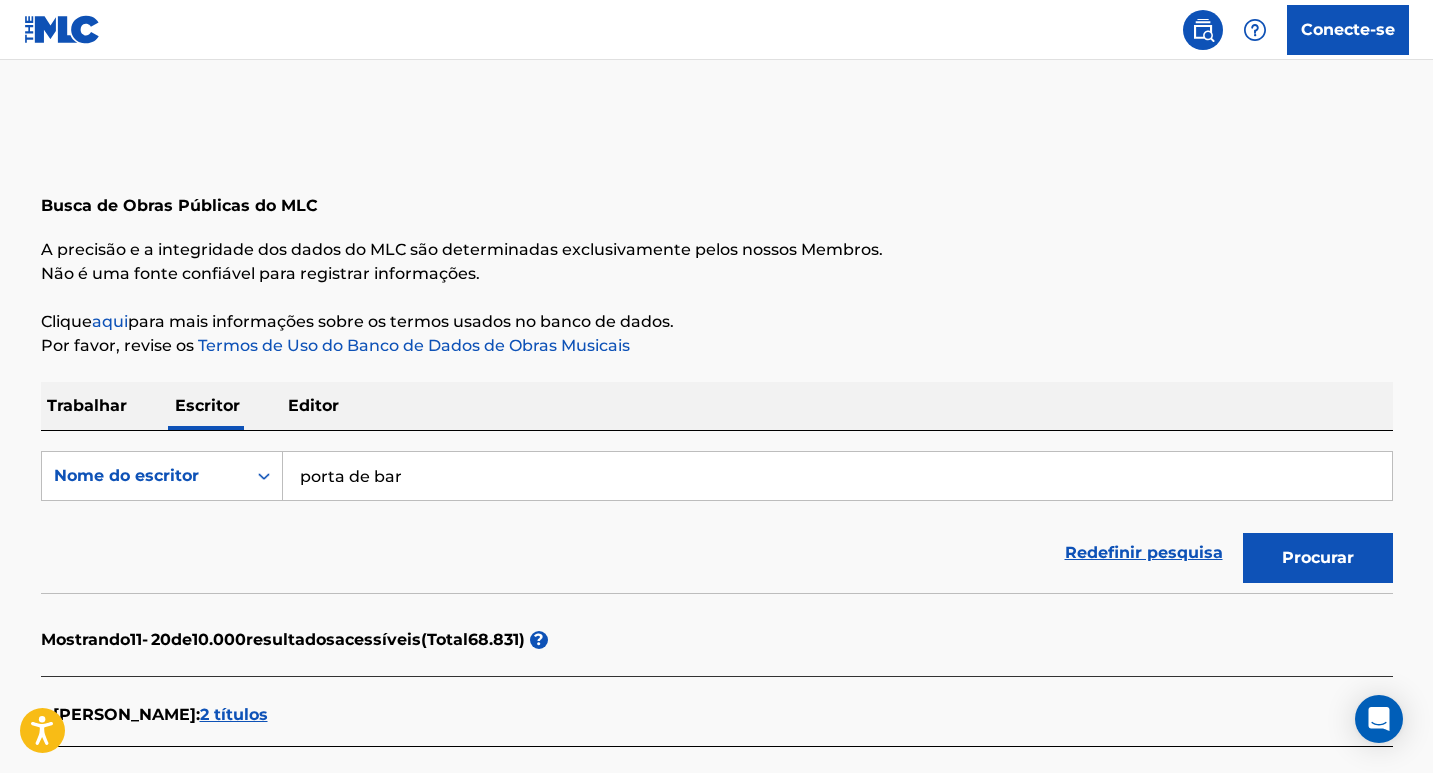 click on "porta de bar" at bounding box center (837, 476) 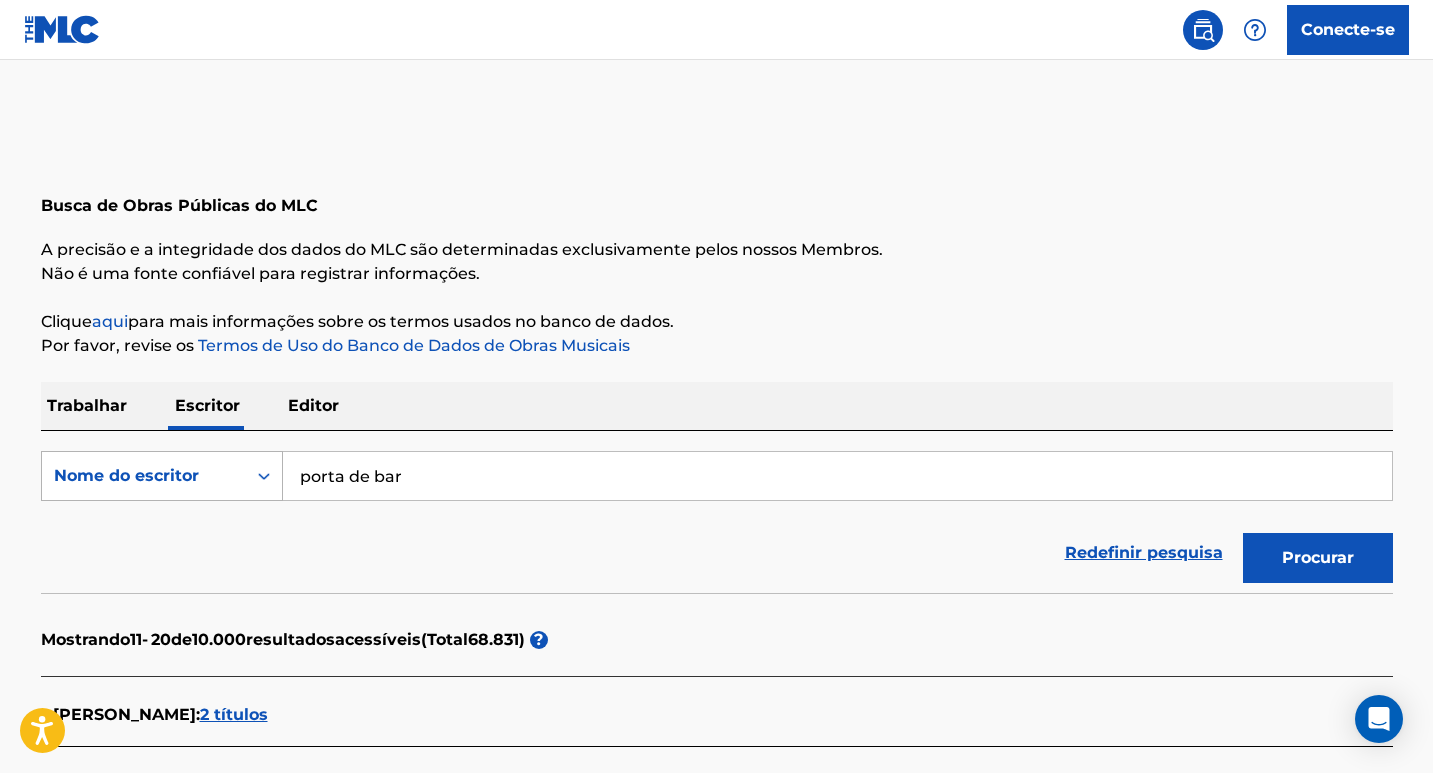drag, startPoint x: 472, startPoint y: 488, endPoint x: 89, endPoint y: 491, distance: 383.01175 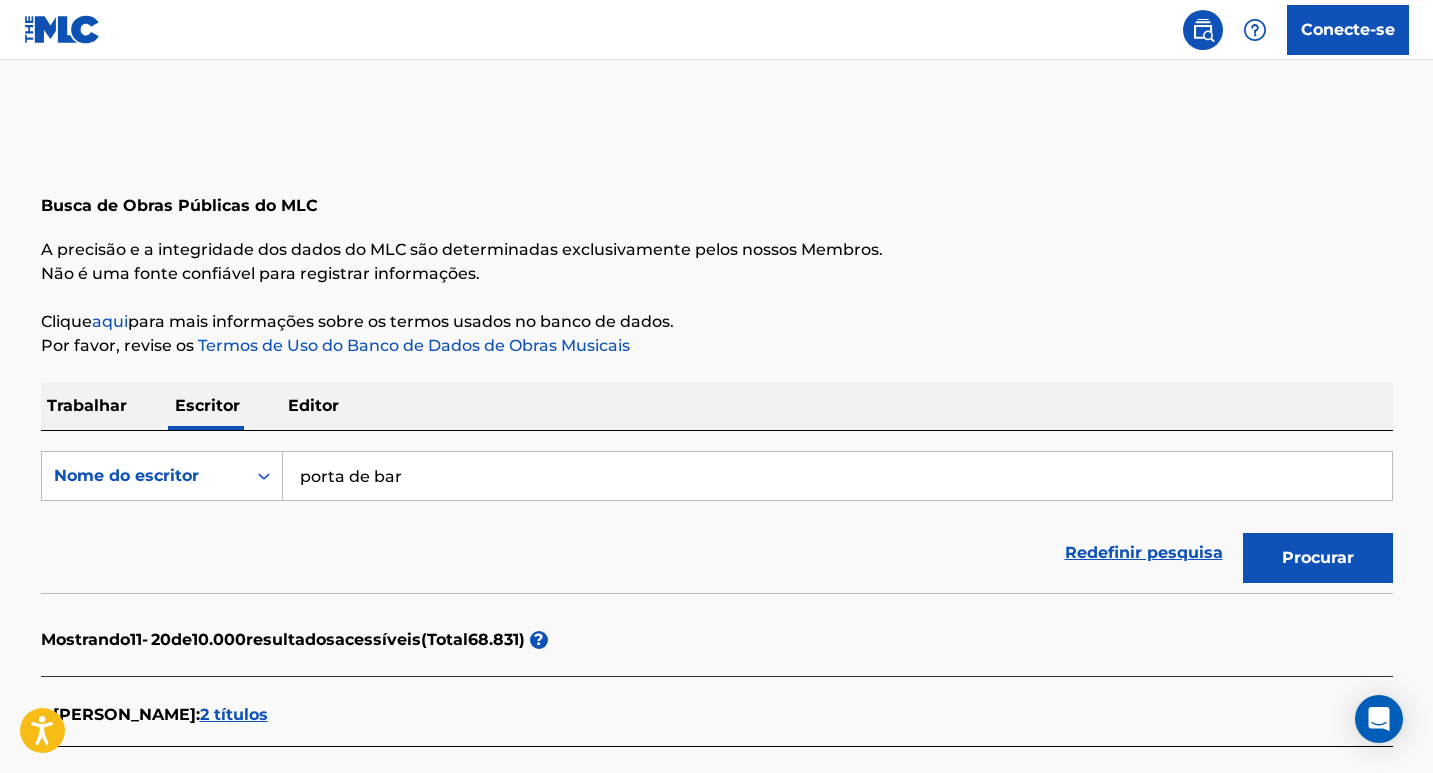 click on "Redefinir pesquisa Procurar" at bounding box center (717, 553) 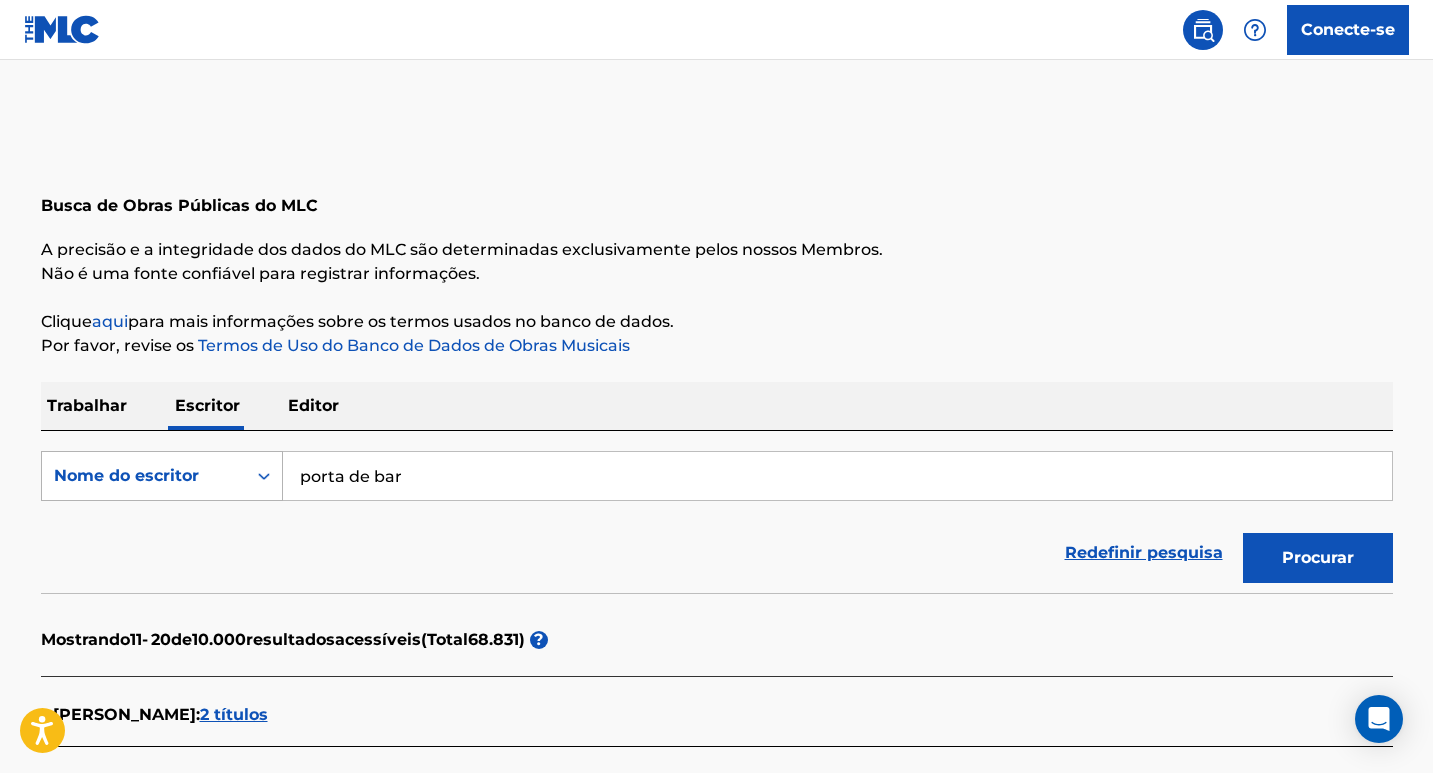 click at bounding box center [264, 476] 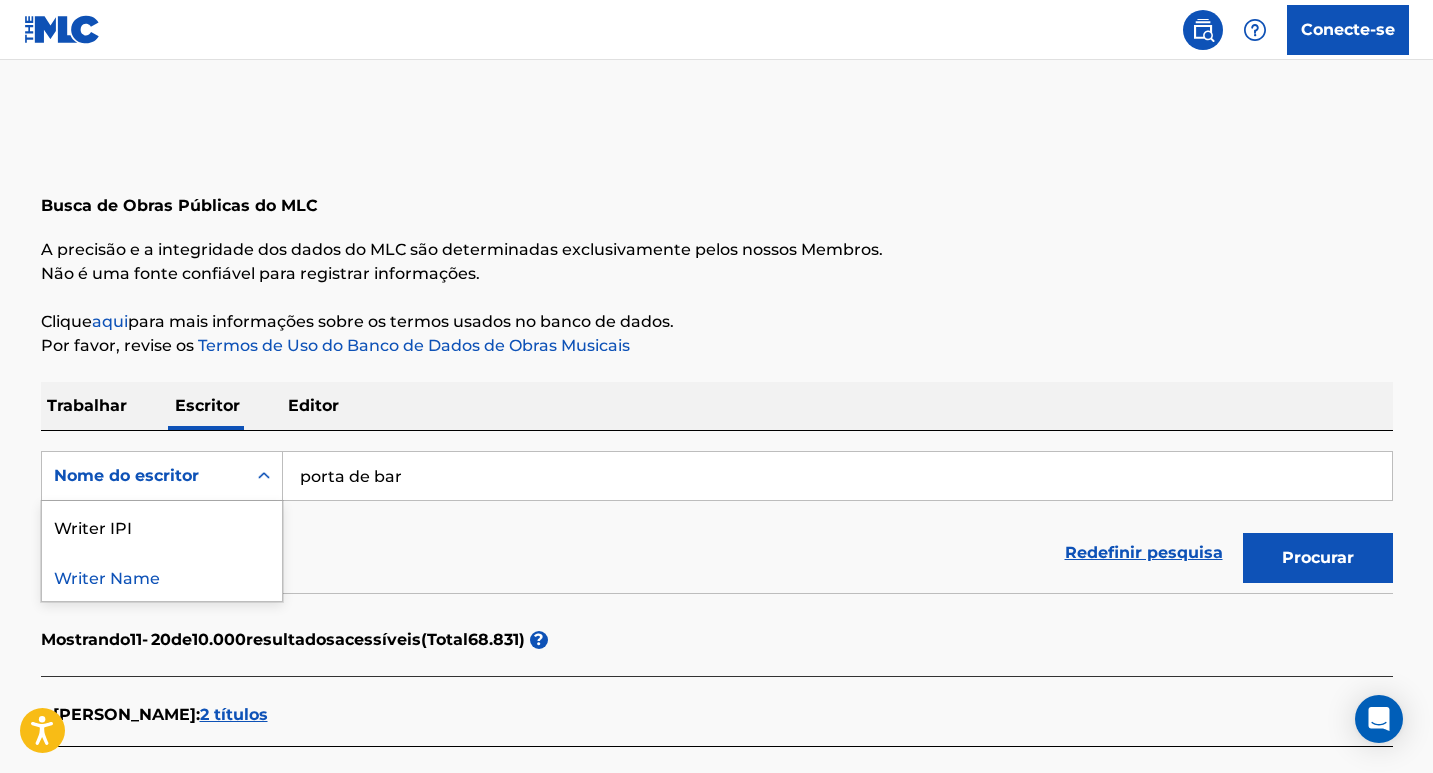 click on "porta de bar" at bounding box center [837, 476] 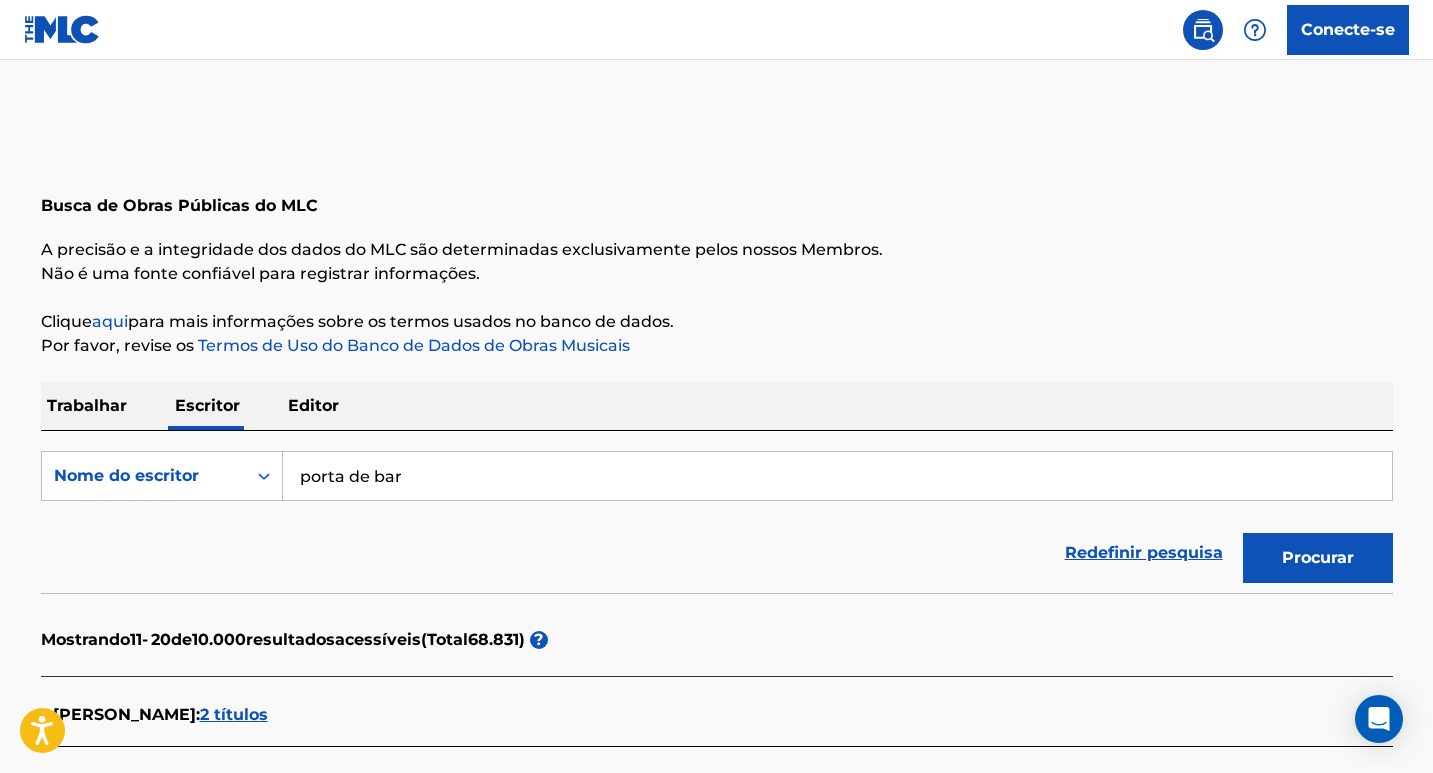drag, startPoint x: 484, startPoint y: 467, endPoint x: 0, endPoint y: 482, distance: 484.2324 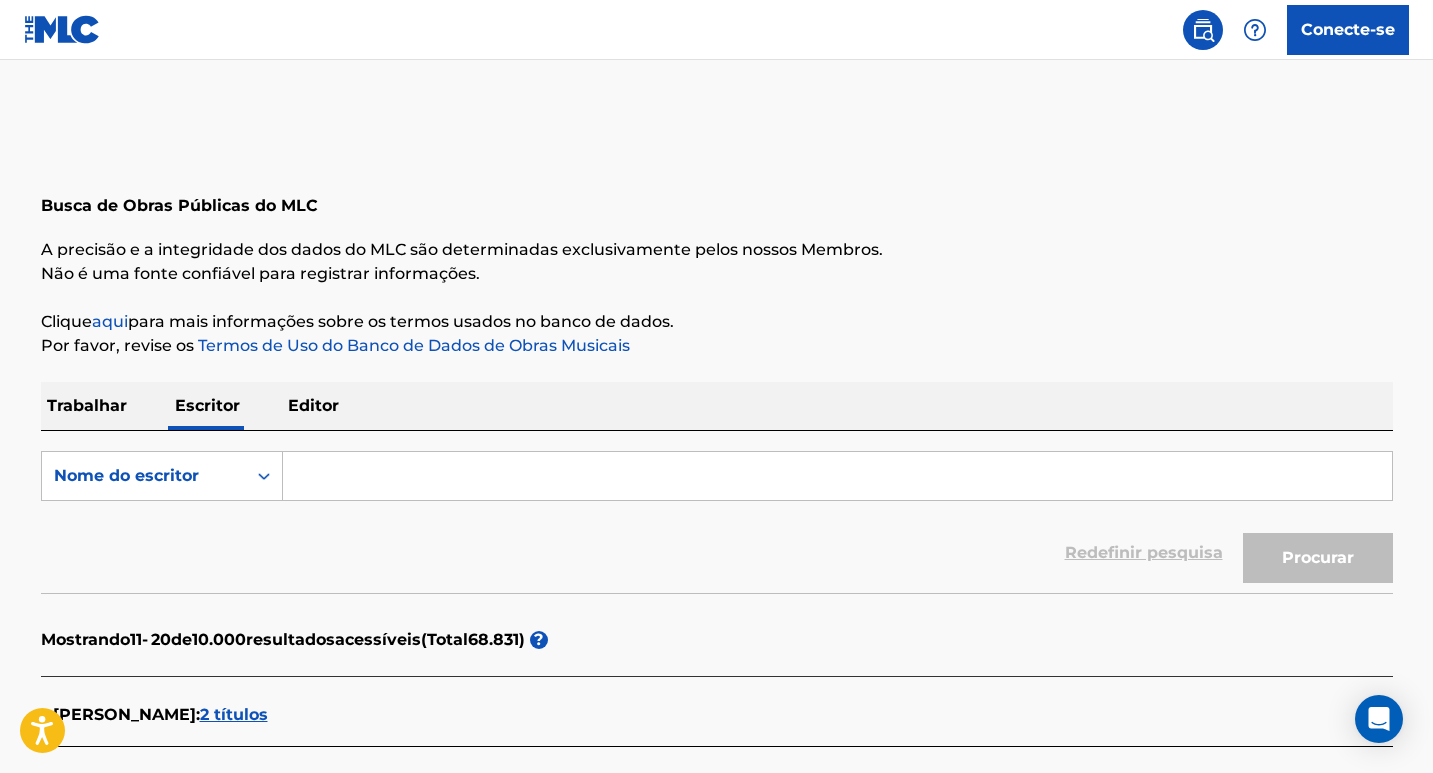 paste on "Bruno Caliman" 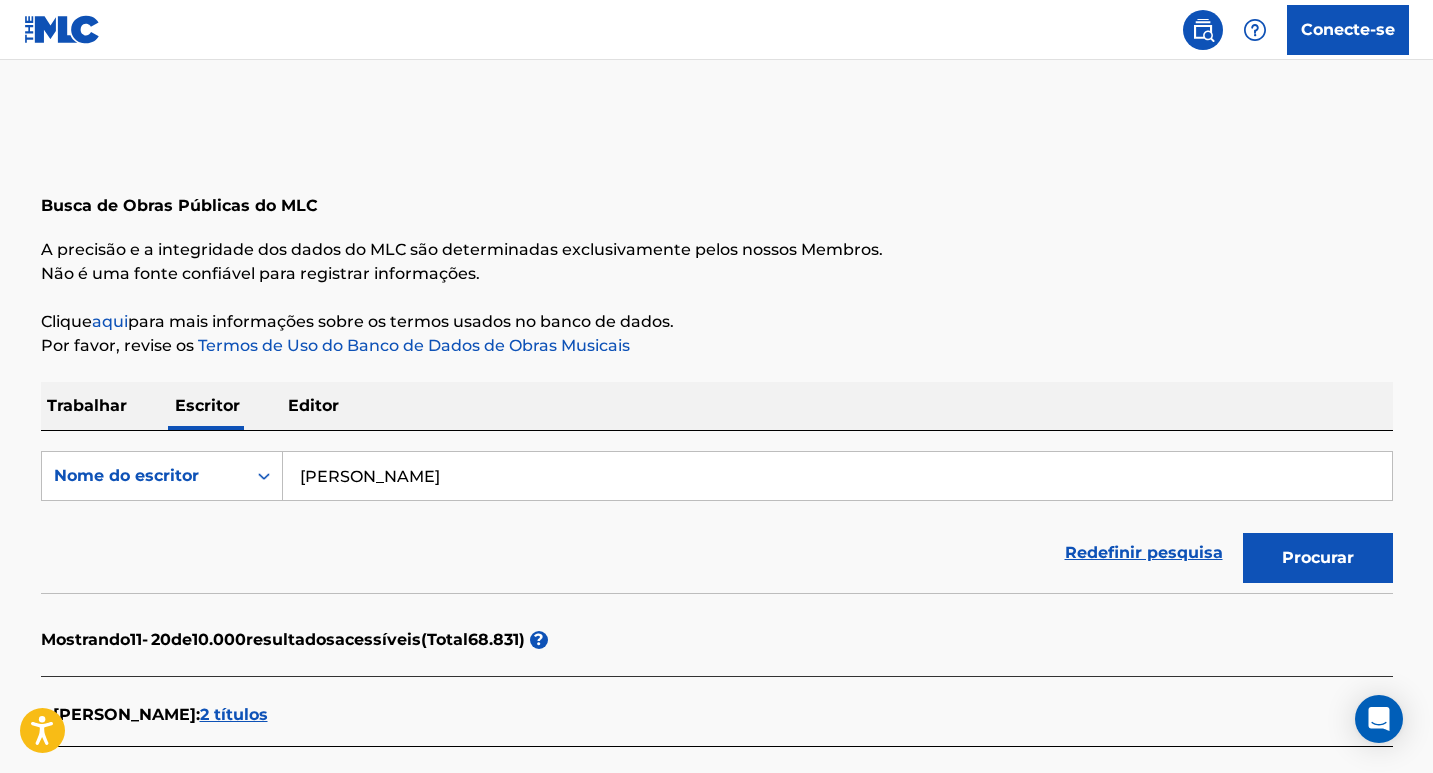type on "Bruno Caliman" 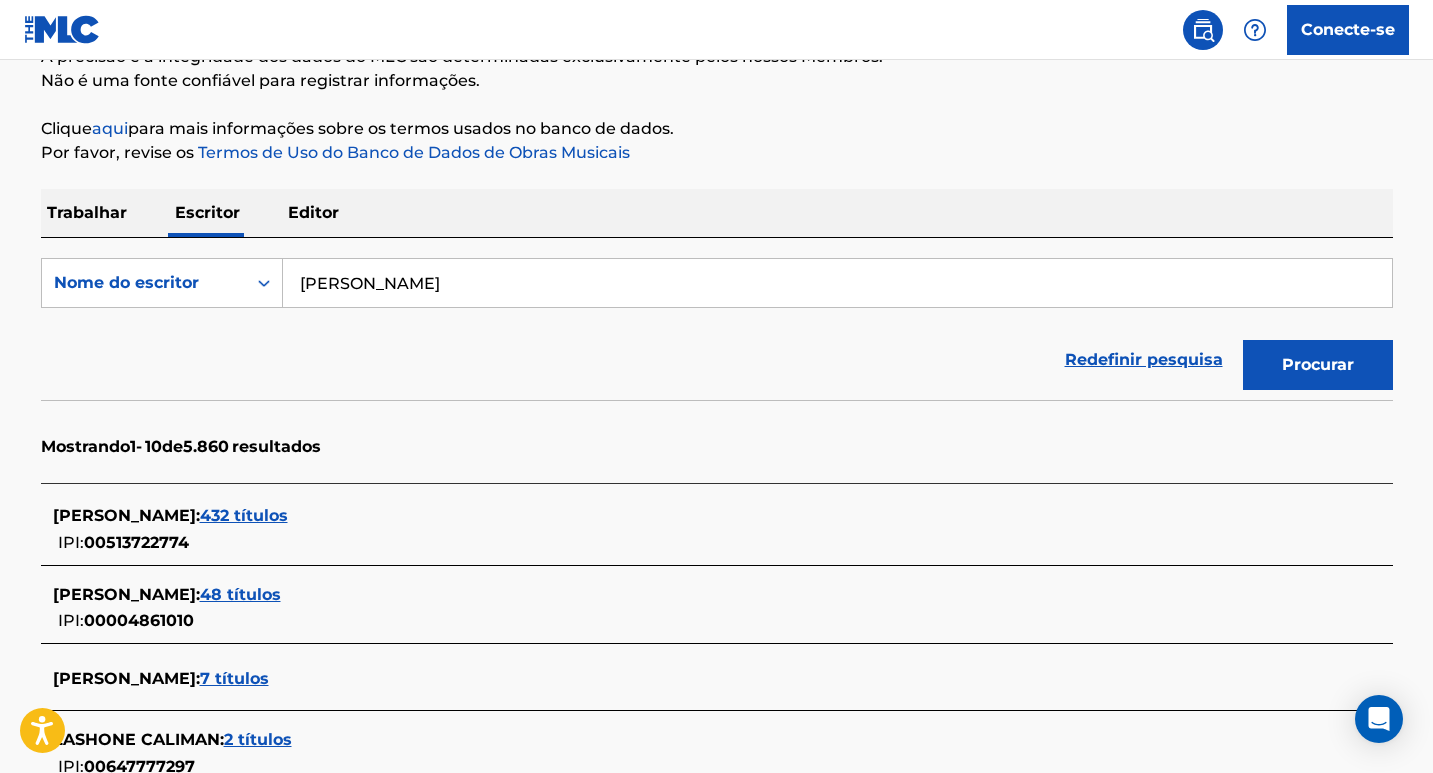 scroll, scrollTop: 300, scrollLeft: 0, axis: vertical 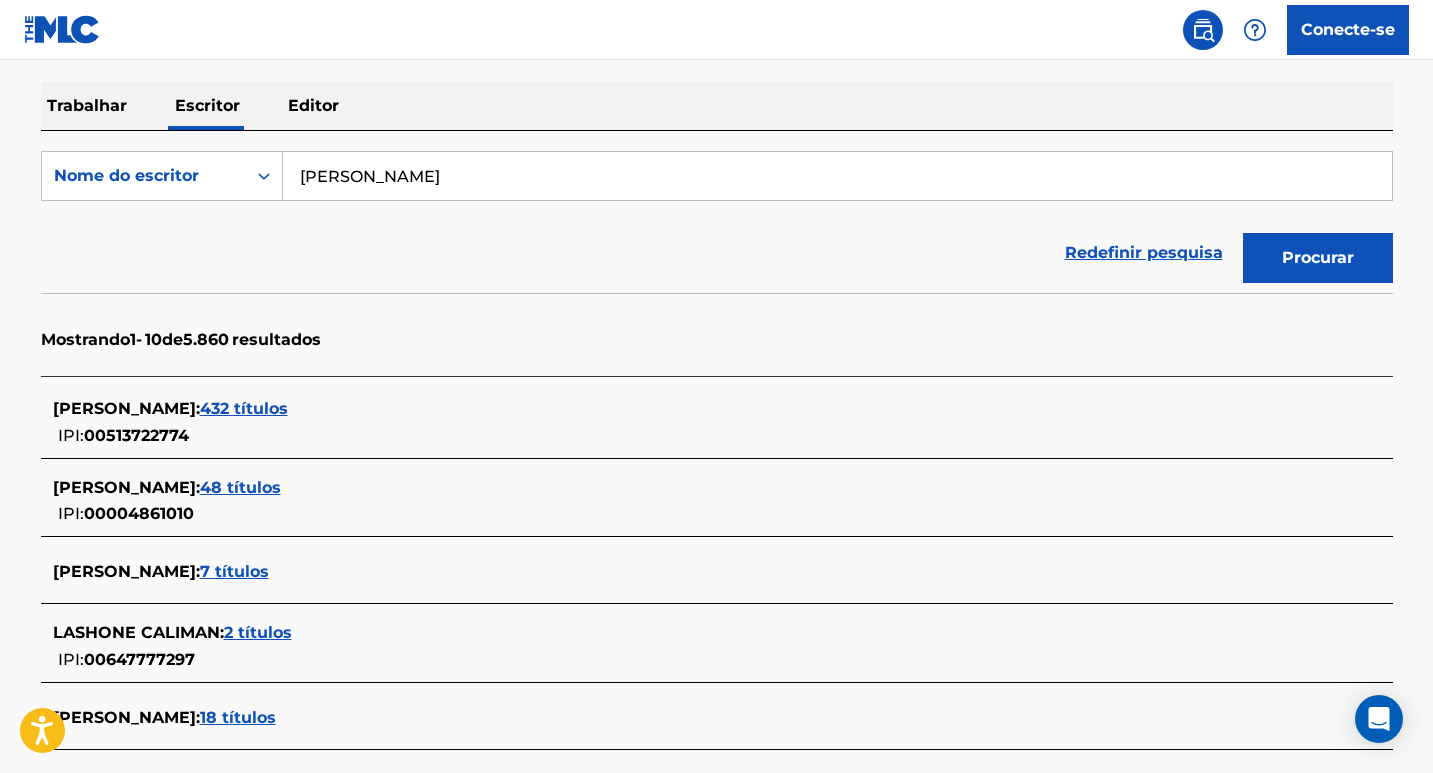 click on "432 títulos" at bounding box center (244, 408) 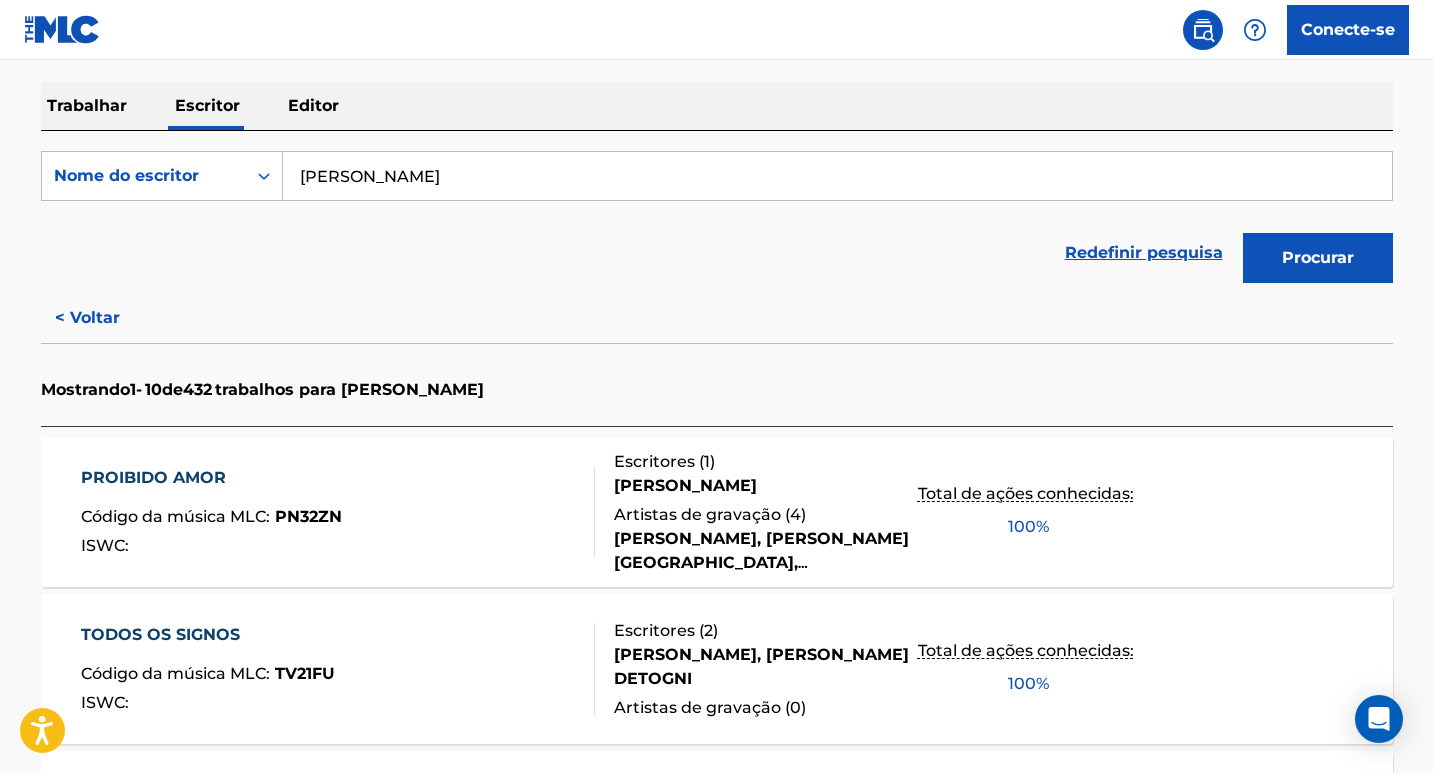 click on "Redefinir pesquisa" at bounding box center [1144, 252] 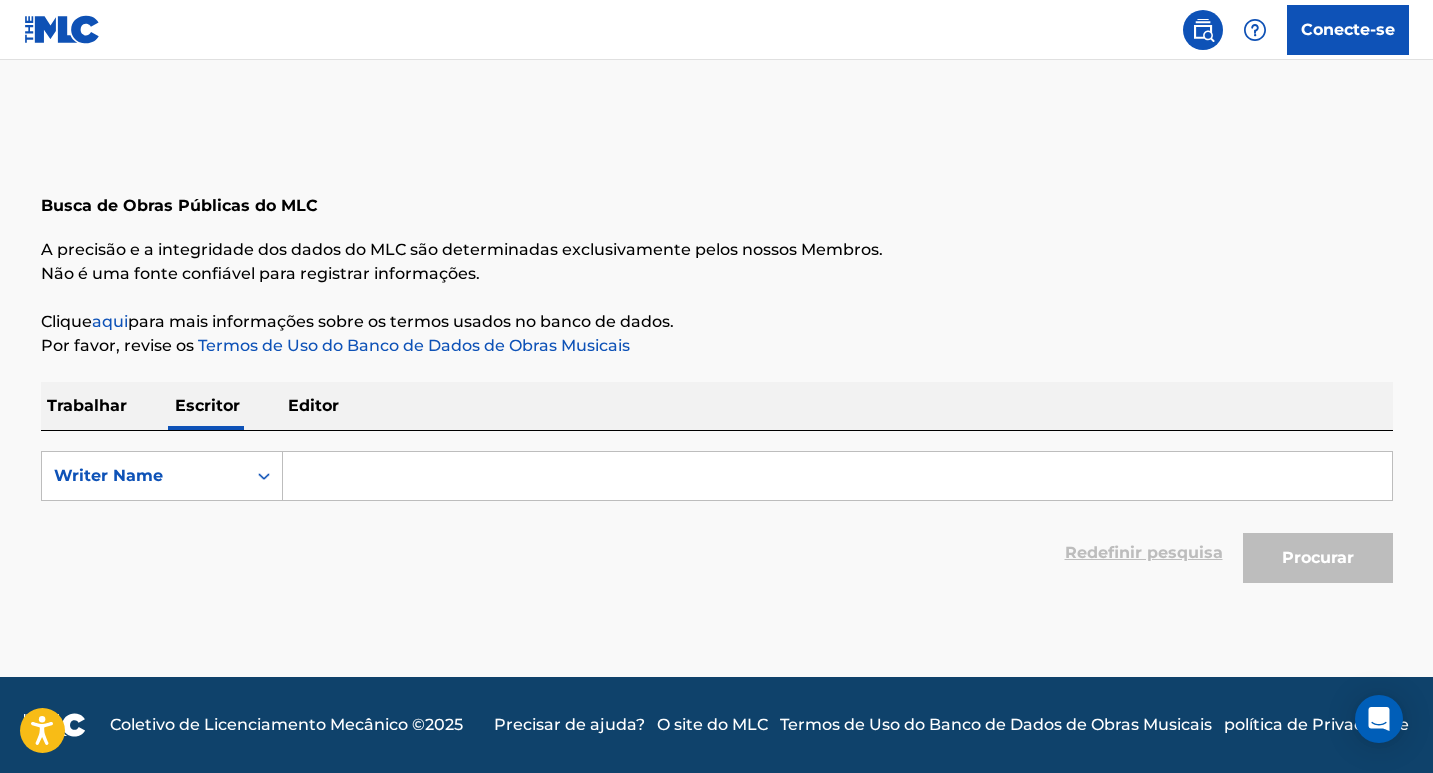 scroll, scrollTop: 0, scrollLeft: 0, axis: both 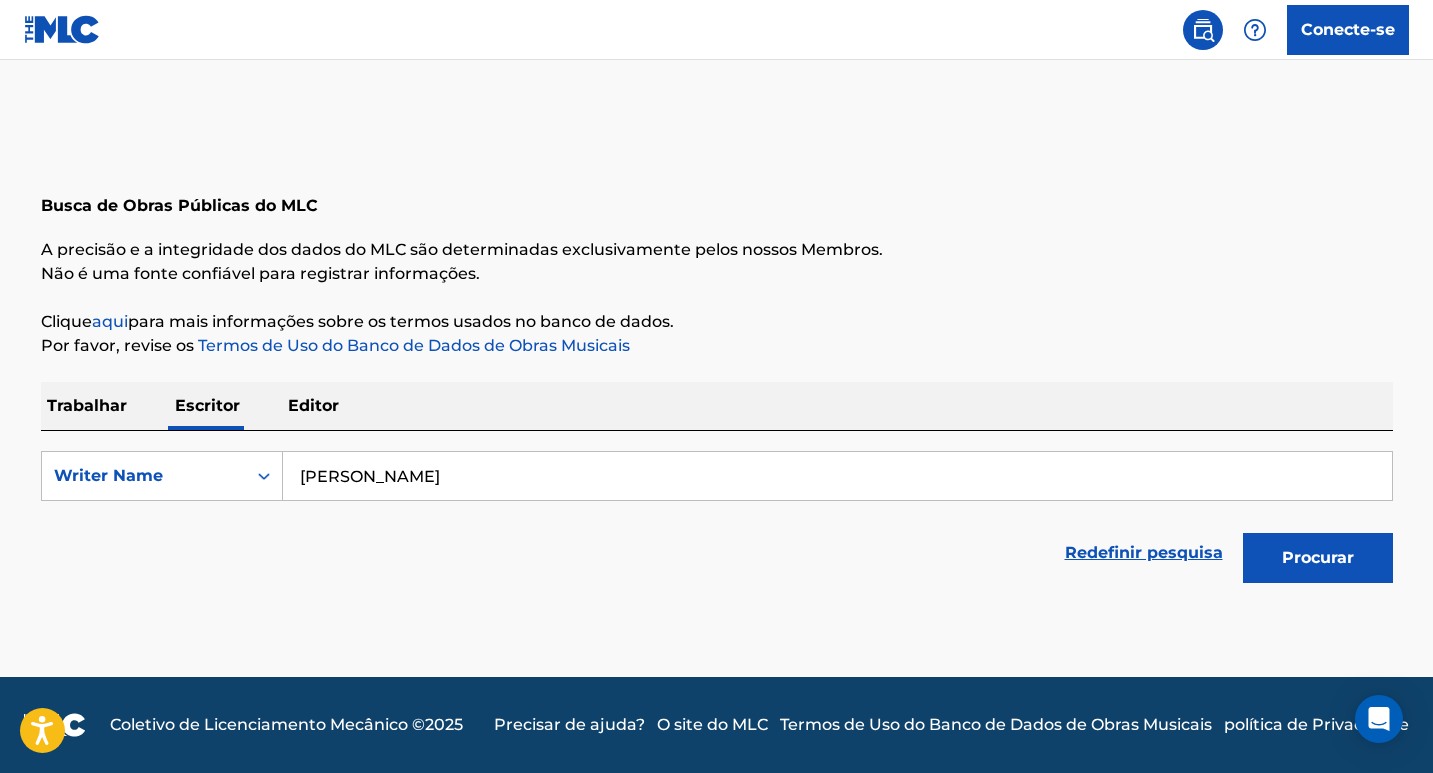 click on "Procurar" at bounding box center (1318, 558) 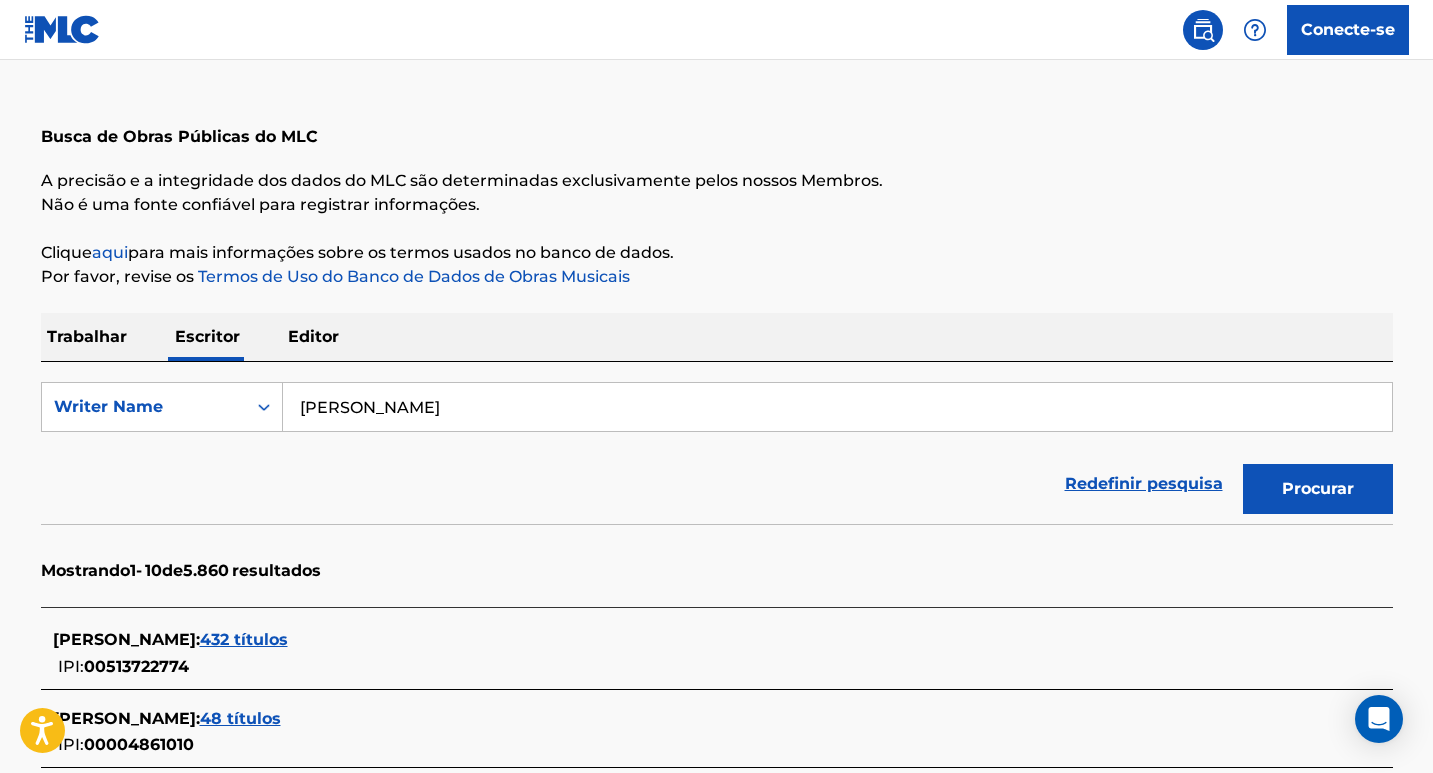 scroll, scrollTop: 400, scrollLeft: 0, axis: vertical 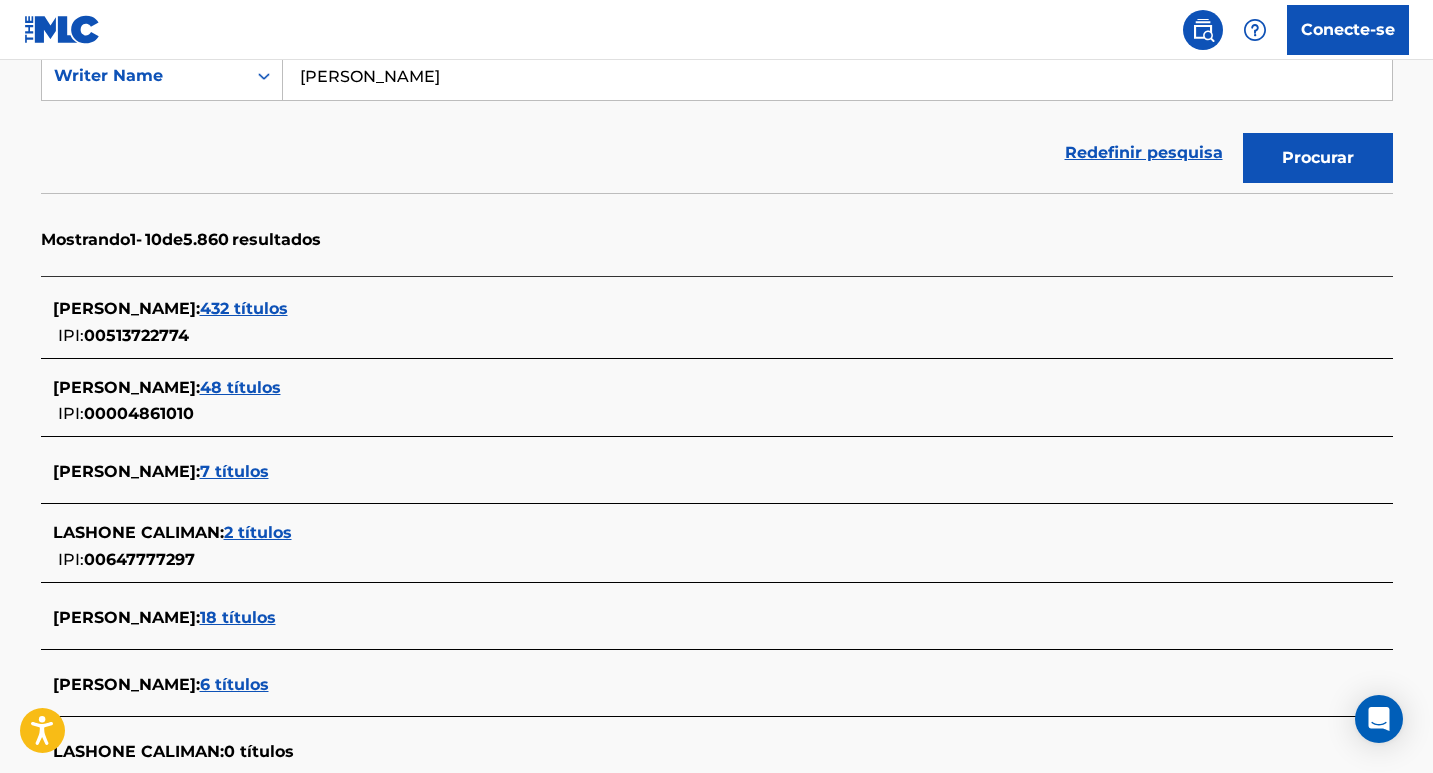 click on "432 títulos" at bounding box center [244, 308] 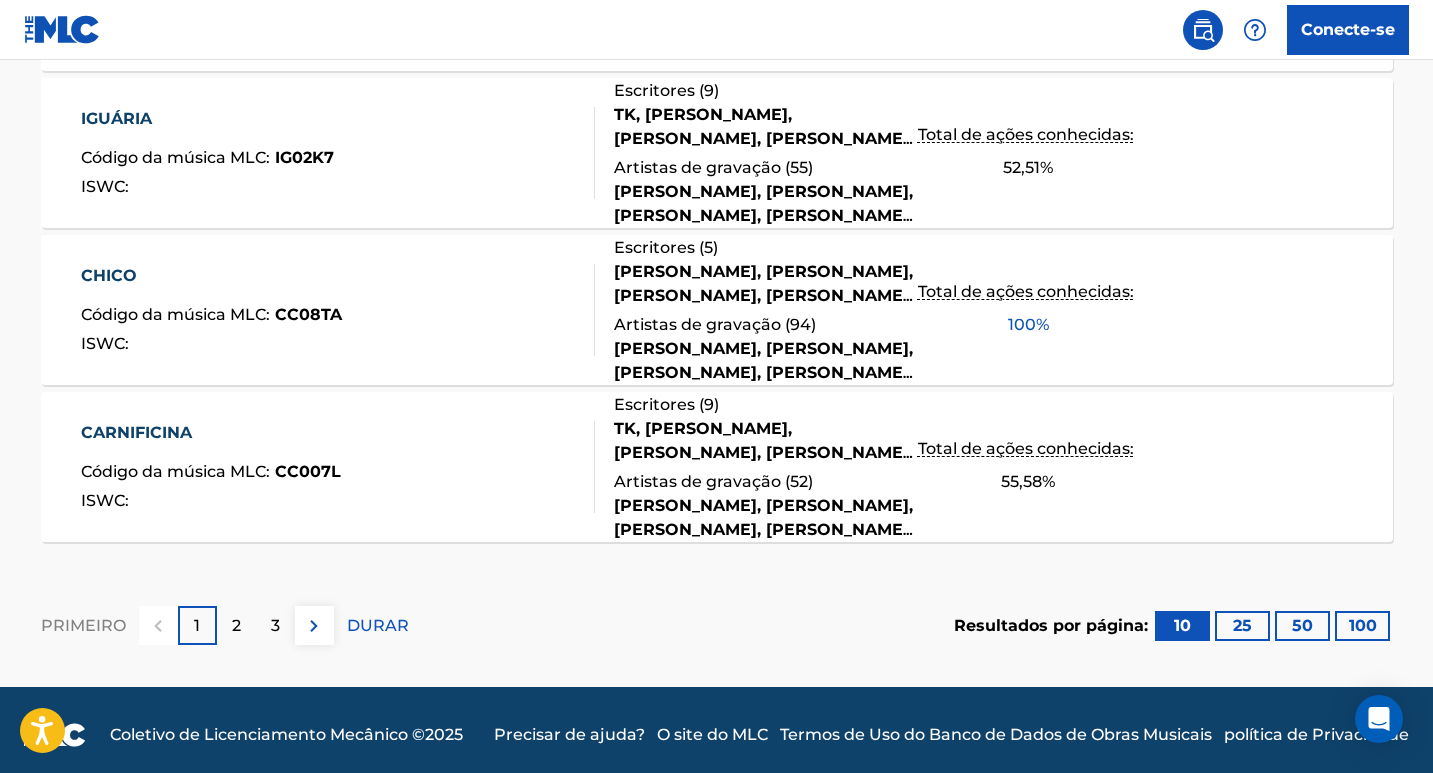 scroll, scrollTop: 1762, scrollLeft: 0, axis: vertical 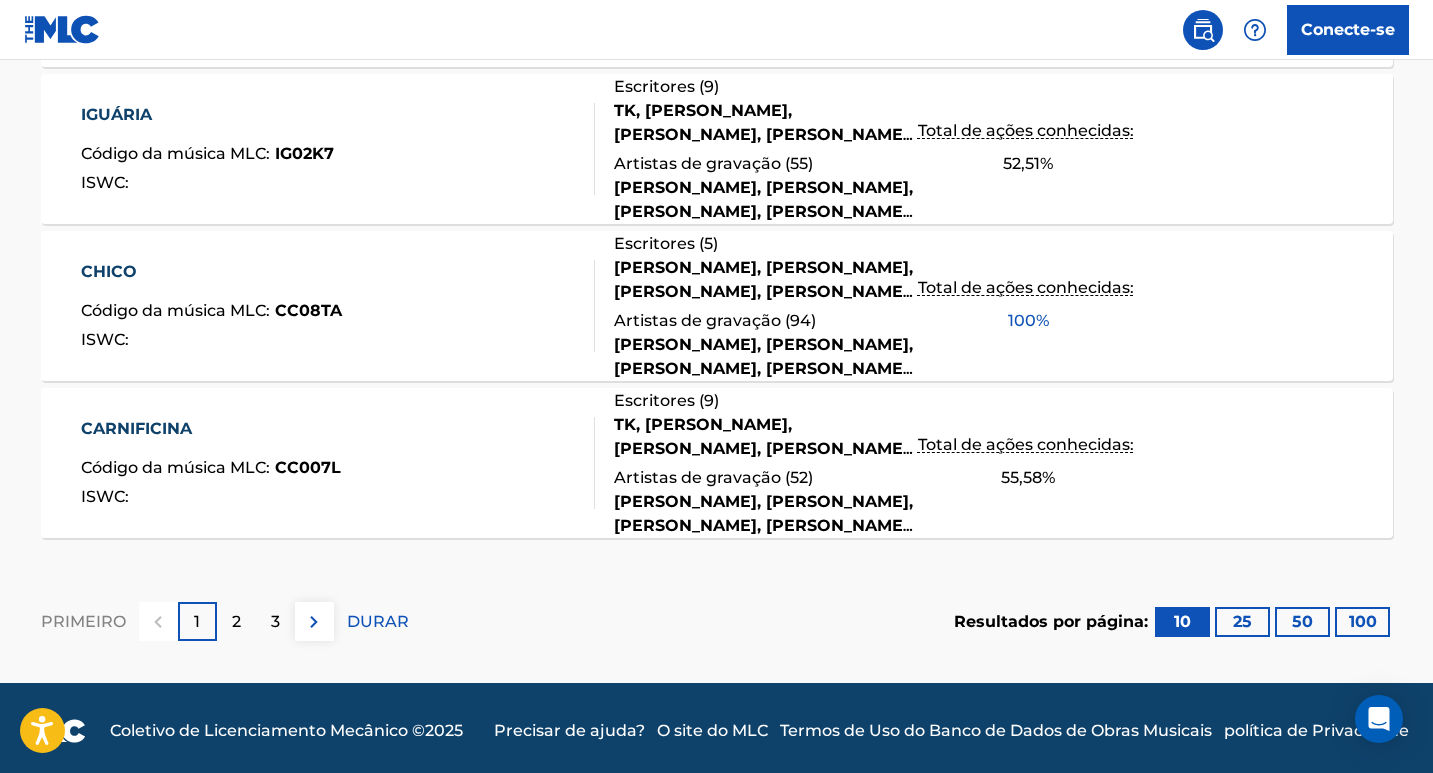 click on "2" at bounding box center [236, 621] 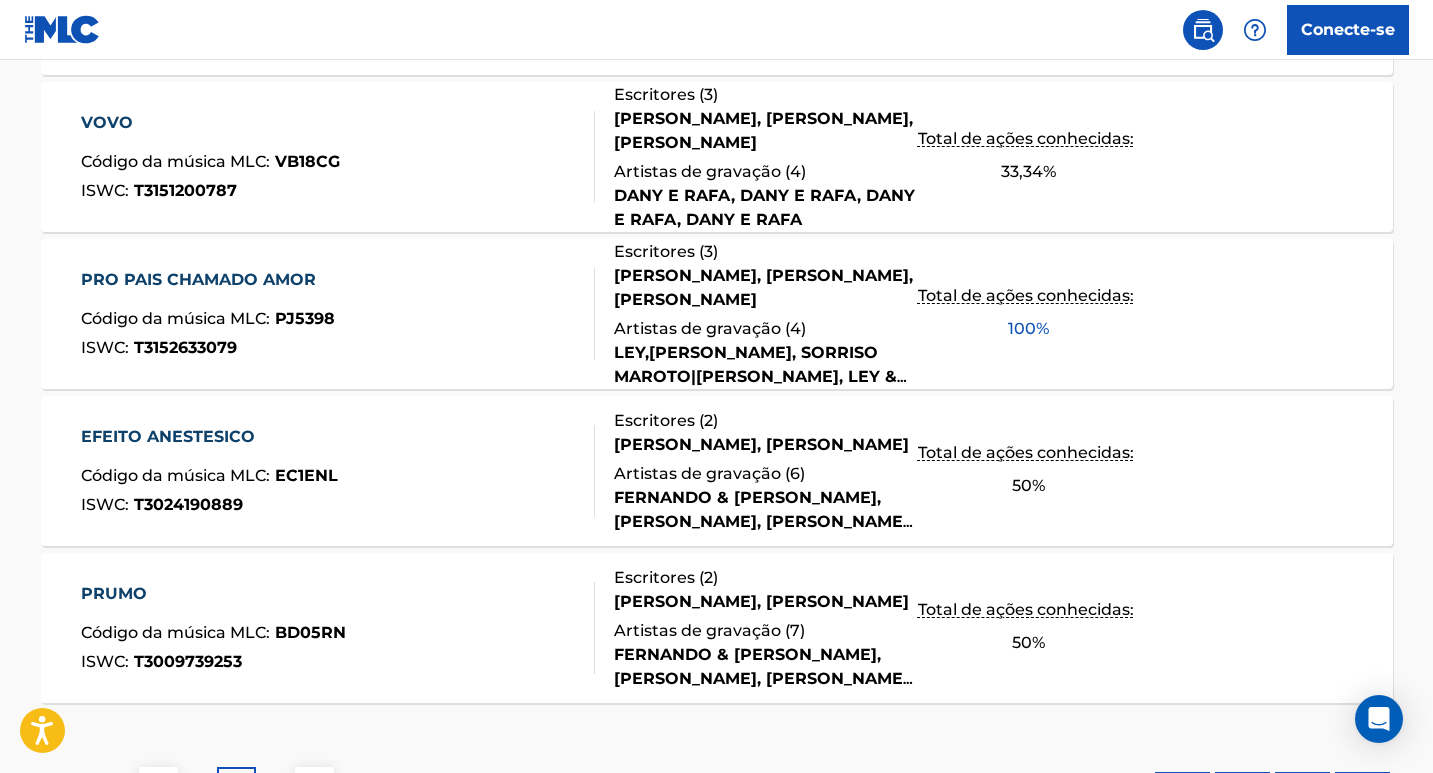 scroll, scrollTop: 1768, scrollLeft: 0, axis: vertical 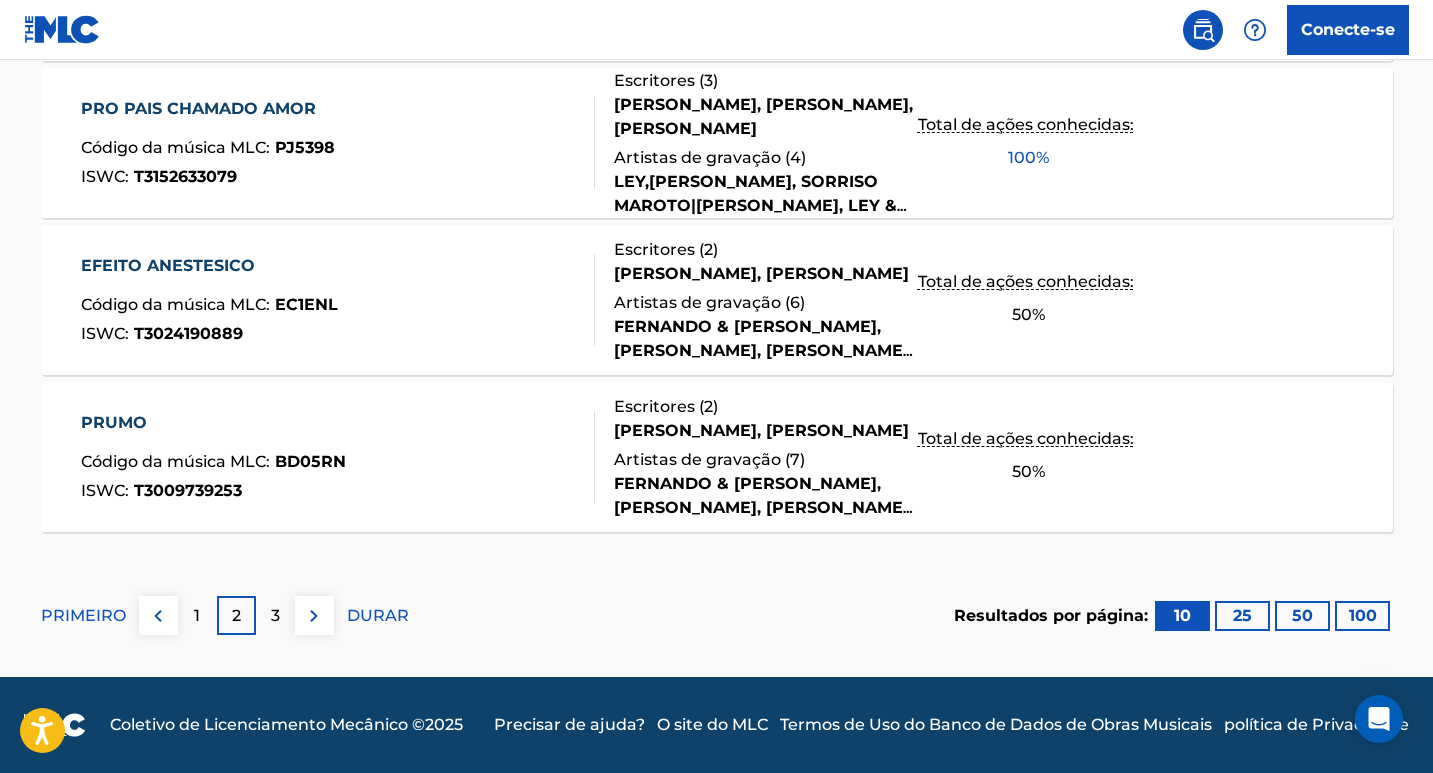 click on "3" at bounding box center [275, 615] 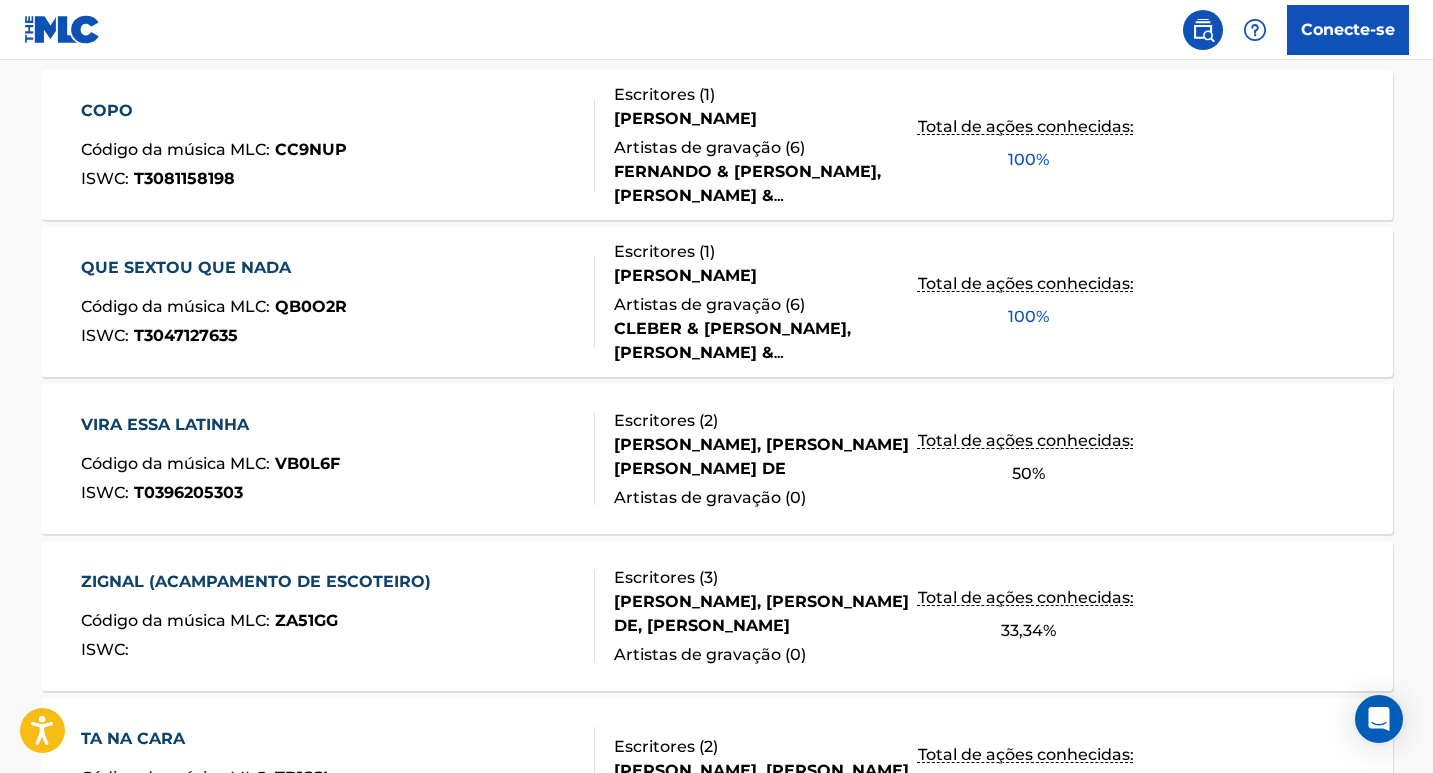 scroll, scrollTop: 568, scrollLeft: 0, axis: vertical 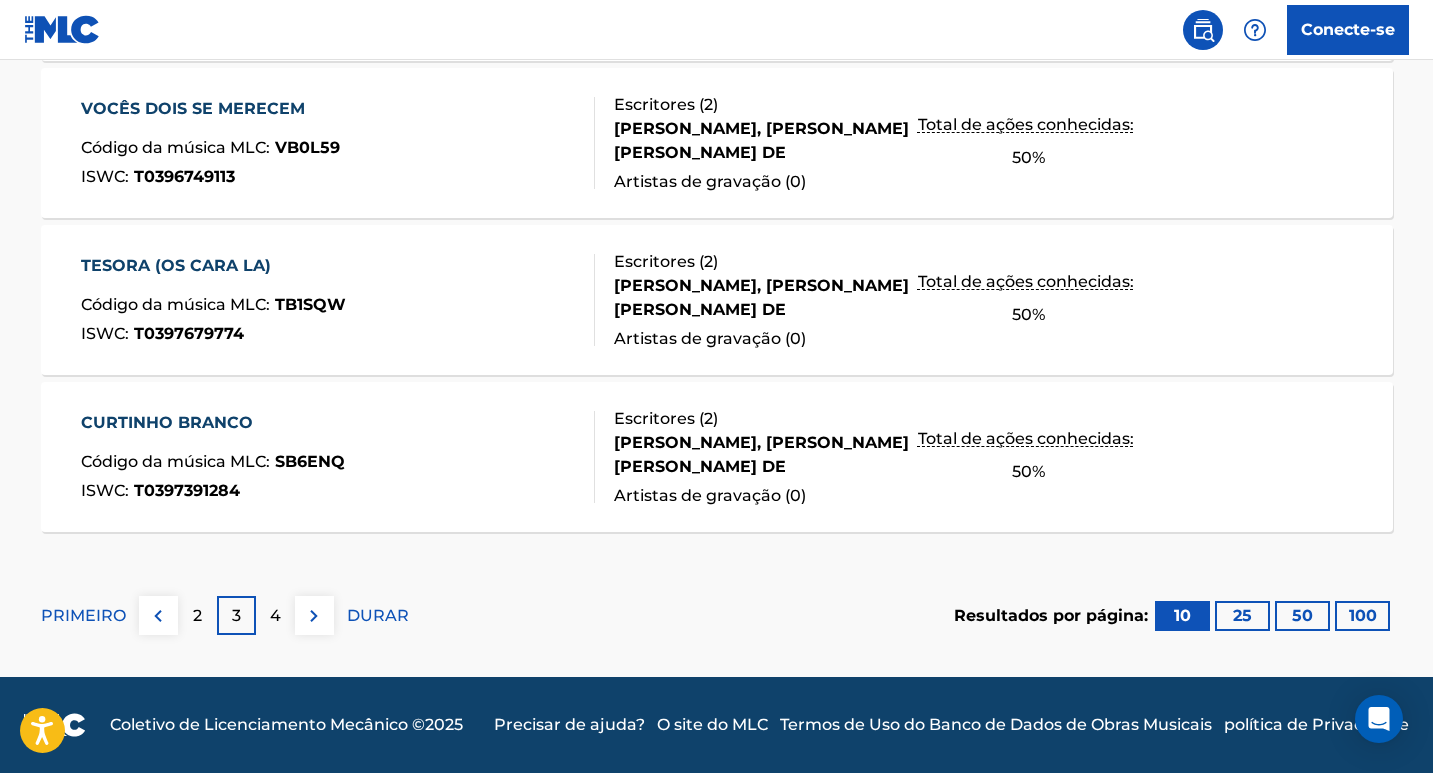 click on "4" at bounding box center (275, 616) 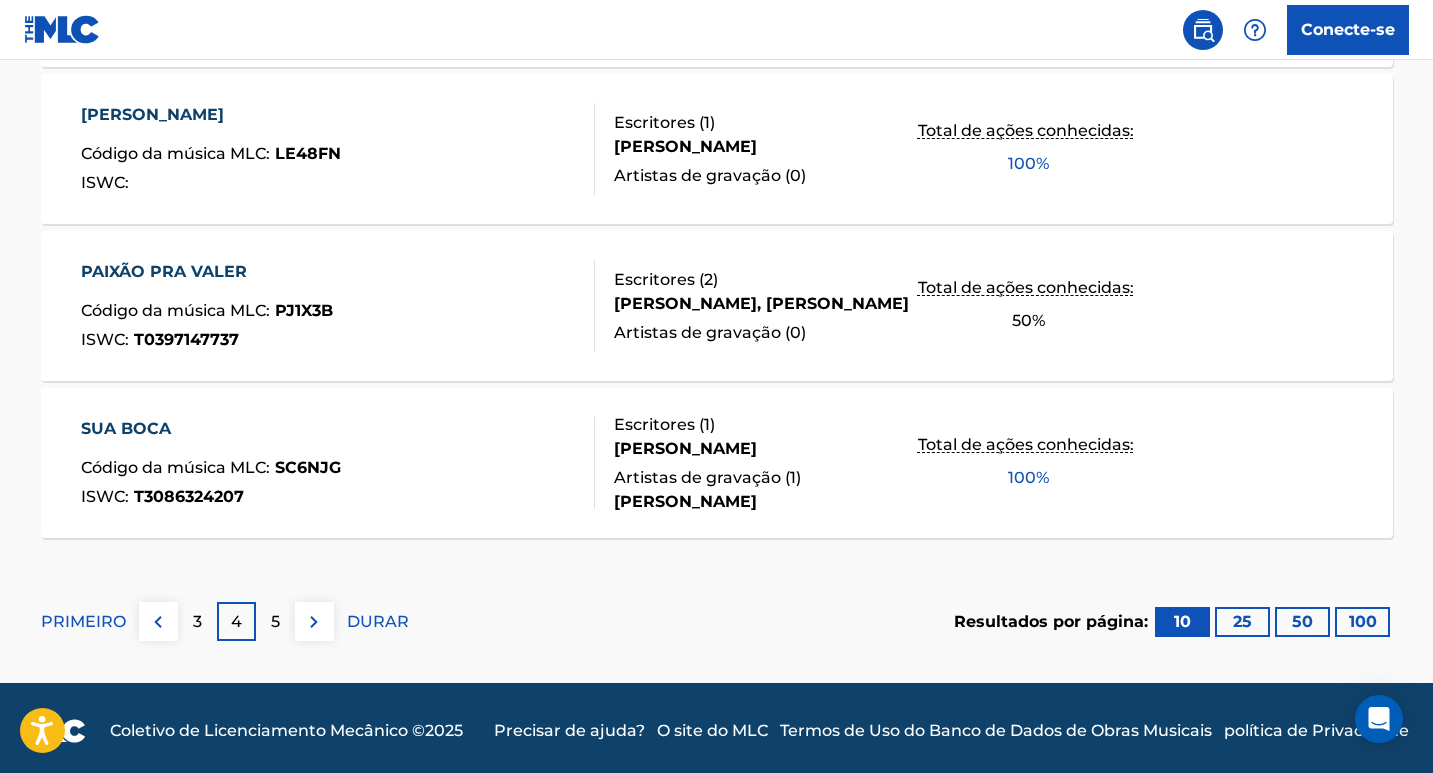 scroll, scrollTop: 1768, scrollLeft: 0, axis: vertical 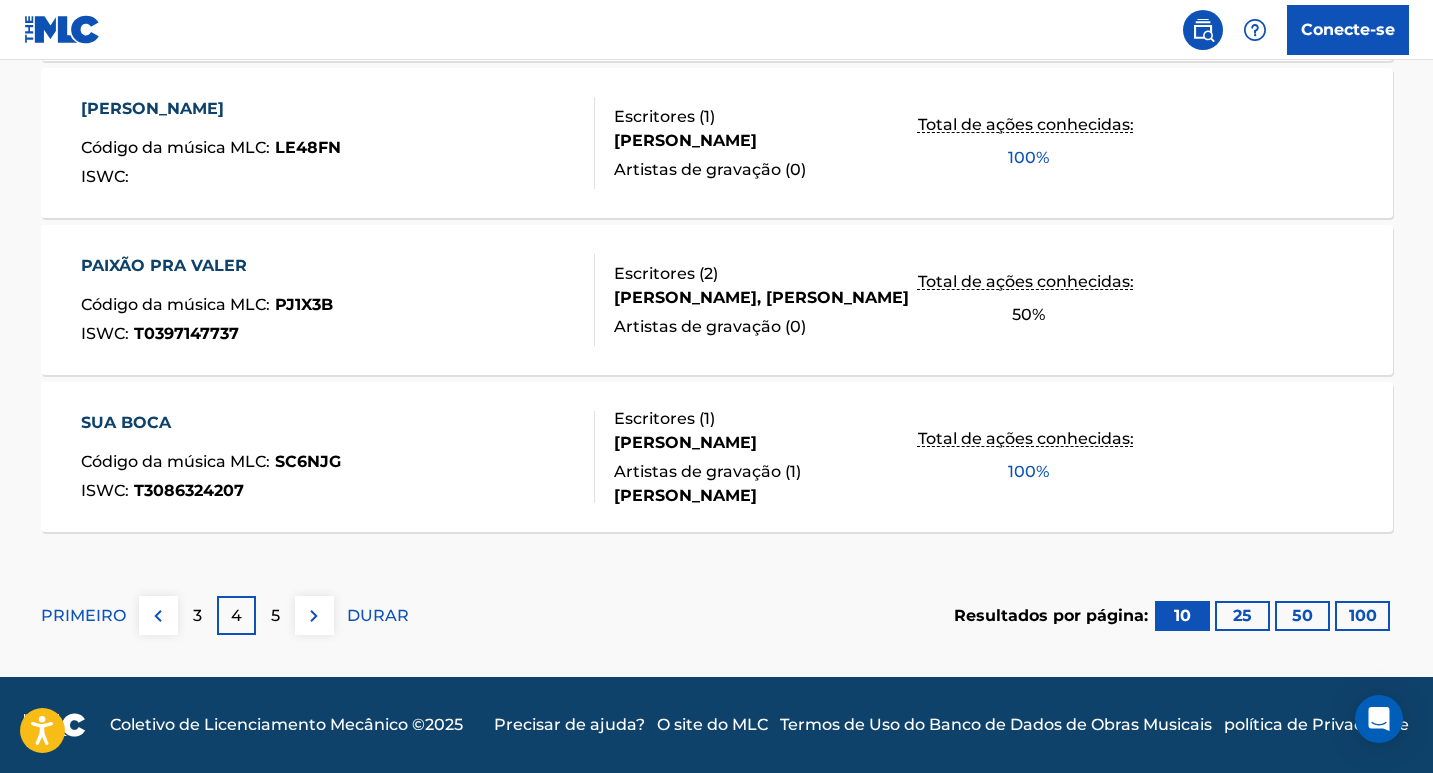 click on "5" at bounding box center [275, 615] 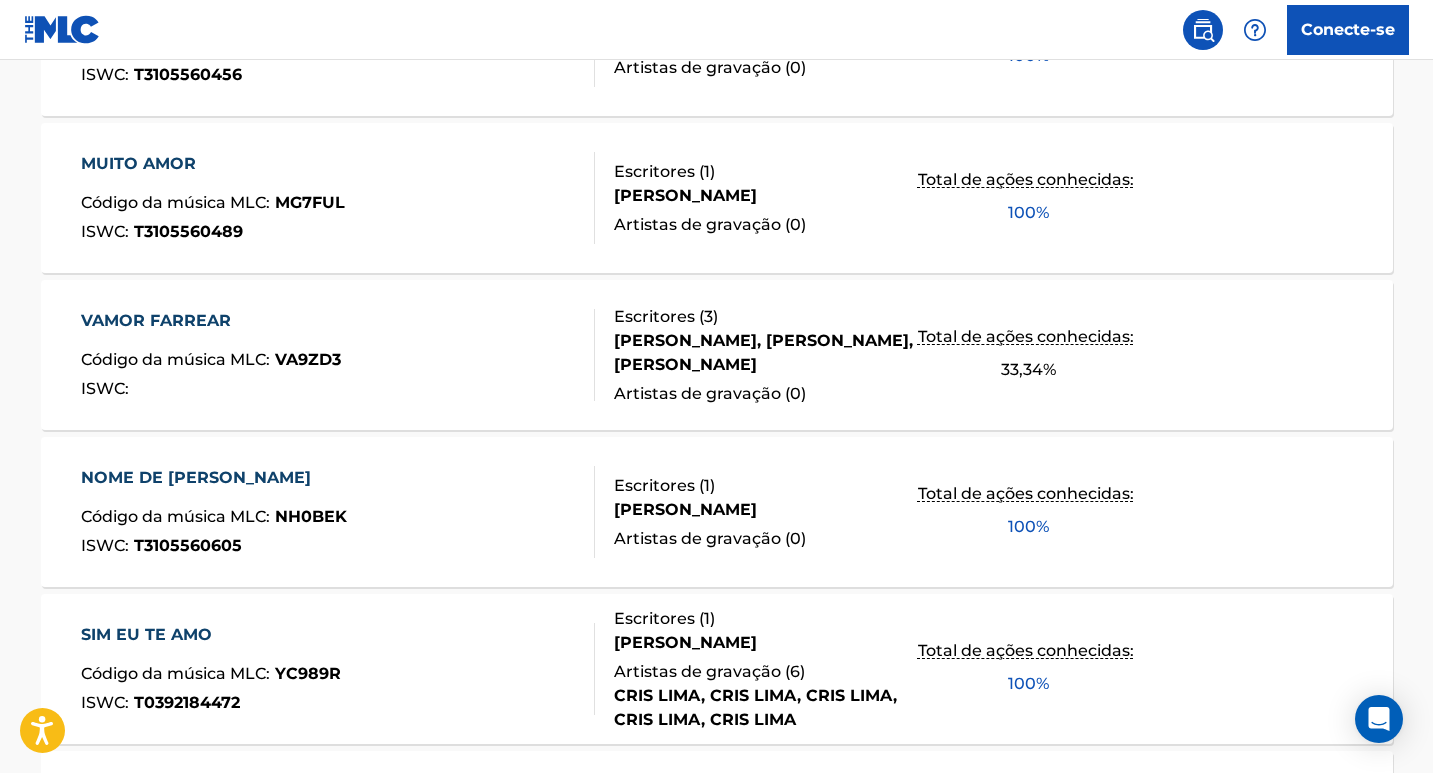 scroll, scrollTop: 1768, scrollLeft: 0, axis: vertical 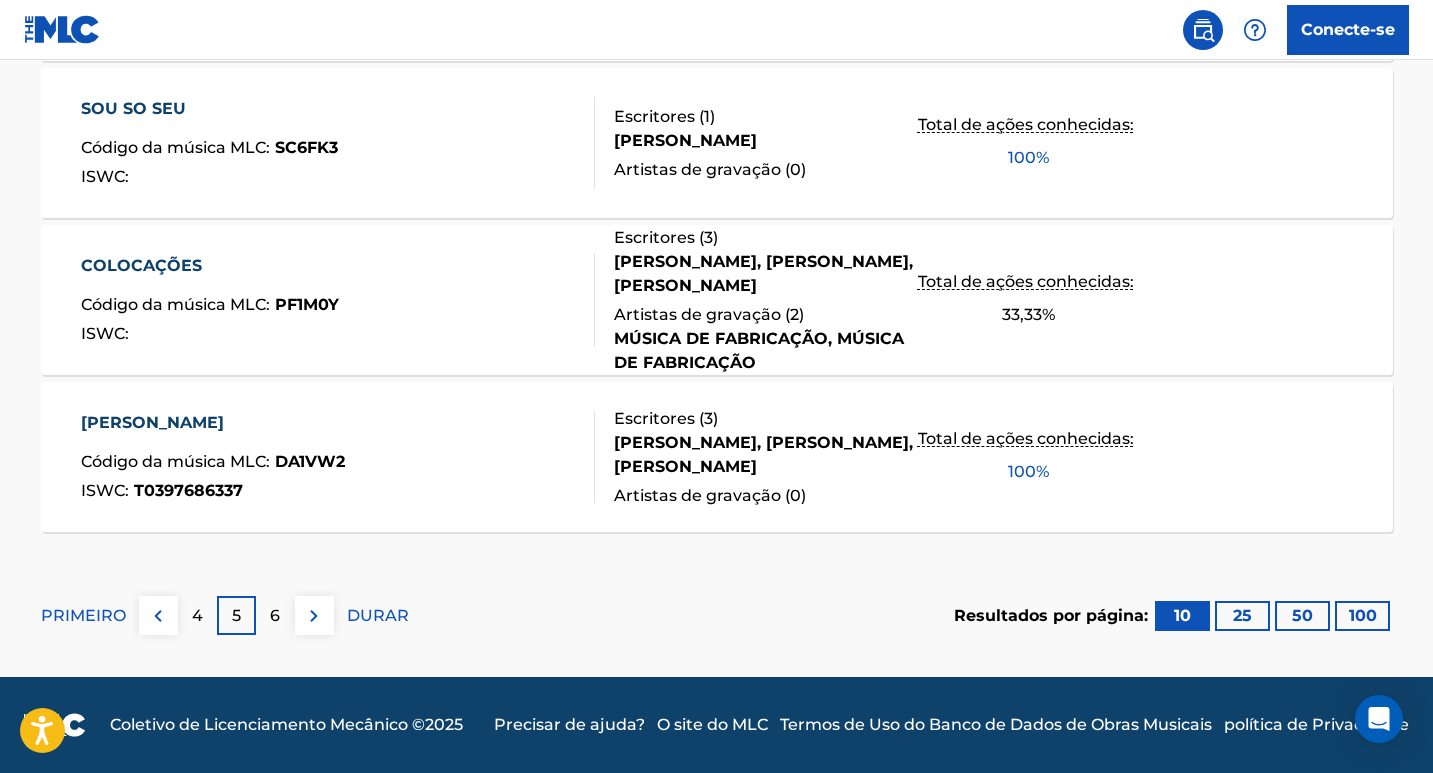 click on "6" at bounding box center [275, 615] 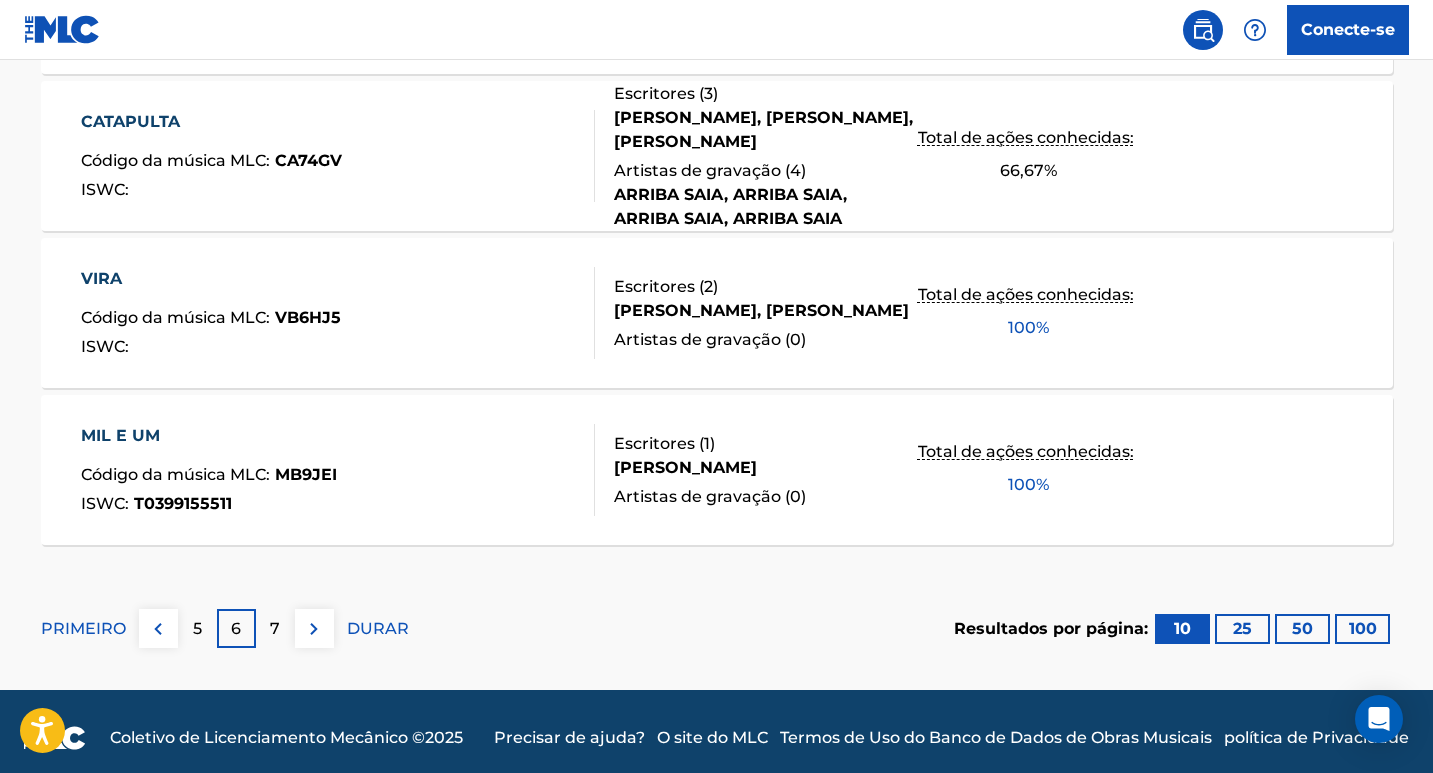 scroll, scrollTop: 1768, scrollLeft: 0, axis: vertical 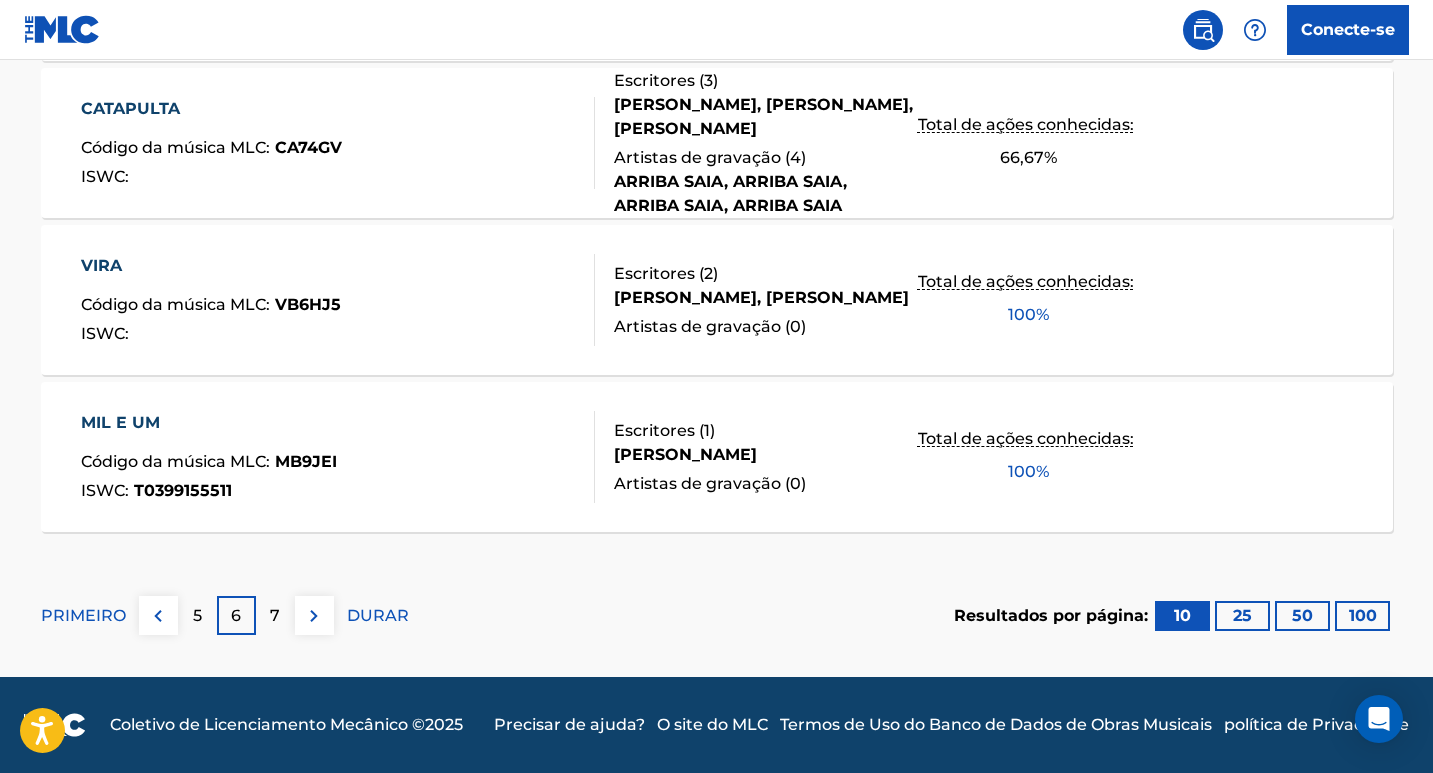 click on "7" at bounding box center (275, 616) 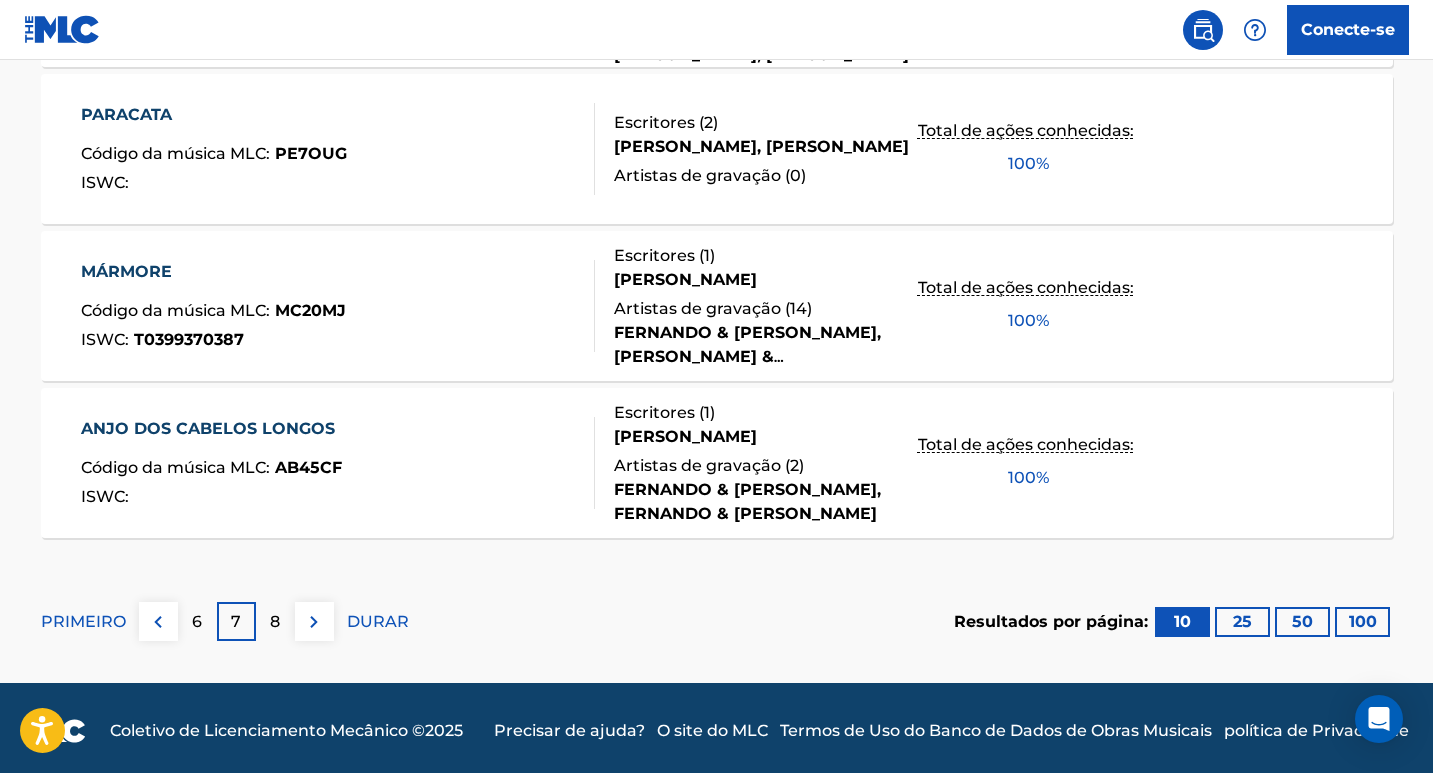 scroll, scrollTop: 1768, scrollLeft: 0, axis: vertical 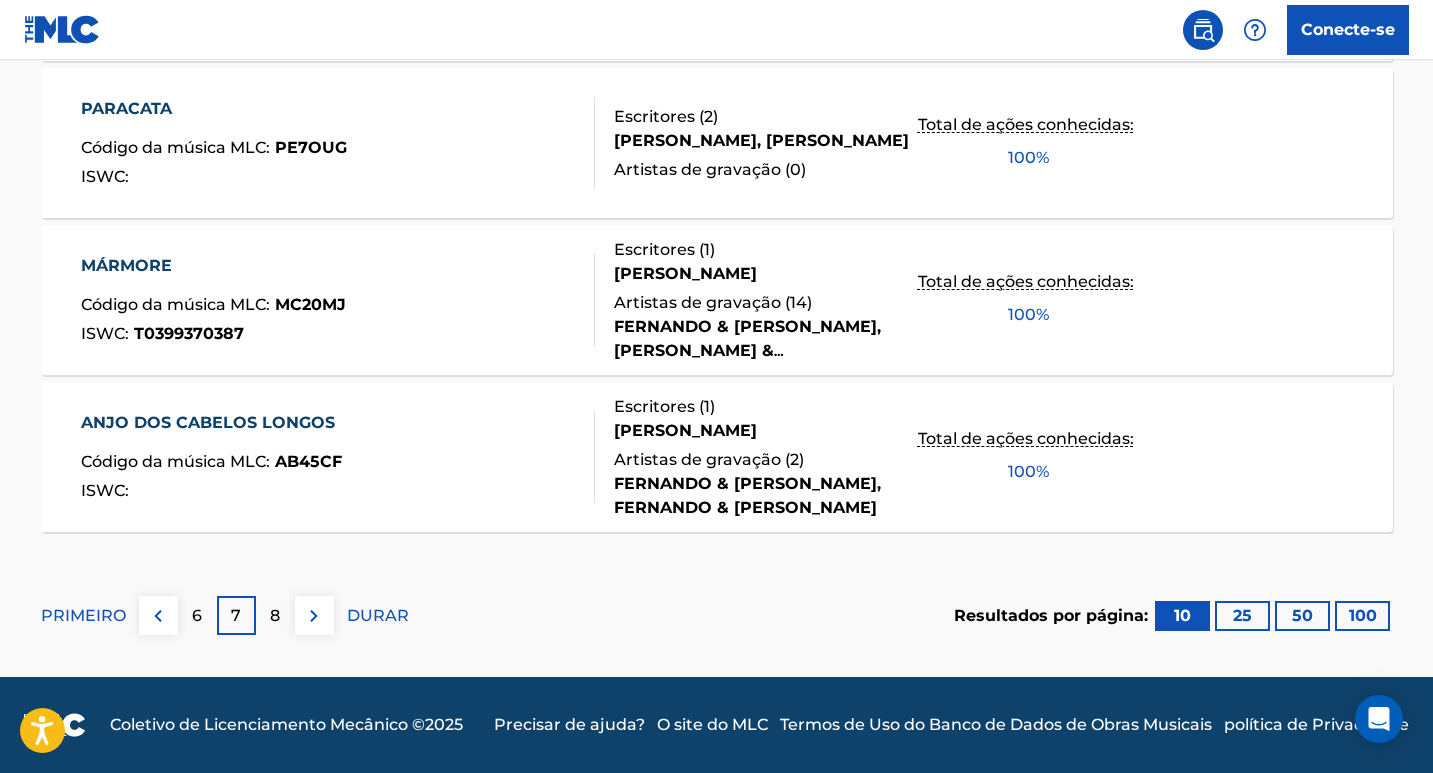 click on "8" at bounding box center (275, 615) 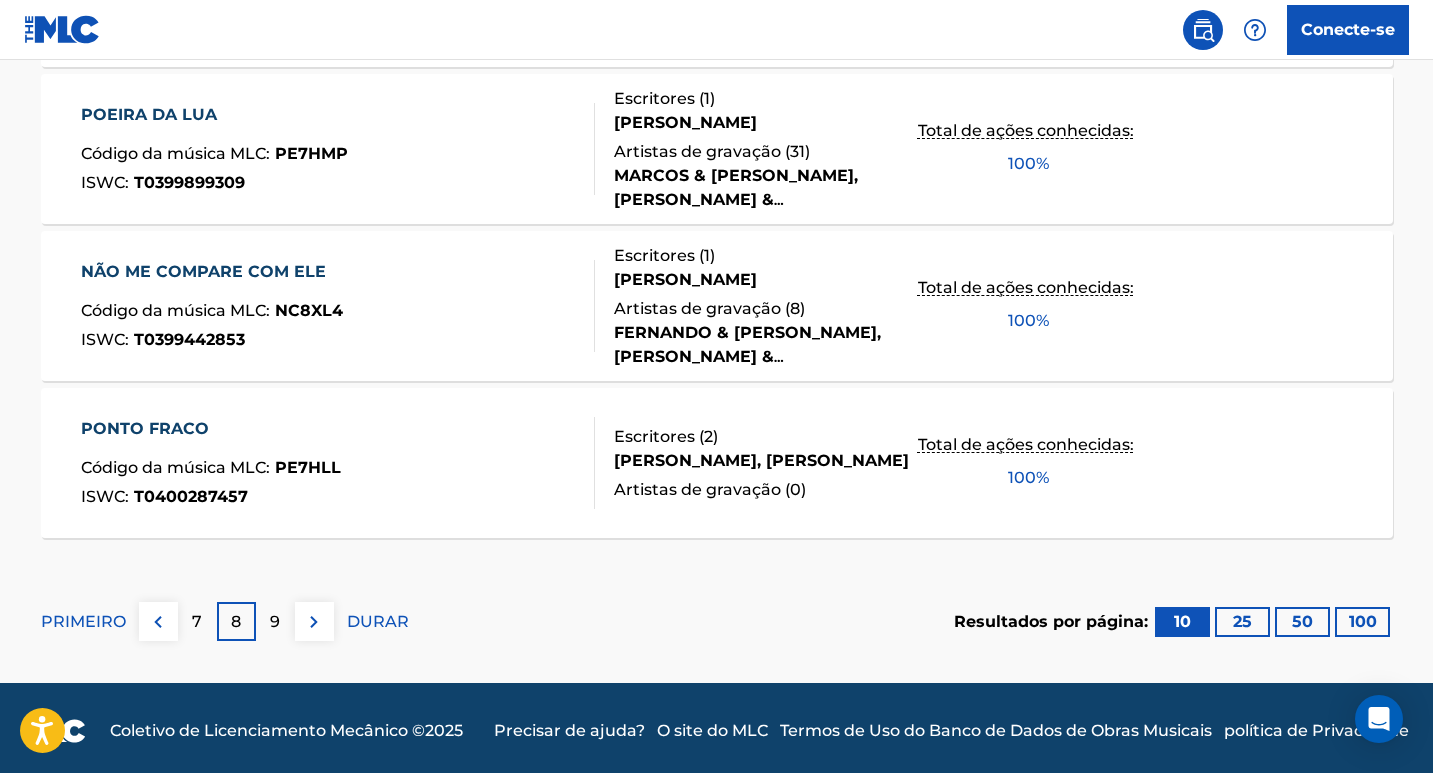 scroll, scrollTop: 1768, scrollLeft: 0, axis: vertical 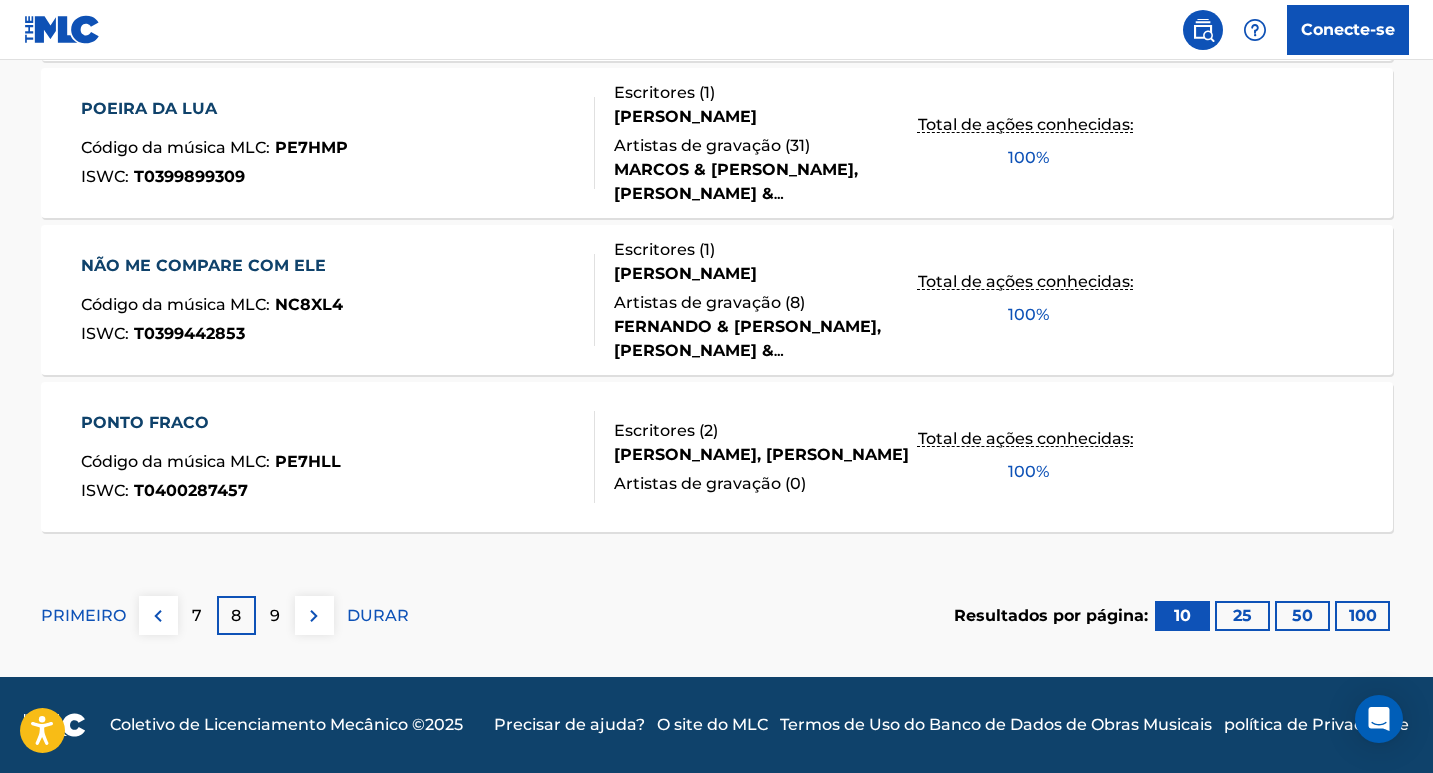 click on "9" at bounding box center (275, 615) 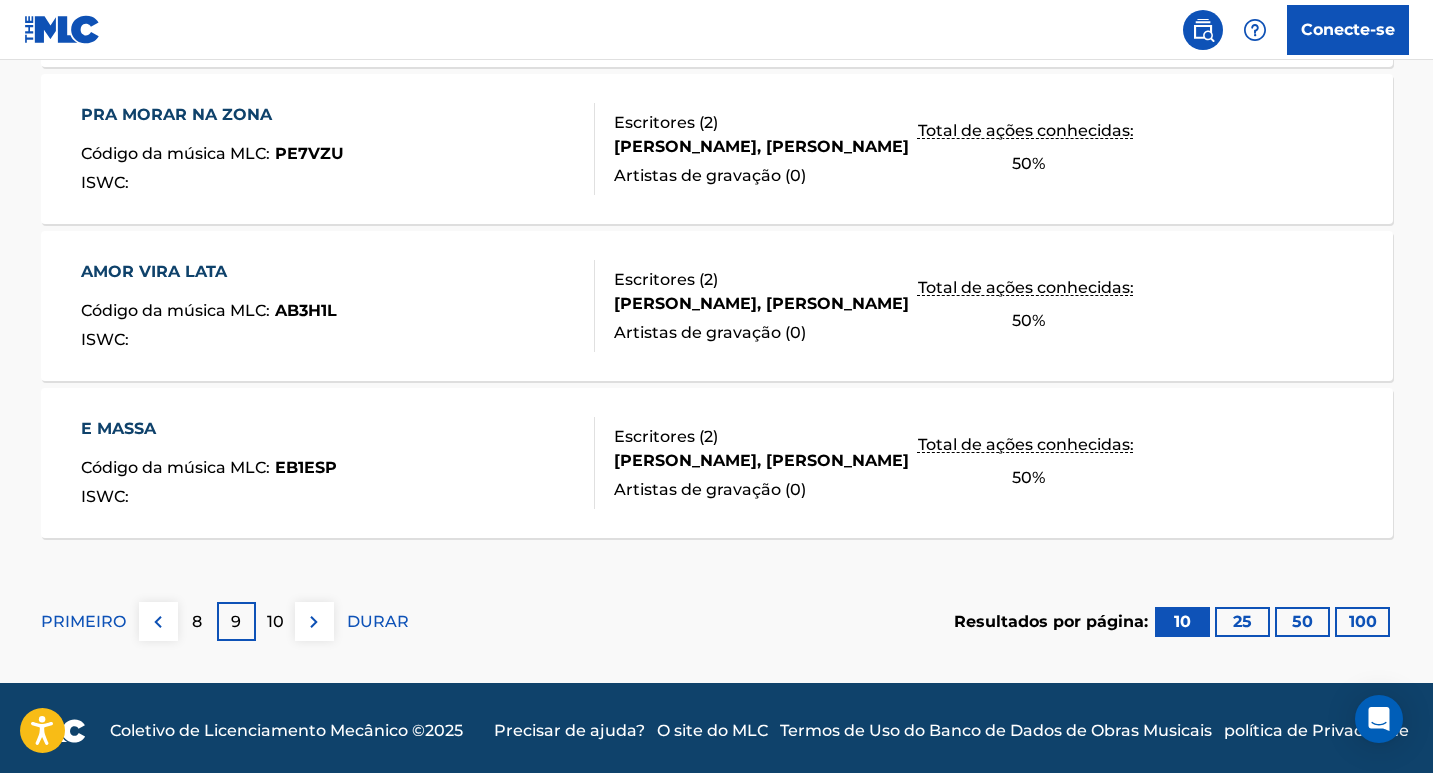scroll, scrollTop: 1768, scrollLeft: 0, axis: vertical 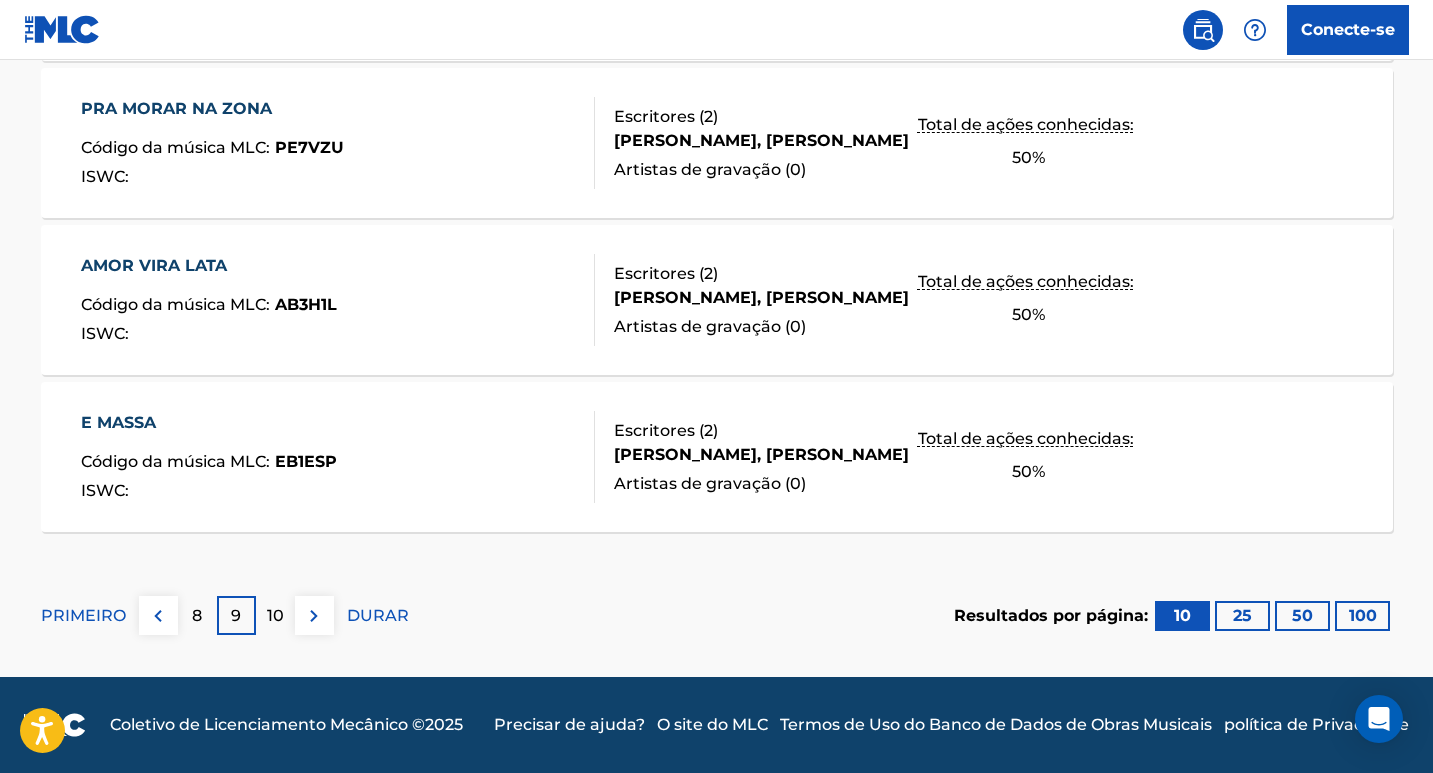 click on "10" at bounding box center (275, 616) 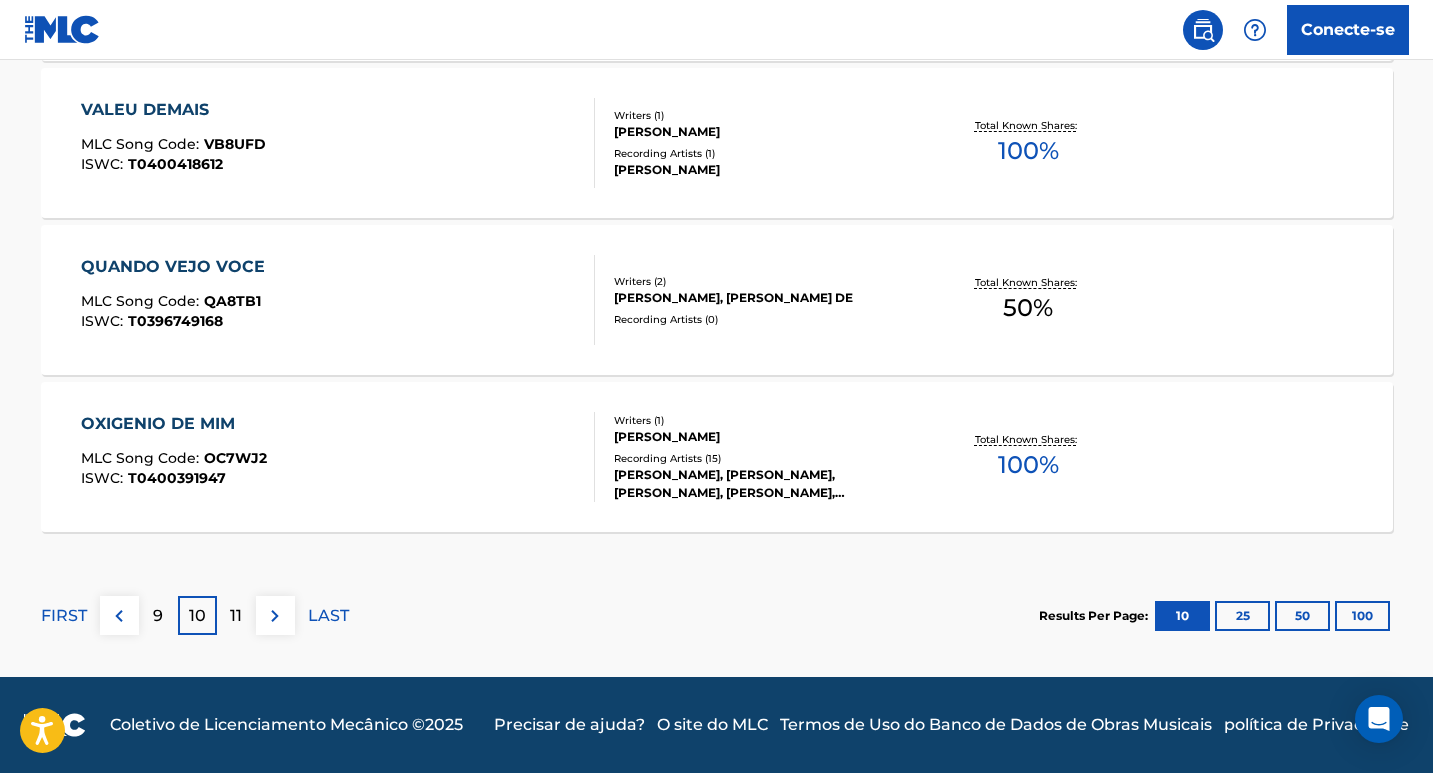 scroll, scrollTop: 1768, scrollLeft: 0, axis: vertical 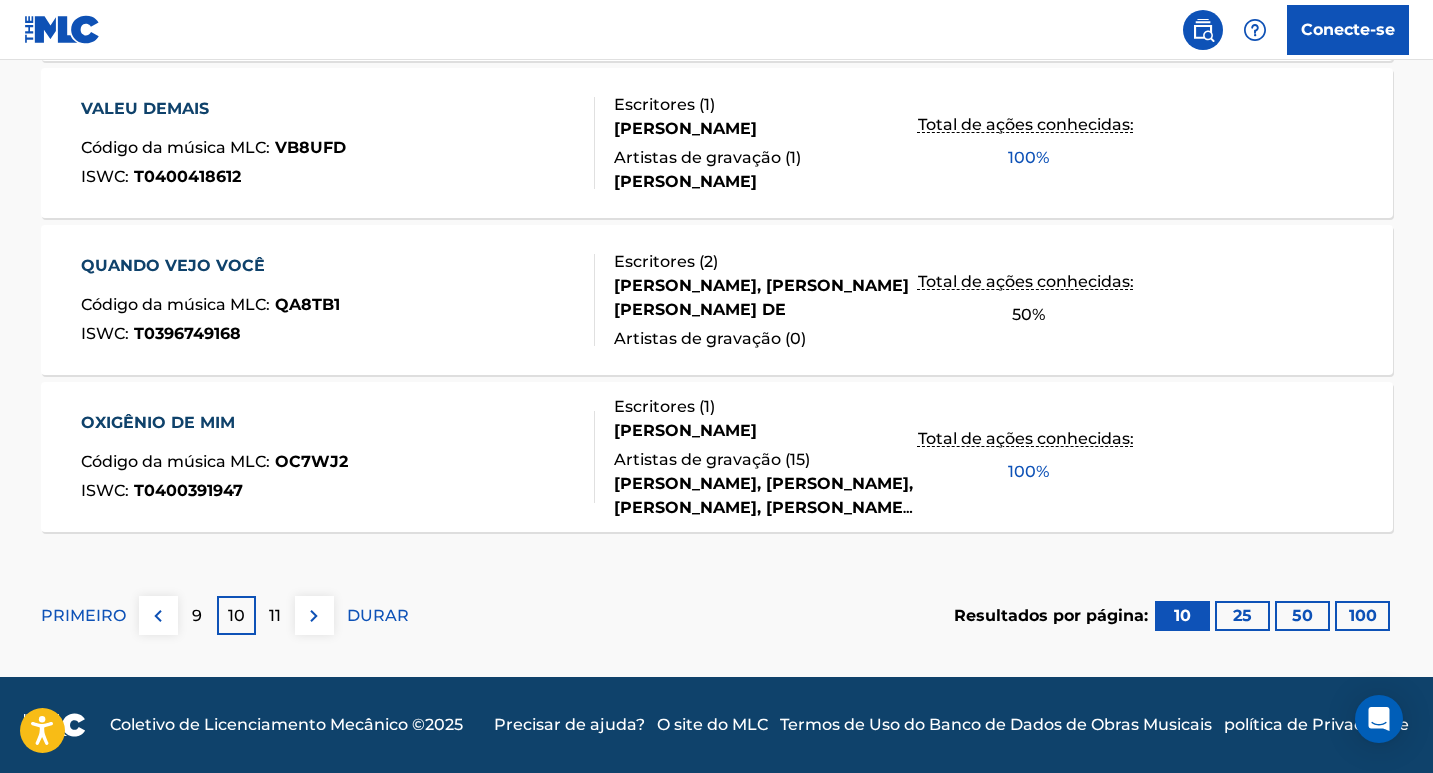 click on "11" at bounding box center [275, 615] 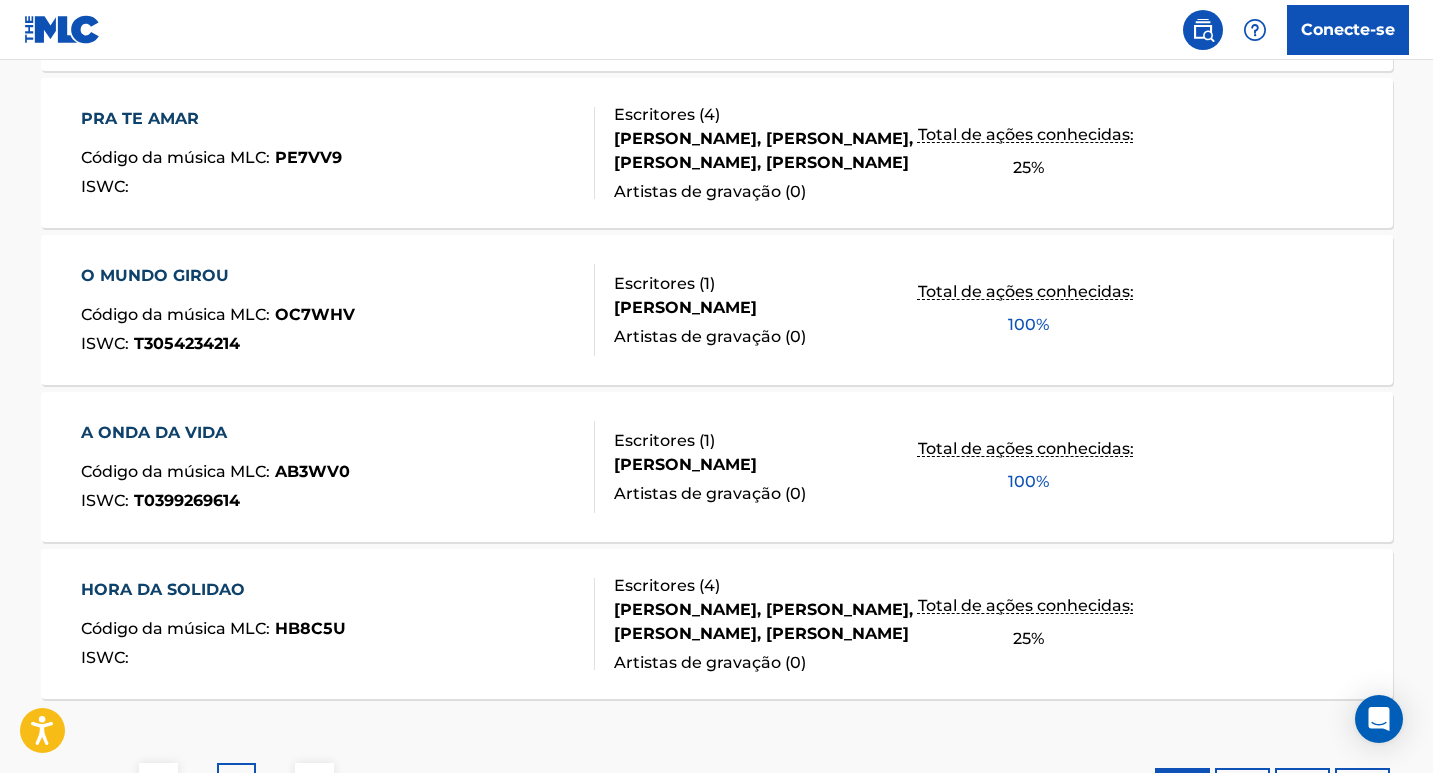 scroll, scrollTop: 1768, scrollLeft: 0, axis: vertical 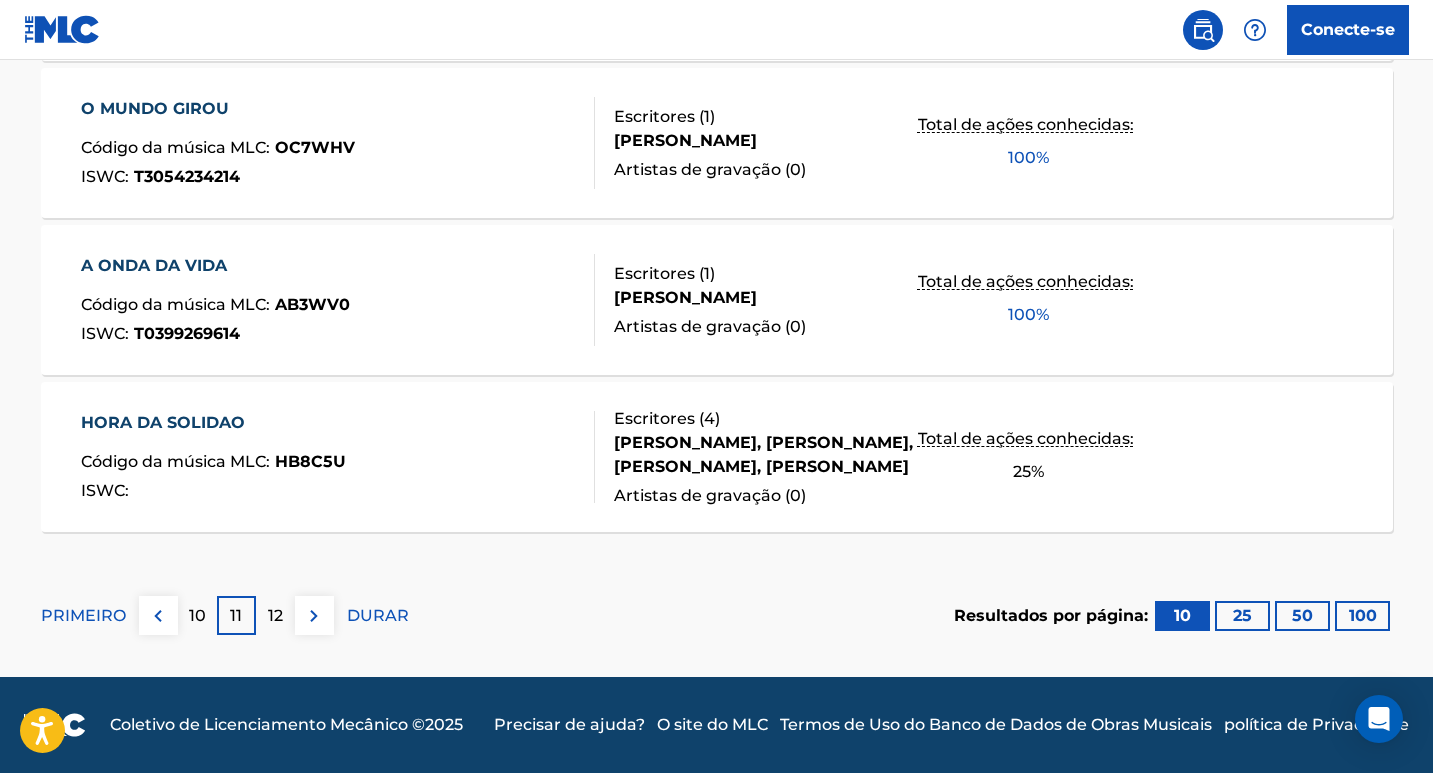 click on "12" at bounding box center (275, 615) 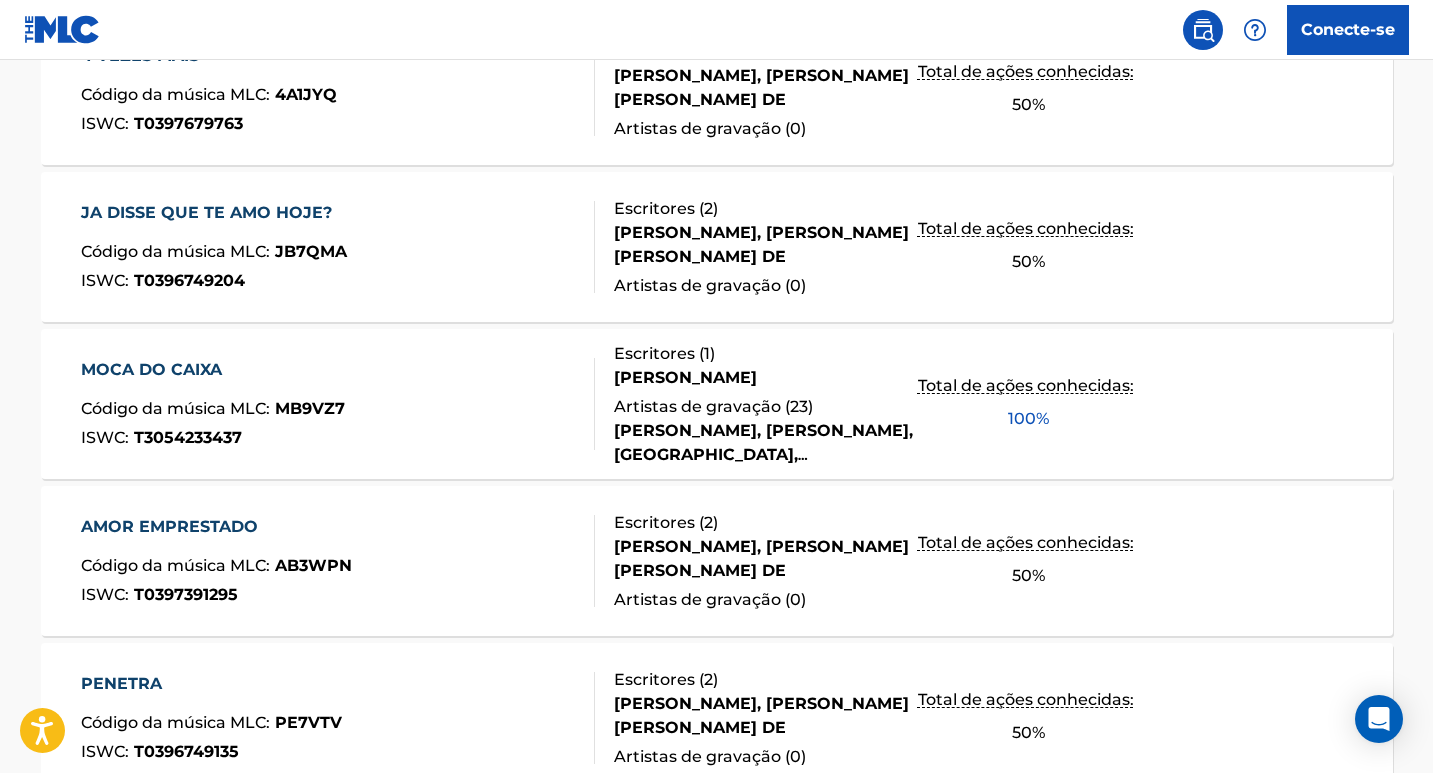scroll, scrollTop: 1768, scrollLeft: 0, axis: vertical 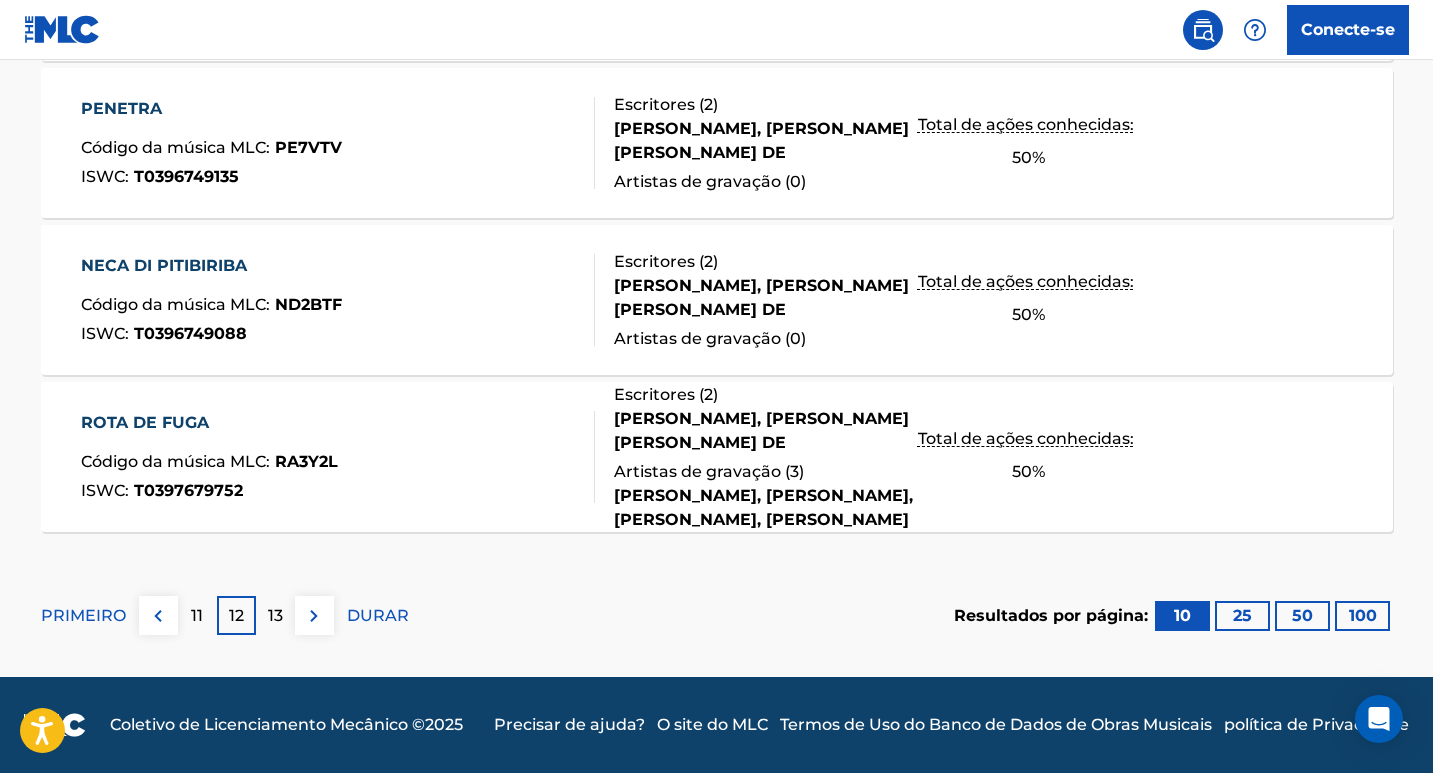 click on "13" at bounding box center [275, 615] 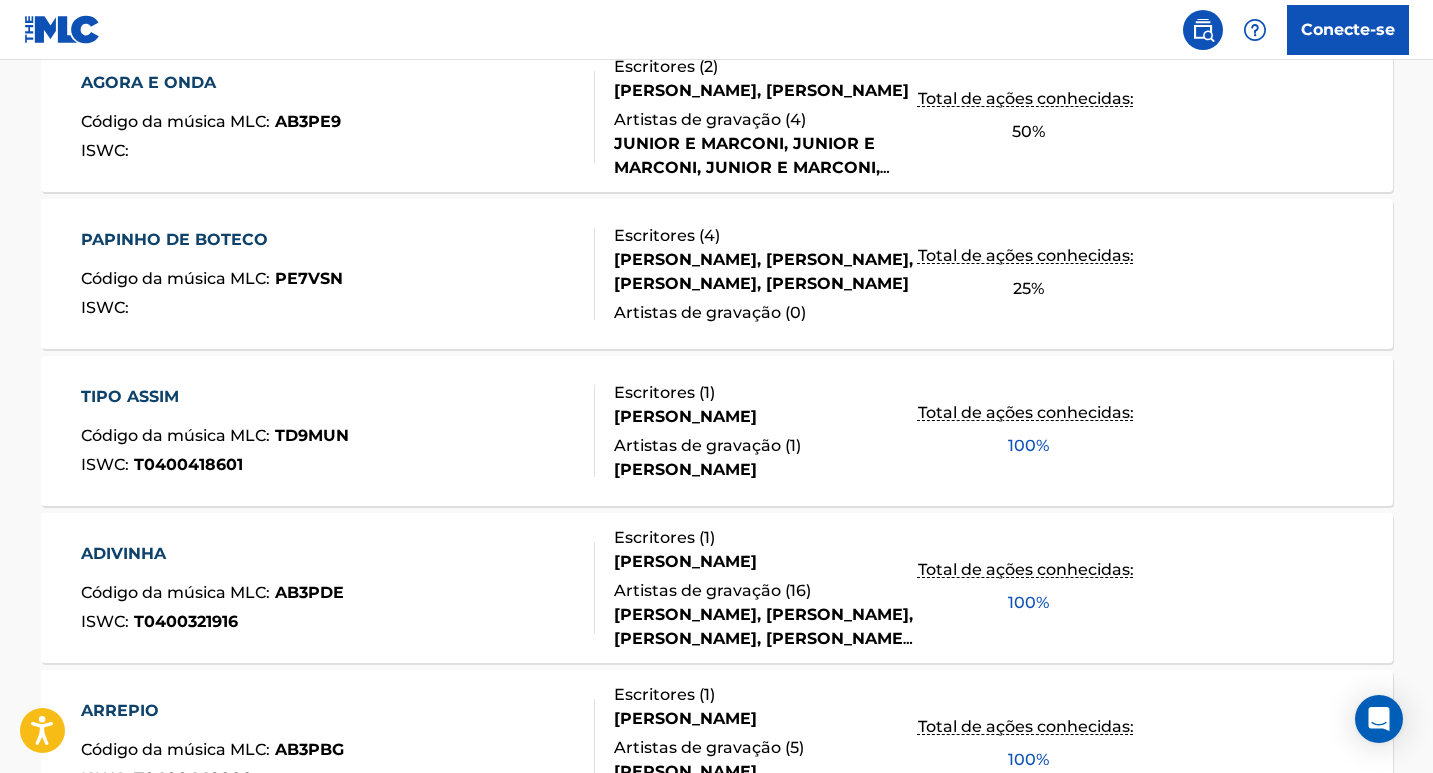 scroll, scrollTop: 1768, scrollLeft: 0, axis: vertical 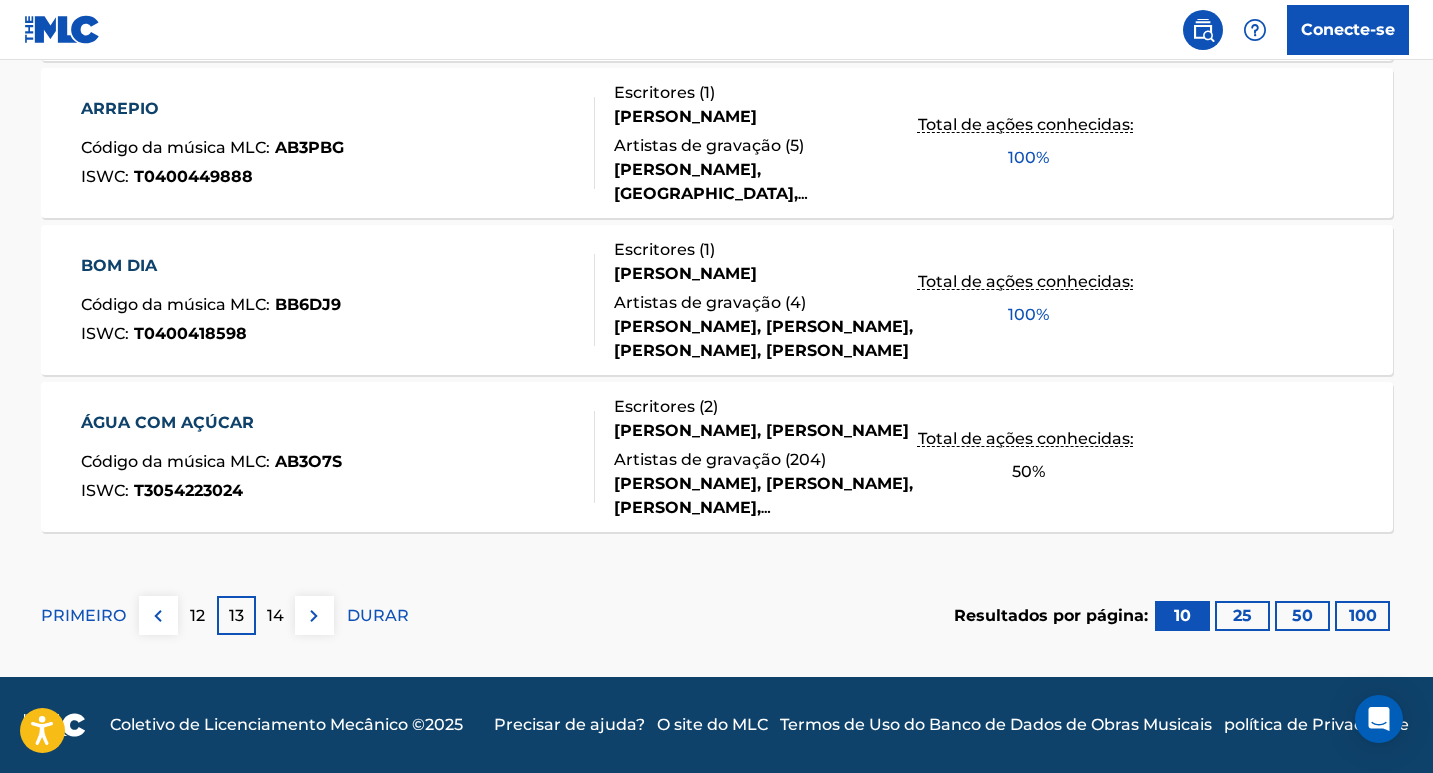 click on "14" at bounding box center (275, 615) 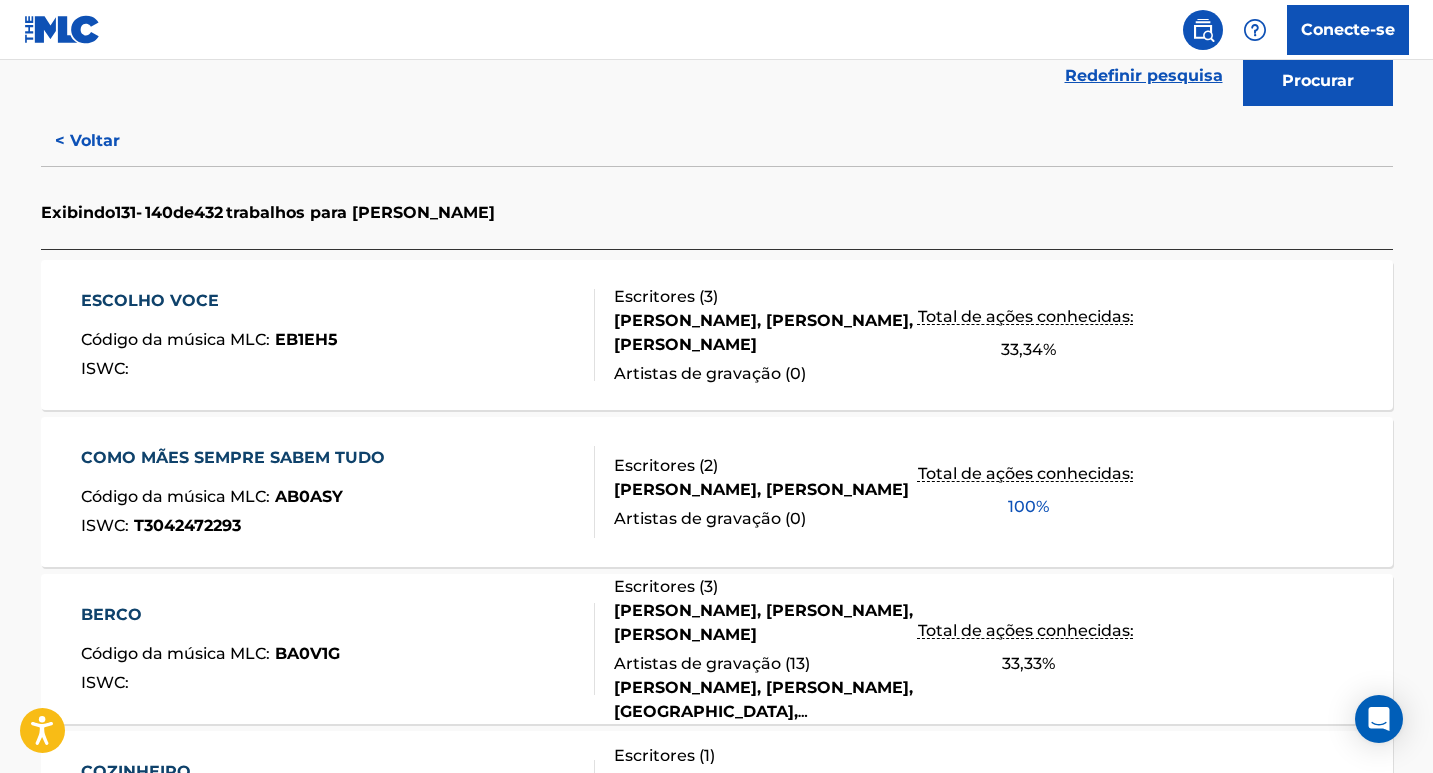 scroll, scrollTop: 469, scrollLeft: 0, axis: vertical 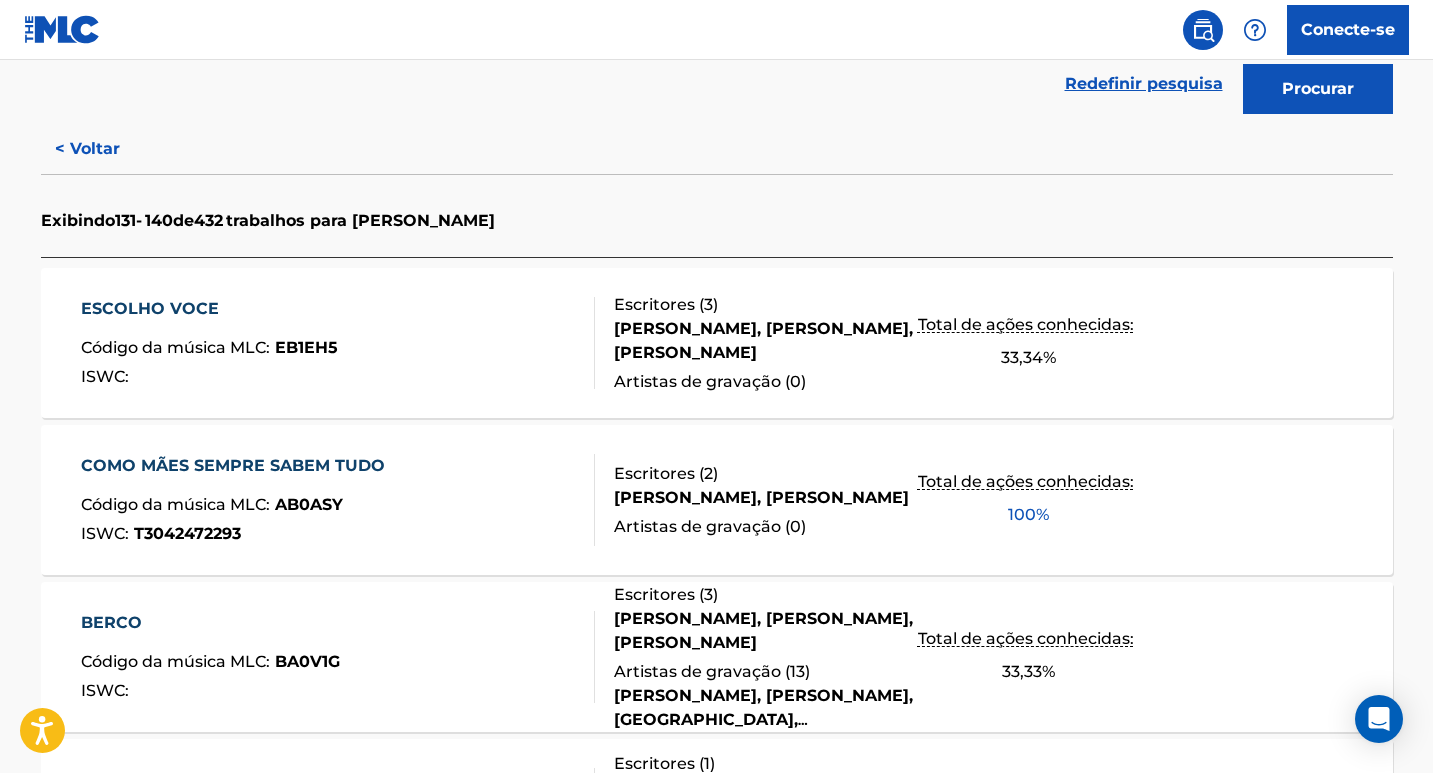 click on "Código da música MLC" at bounding box center [173, 347] 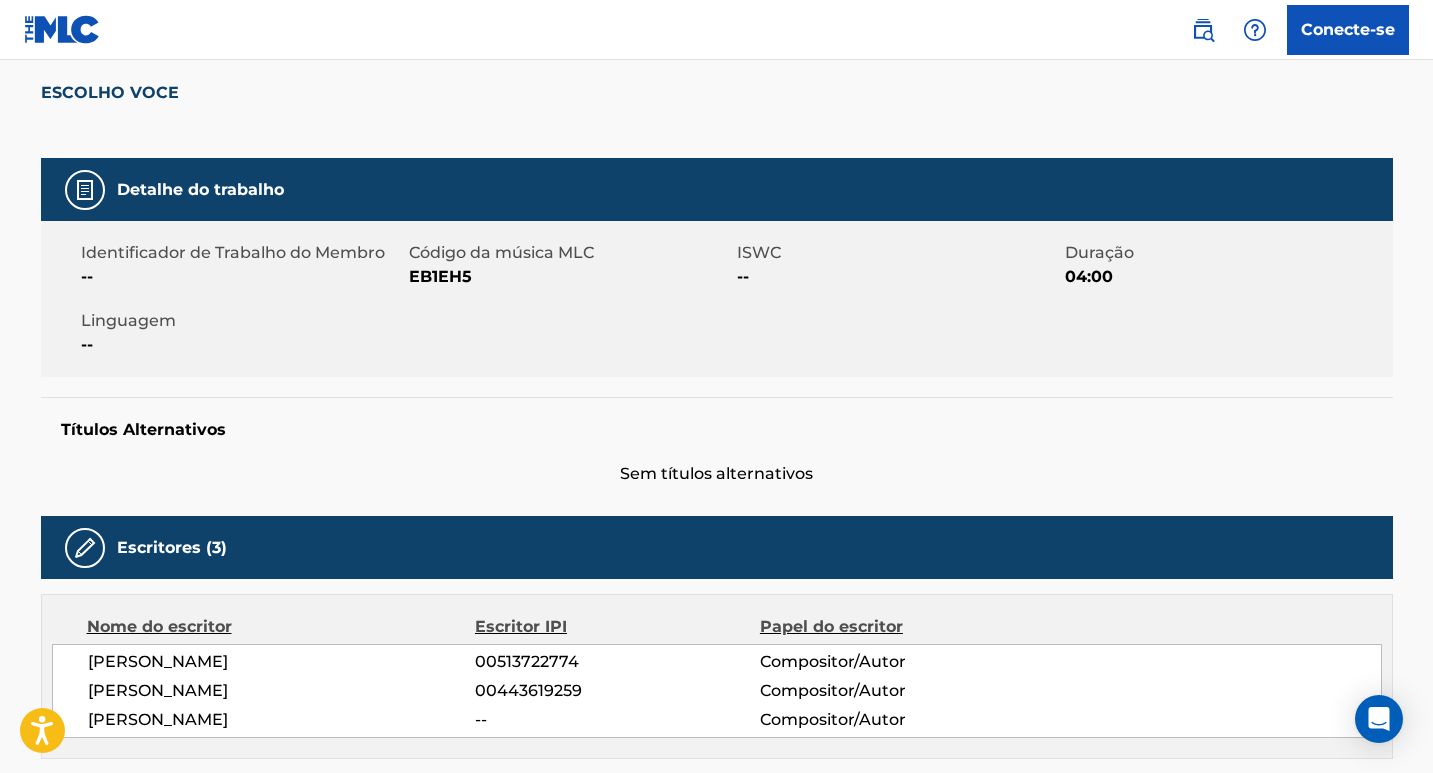 scroll, scrollTop: 300, scrollLeft: 0, axis: vertical 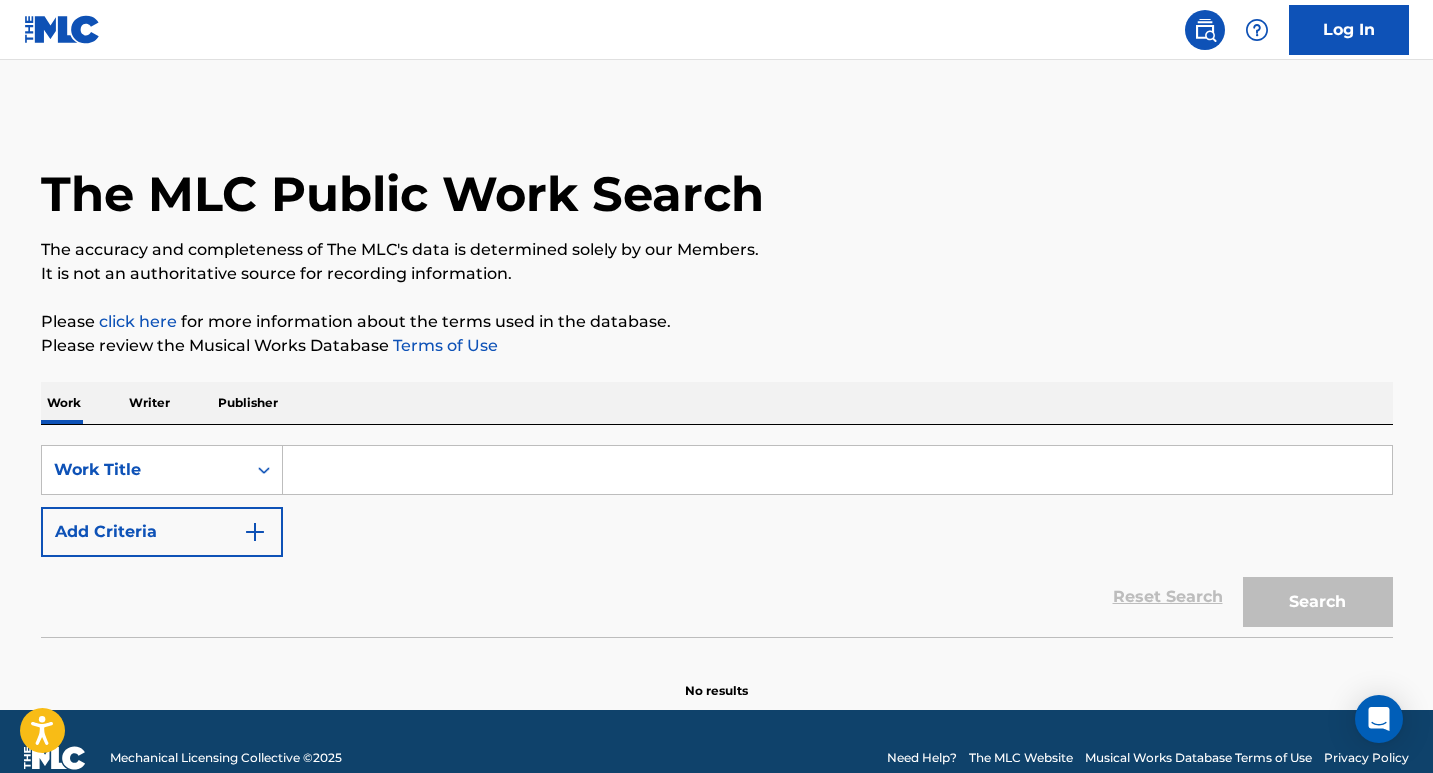 click on "Work Writer Publisher" at bounding box center (717, 403) 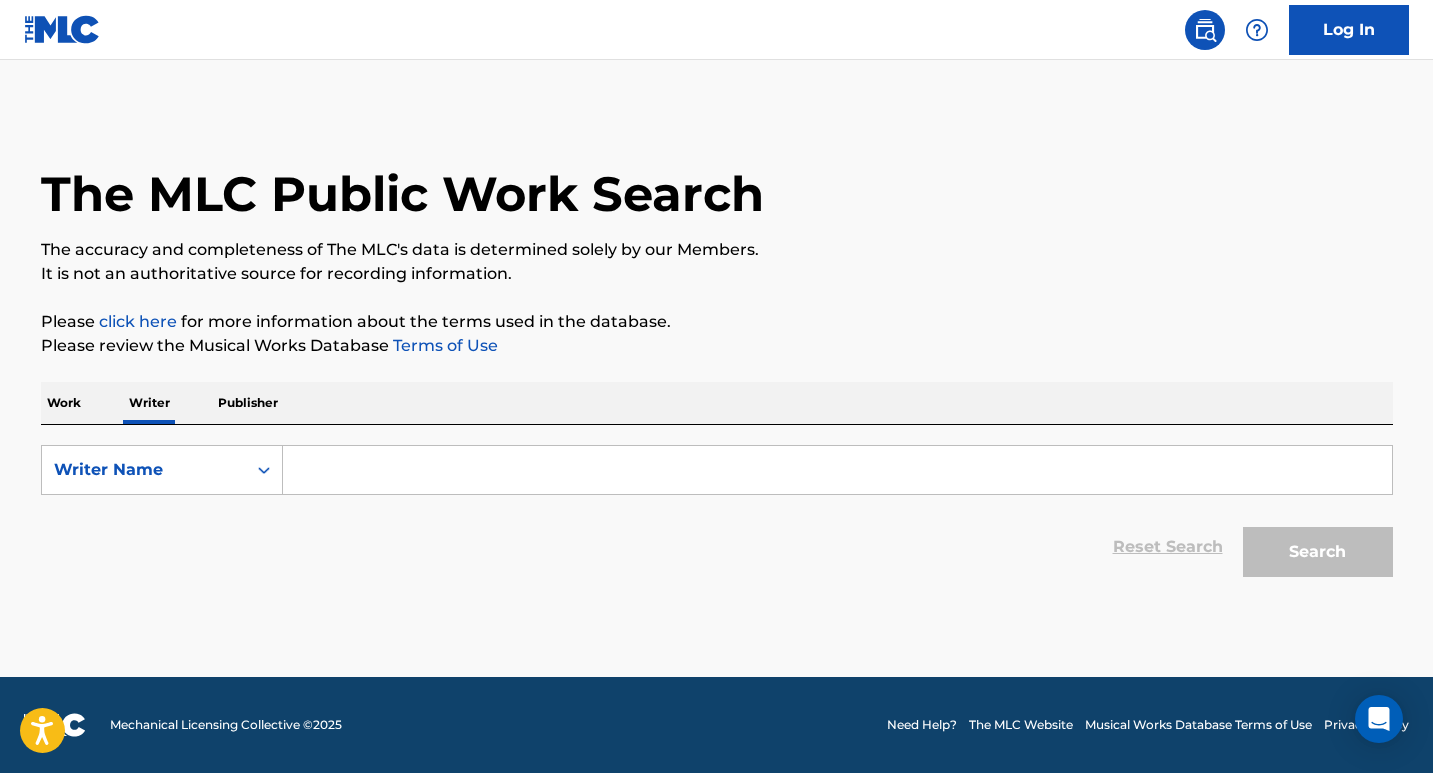 click at bounding box center [837, 470] 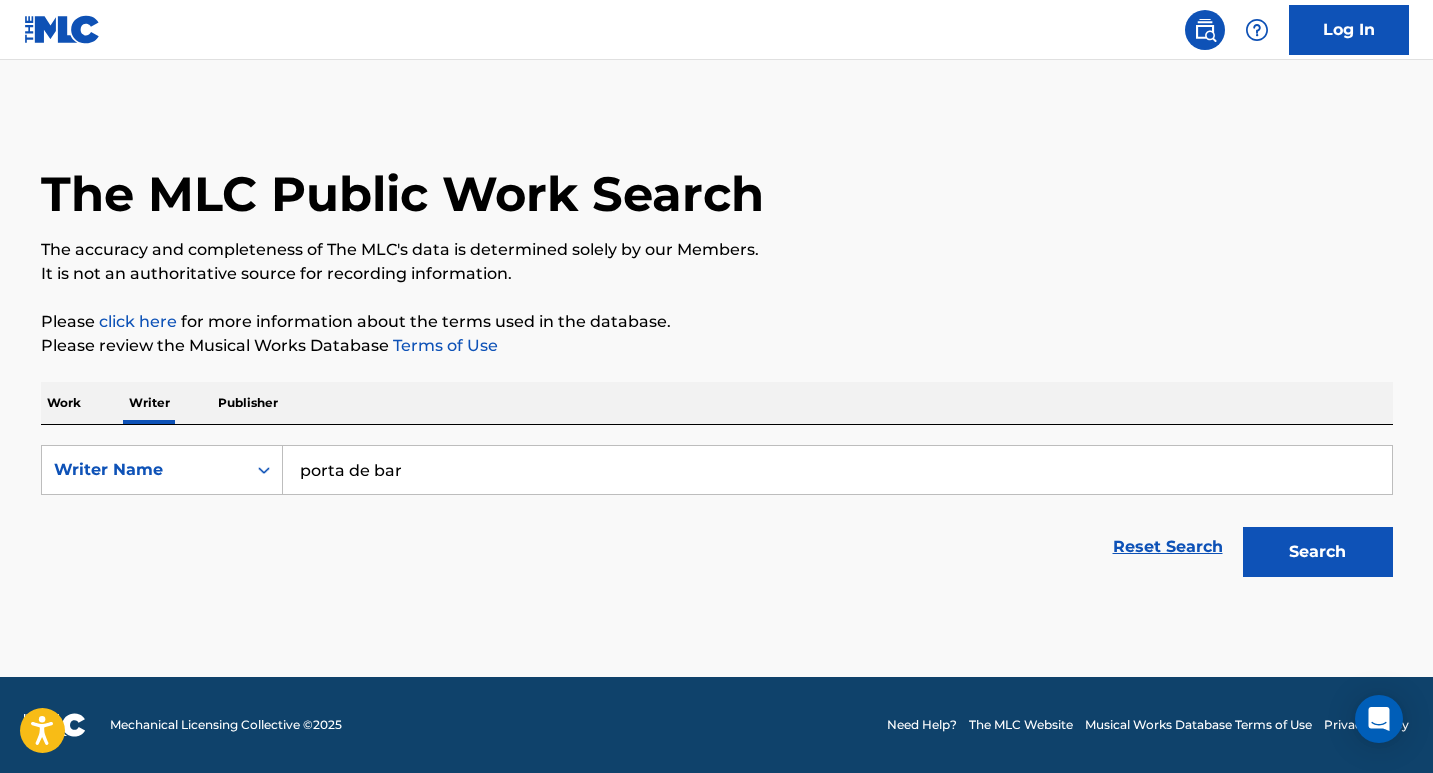 type on "porta de bar" 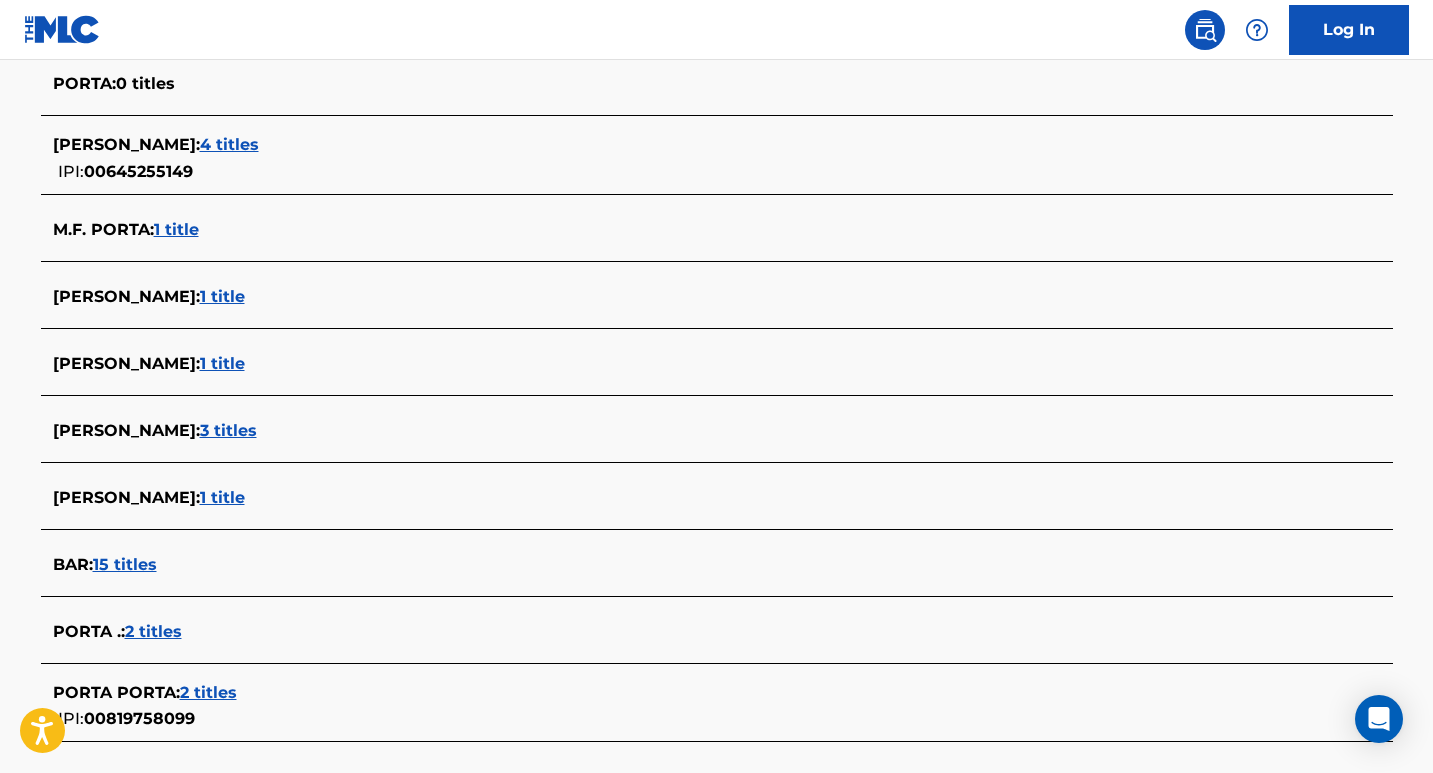scroll, scrollTop: 829, scrollLeft: 0, axis: vertical 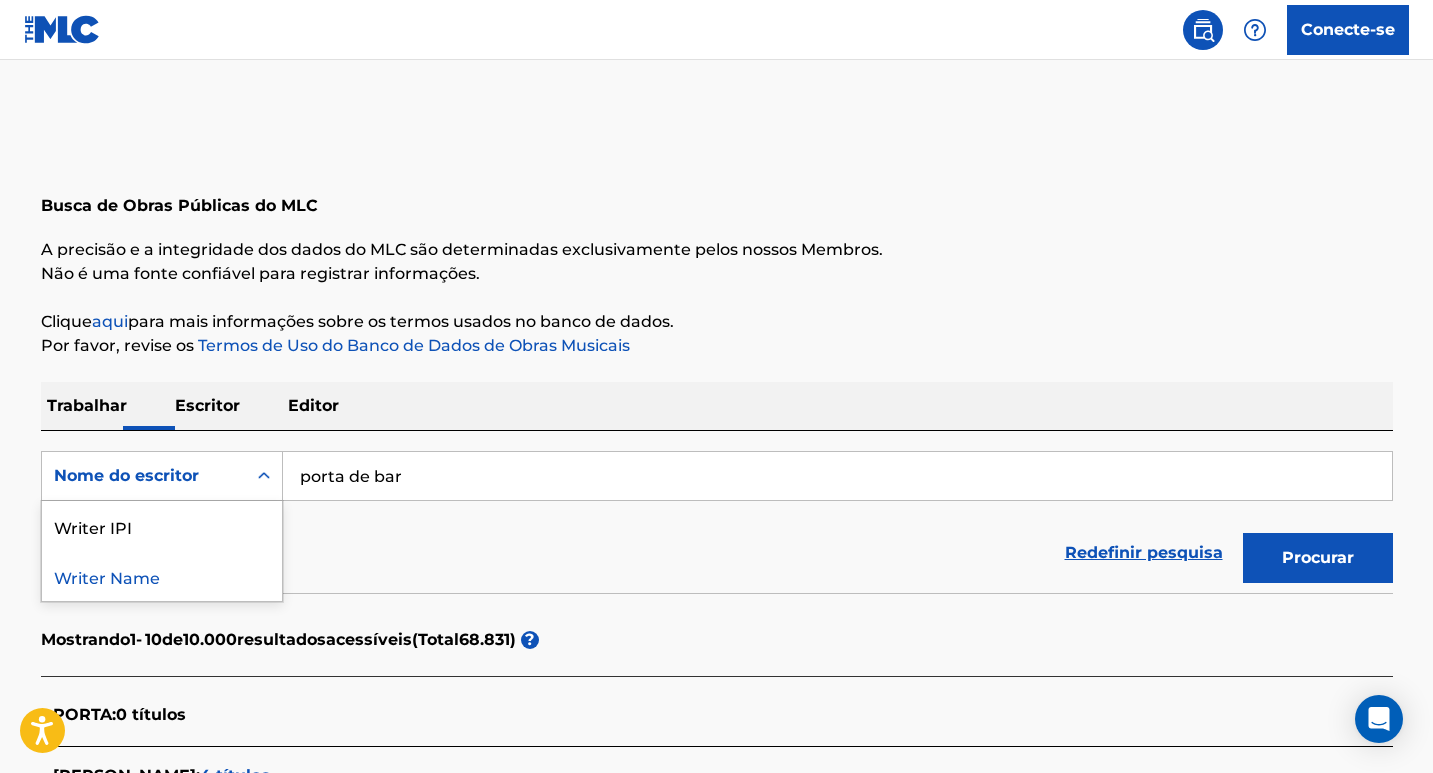 click on "Nome do escritor" at bounding box center (144, 476) 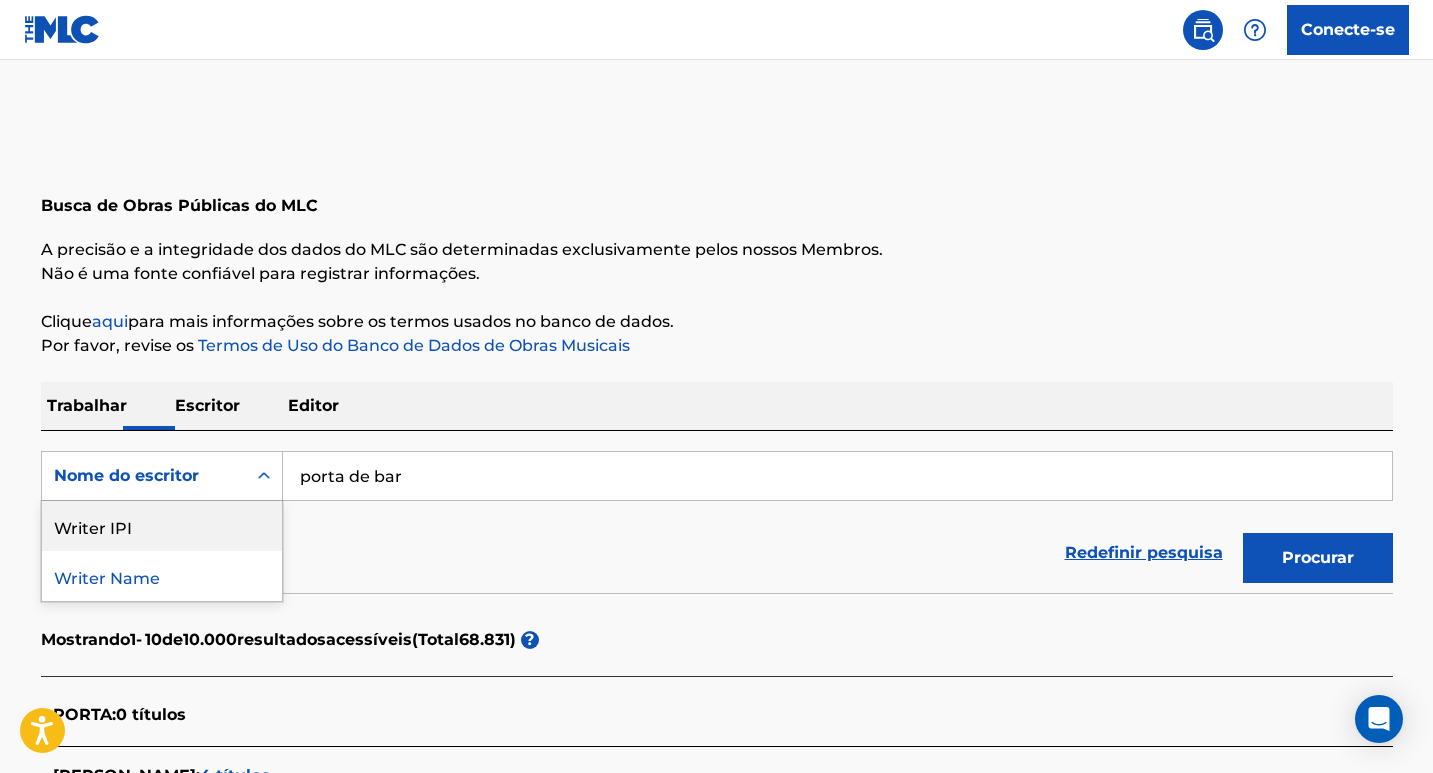 click on "Writer IPI" at bounding box center (162, 526) 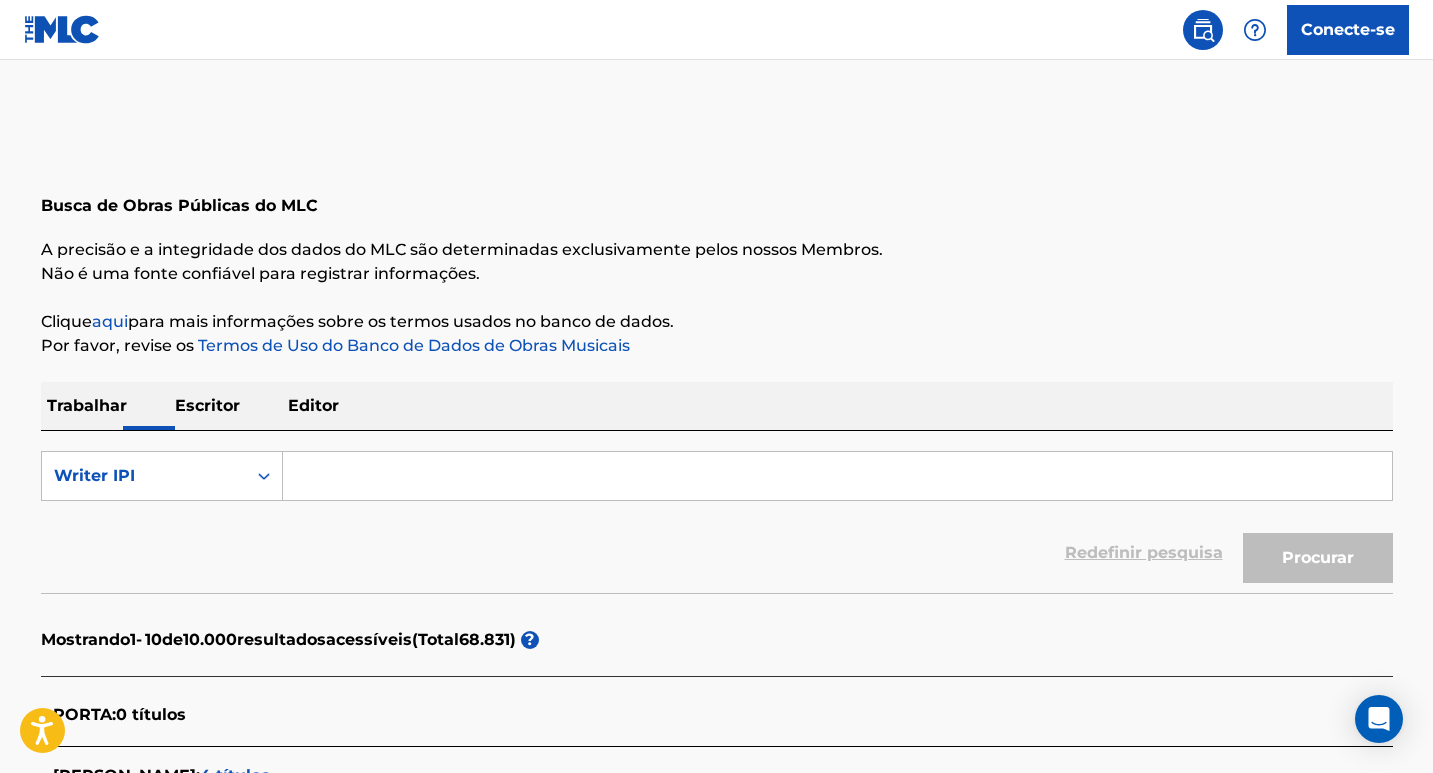 click at bounding box center (837, 476) 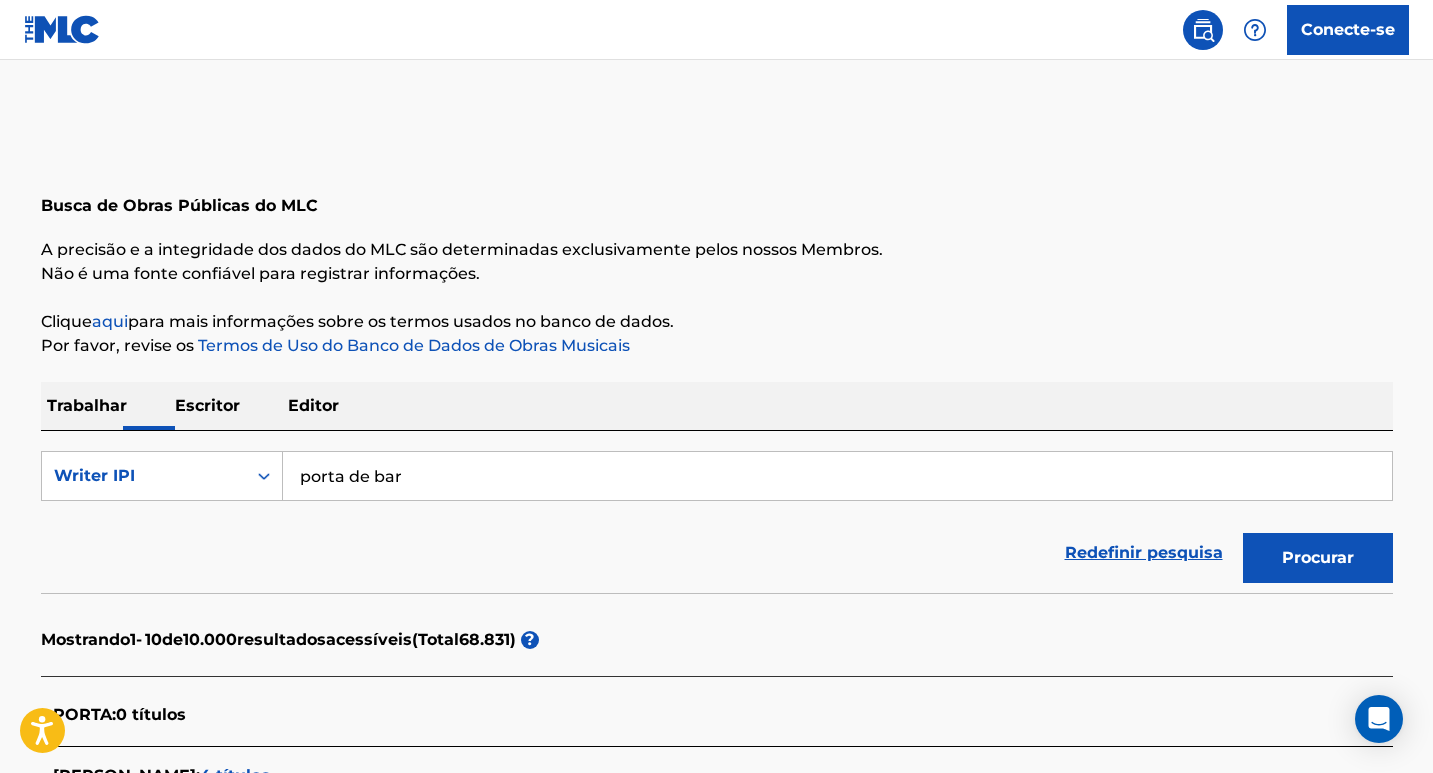 click on "Procurar" at bounding box center [1318, 558] 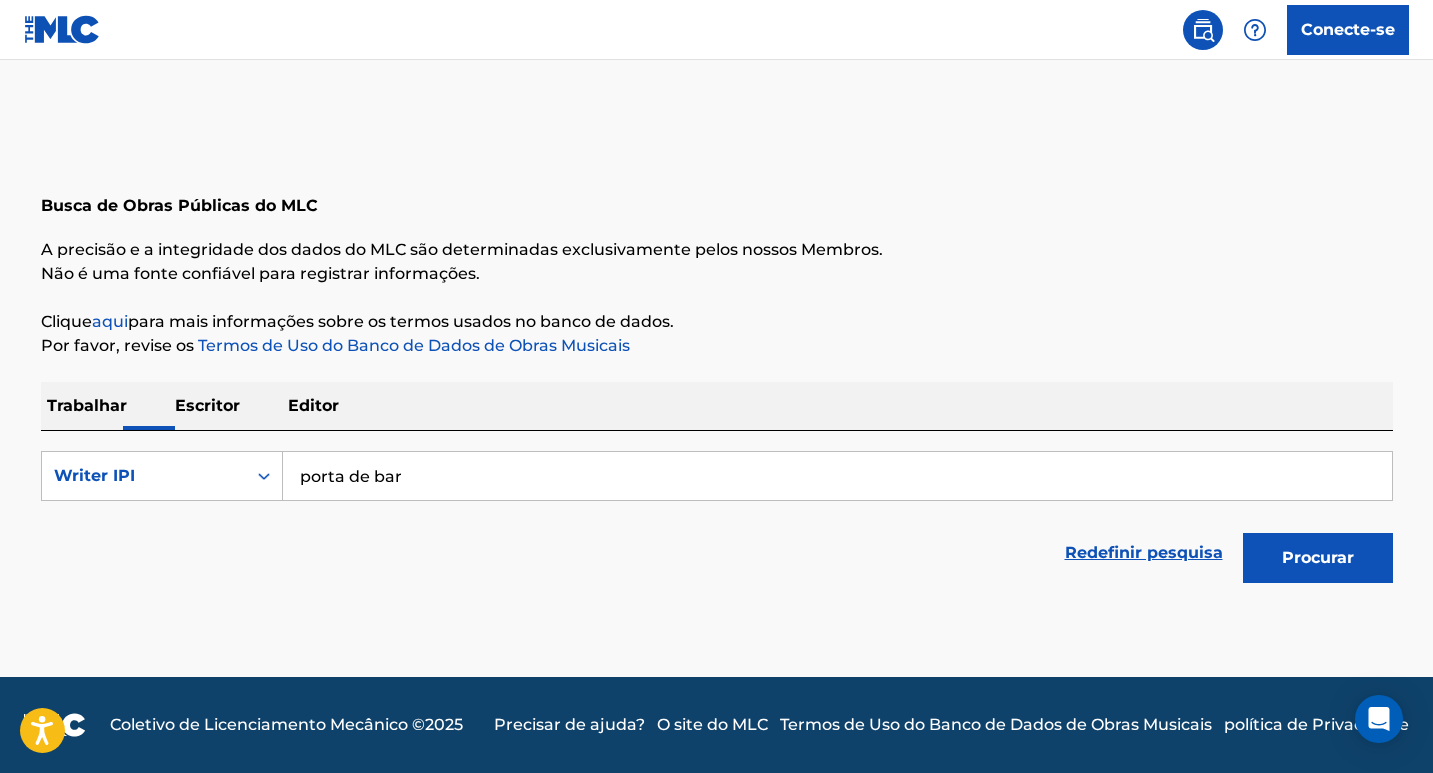 click on "Escritor" at bounding box center (207, 406) 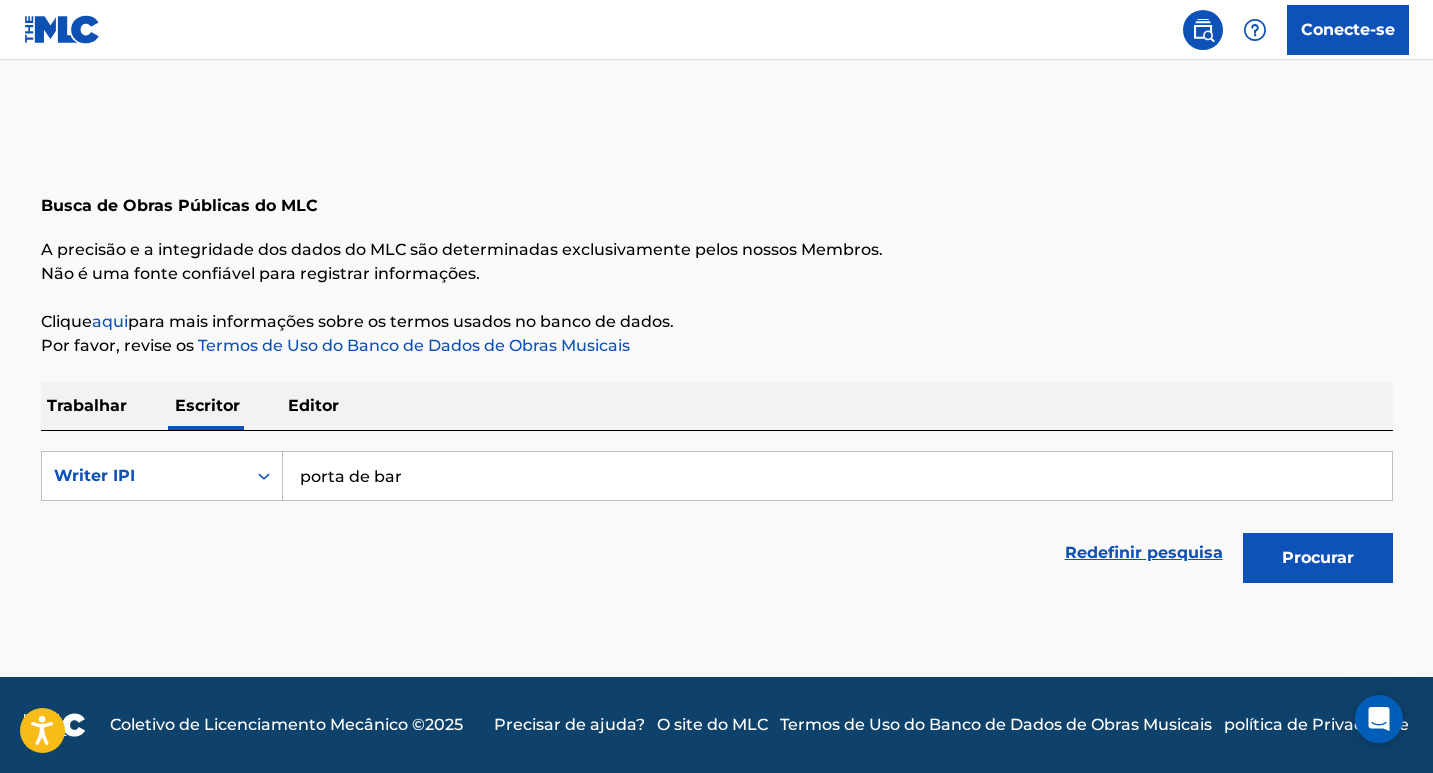 click on "Procurar" at bounding box center (1318, 558) 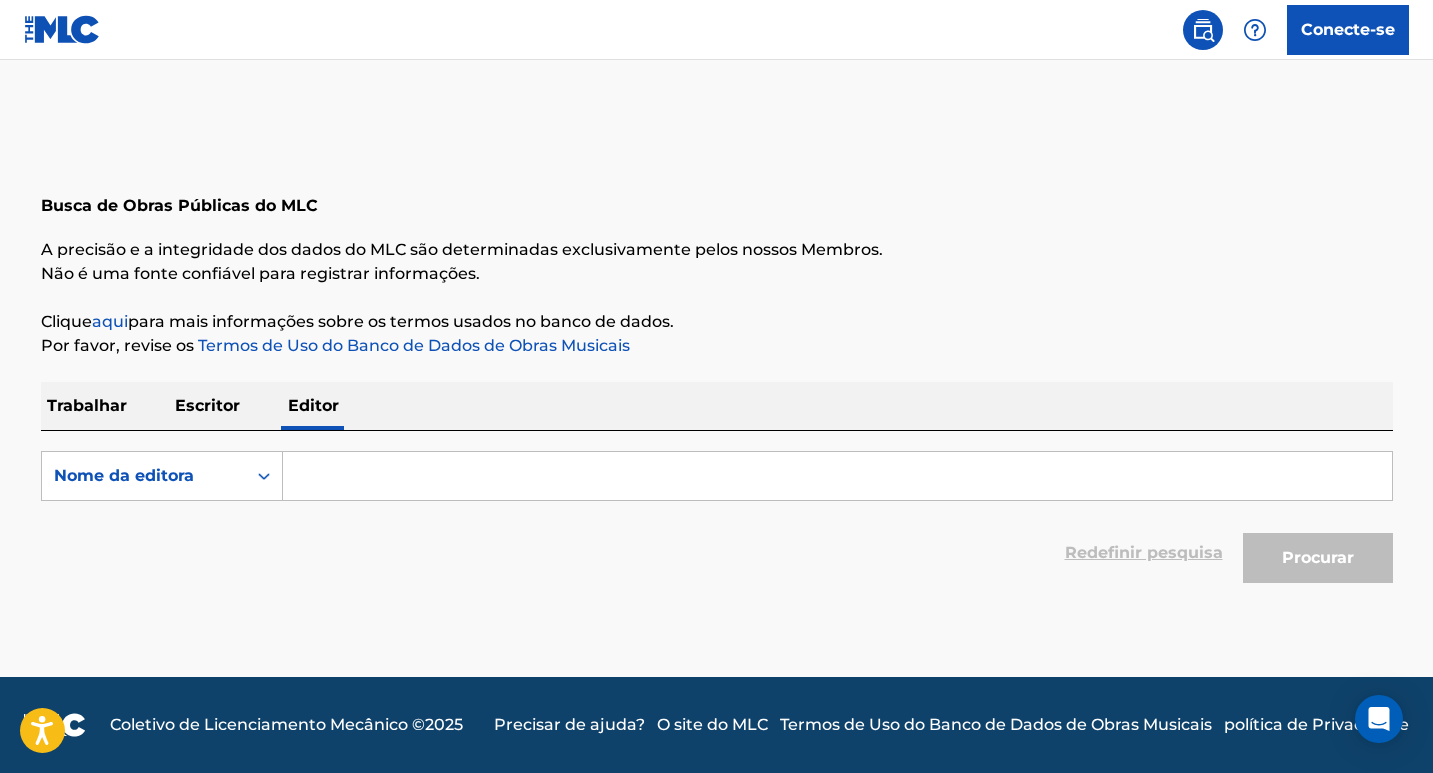 click at bounding box center [837, 476] 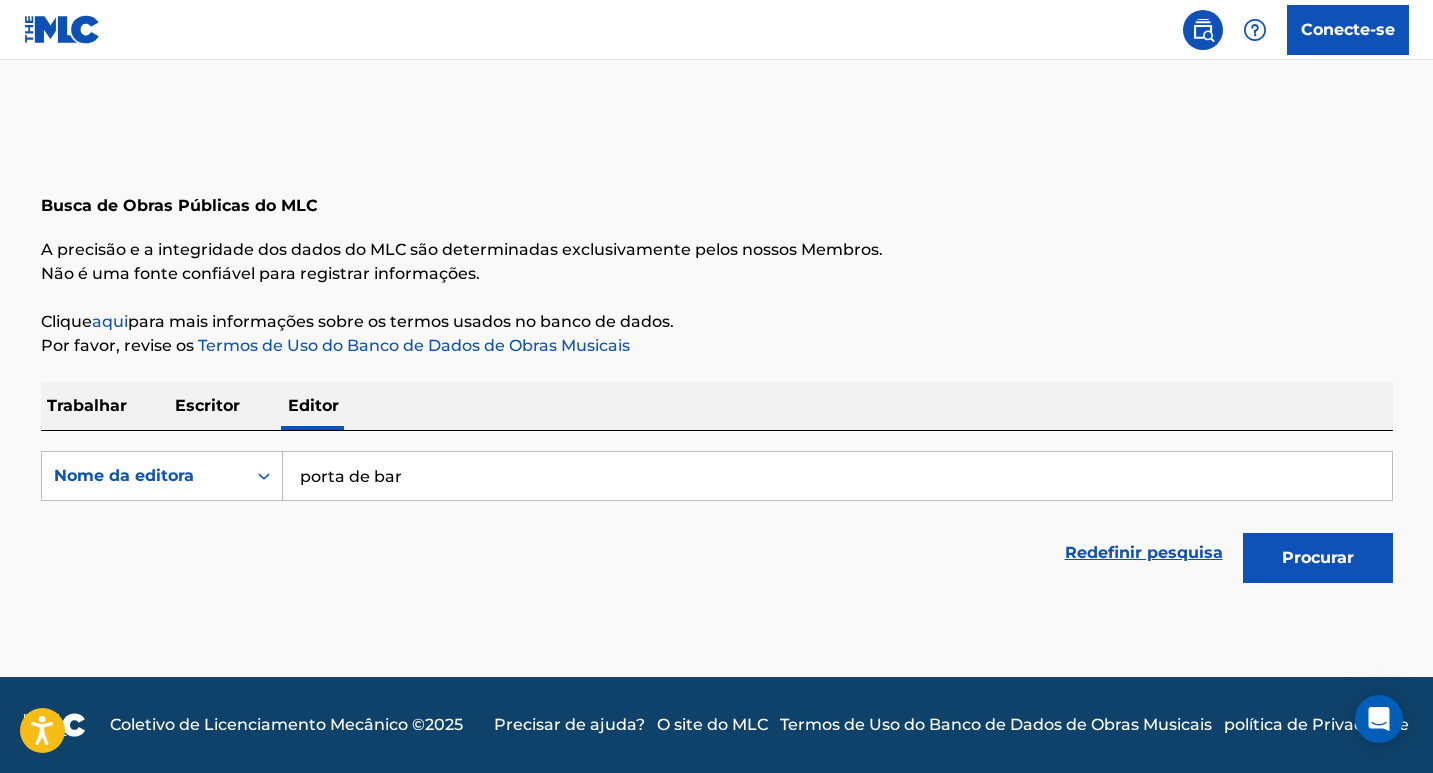 click on "Procurar" at bounding box center [1318, 558] 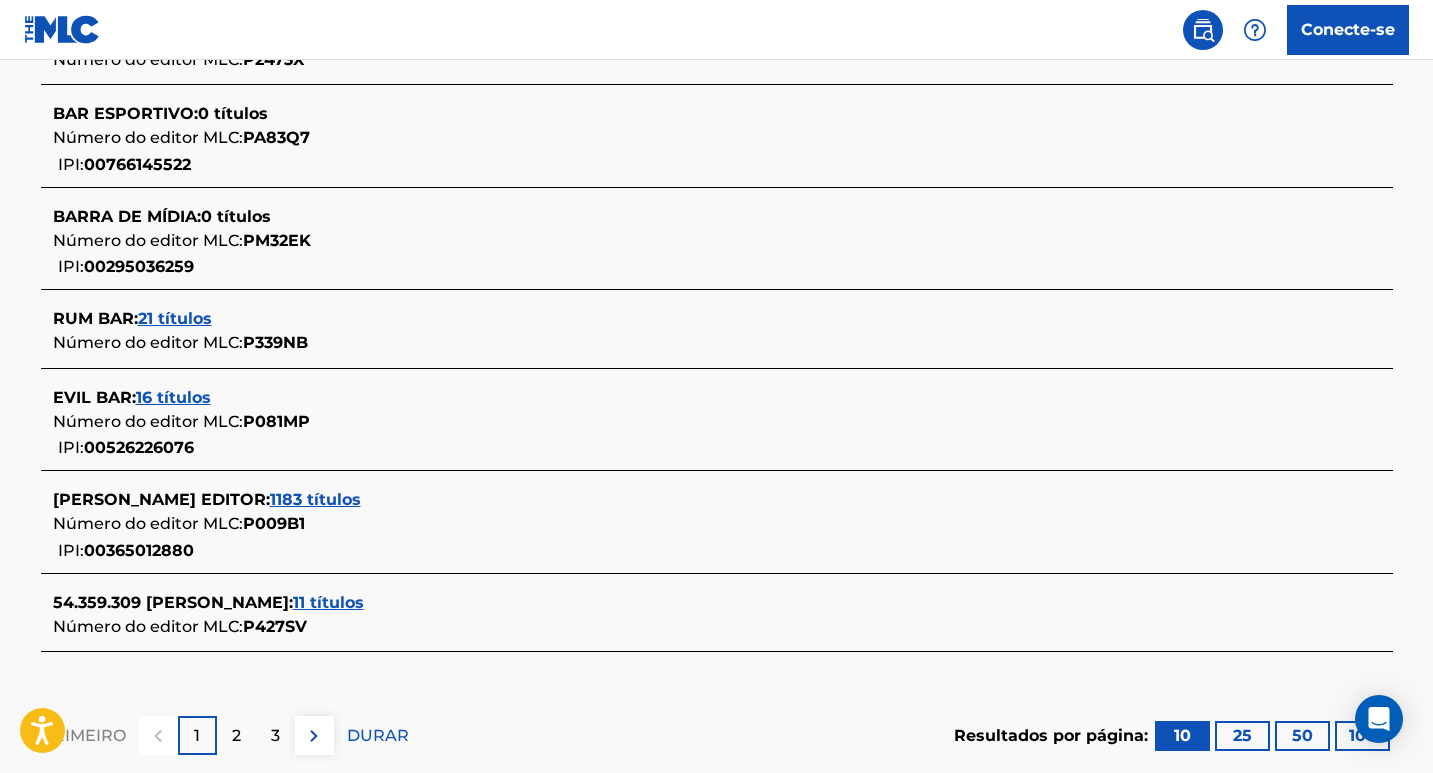 scroll, scrollTop: 1000, scrollLeft: 0, axis: vertical 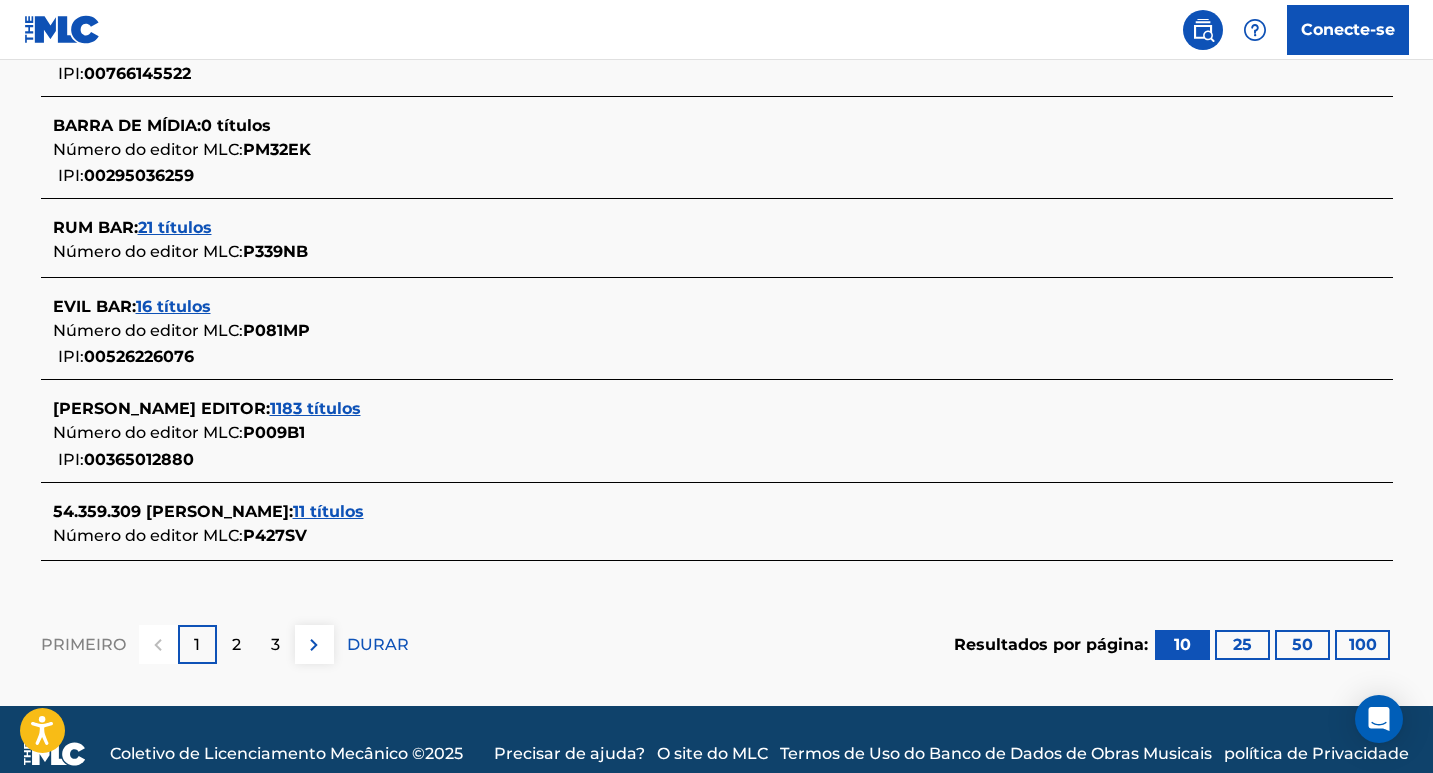 click on "2" at bounding box center (236, 644) 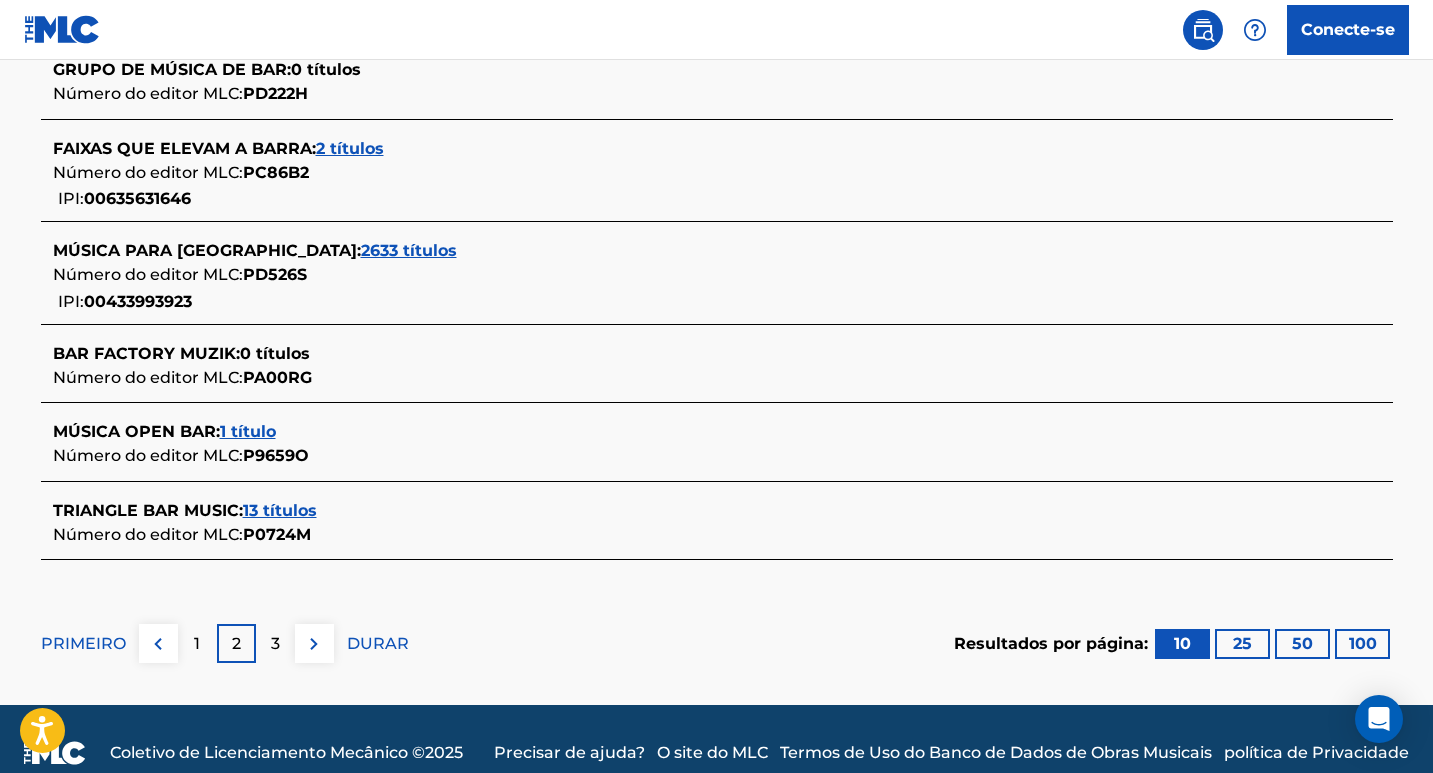 scroll, scrollTop: 1067, scrollLeft: 0, axis: vertical 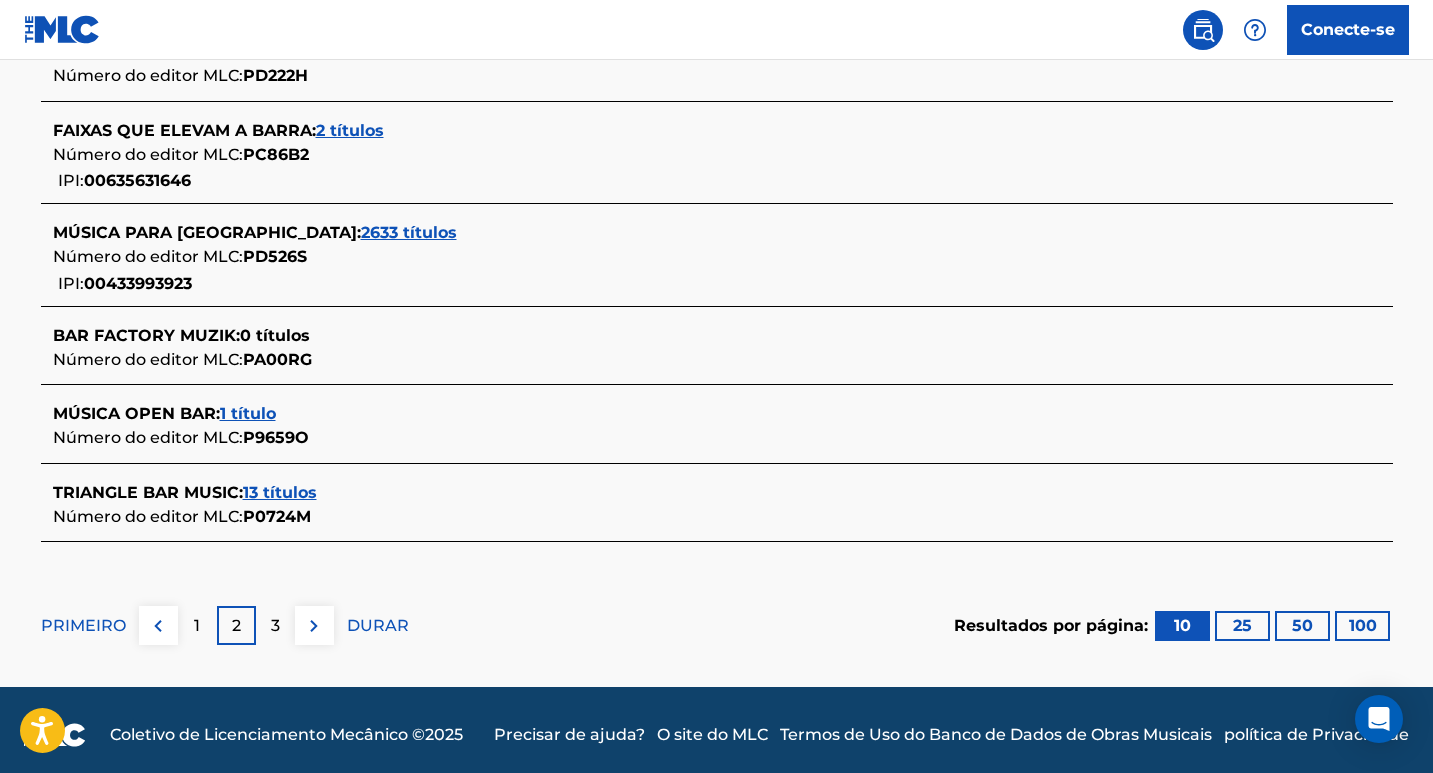 click on "3" at bounding box center (275, 625) 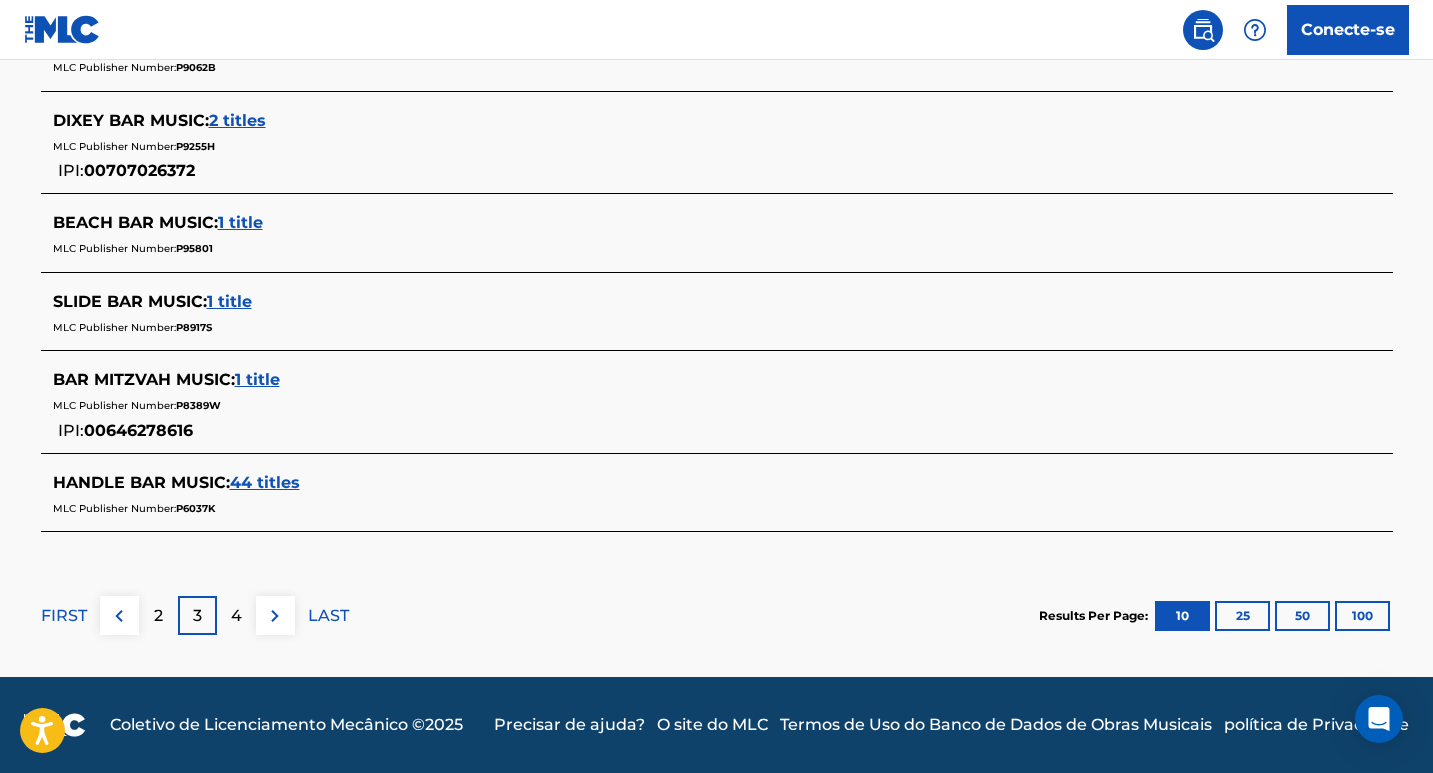 scroll, scrollTop: 1005, scrollLeft: 0, axis: vertical 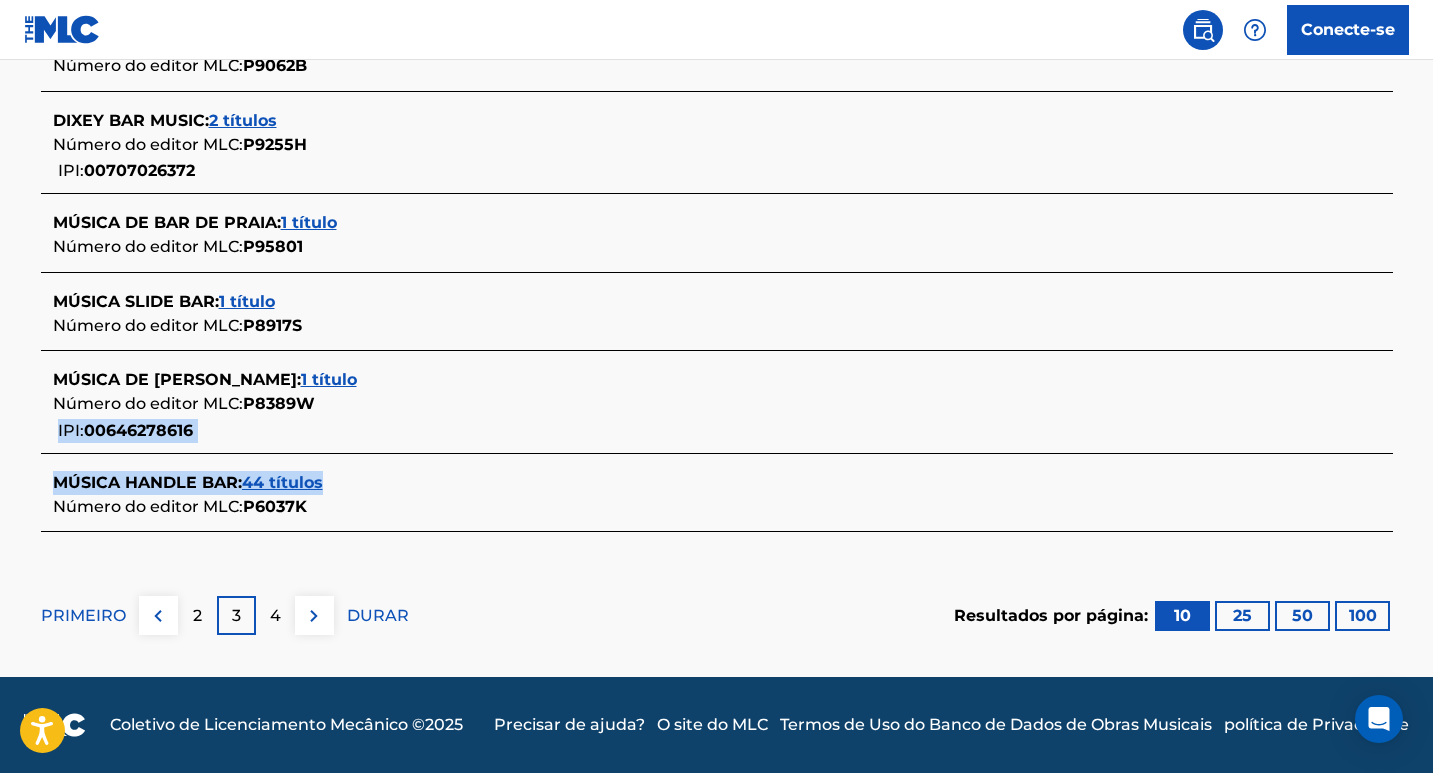 drag, startPoint x: 1436, startPoint y: 480, endPoint x: 1439, endPoint y: 400, distance: 80.05623 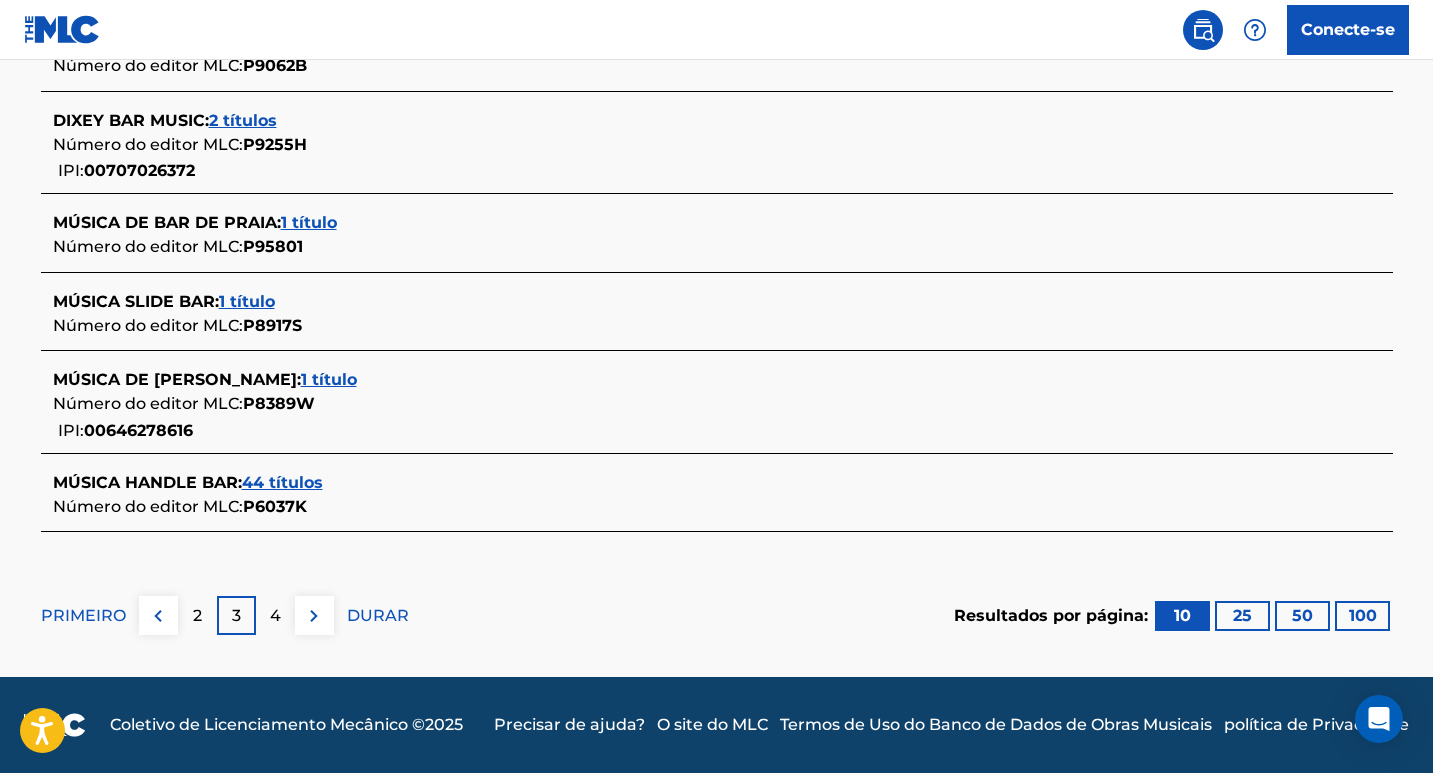 click on "Mostrando  1  -    10  de   2.356    resultados   MÚSICA DE BARRA LONGA  :   77 títulos Número do editor MLC:   P4091B IPI:   00653583427 BAR THIRTEEN MUSIC  :   14 títulos Número do editor MLC:   P0259P BLUE BAR INDUSTRIES  :   14 títulos Número do editor MLC:   P04812 FAIXAS QUE ELEVAM A BARRA  :   12 títulos Número do editor MLC:   P92399 HAY BAR MUSIC  :   2 títulos Número do editor MLC:   P9062B DIXEY BAR MUSIC  :   2 títulos Número do editor MLC:   P9255H IPI:   00707026372 MÚSICA DE BAR DE PRAIA  :   1 título Número do editor MLC:   P95801 MÚSICA SLIDE BAR  :   1 título Número do editor MLC:   P8917S MÚSICA DE BAR MITZVAH  :   1 título Número do editor MLC:   P8389W IPI:   00646278616 MÚSICA HANDLE BAR  :   44 títulos Número do editor MLC:   P6037K PRIMEIRO 2 3 4 DURAR Resultados por página: 10 25 50 100" at bounding box center (717, 127) 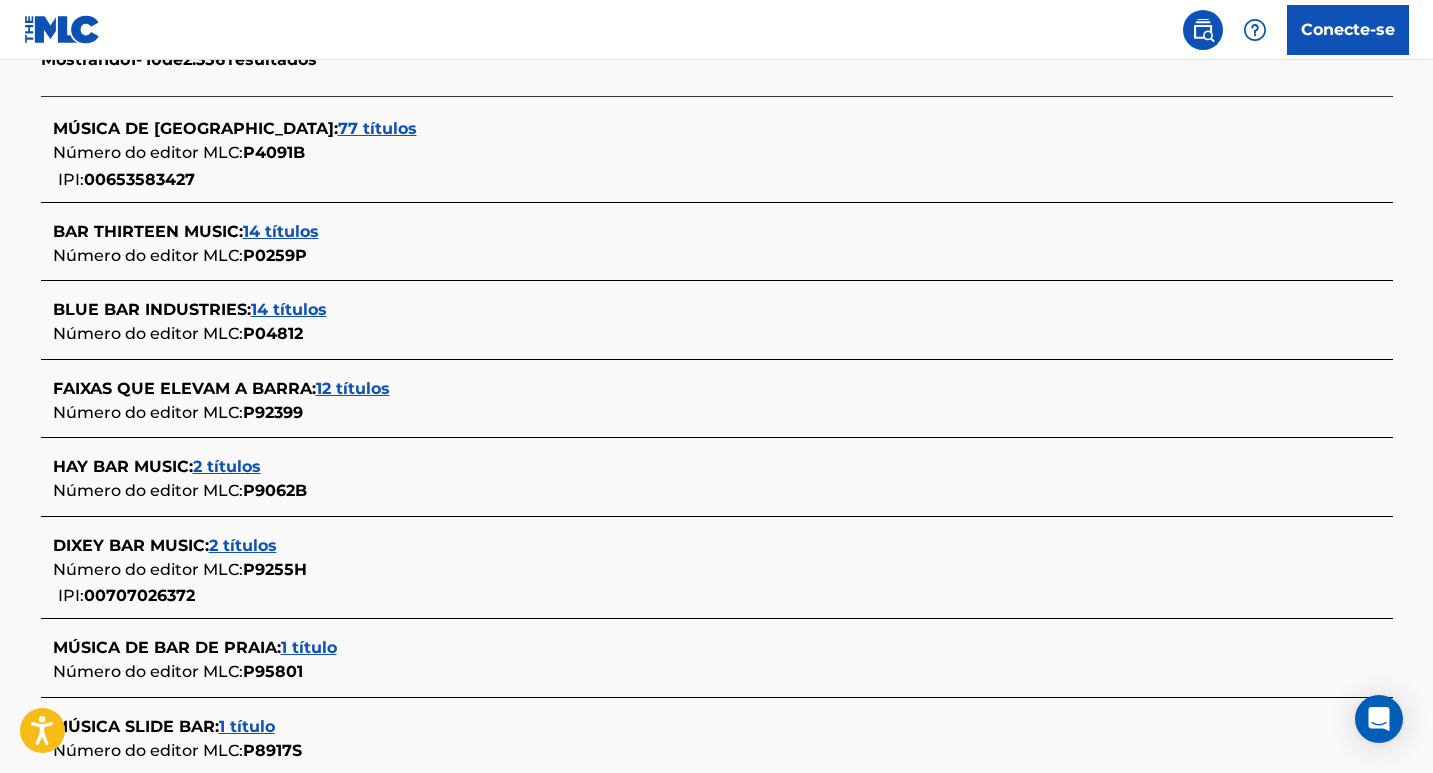 scroll, scrollTop: 1005, scrollLeft: 0, axis: vertical 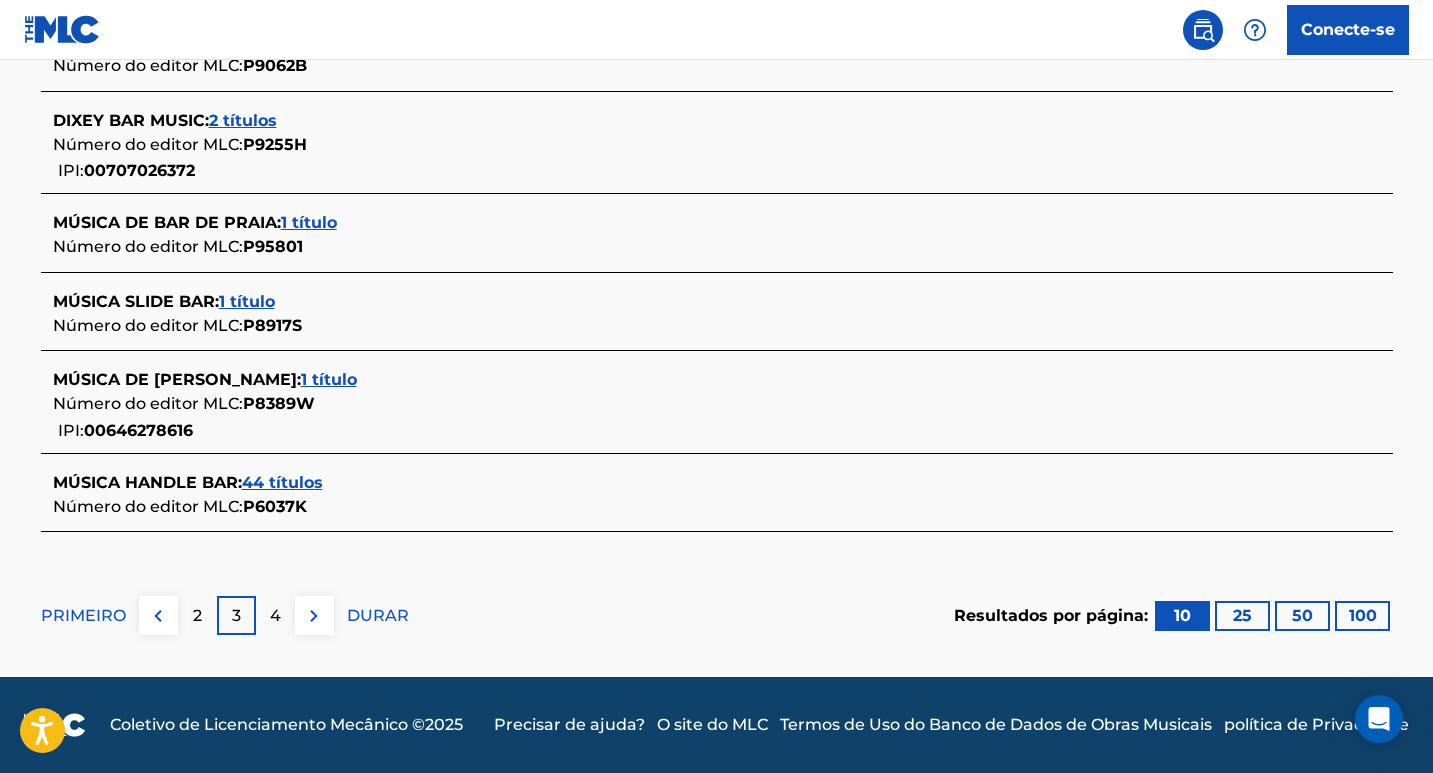 click on "4" at bounding box center (275, 615) 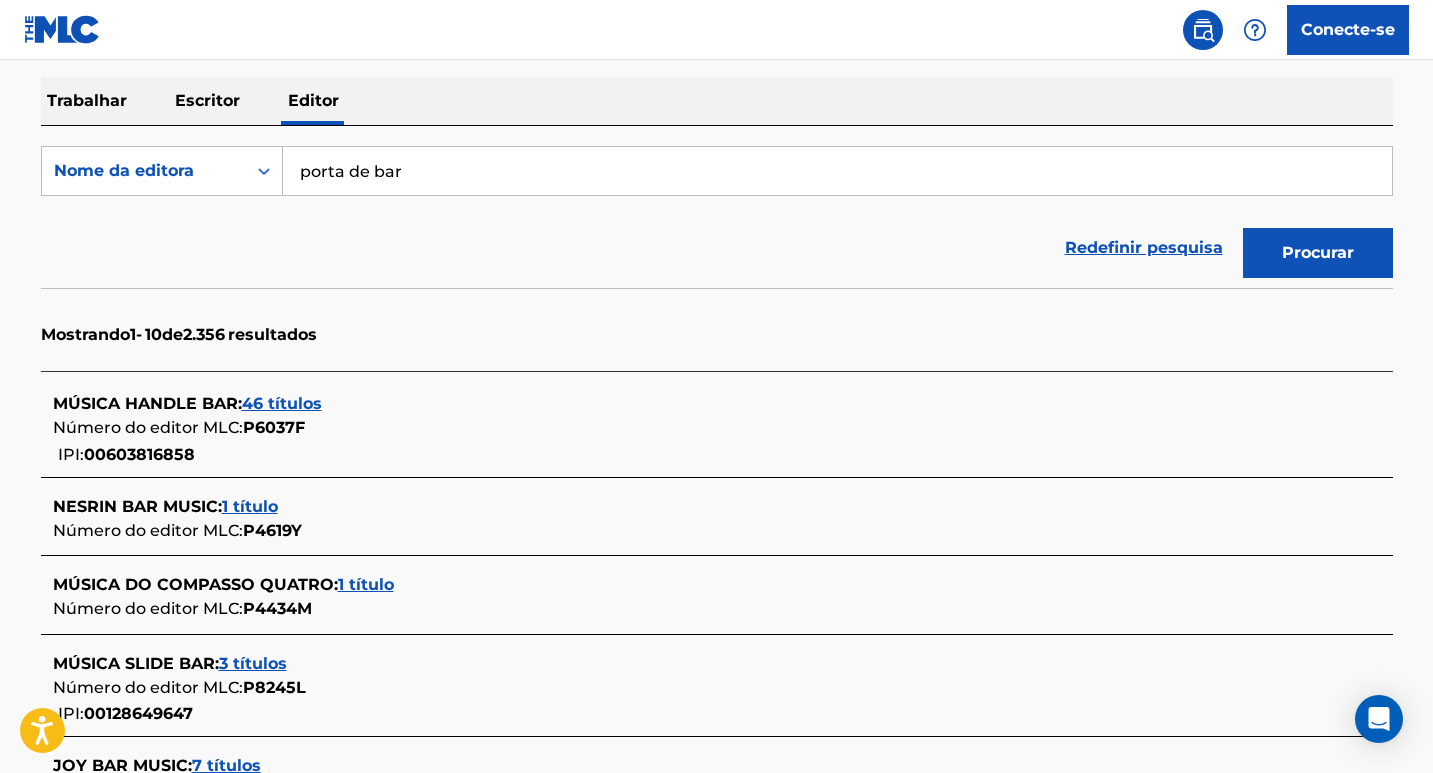 scroll, scrollTop: 205, scrollLeft: 0, axis: vertical 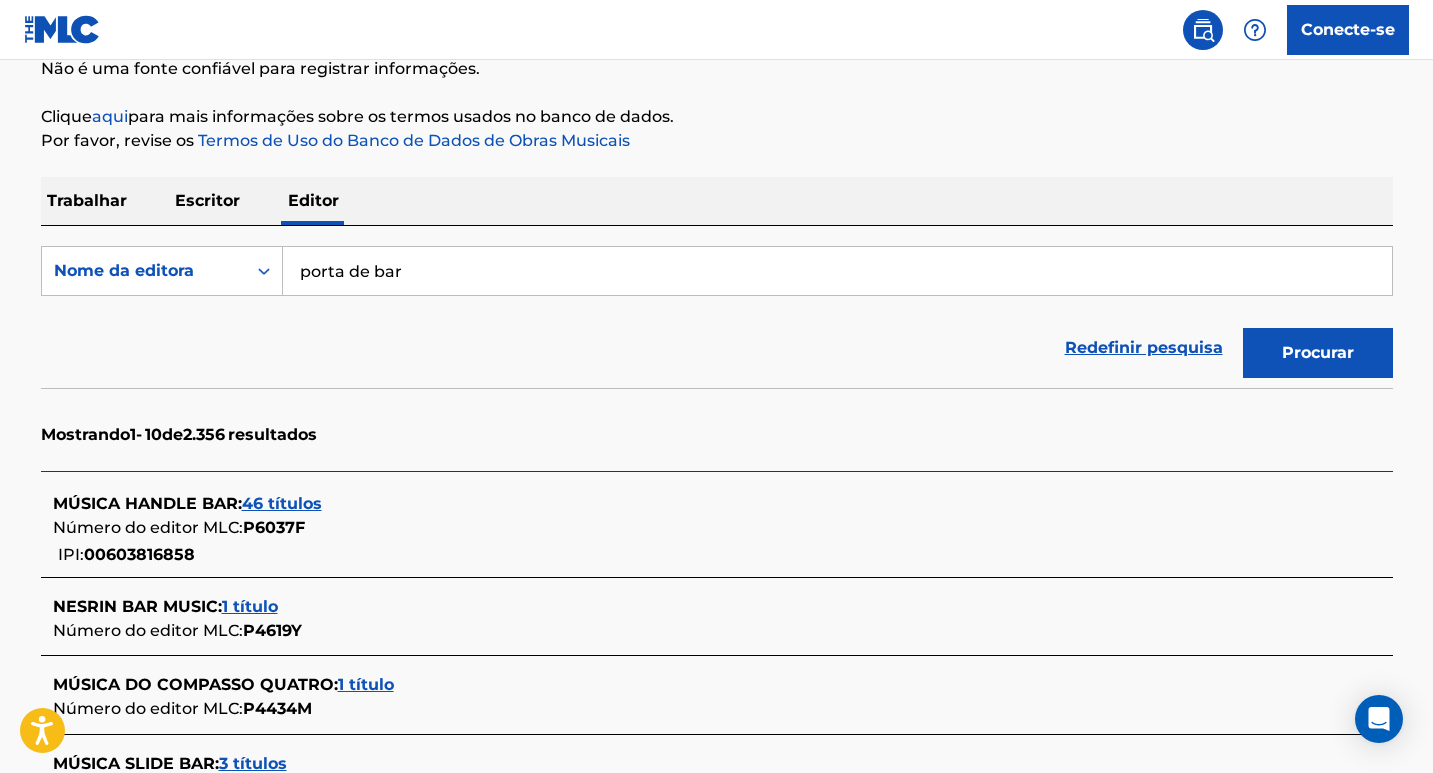 click on "Escritor" at bounding box center [207, 200] 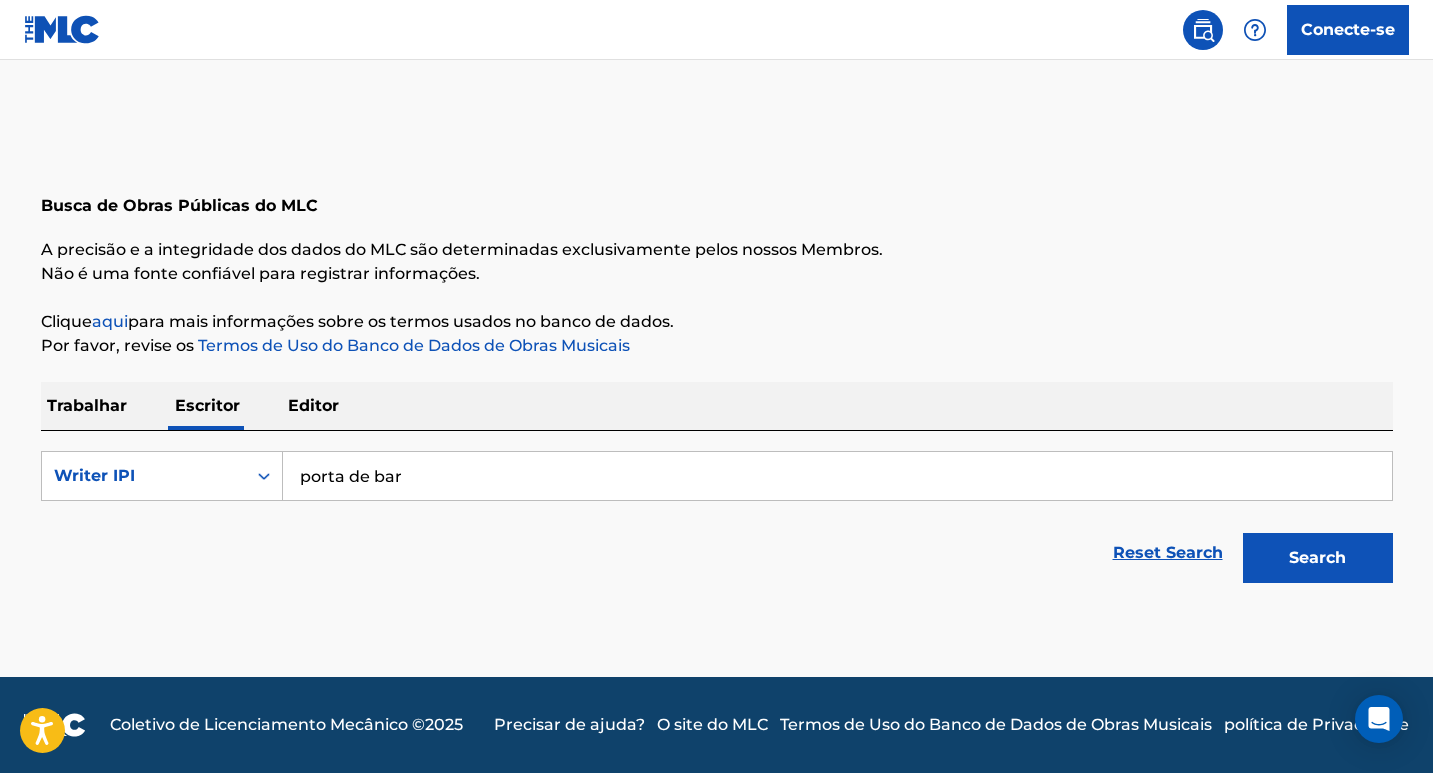 scroll, scrollTop: 0, scrollLeft: 0, axis: both 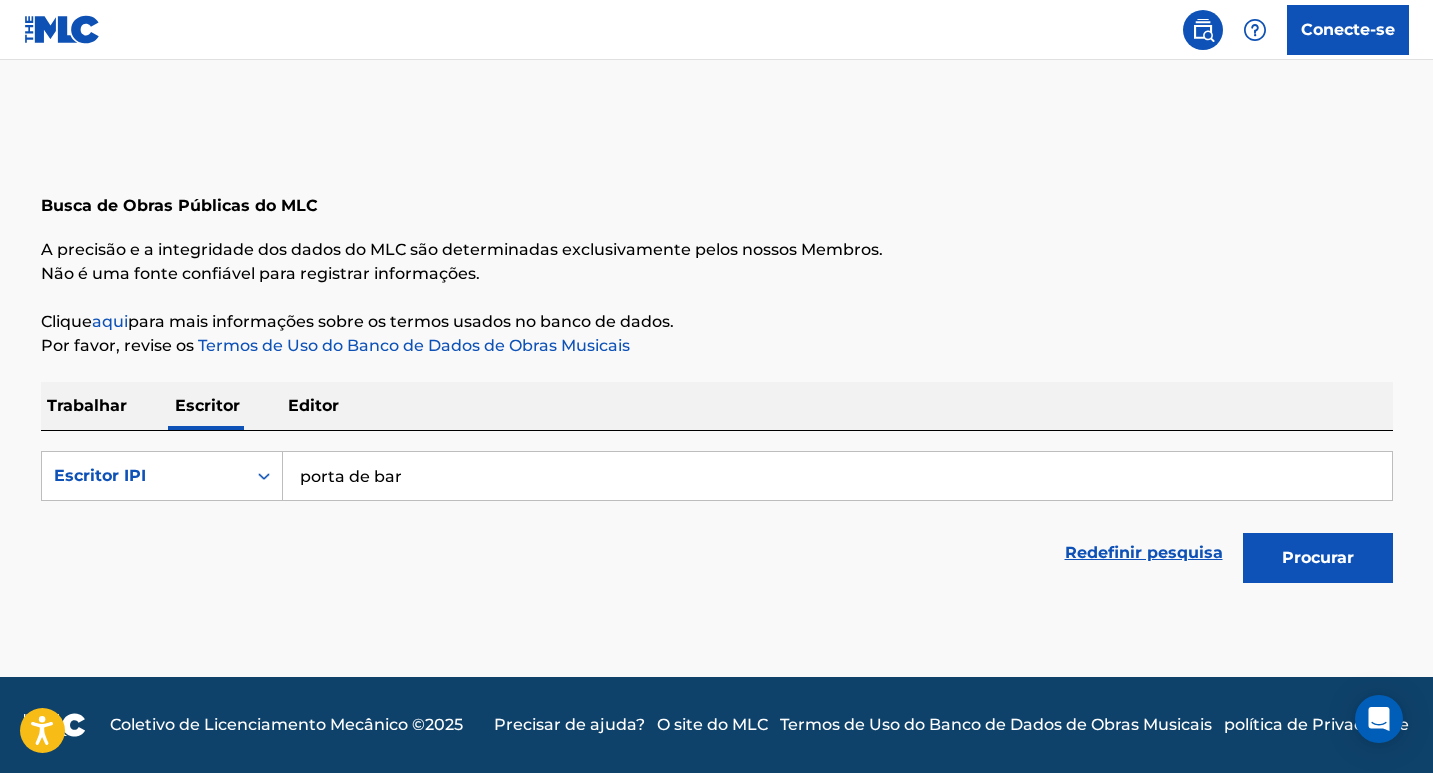 drag, startPoint x: 449, startPoint y: 481, endPoint x: 561, endPoint y: 497, distance: 113.137085 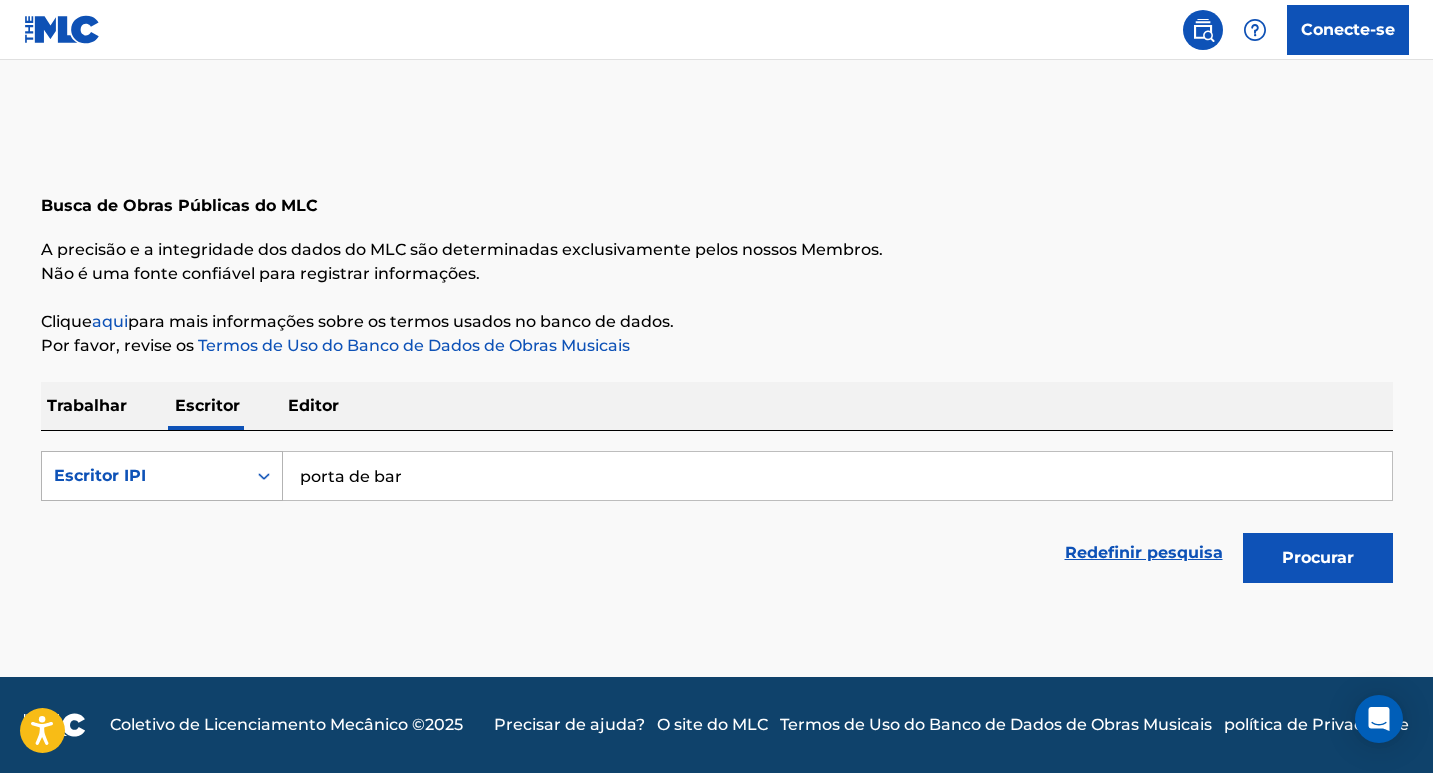 click at bounding box center (264, 476) 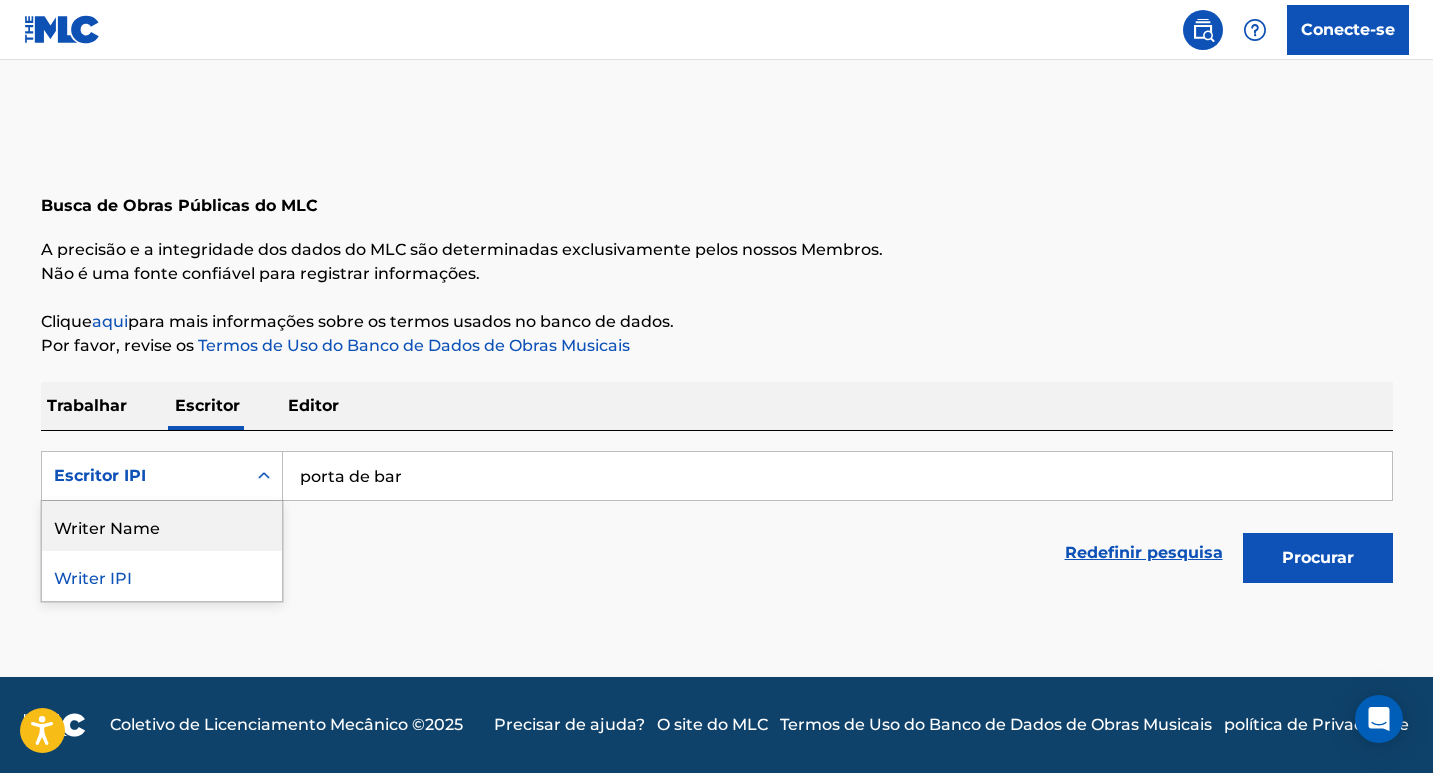 click on "Writer Name" at bounding box center (162, 526) 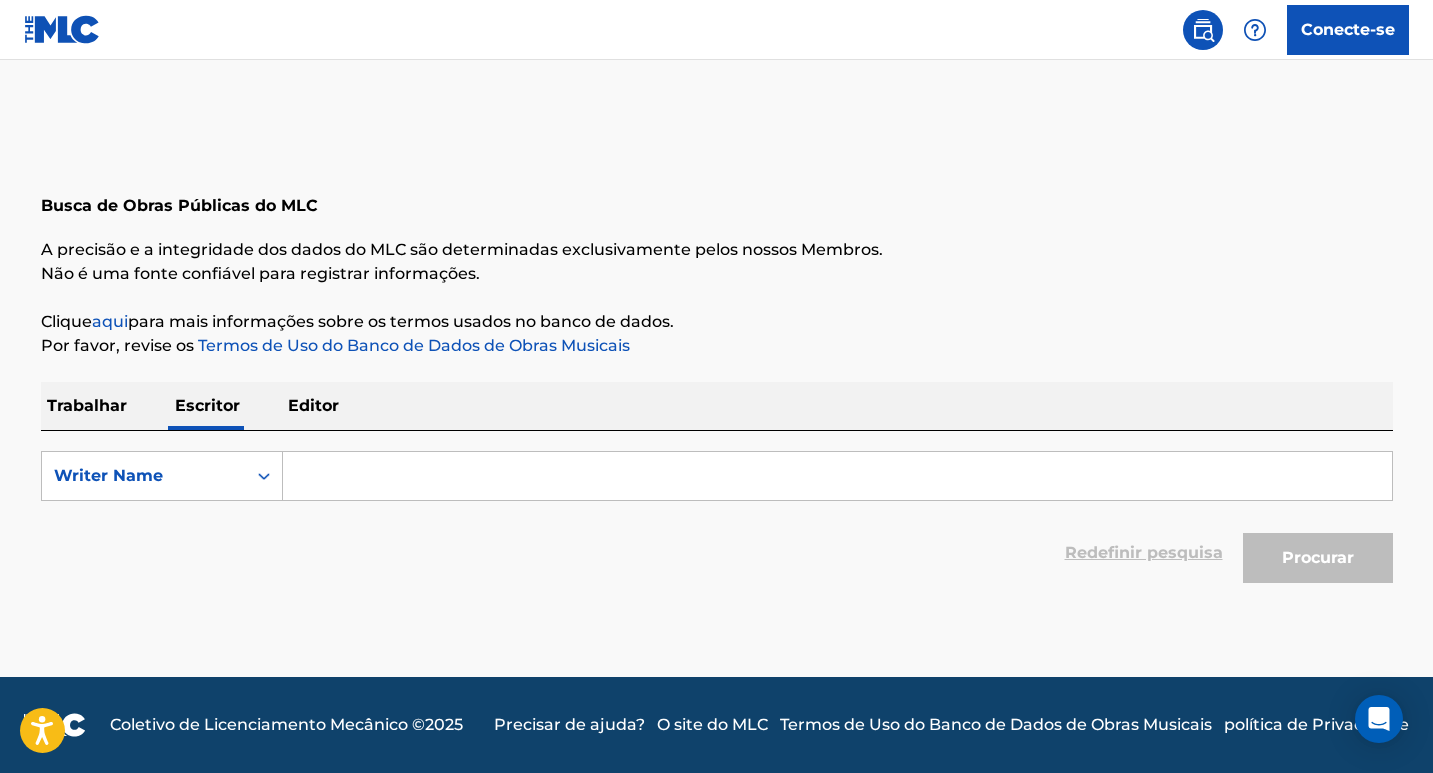 click at bounding box center (837, 476) 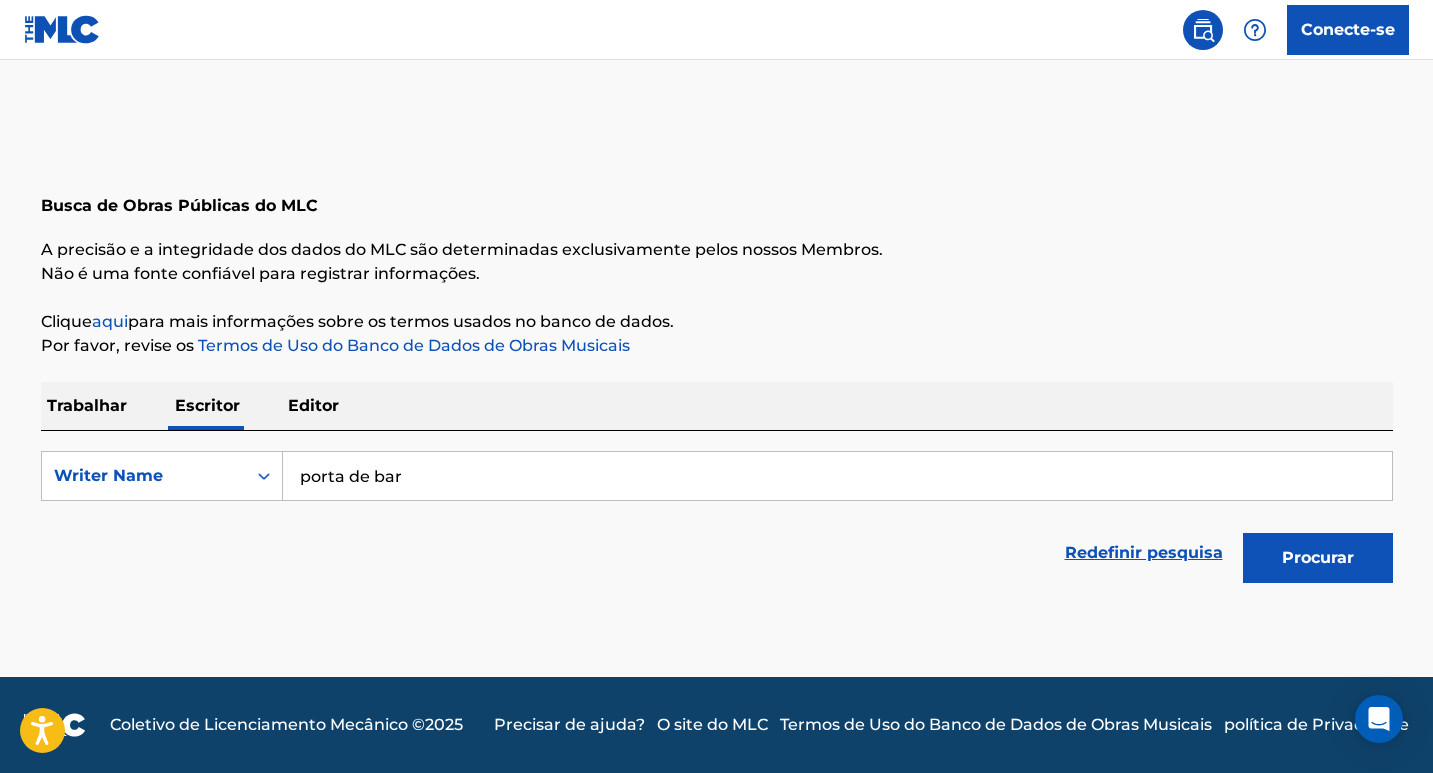 click on "Procurar" at bounding box center [1318, 557] 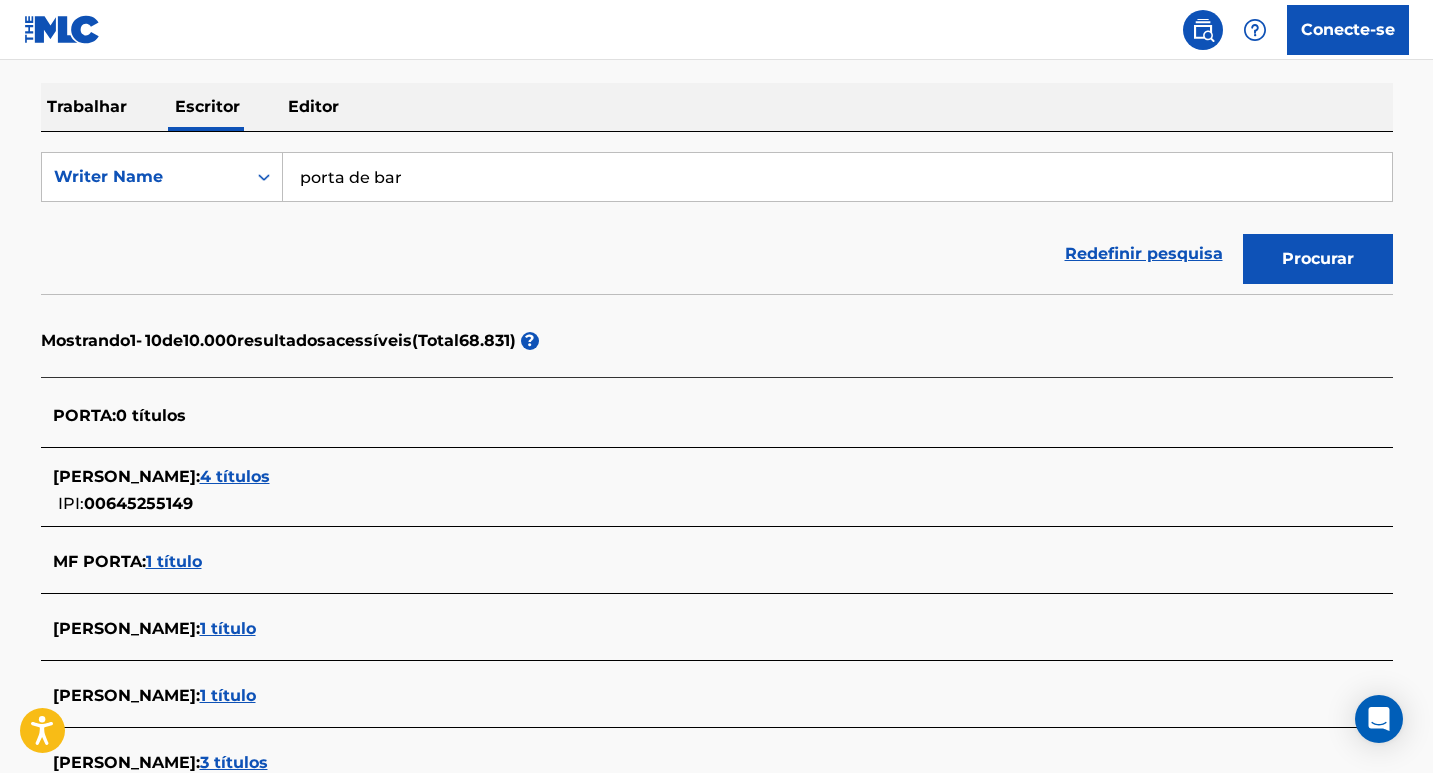 scroll, scrollTop: 200, scrollLeft: 0, axis: vertical 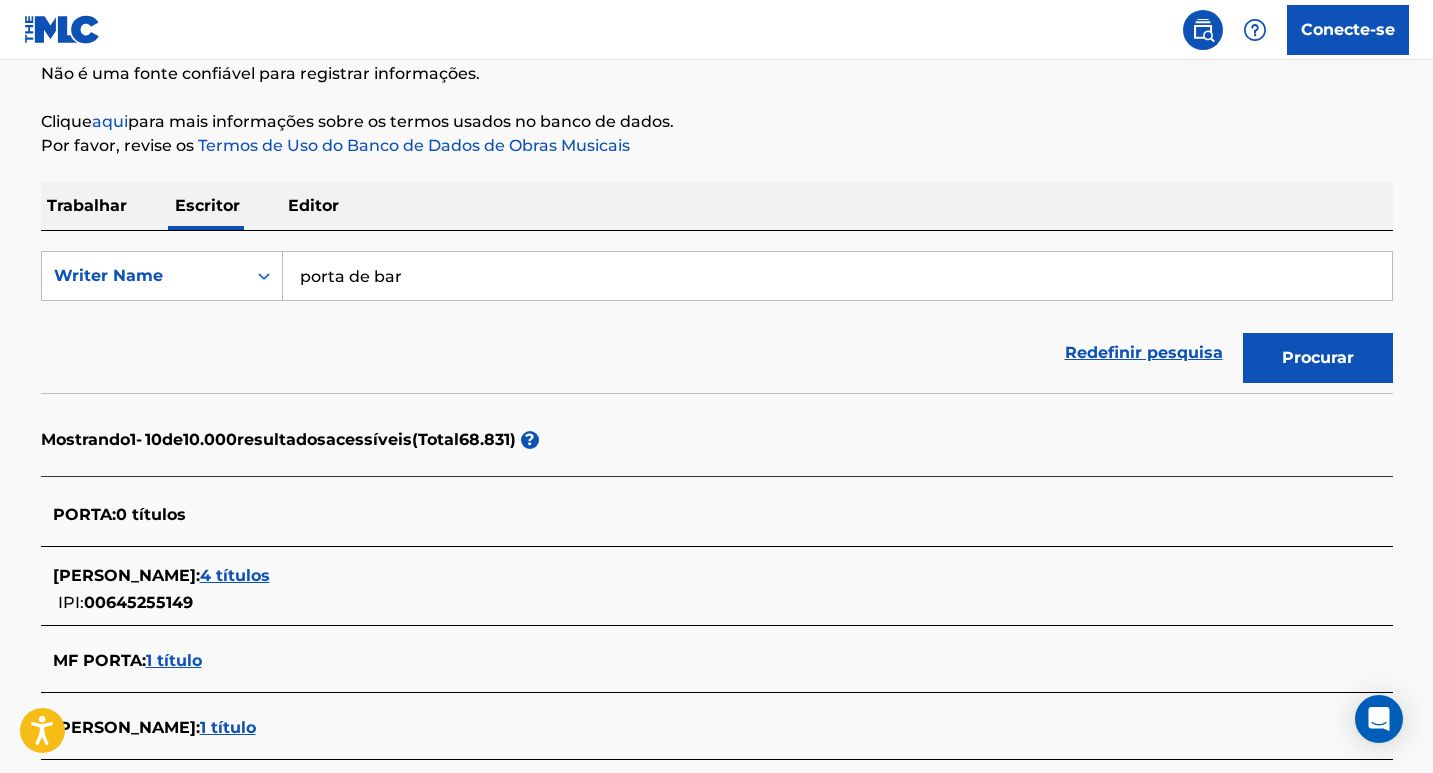 drag, startPoint x: 431, startPoint y: 274, endPoint x: 0, endPoint y: 278, distance: 431.01855 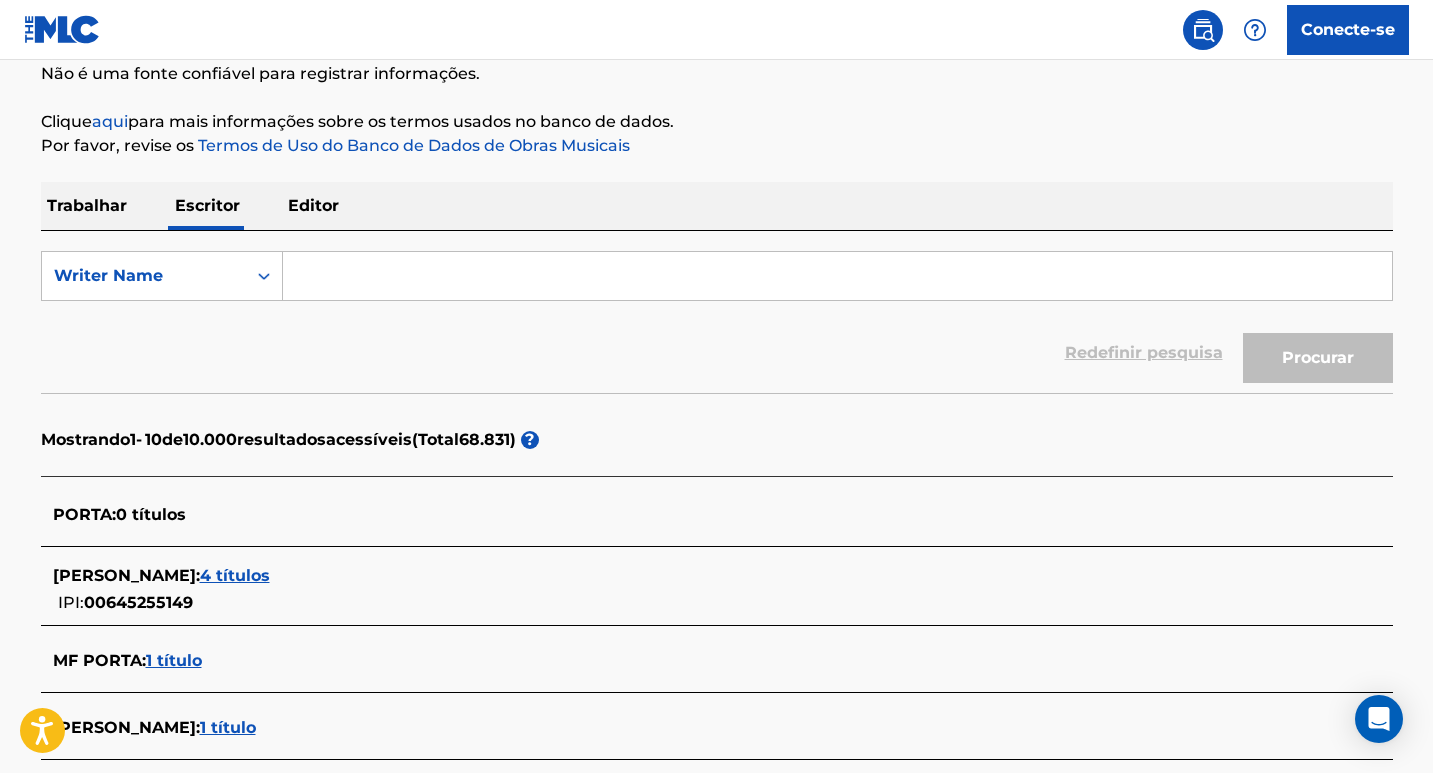type 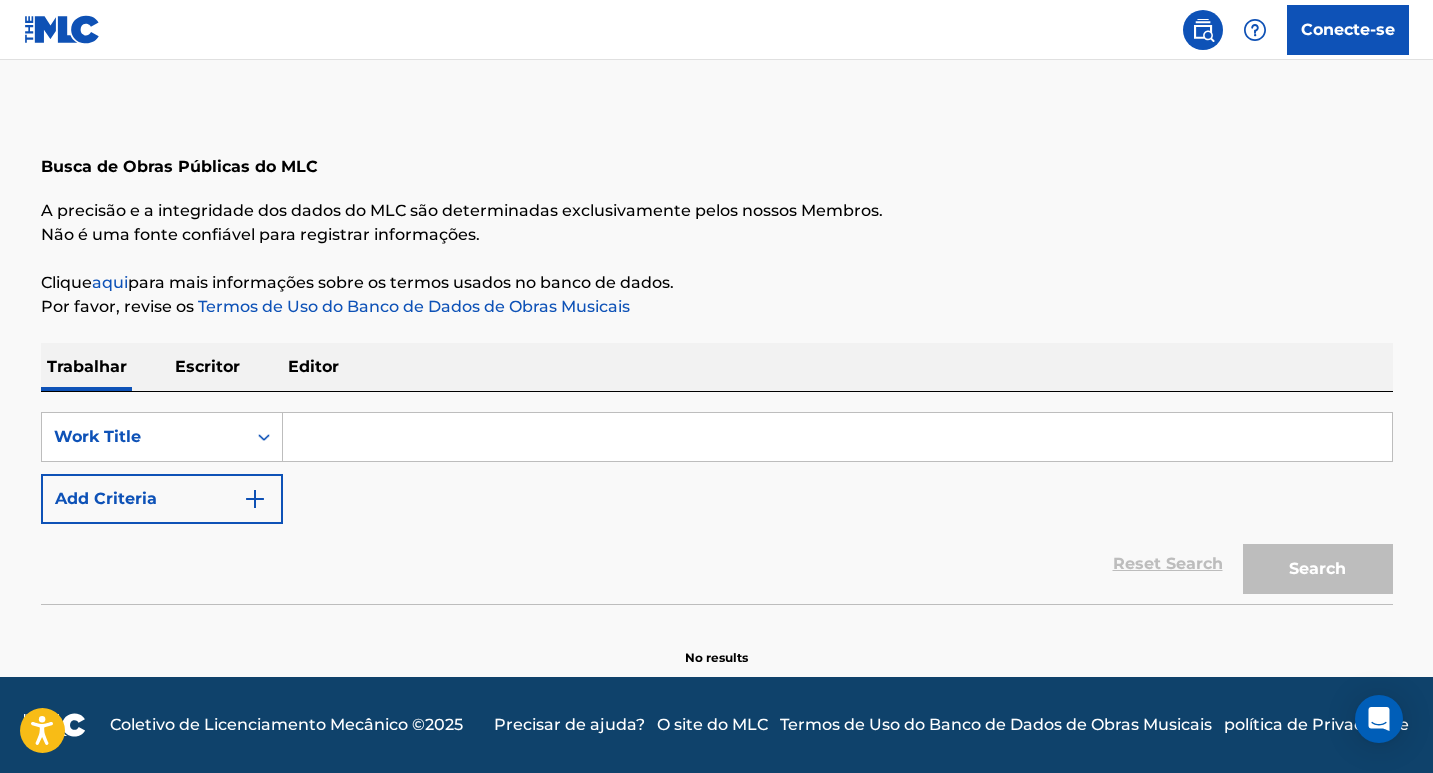 scroll, scrollTop: 0, scrollLeft: 0, axis: both 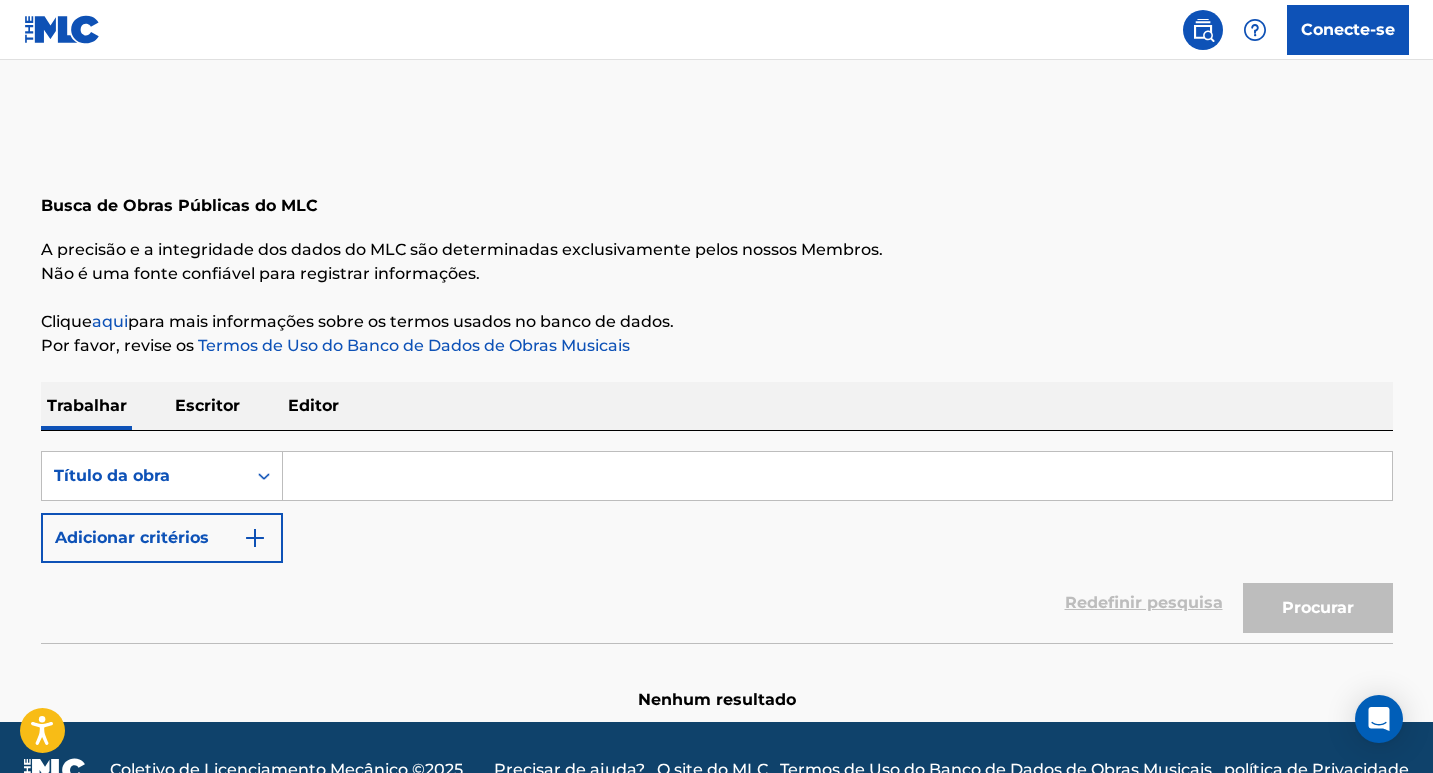 click at bounding box center [837, 476] 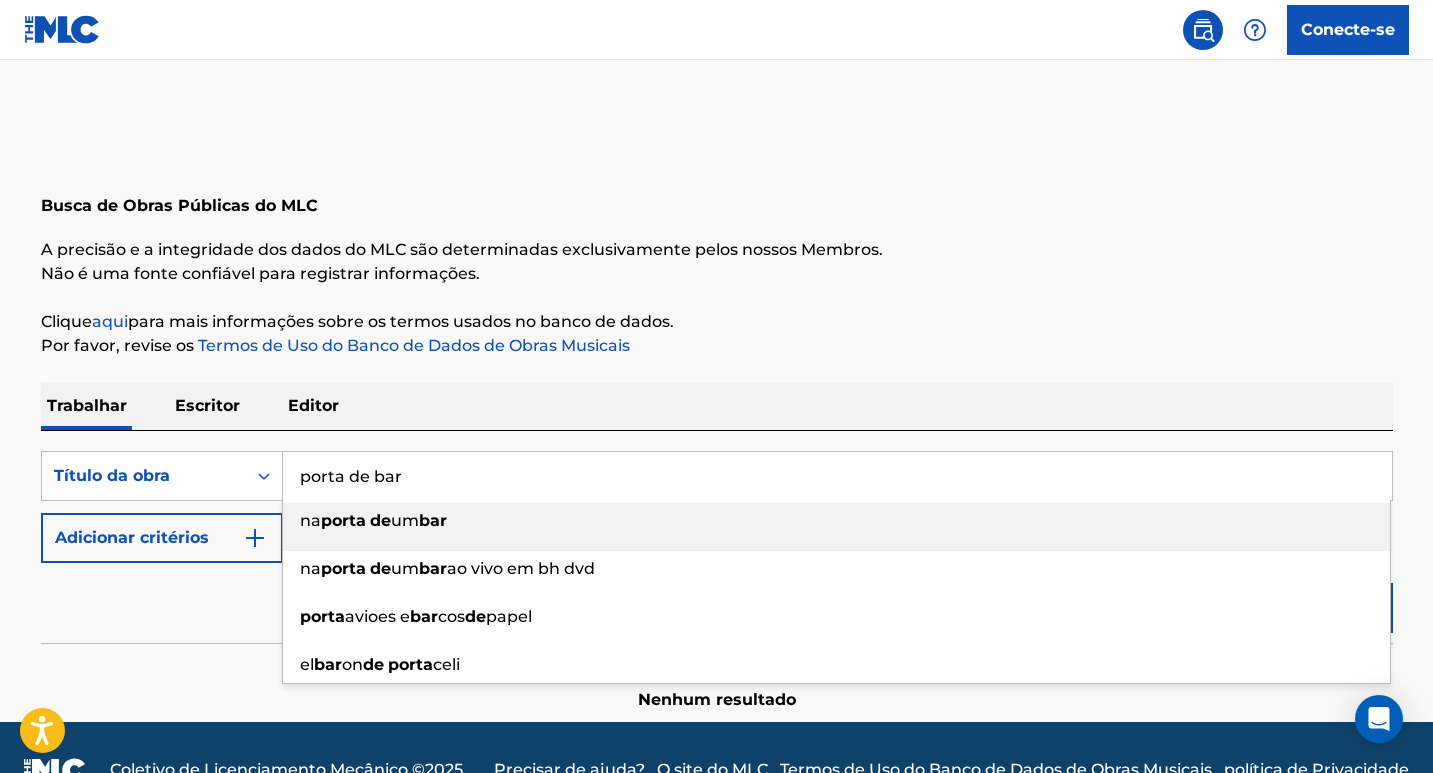 type on "porta de bar" 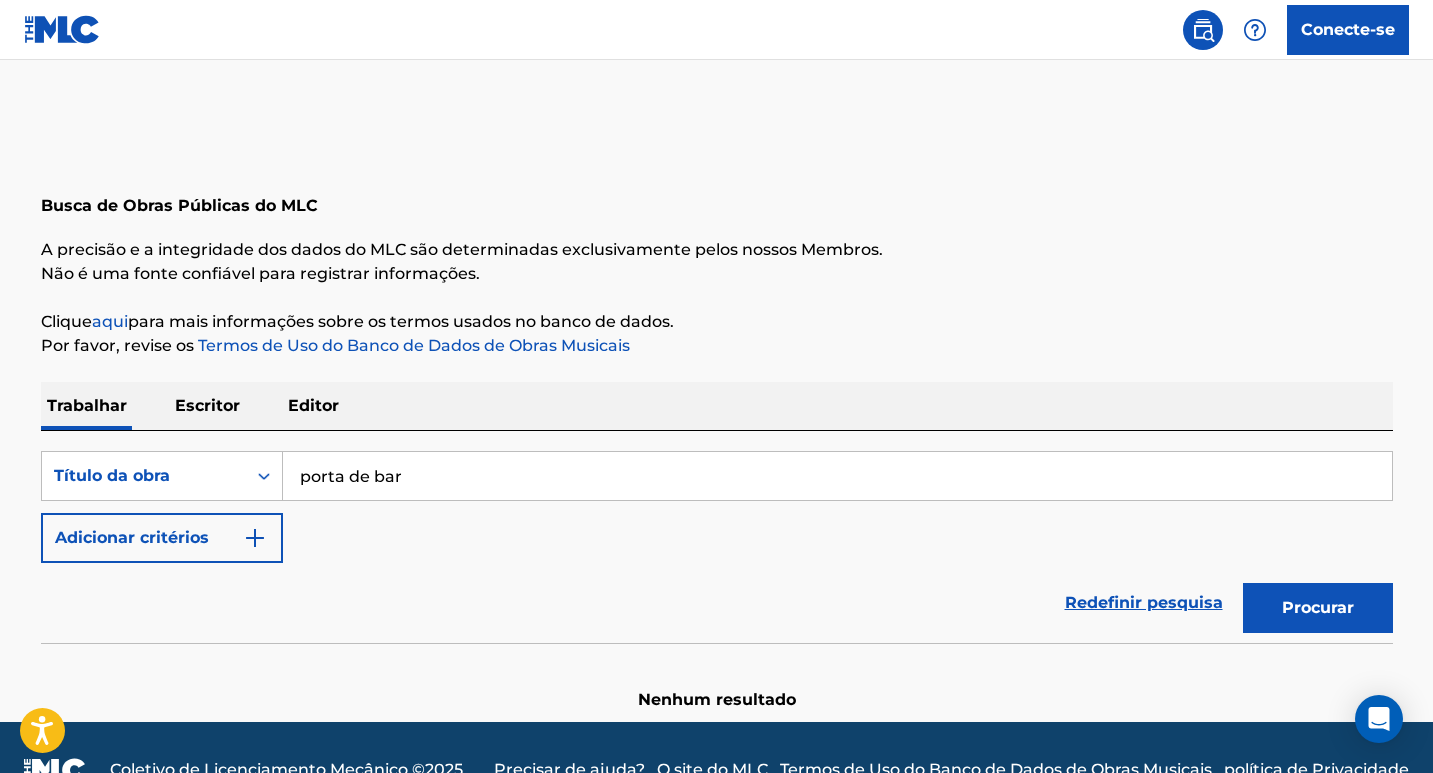 drag, startPoint x: 972, startPoint y: 370, endPoint x: 982, endPoint y: 368, distance: 10.198039 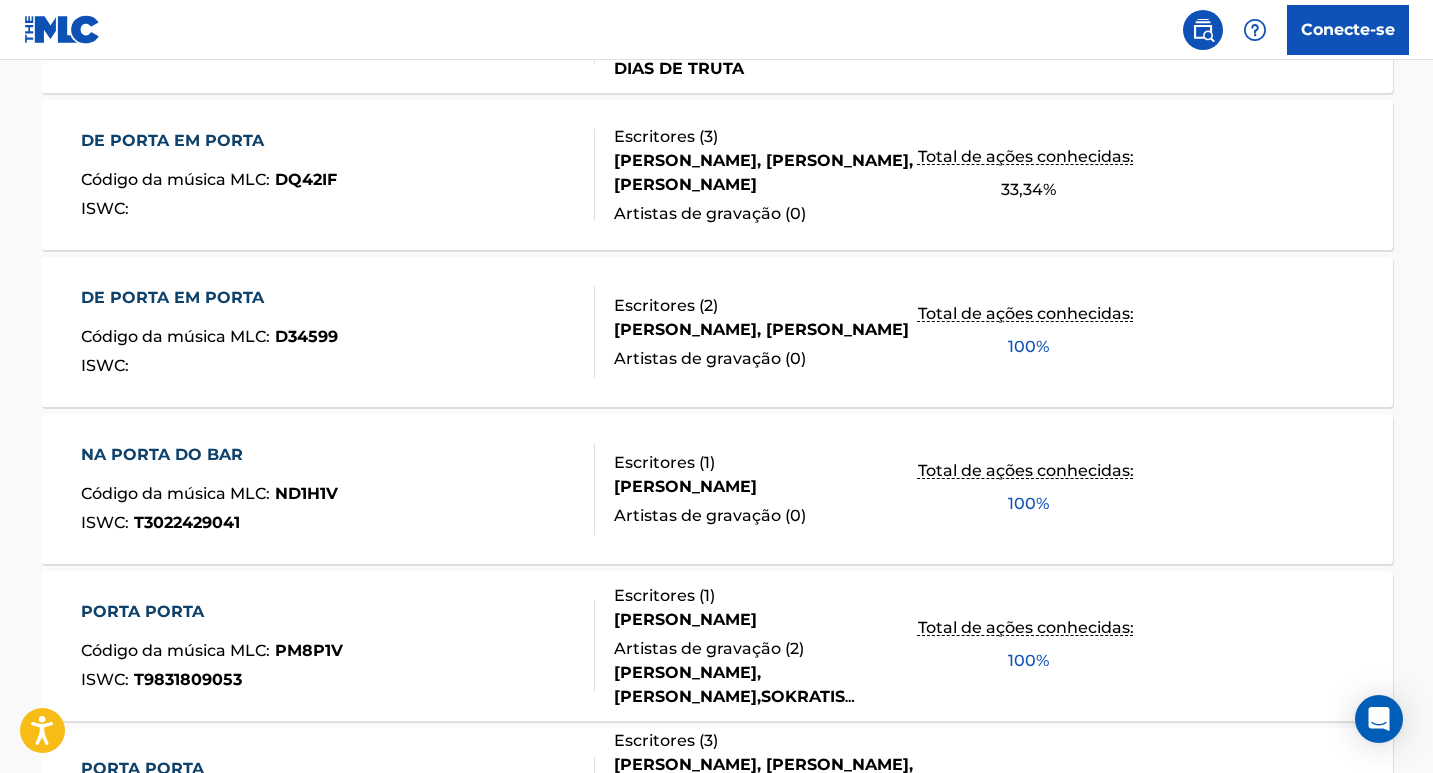 scroll, scrollTop: 1273, scrollLeft: 0, axis: vertical 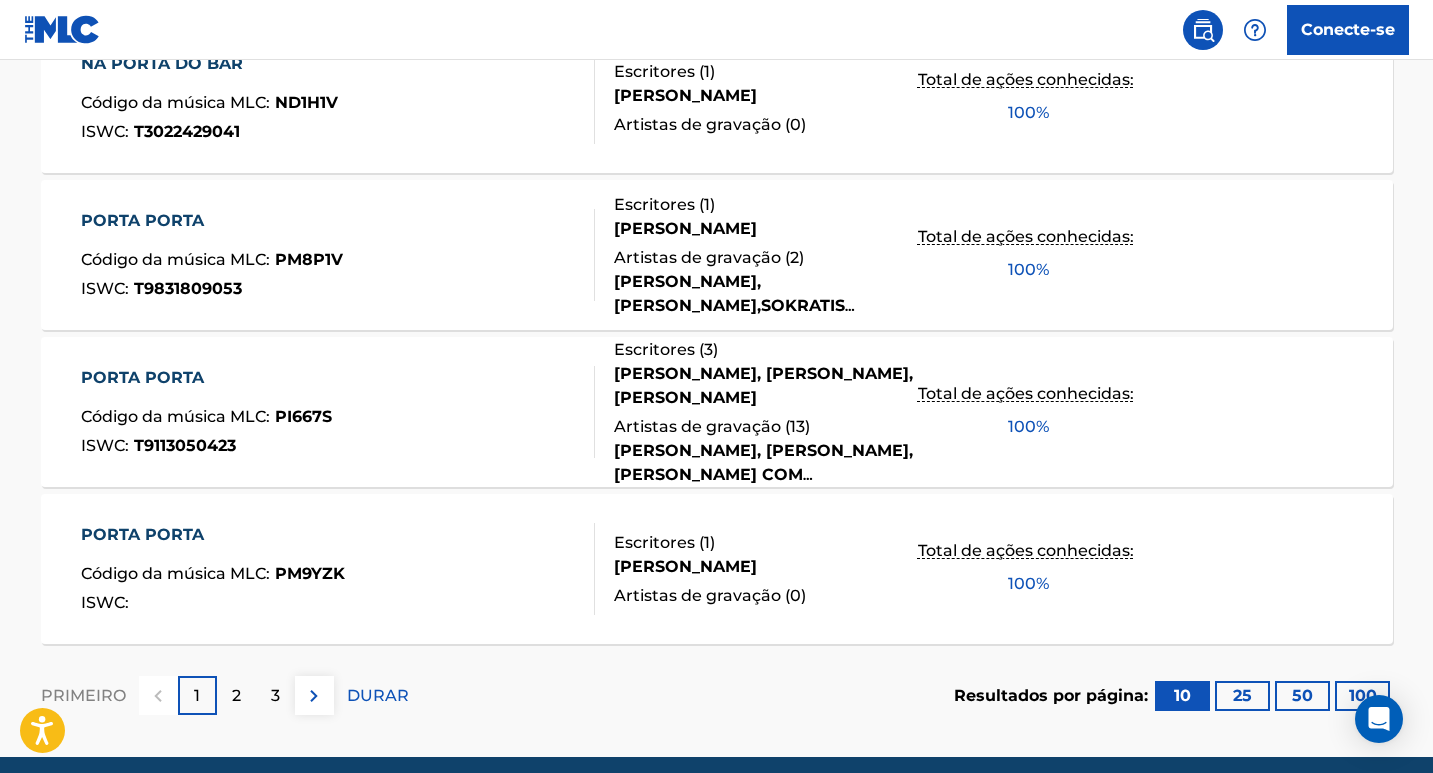 click on "2" at bounding box center (236, 695) 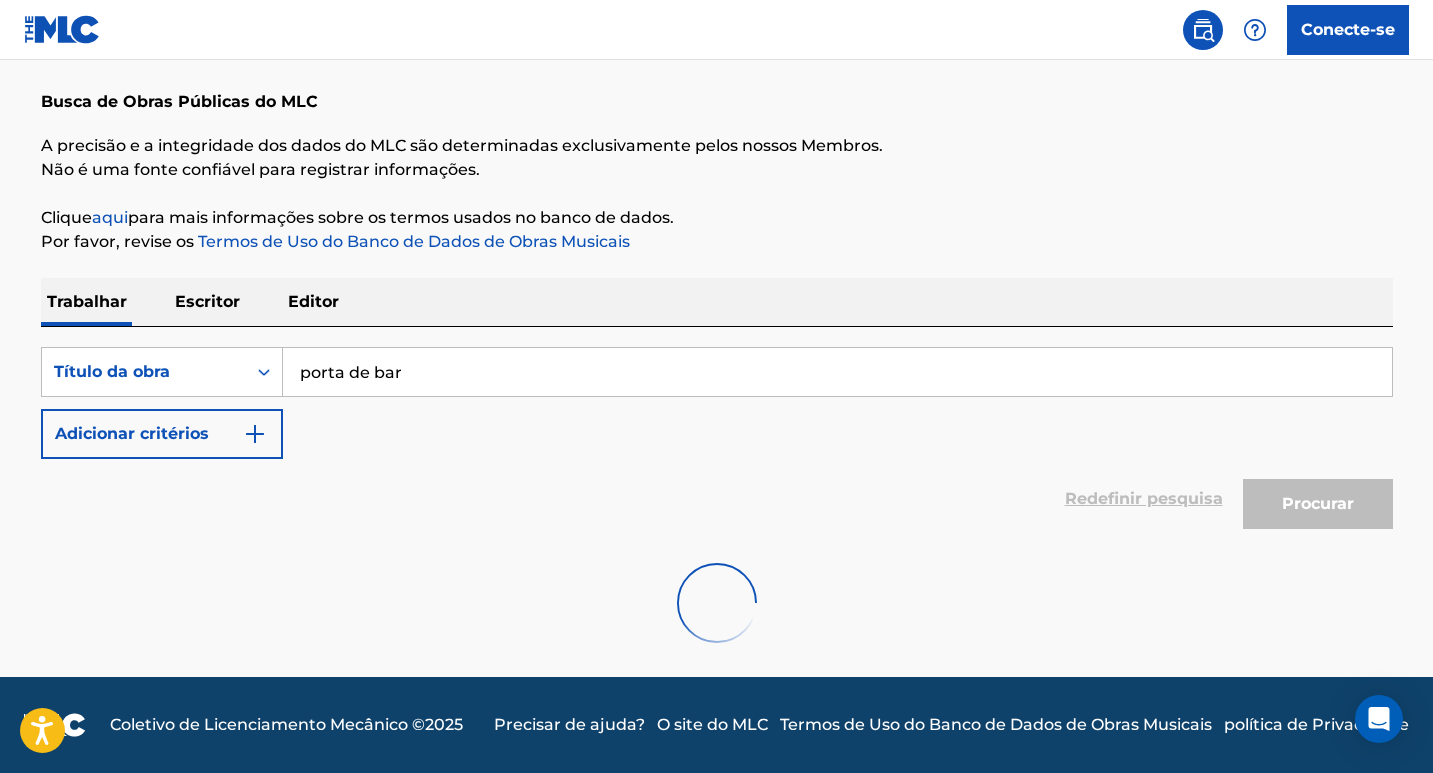 scroll, scrollTop: 1607, scrollLeft: 0, axis: vertical 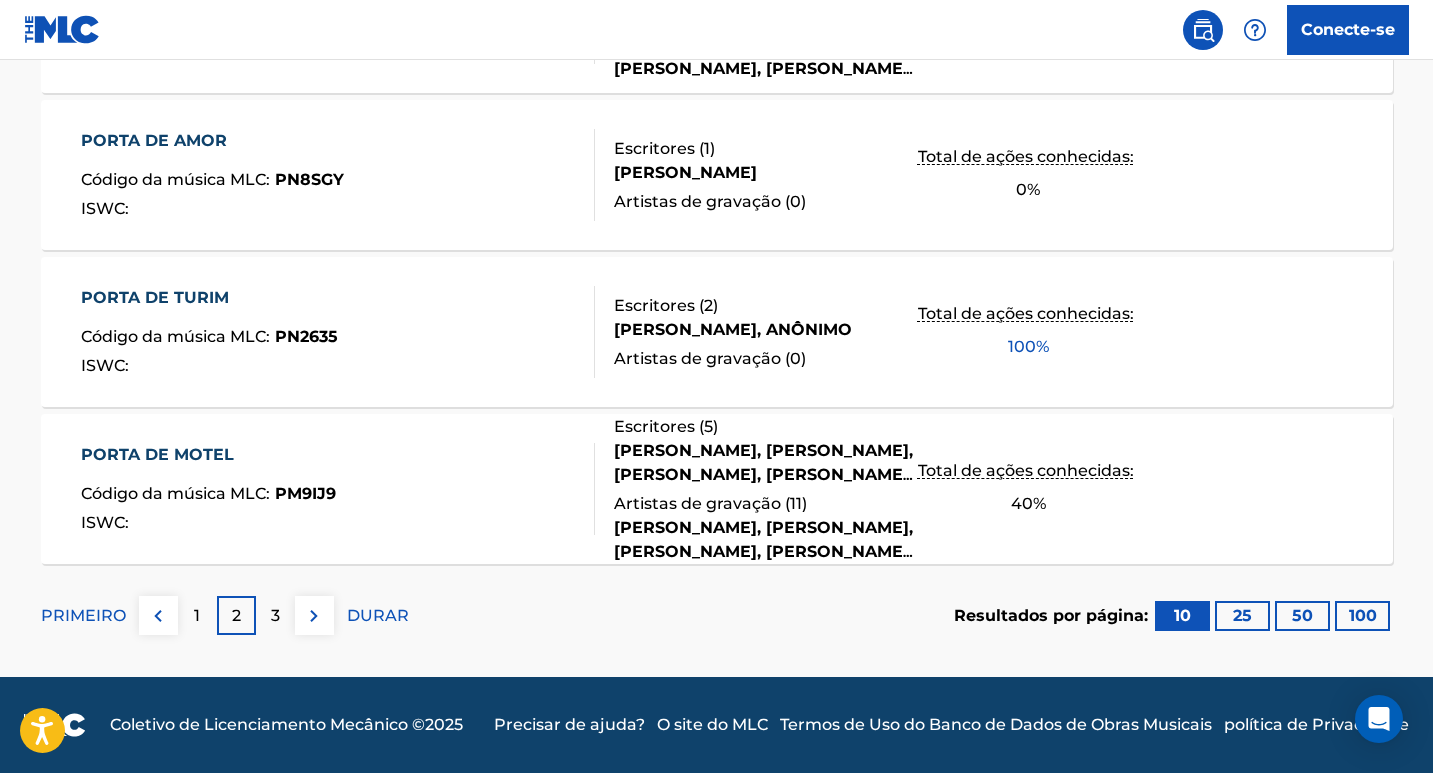 click on "3" at bounding box center (275, 615) 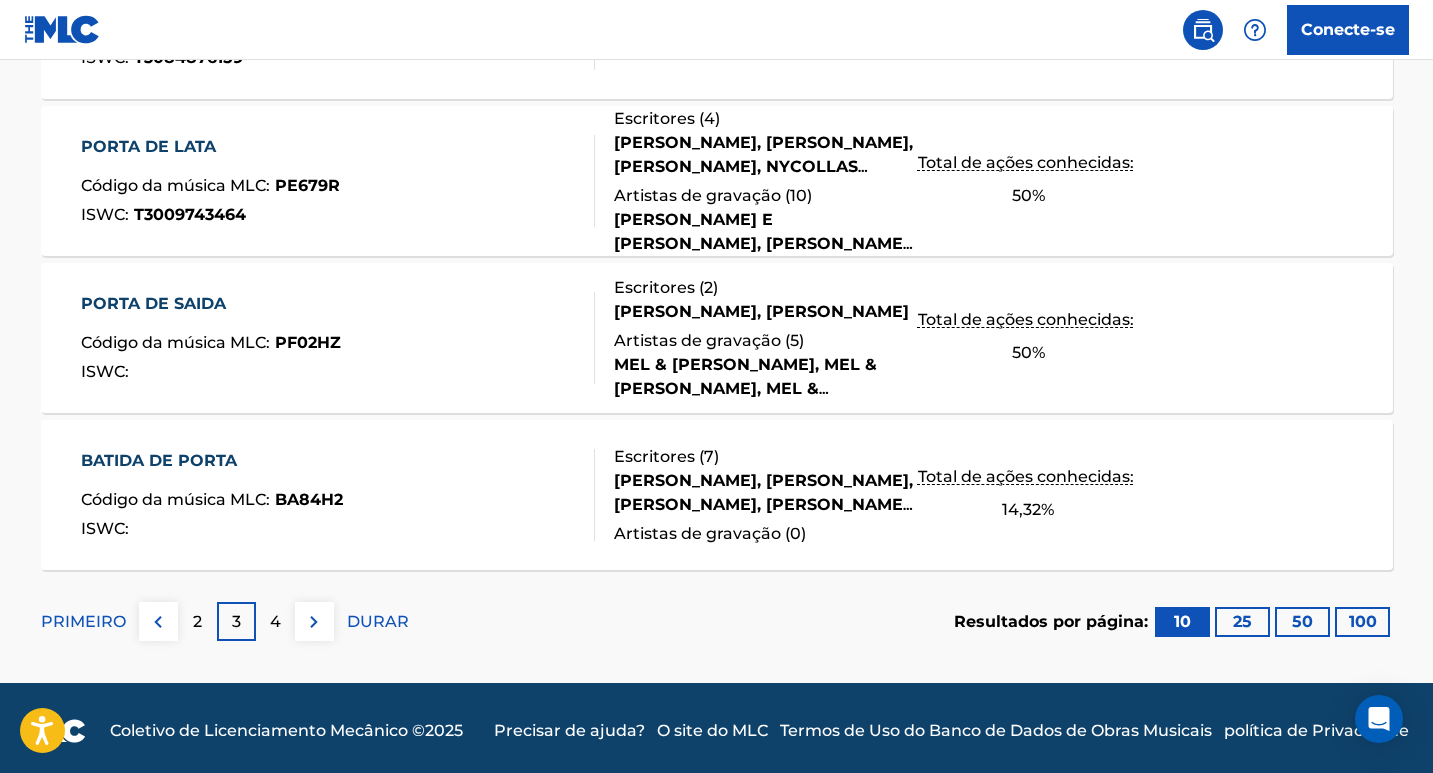 scroll, scrollTop: 1687, scrollLeft: 0, axis: vertical 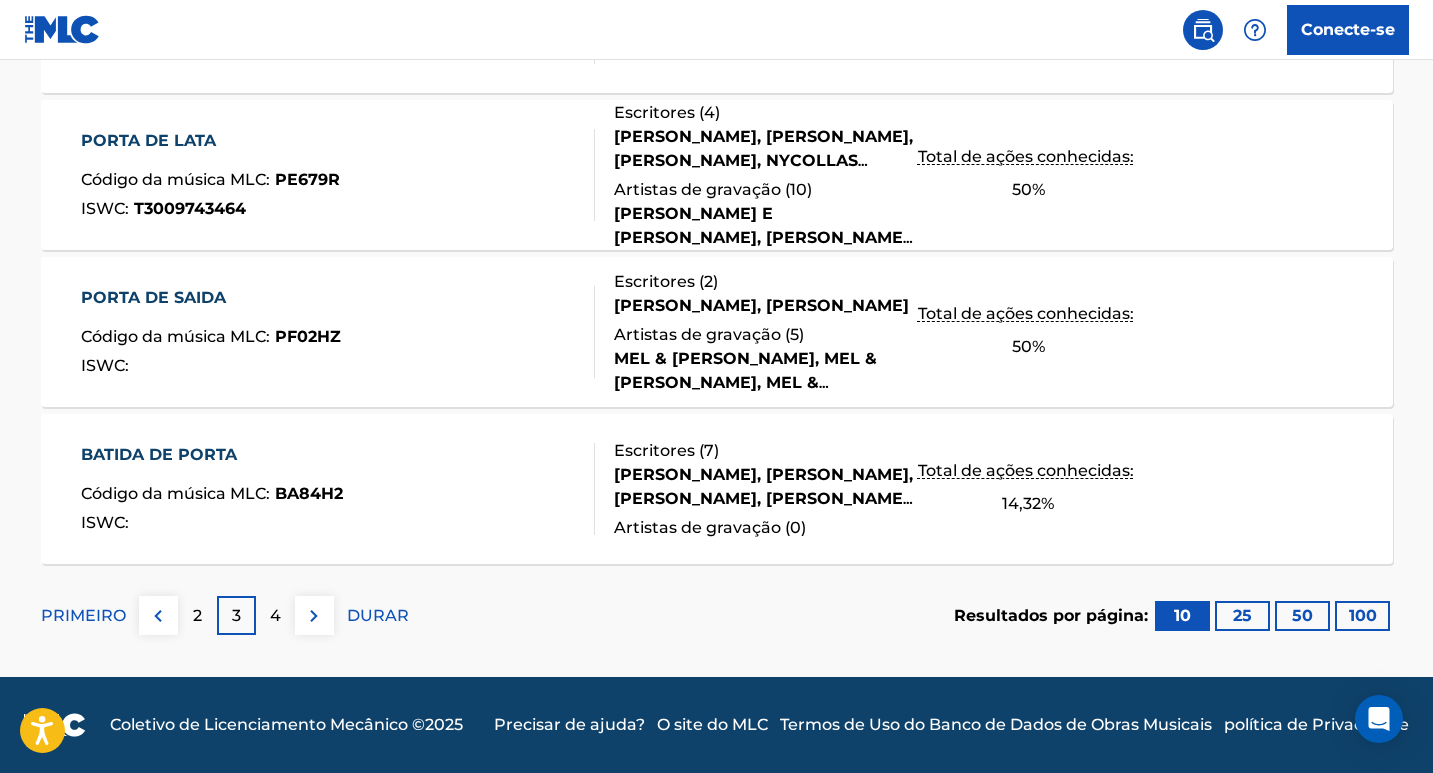 click on "4" at bounding box center [275, 615] 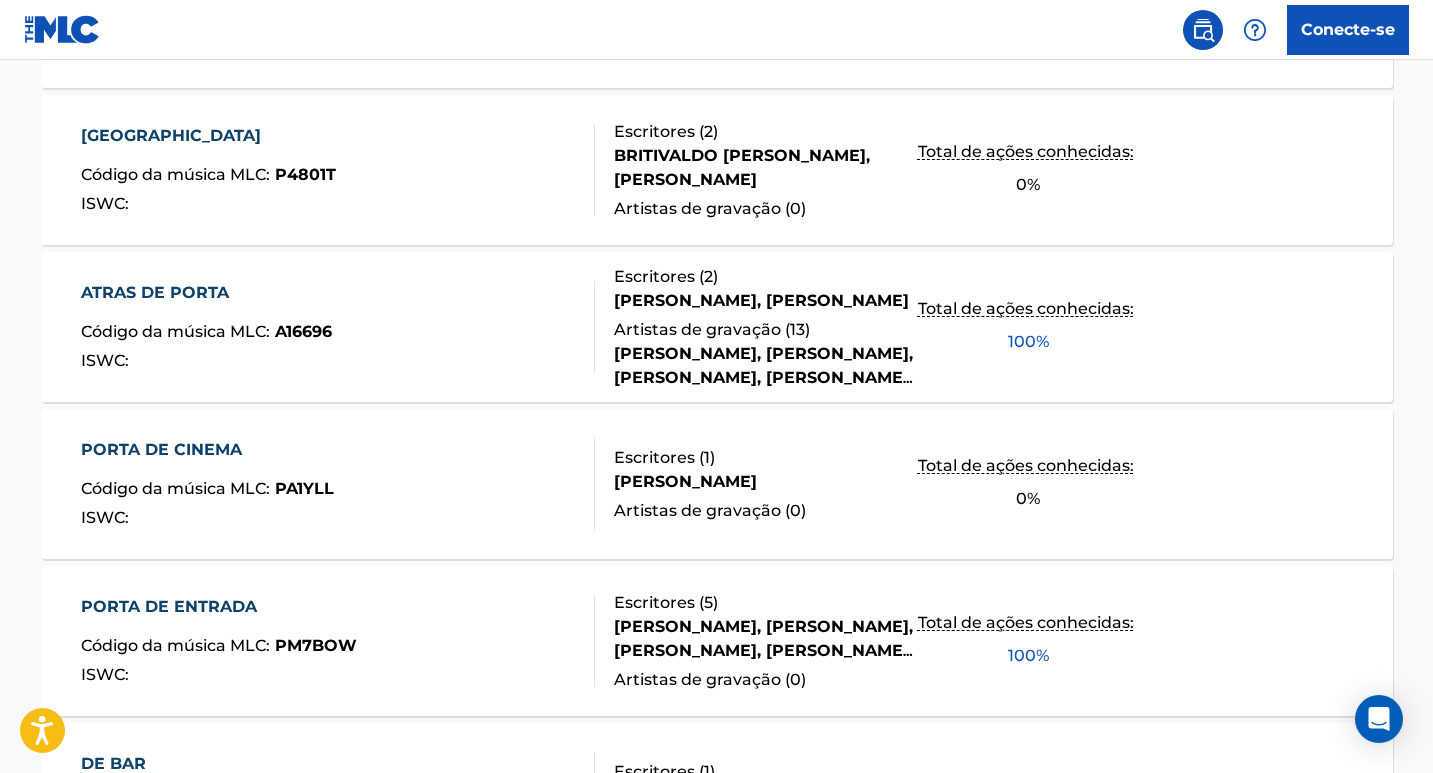 scroll, scrollTop: 888, scrollLeft: 0, axis: vertical 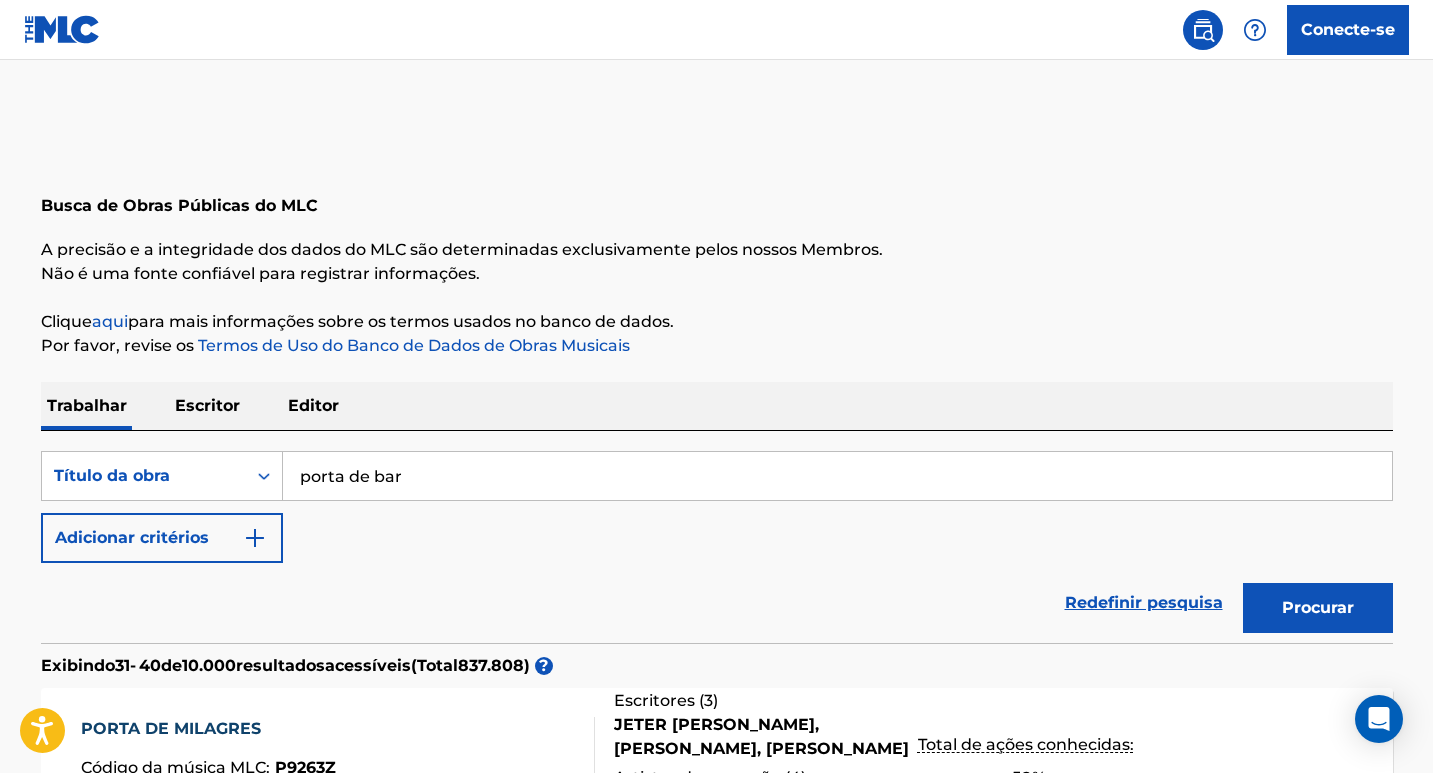 click on "Procurar" at bounding box center [1318, 608] 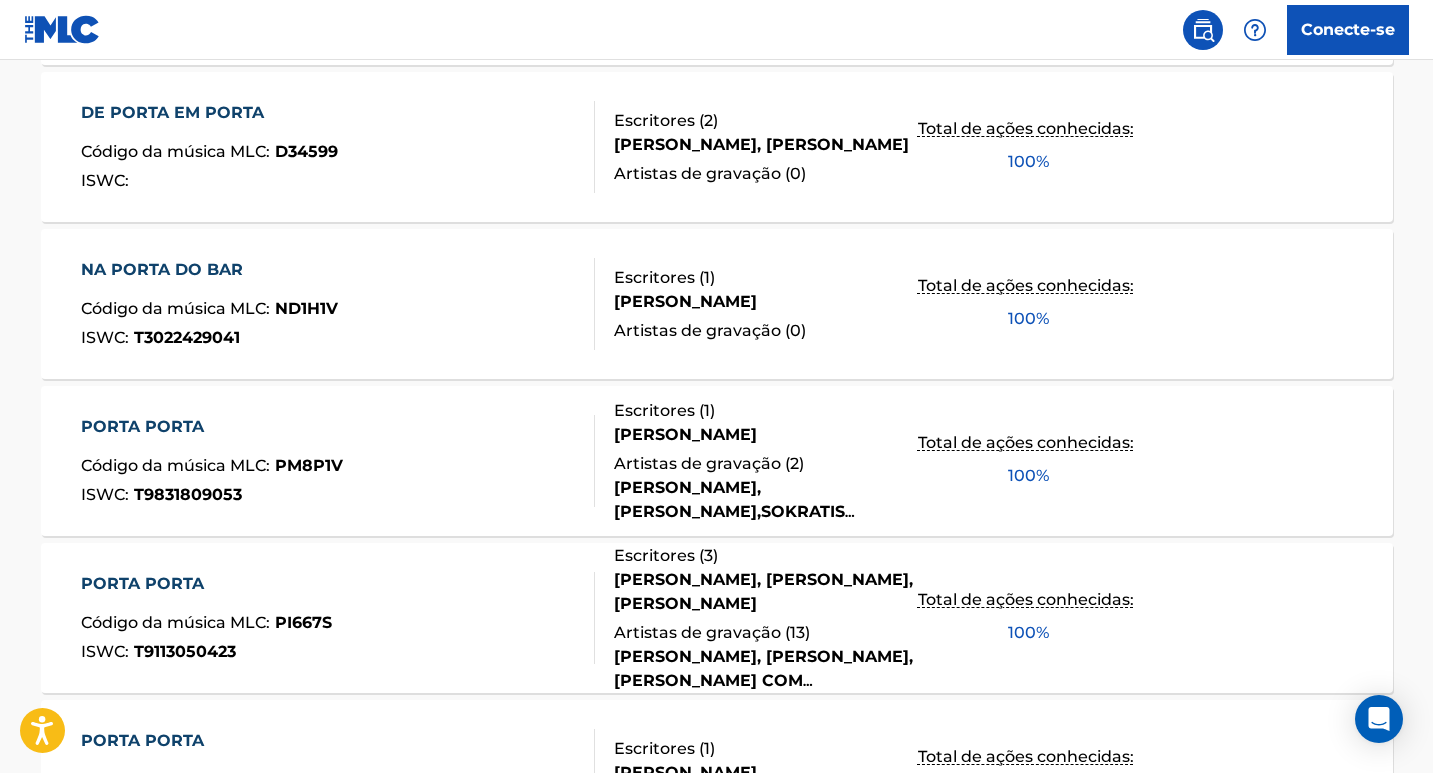 scroll, scrollTop: 1403, scrollLeft: 0, axis: vertical 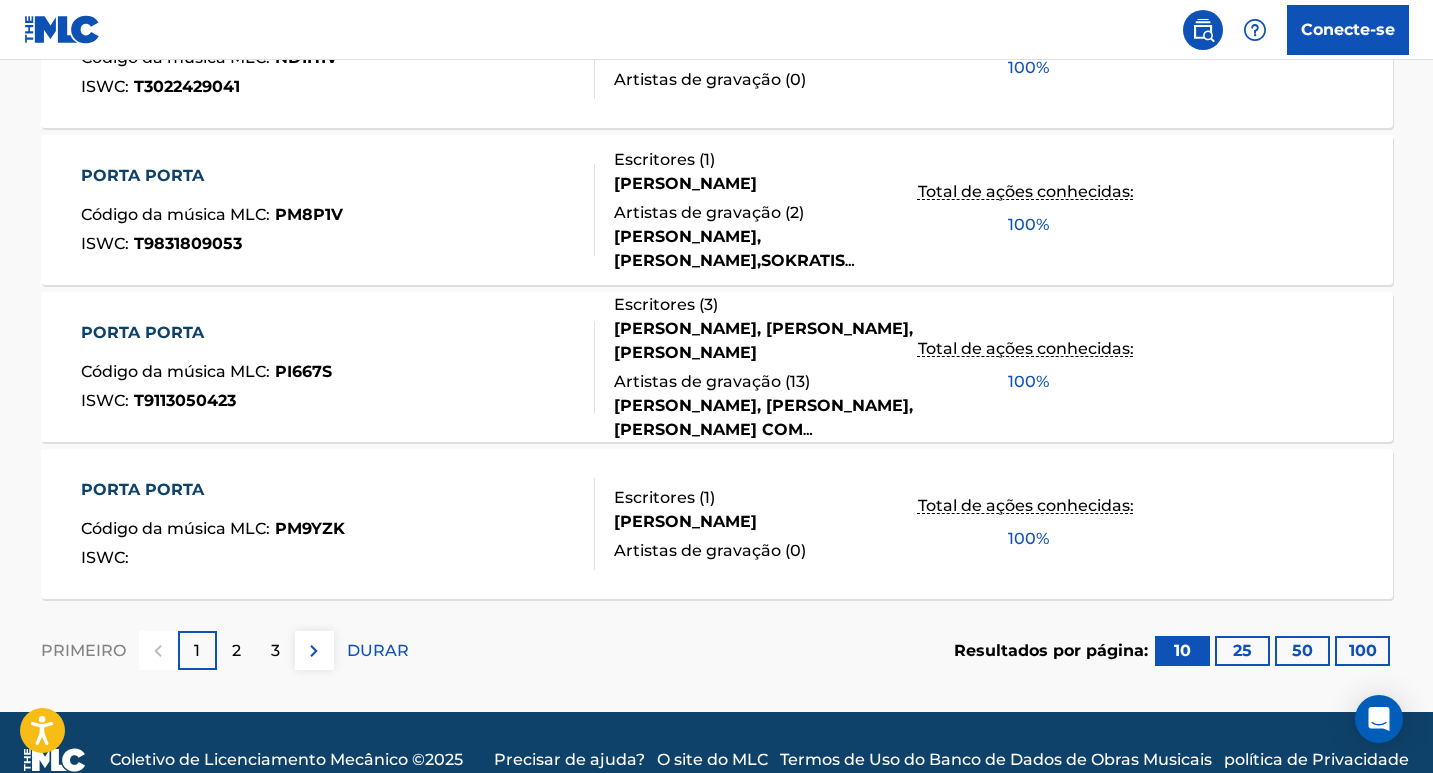 click on "2" at bounding box center [236, 650] 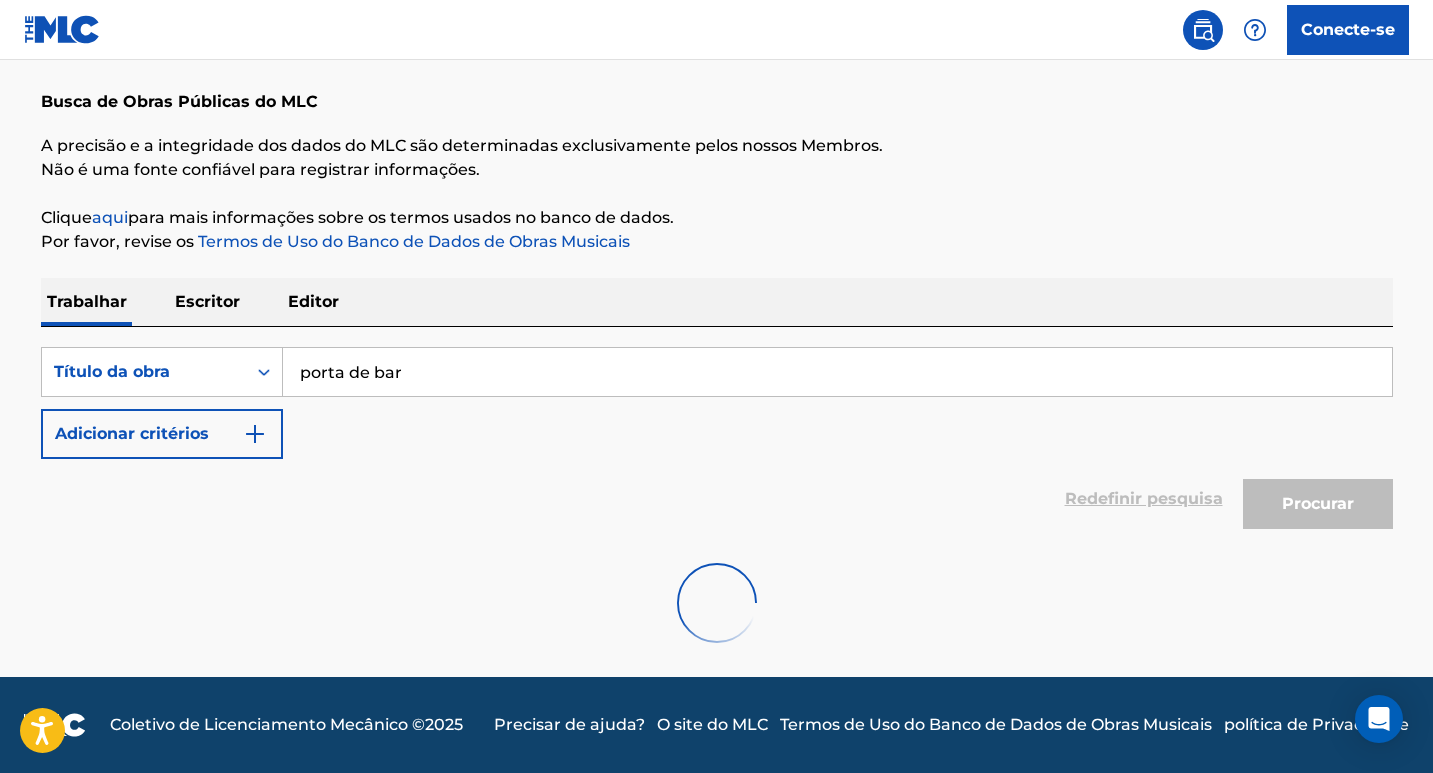 scroll, scrollTop: 1652, scrollLeft: 0, axis: vertical 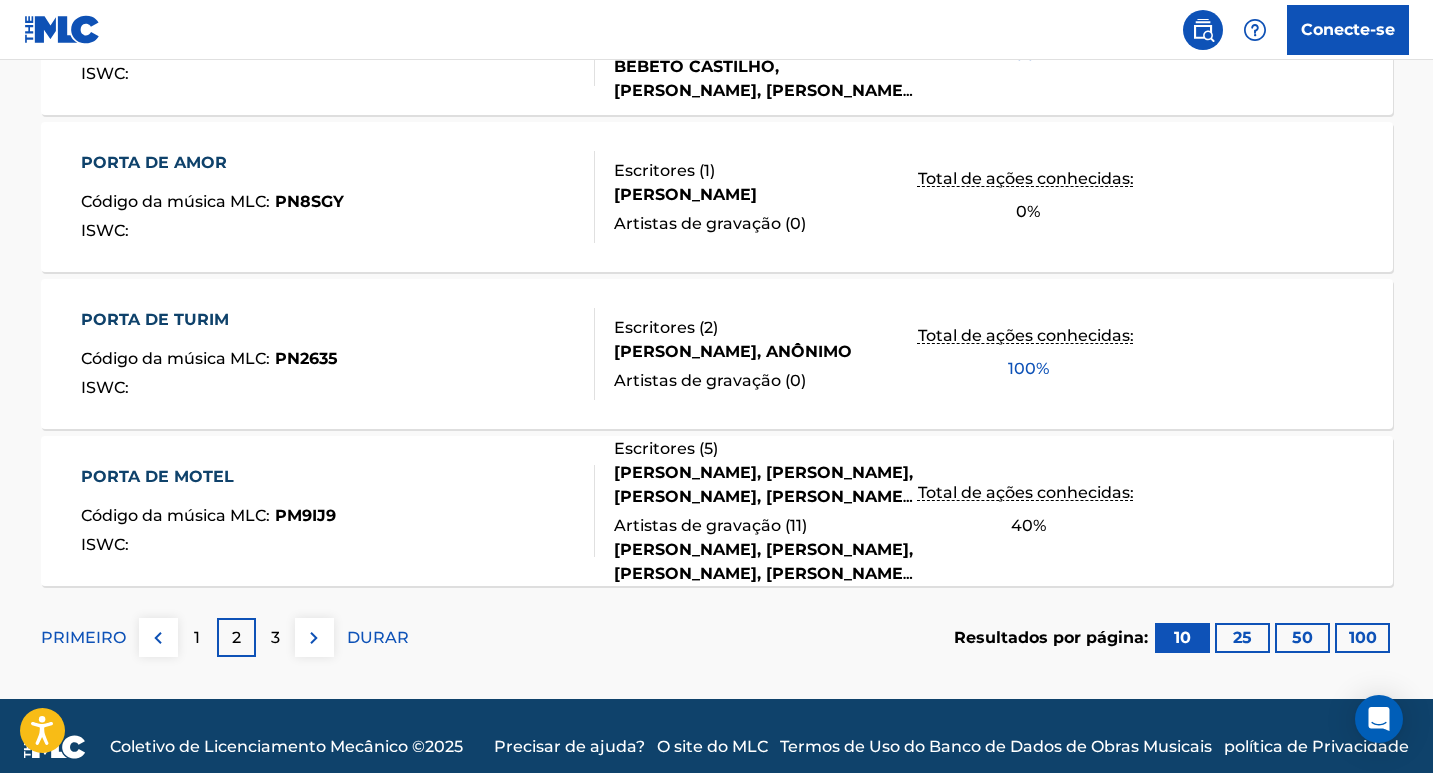 click on "3" at bounding box center [275, 637] 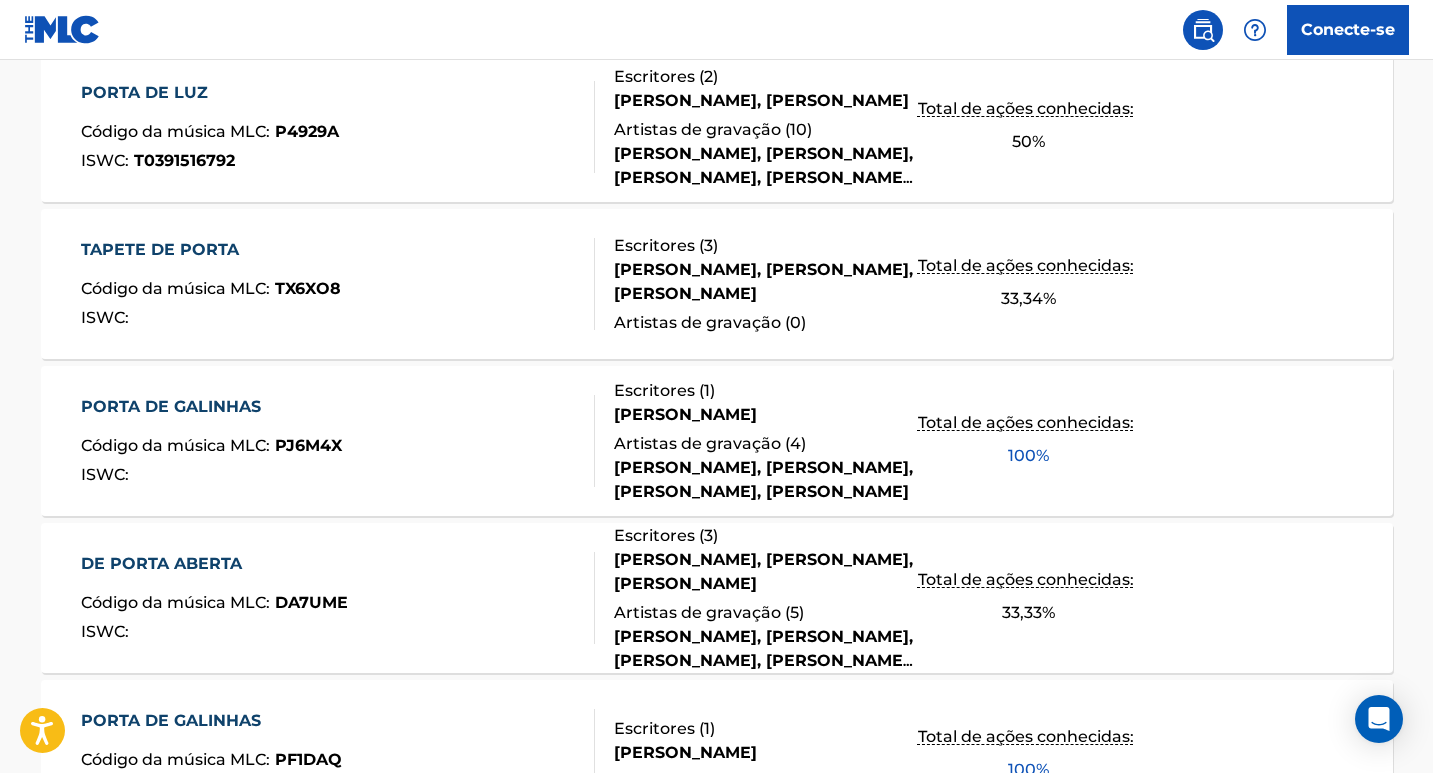 scroll, scrollTop: 865, scrollLeft: 0, axis: vertical 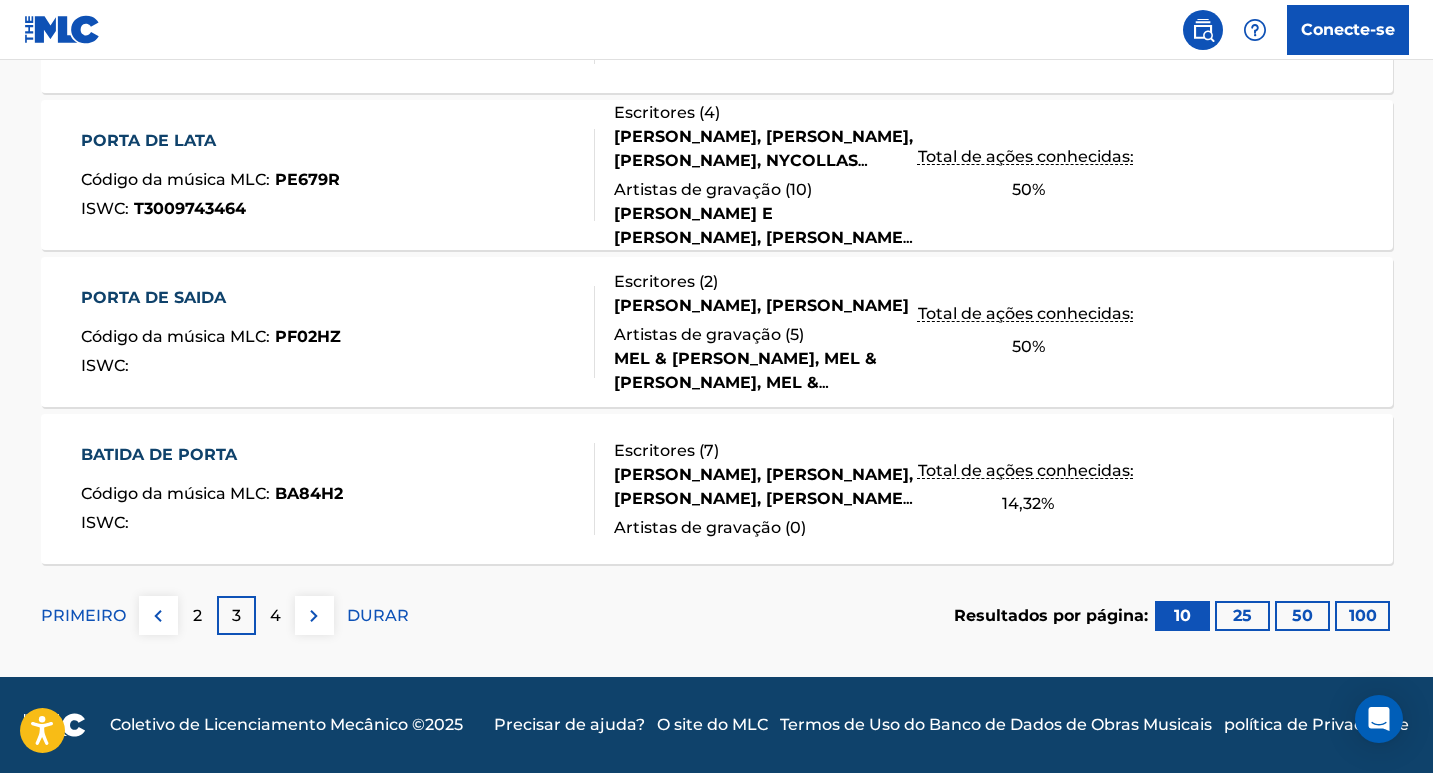 click on "4" at bounding box center [275, 615] 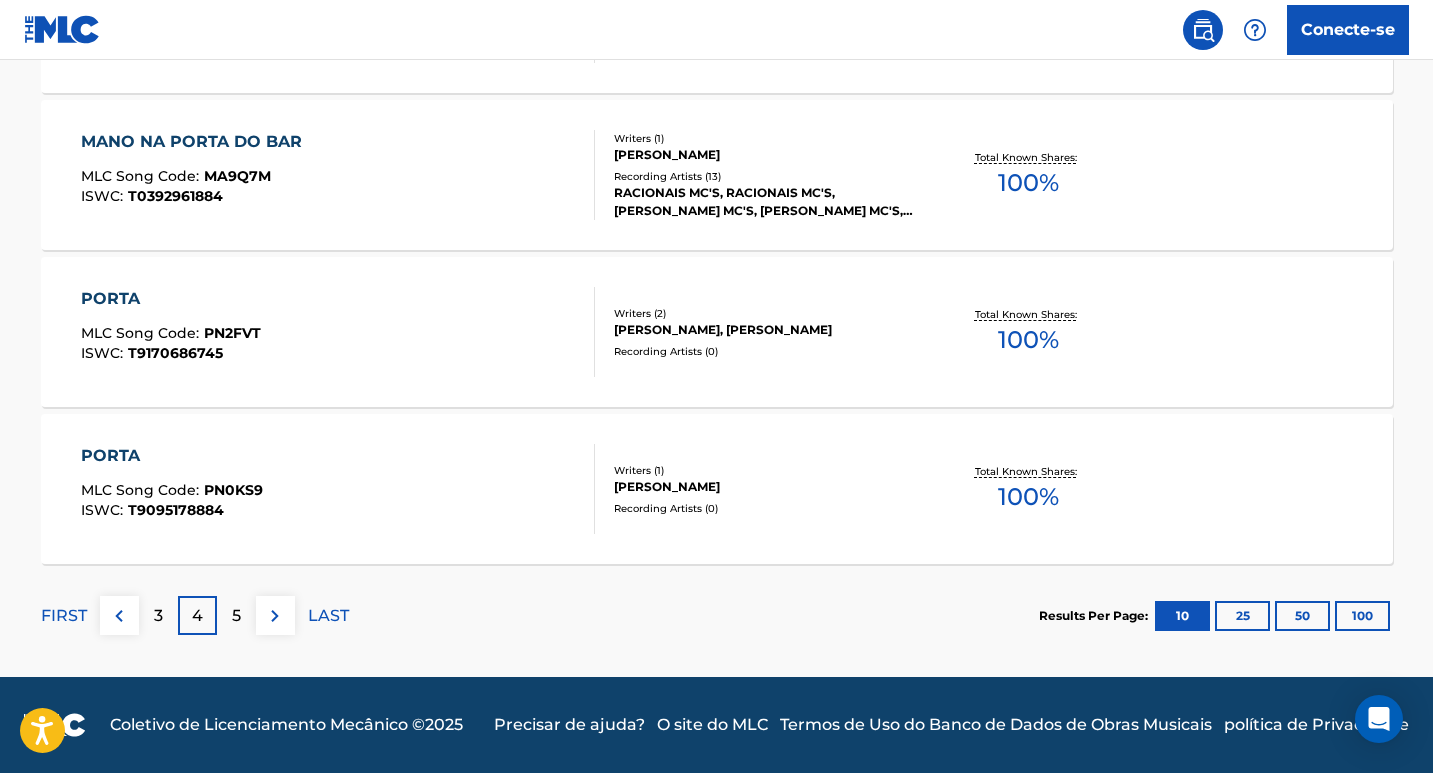 scroll, scrollTop: 1687, scrollLeft: 0, axis: vertical 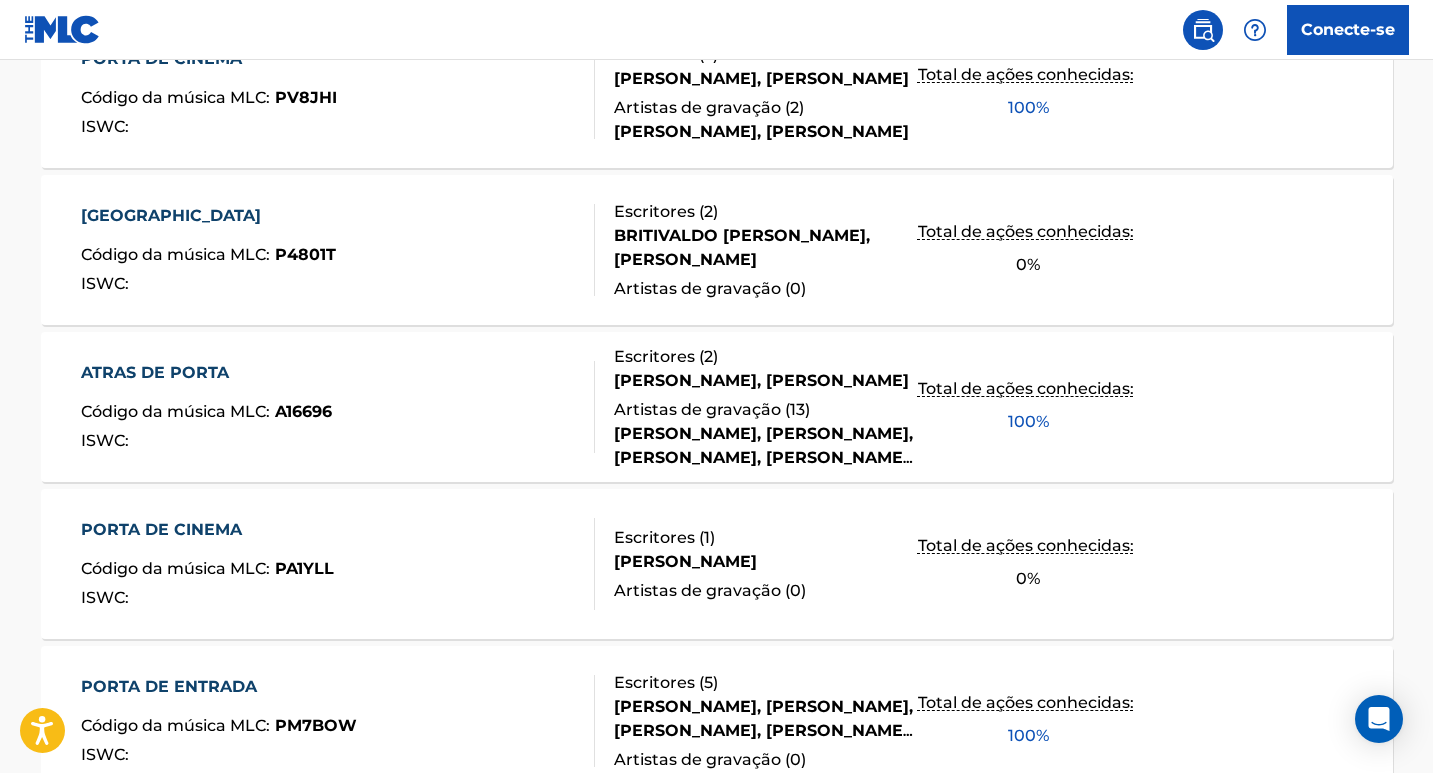 click on ":" at bounding box center [268, 254] 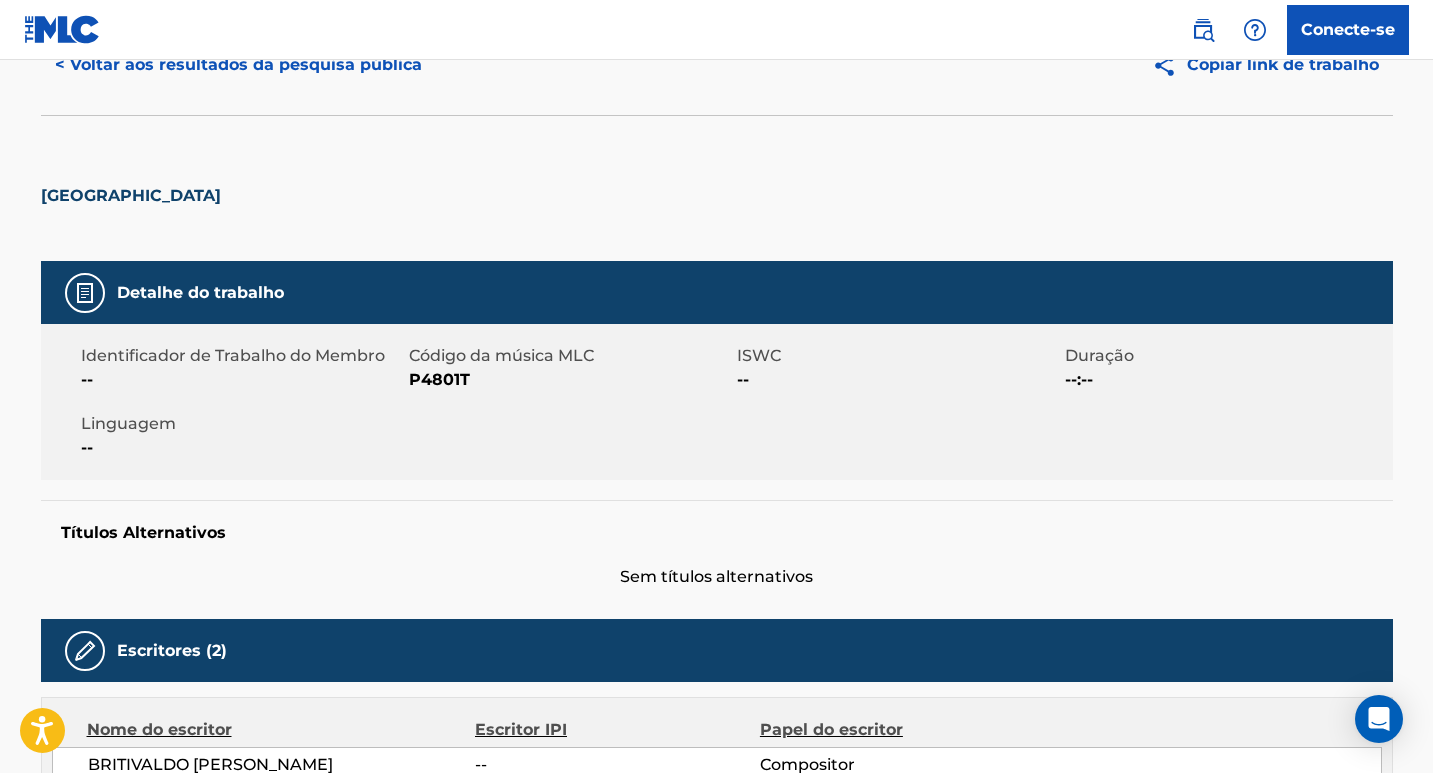 scroll, scrollTop: 200, scrollLeft: 0, axis: vertical 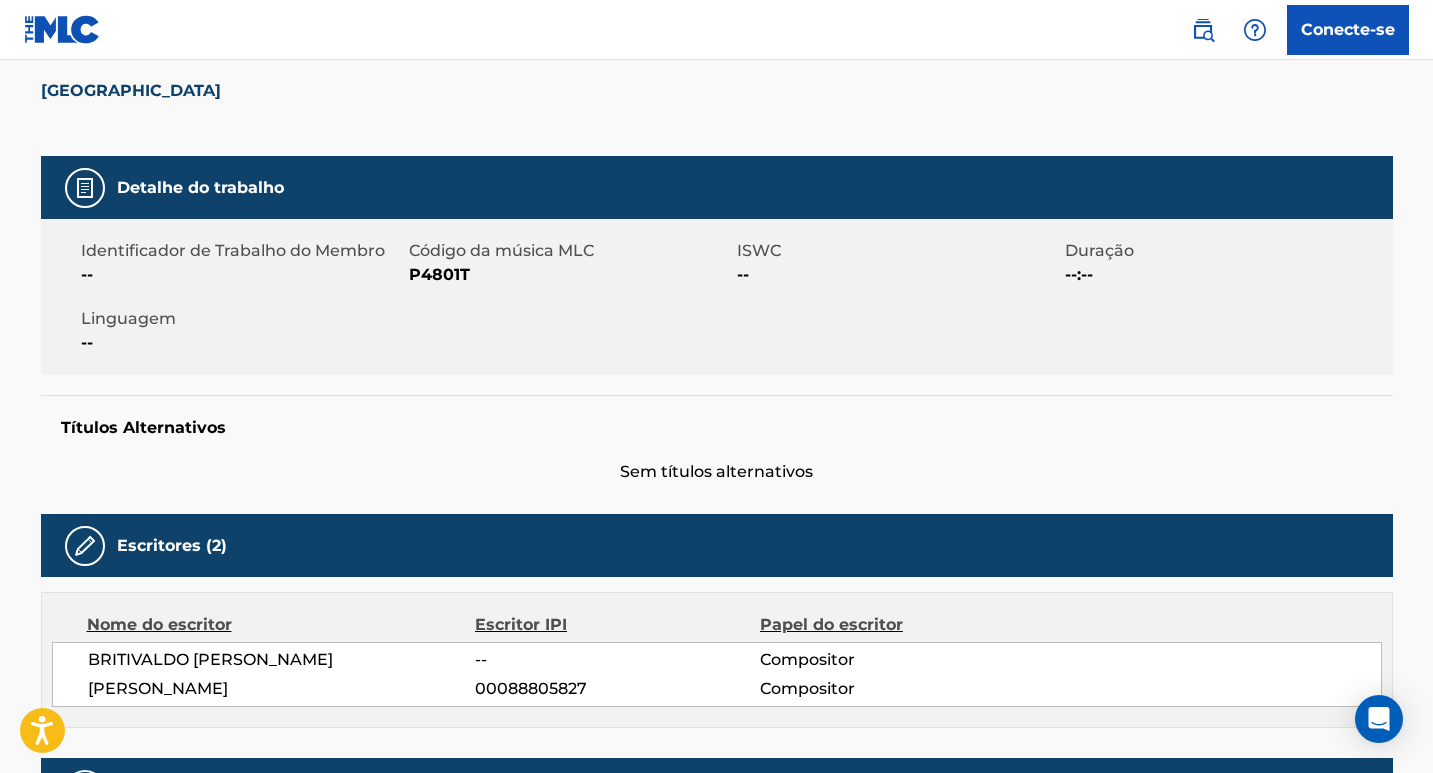 click on "Identificador de Trabalho do Membro -- Código da música MLC P4801T ISWC -- Duração --:-- Linguagem --" at bounding box center [717, 297] 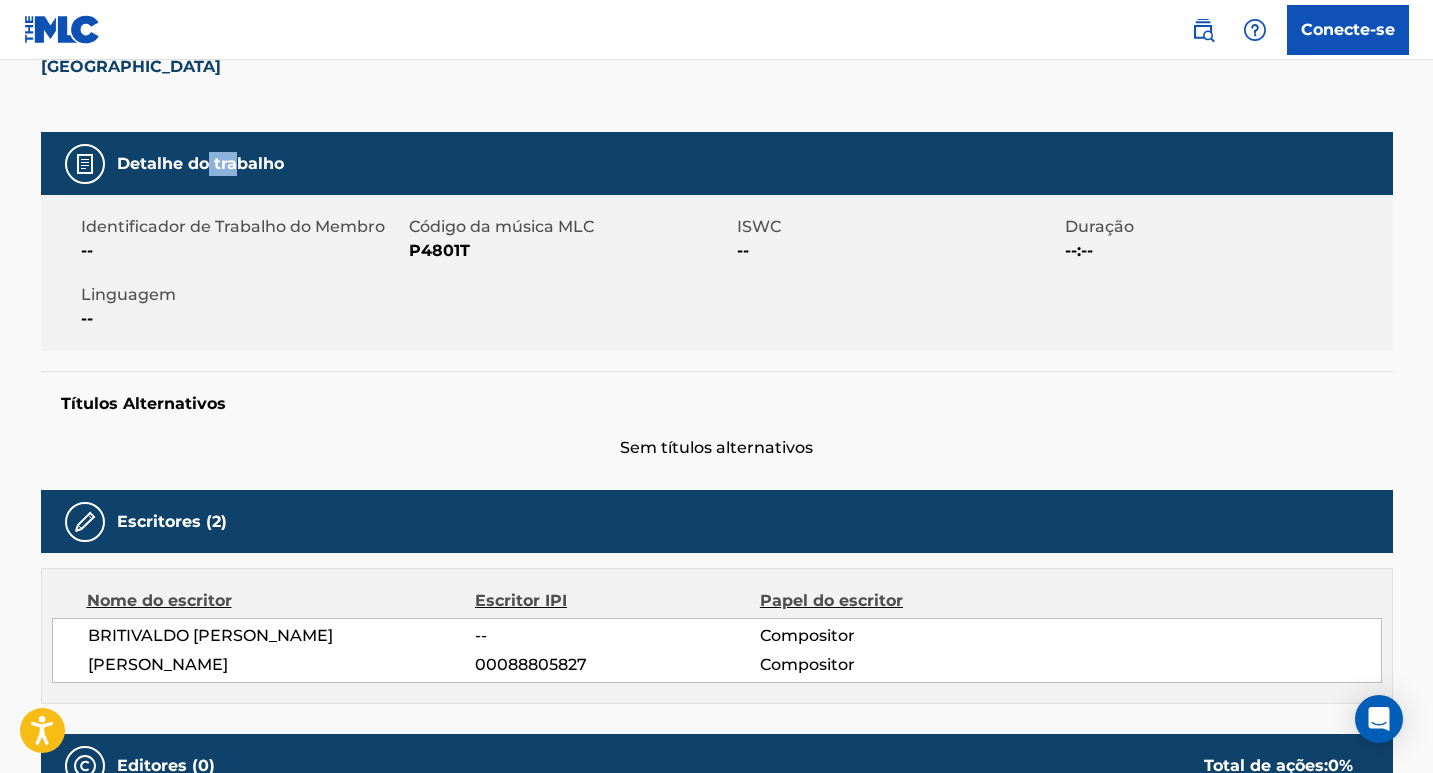 scroll, scrollTop: 300, scrollLeft: 0, axis: vertical 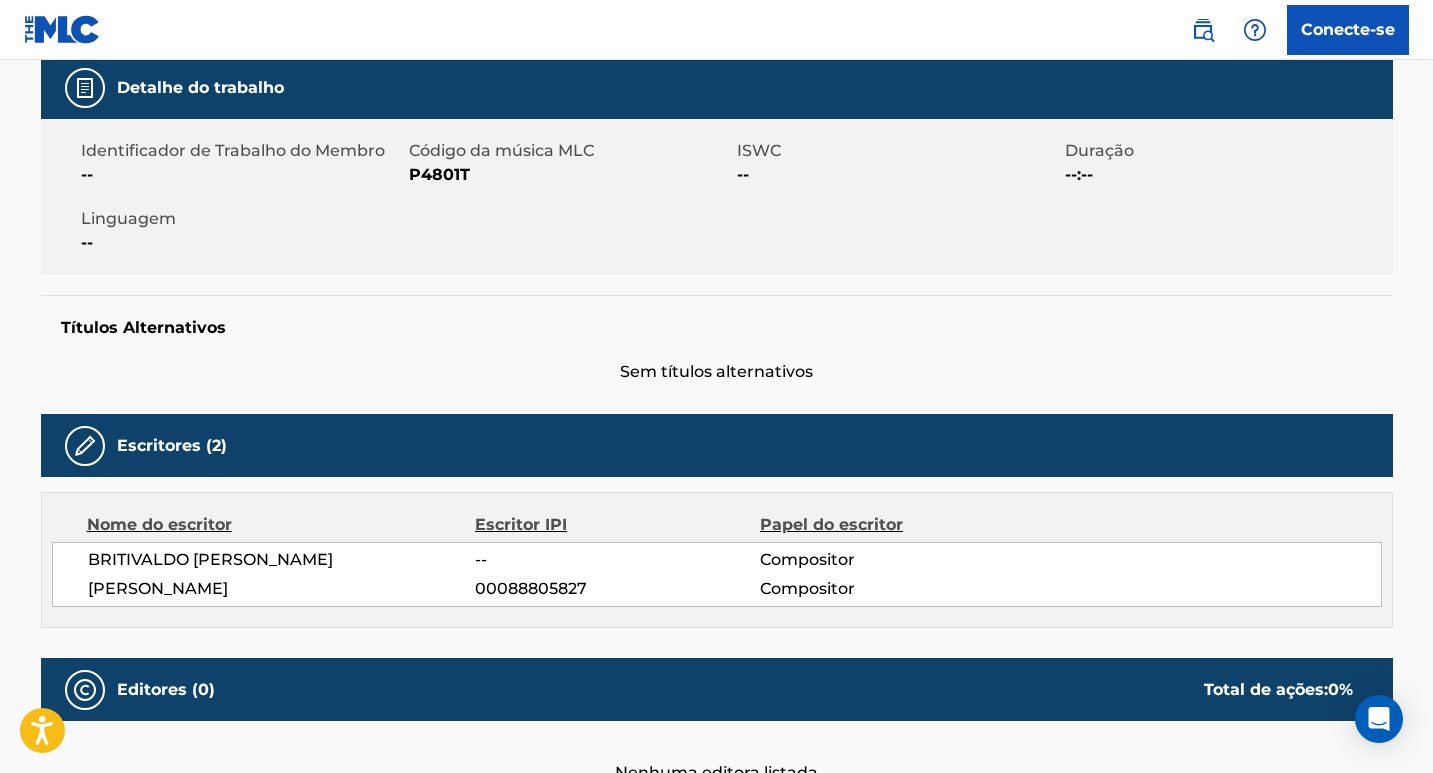 click on "FRANCISCO MARCOLINO DA SILVA" at bounding box center (158, 588) 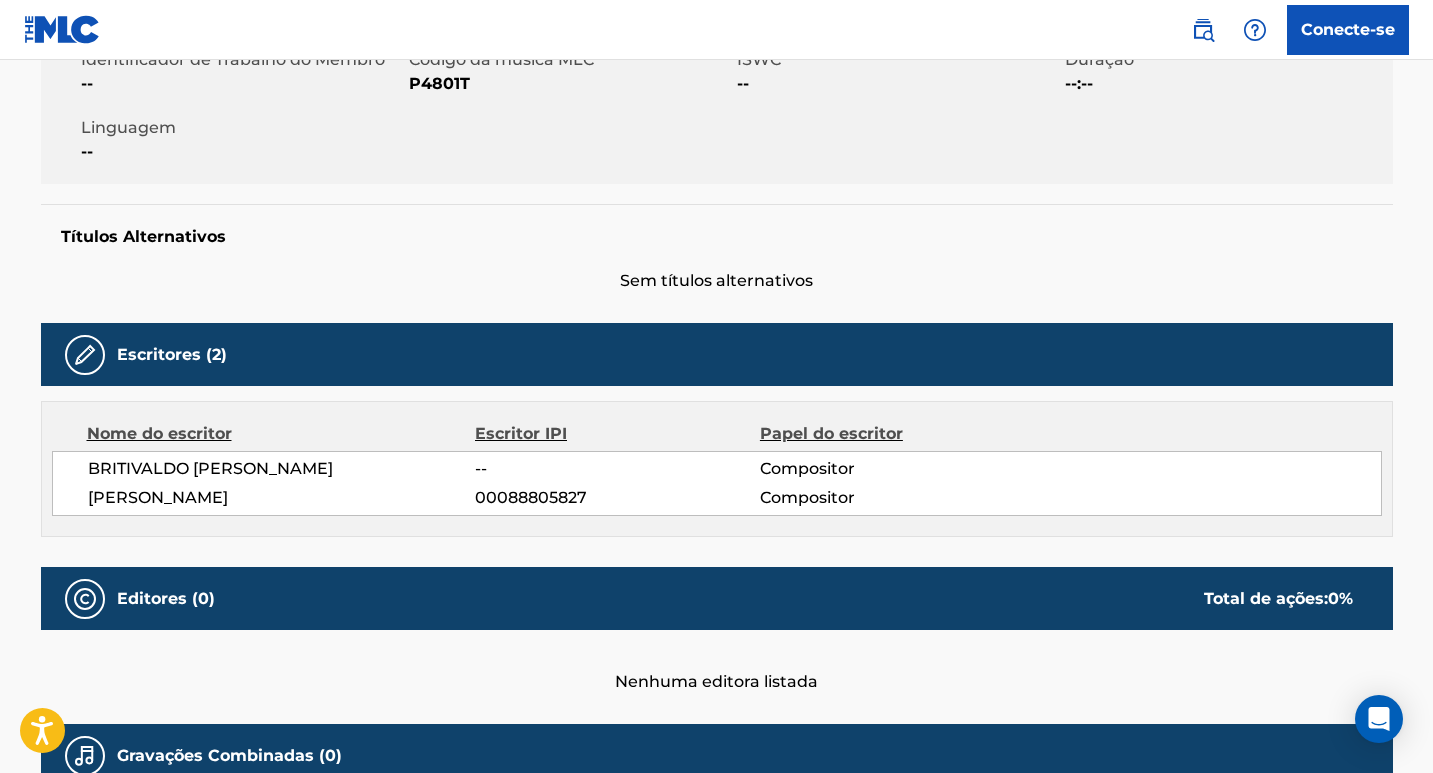scroll, scrollTop: 500, scrollLeft: 0, axis: vertical 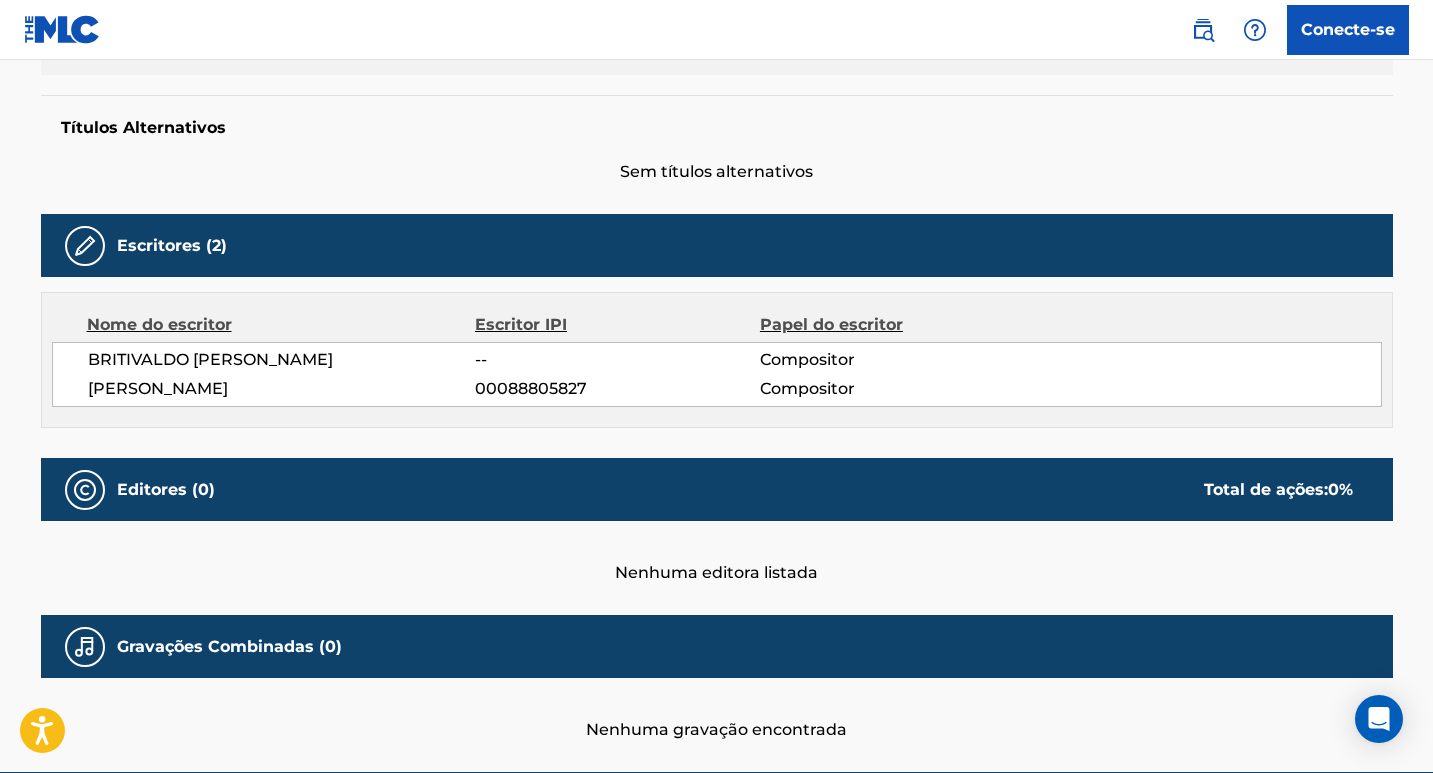 click on "Papel do escritor" at bounding box center (831, 324) 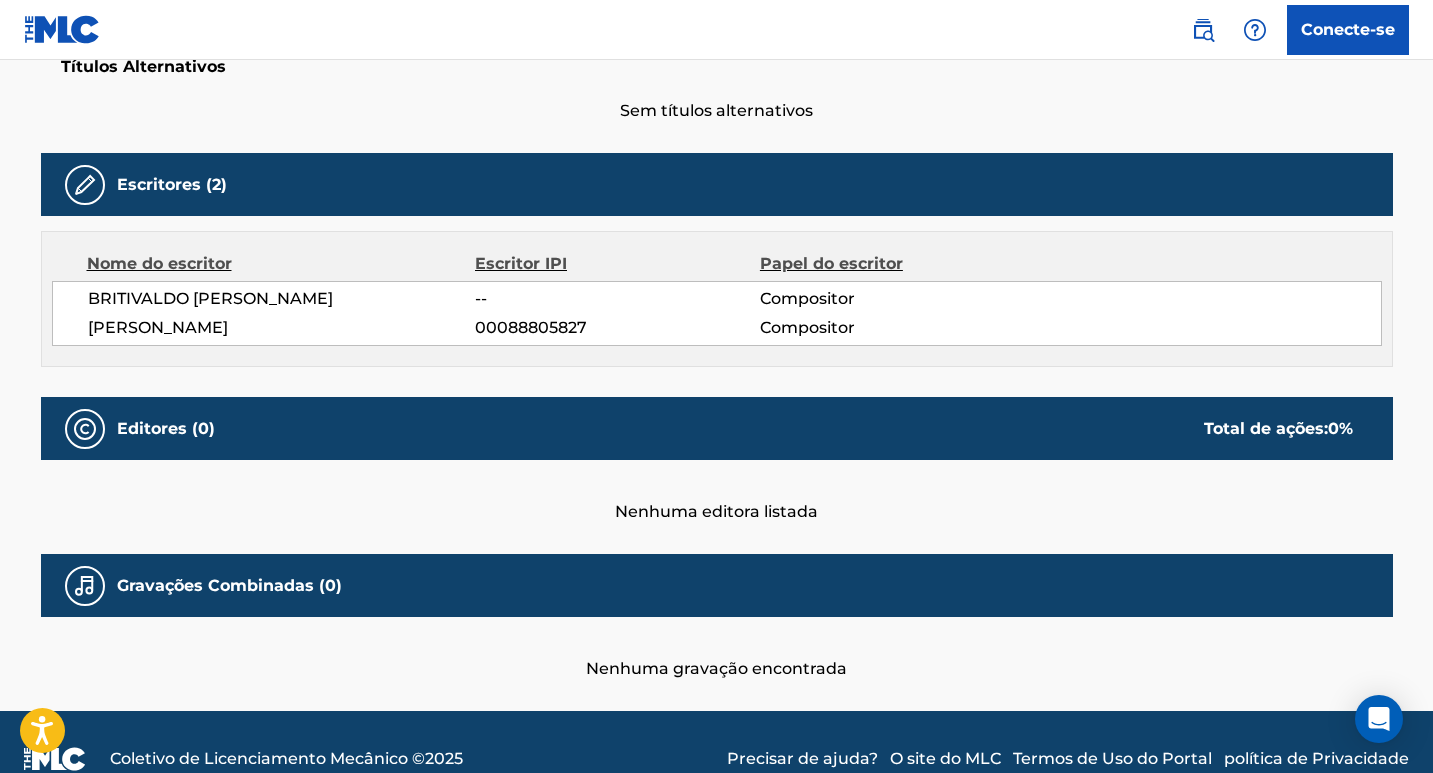scroll, scrollTop: 595, scrollLeft: 0, axis: vertical 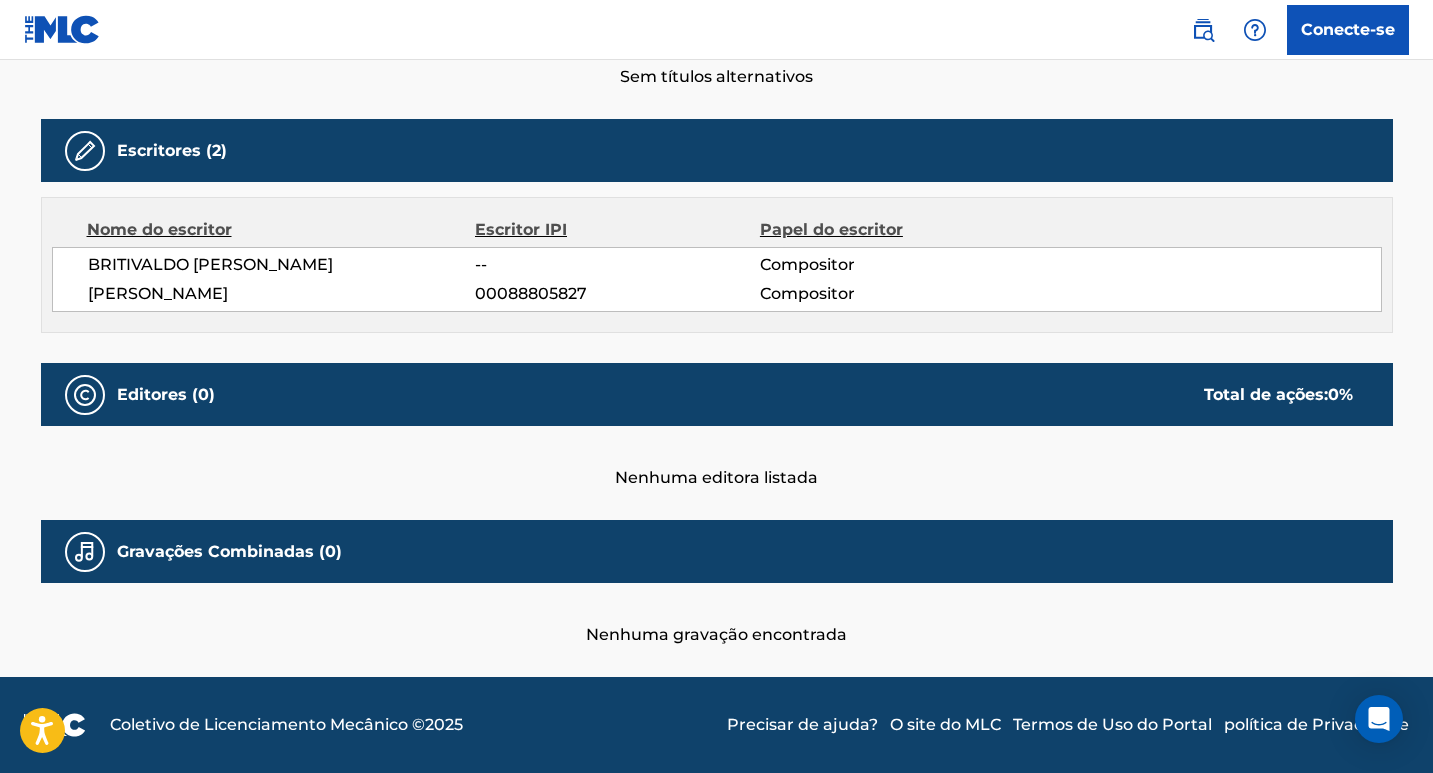 click on "Nenhuma editora listada" at bounding box center [717, 458] 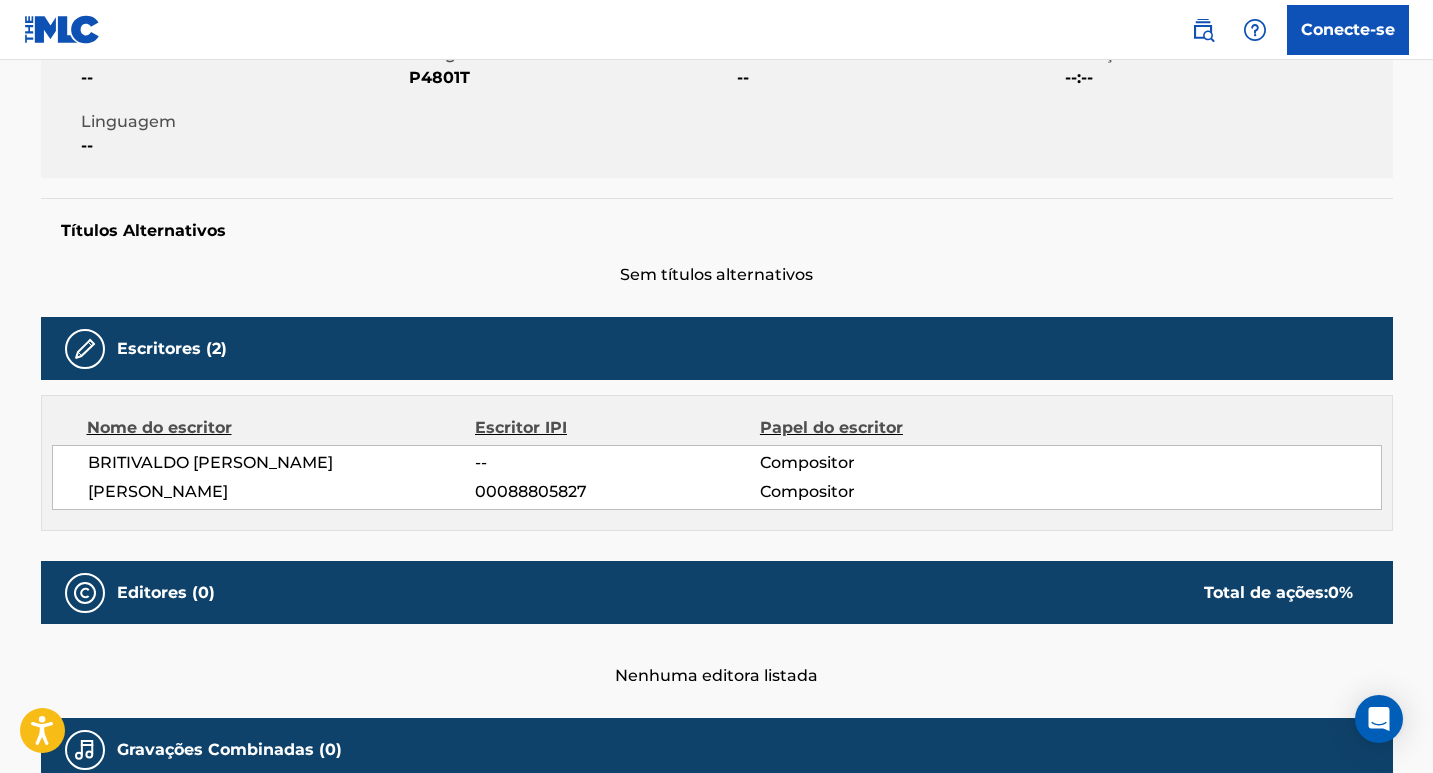 scroll, scrollTop: 295, scrollLeft: 0, axis: vertical 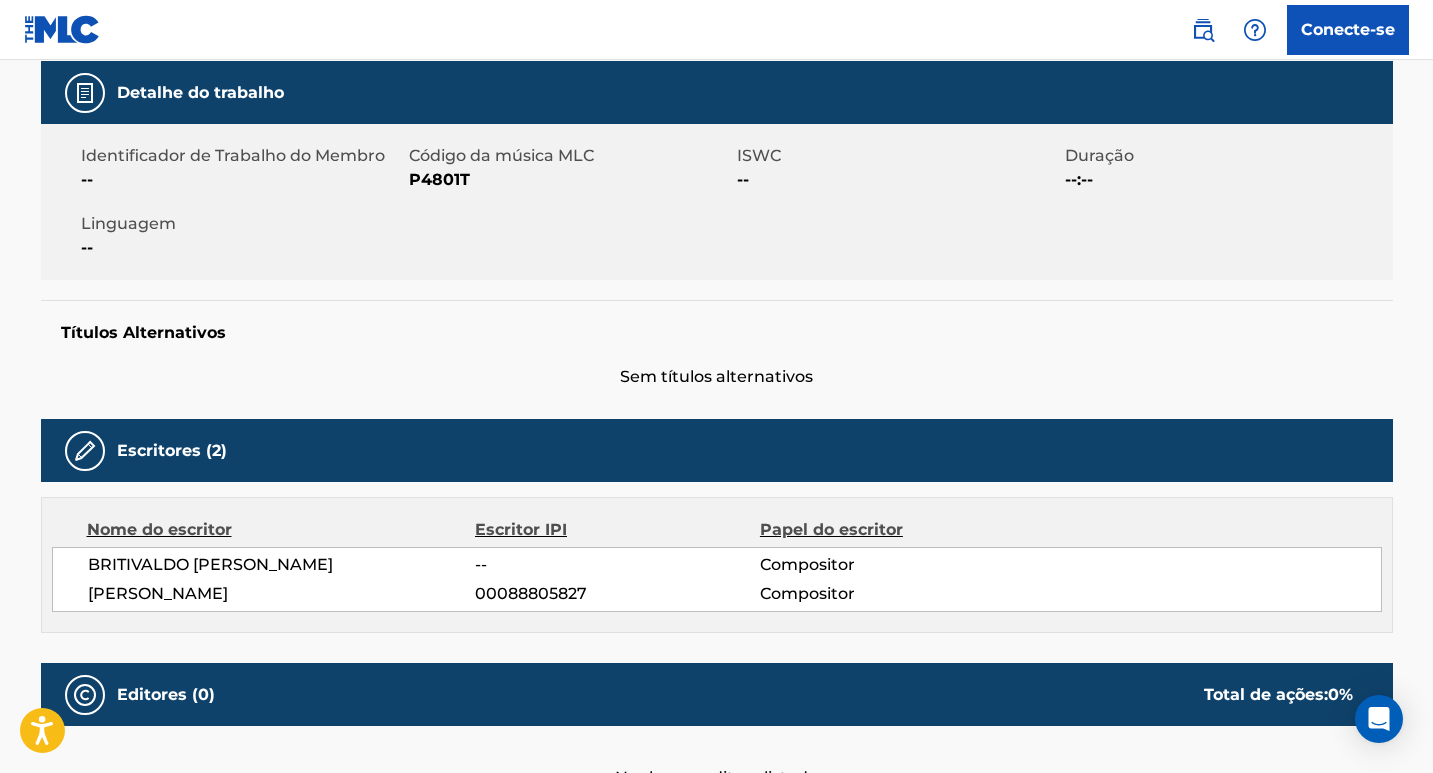 click on "Conecte-se" at bounding box center [1348, 29] 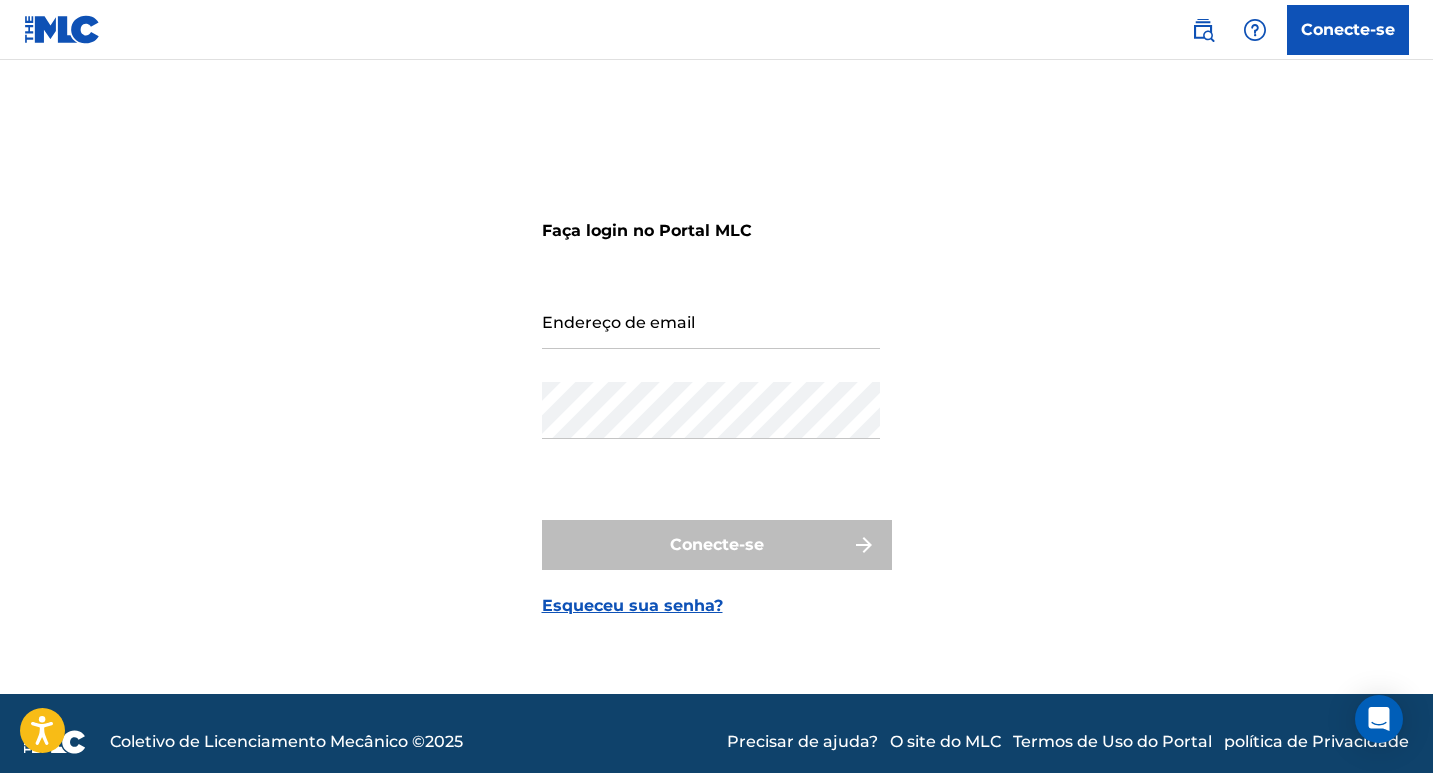 scroll, scrollTop: 26, scrollLeft: 0, axis: vertical 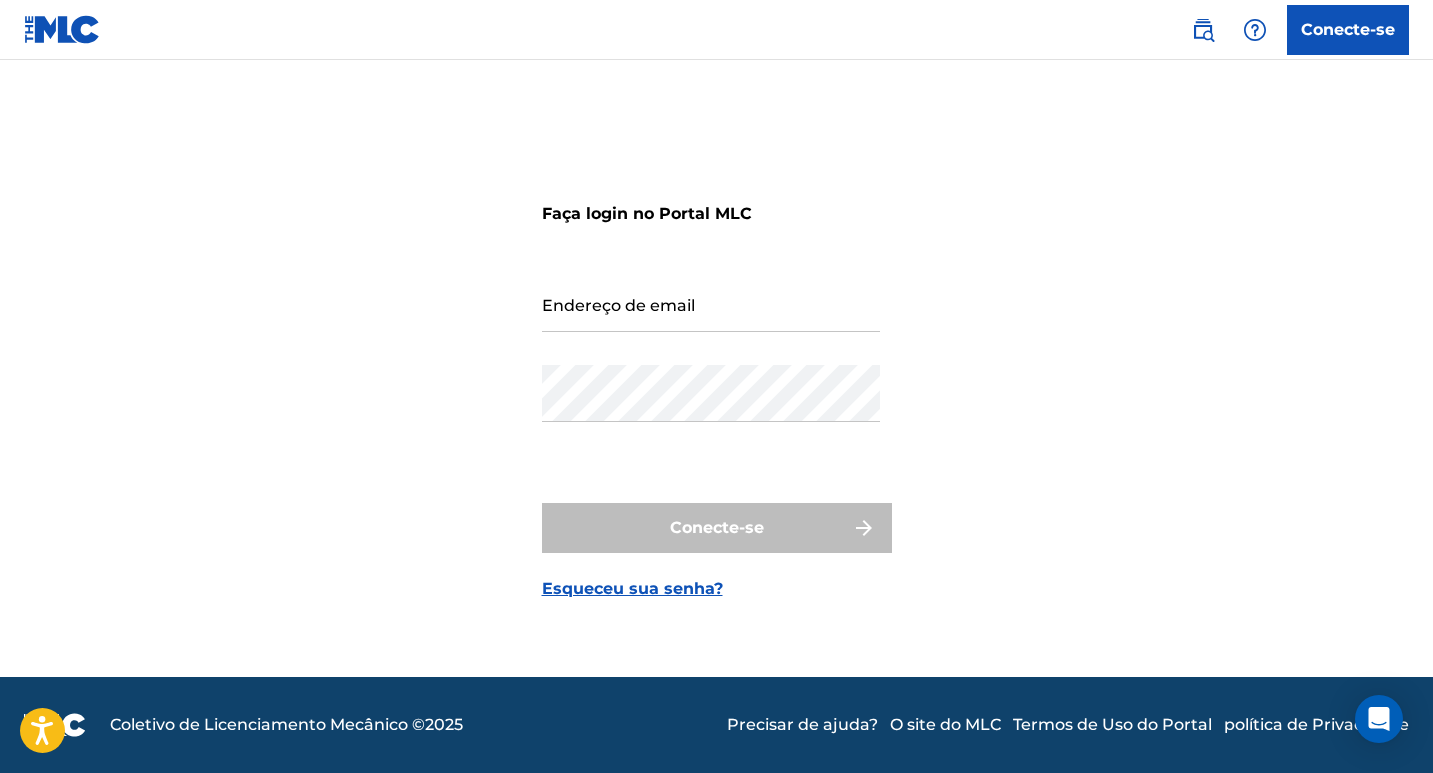 drag, startPoint x: 1225, startPoint y: 360, endPoint x: 1286, endPoint y: 27, distance: 338.541 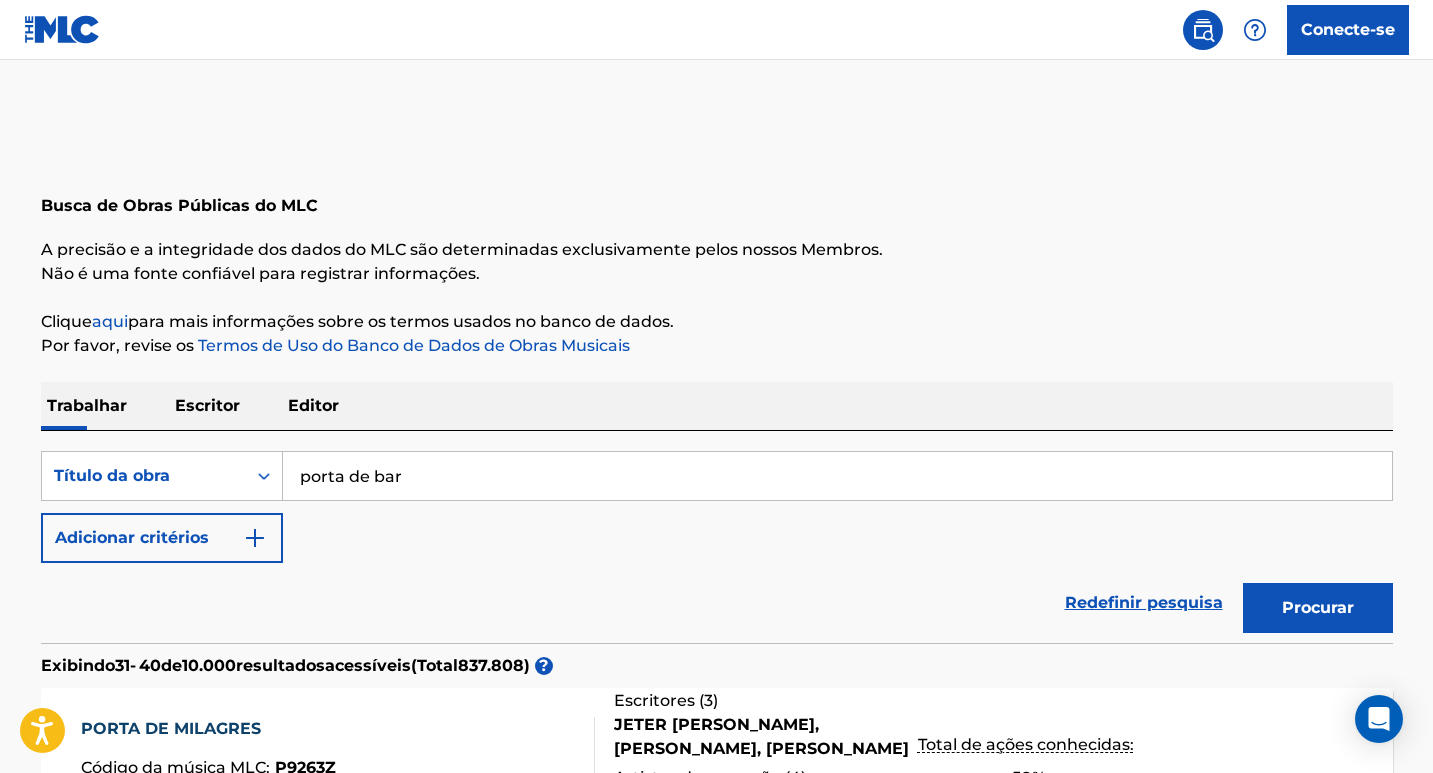 click on "Conecte-se" at bounding box center [1348, 30] 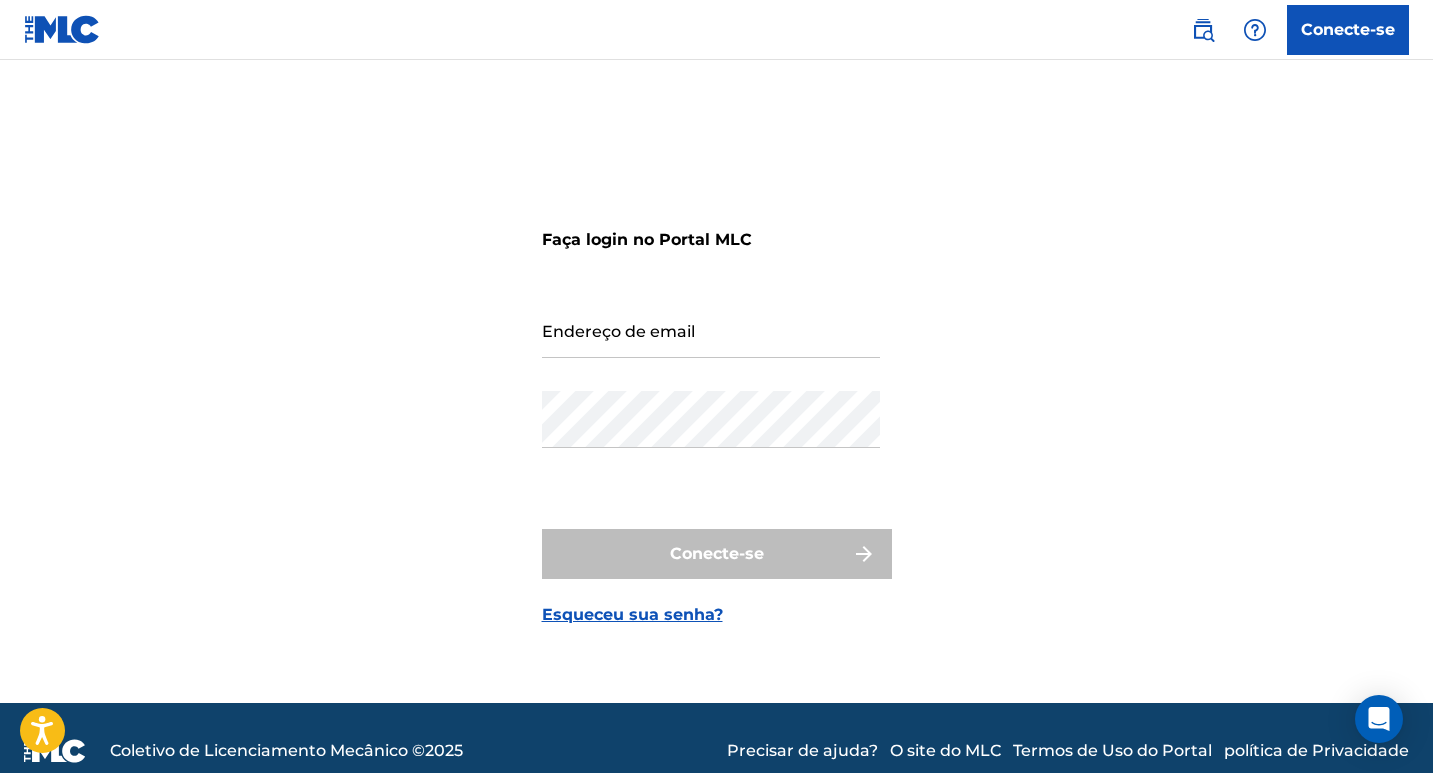 click on "Conecte-se" at bounding box center (717, 554) 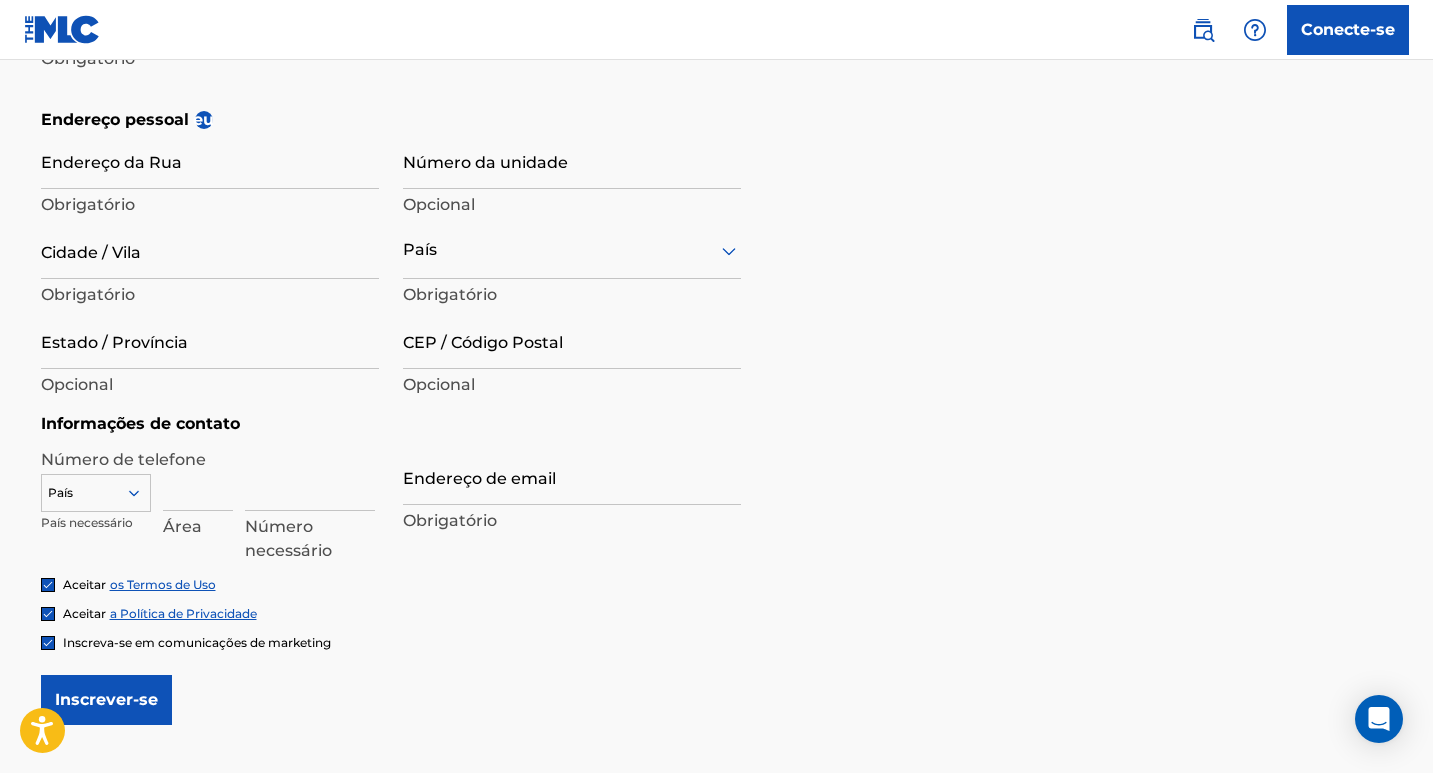 scroll, scrollTop: 800, scrollLeft: 0, axis: vertical 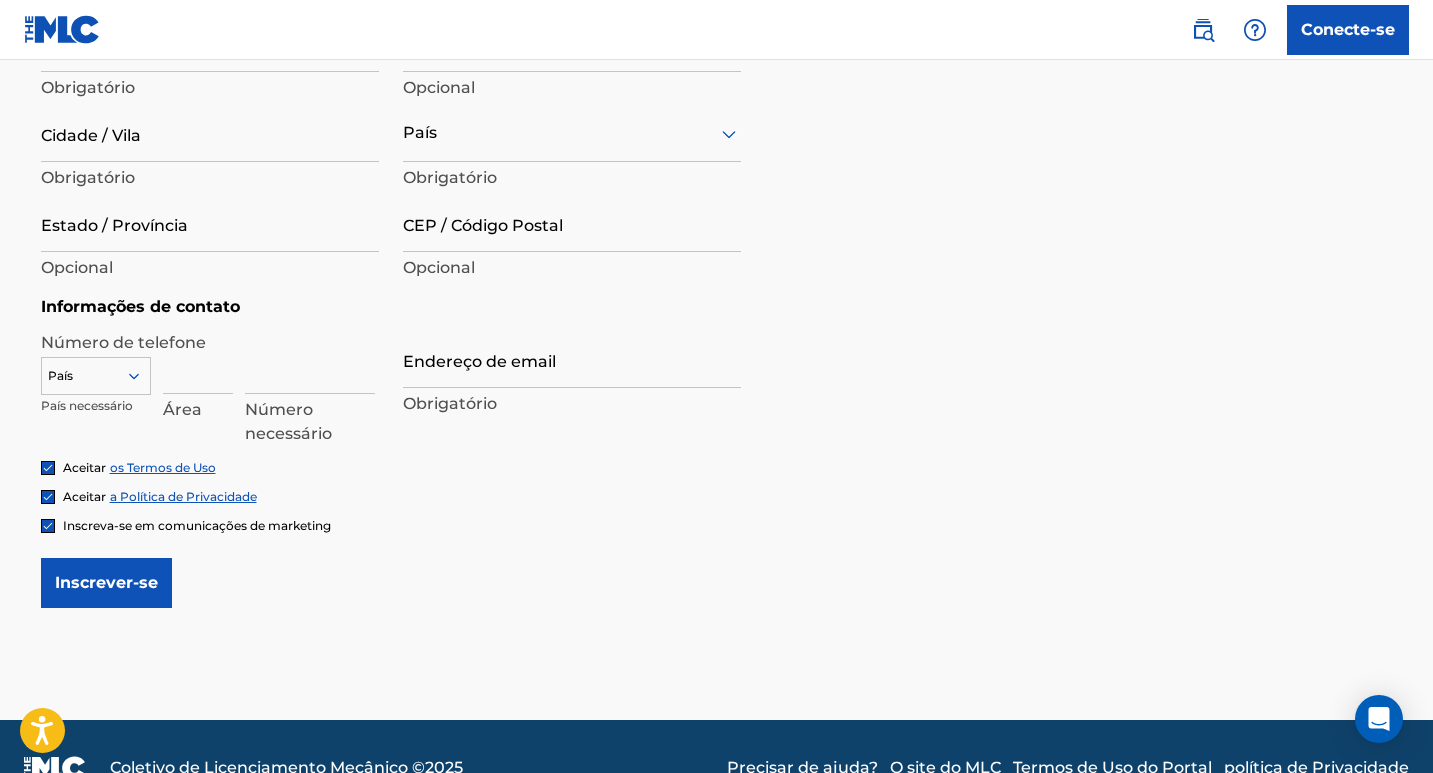 click on "Informações do usuário Primeiro nome Obrigatório Sobrenome Obrigatório Data de nascimento Obrigatório Endereço pessoal eu Endereço da Rua Obrigatório Número da unidade Opcional Cidade / Vila Obrigatório País Obrigatório Estado / Província Opcional CEP / Código Postal Opcional Informações de contato Número de telefone País País necessário Área Número necessário Endereço de email Obrigatório Aceitar  os Termos de Uso Aceitar  a Política de Privacidade Inscreva-se em comunicações de marketing Inscrever-se" at bounding box center [717, 159] 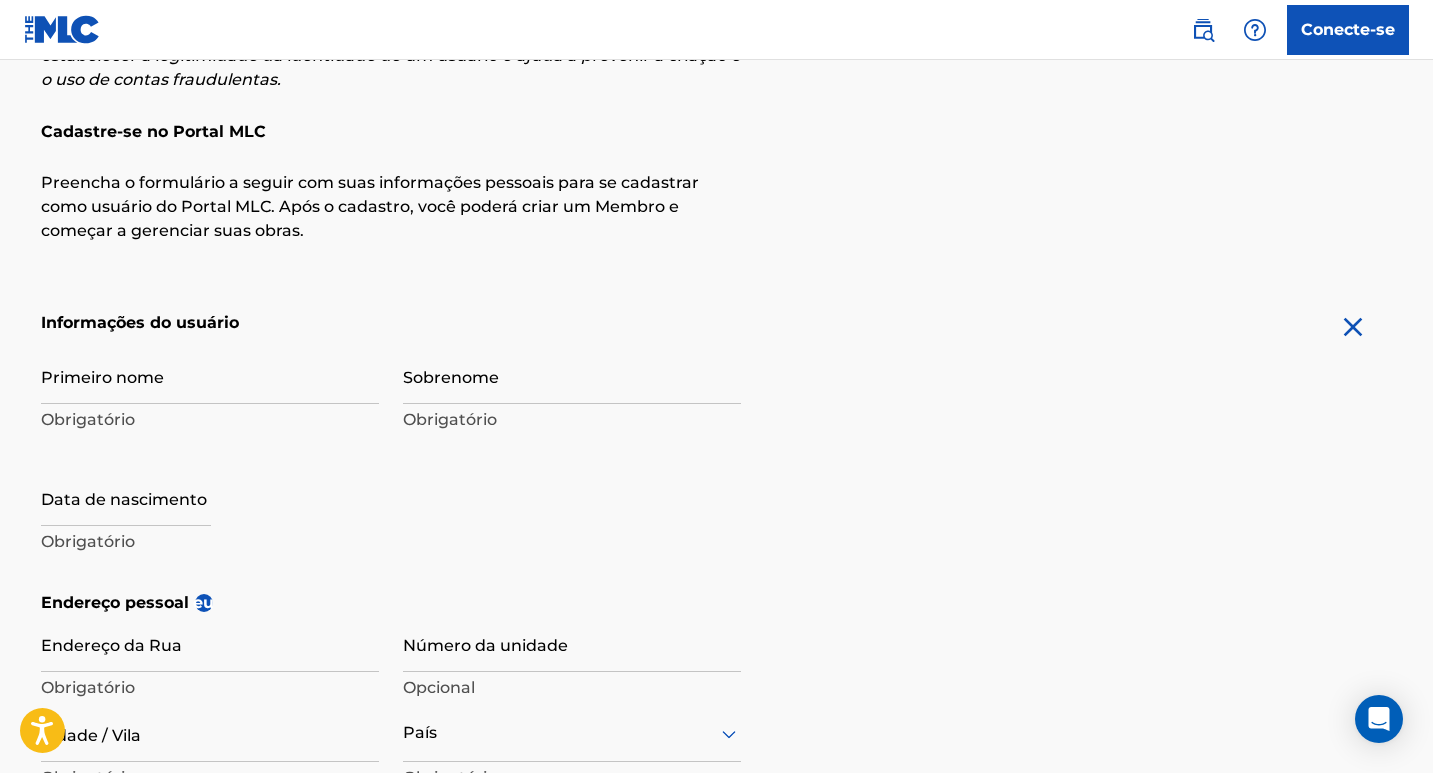 scroll, scrollTop: 500, scrollLeft: 0, axis: vertical 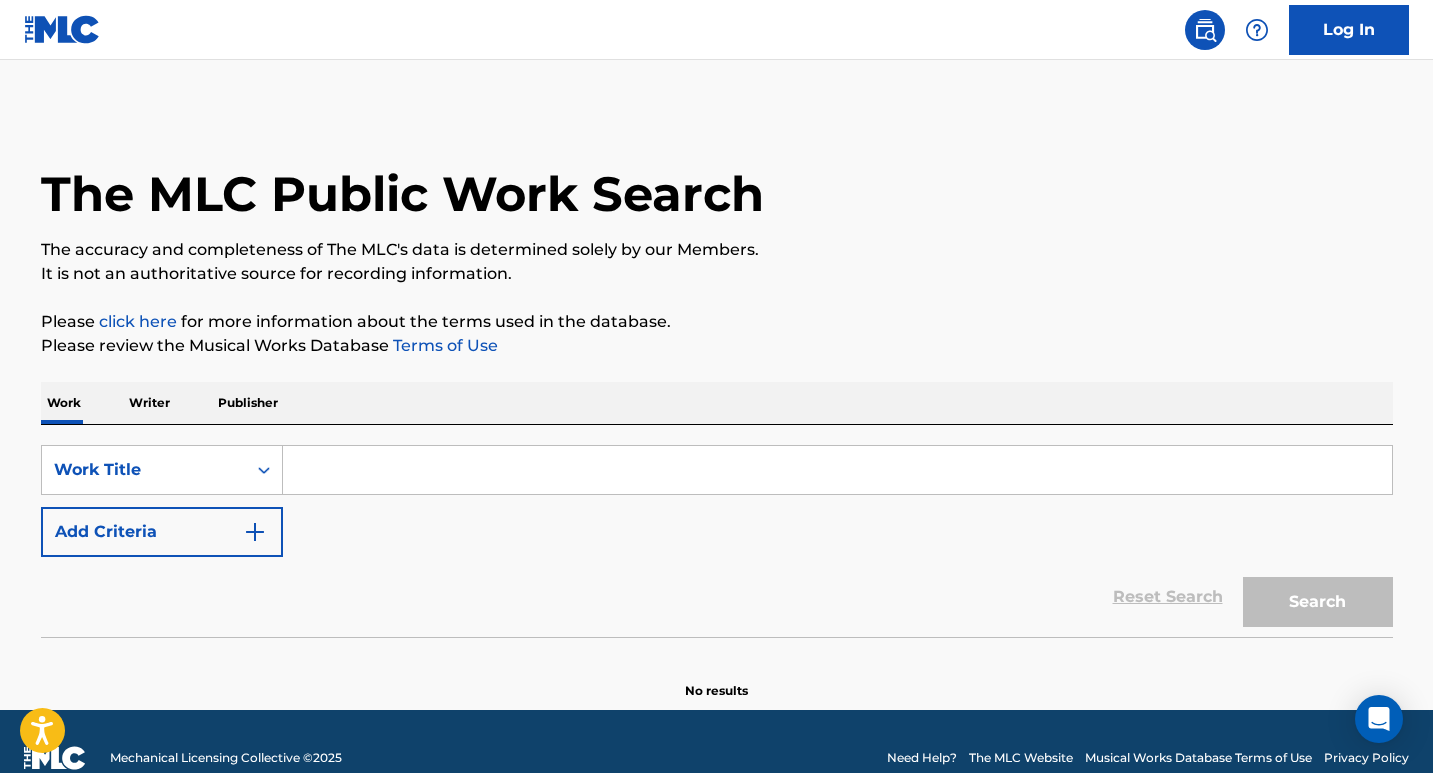 click on "Publisher" at bounding box center [248, 403] 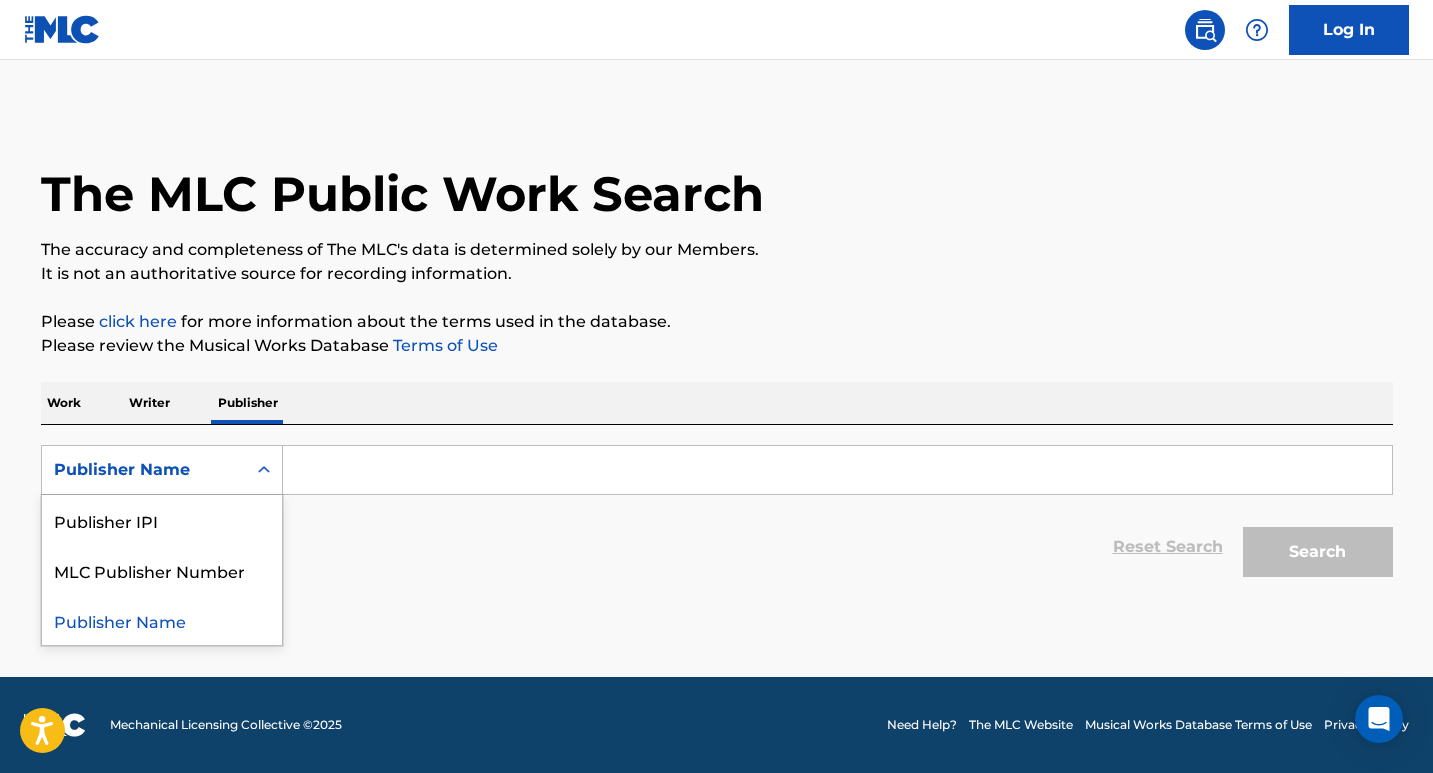 click on "Publisher Name" at bounding box center [144, 470] 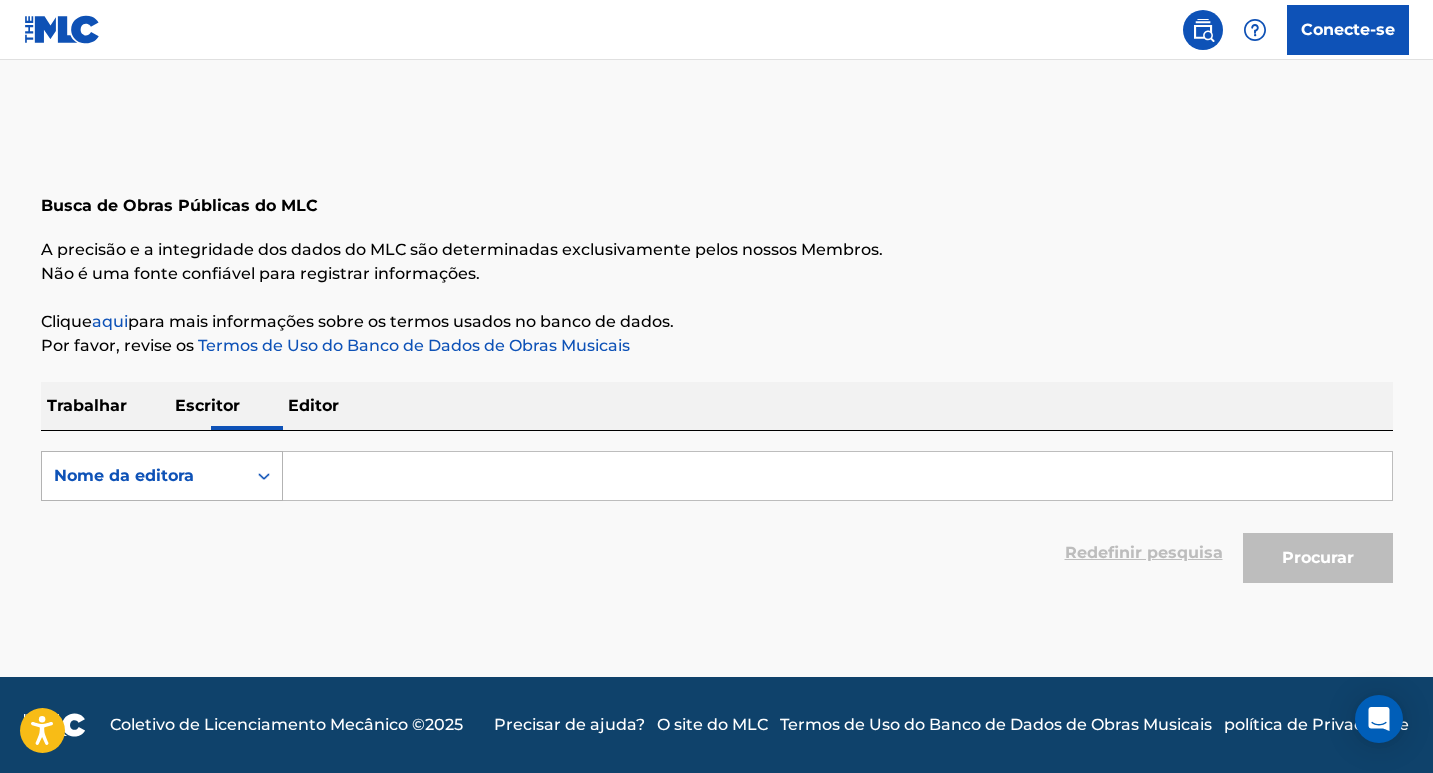 click 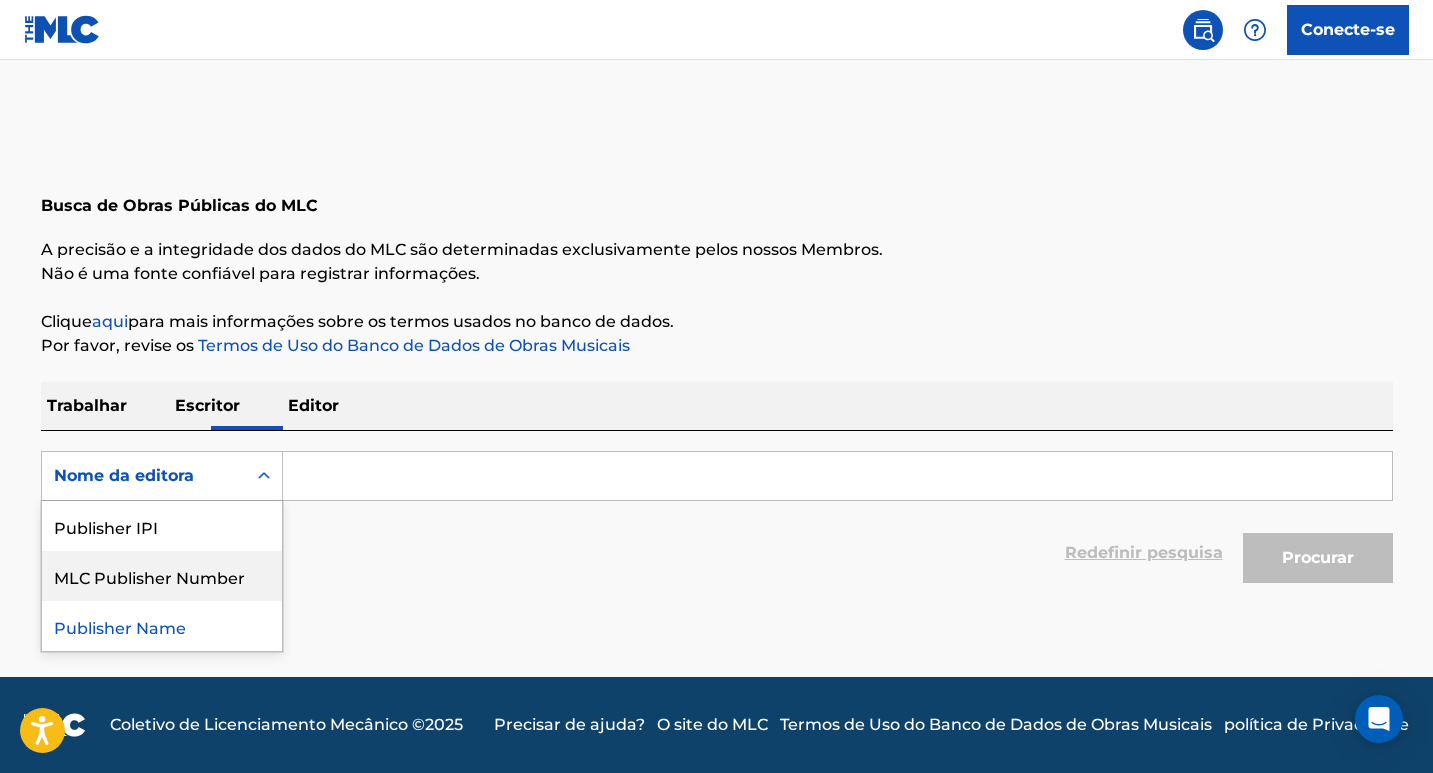 click on "MLC Publisher Number" at bounding box center [162, 576] 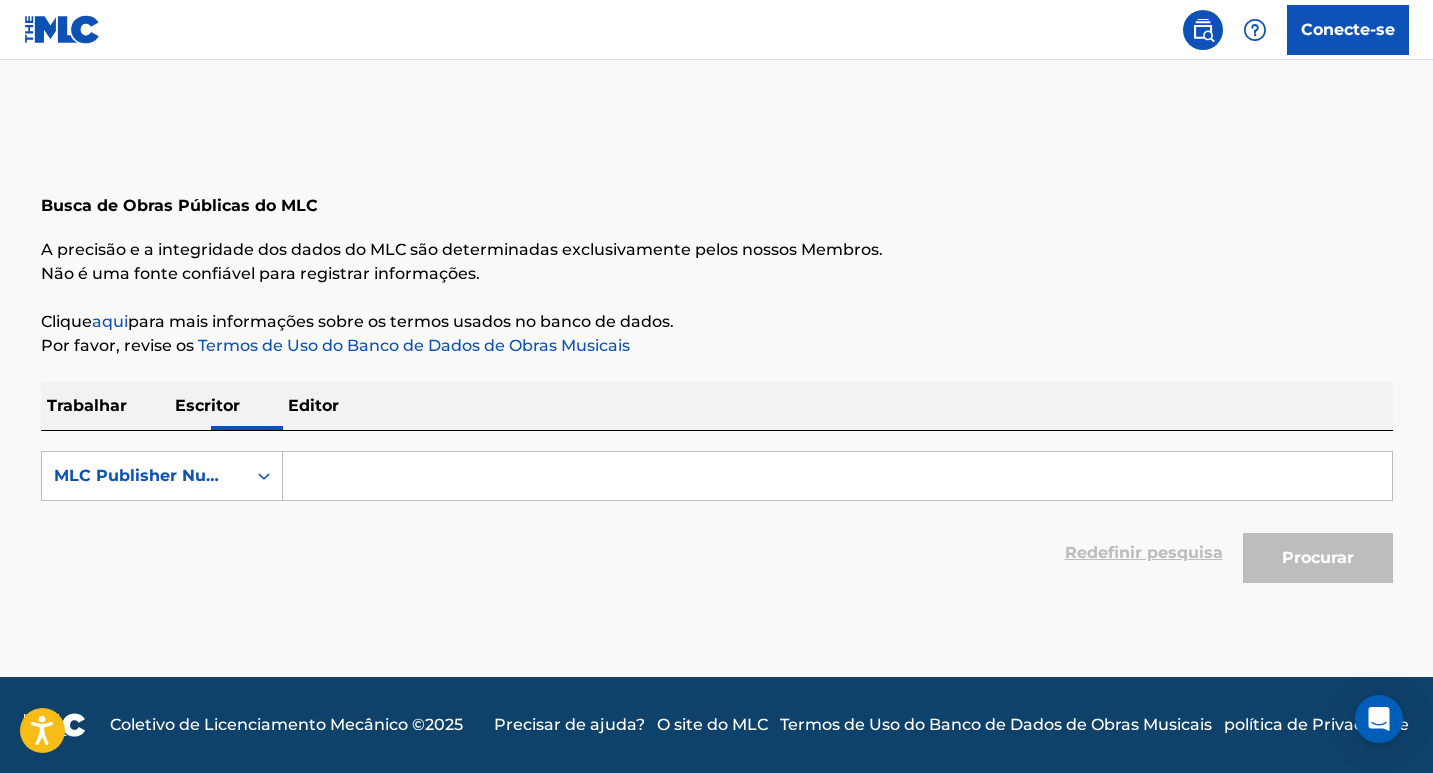 click at bounding box center [837, 476] 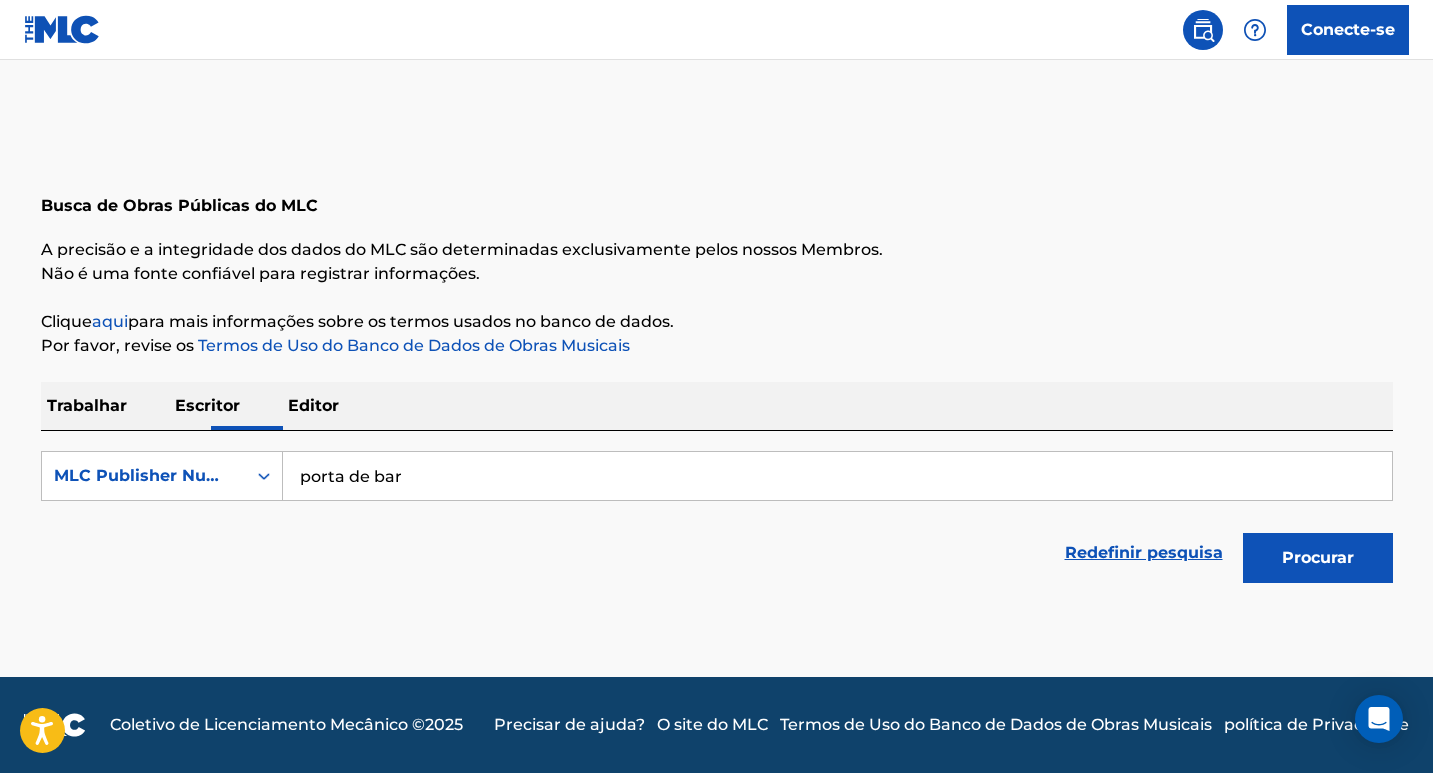 click on "Procurar" at bounding box center [1318, 557] 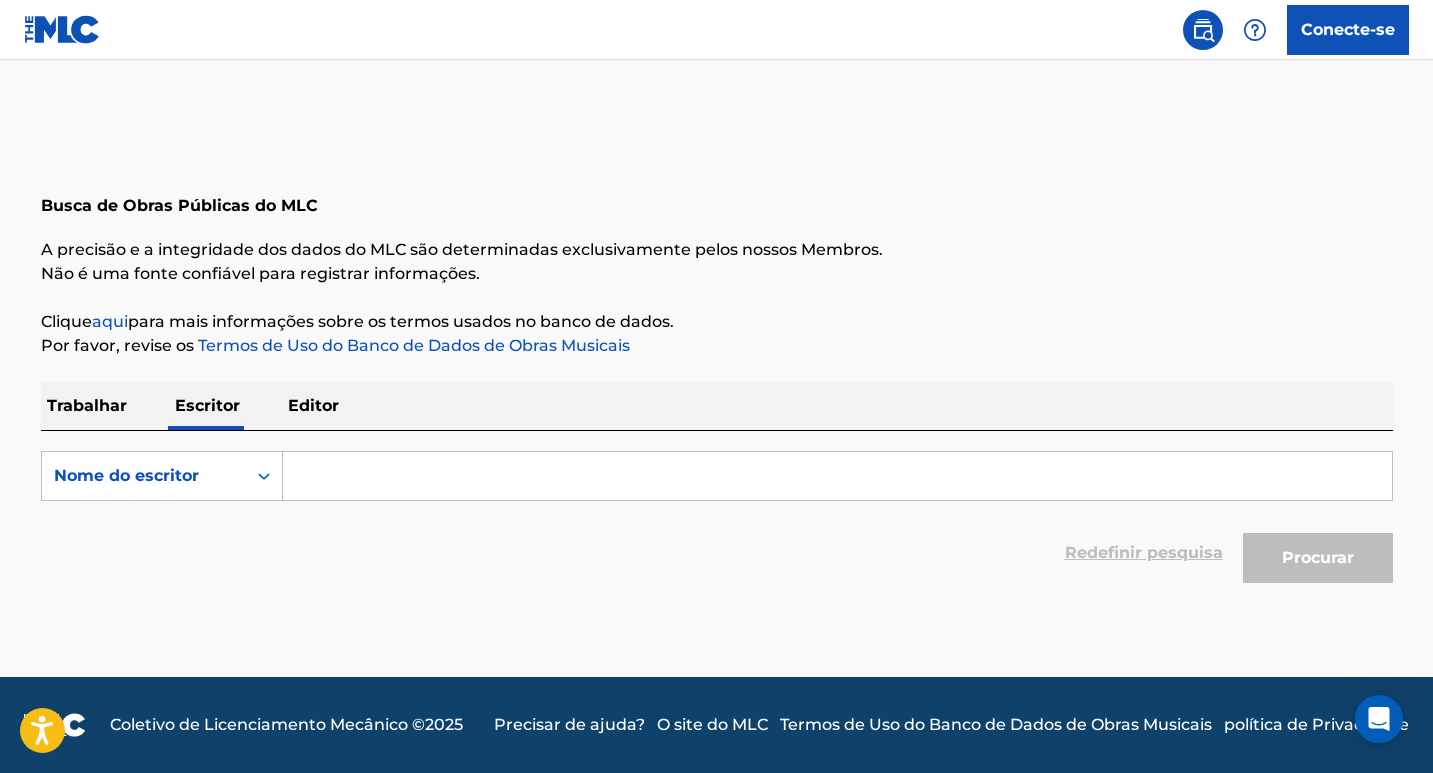 click at bounding box center [837, 476] 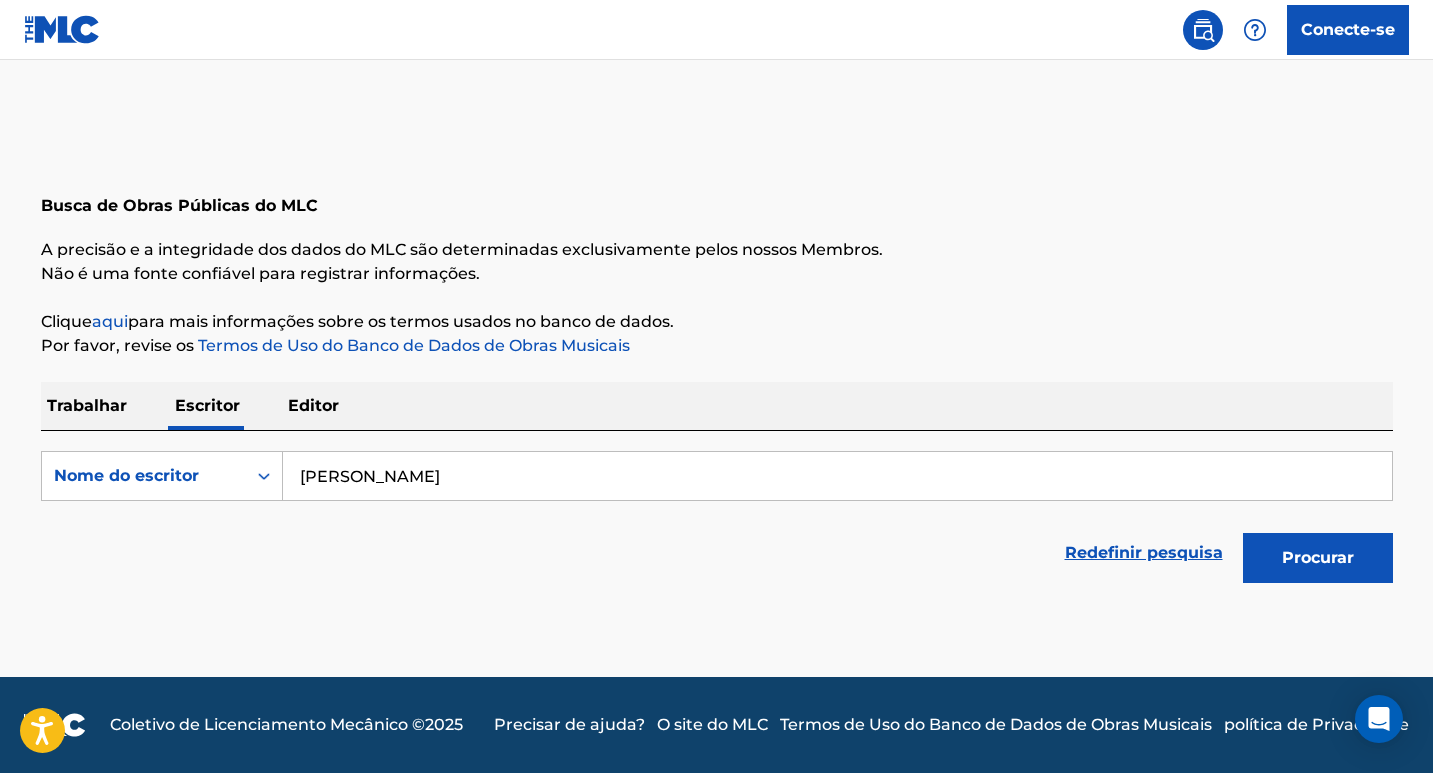 click on "Procurar" at bounding box center (1318, 557) 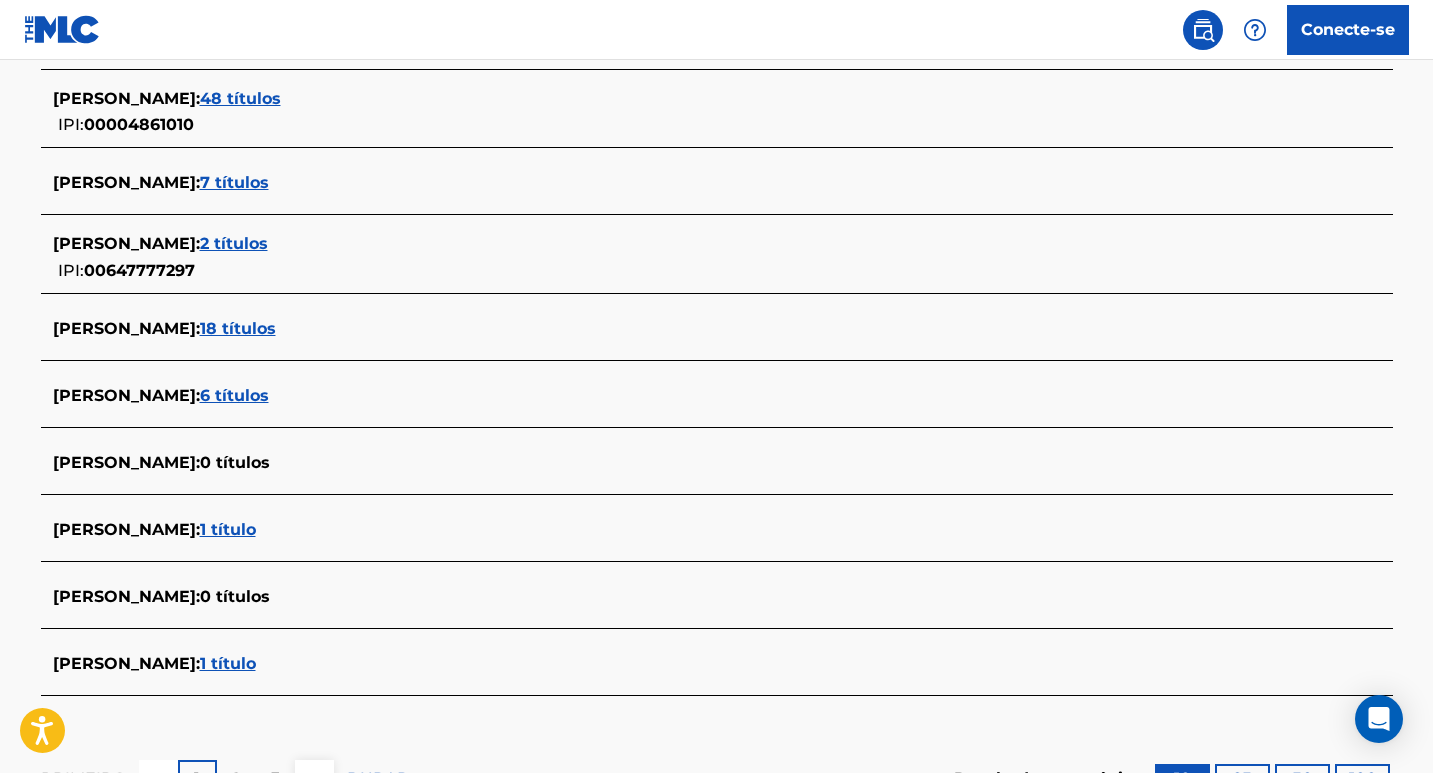 scroll, scrollTop: 500, scrollLeft: 0, axis: vertical 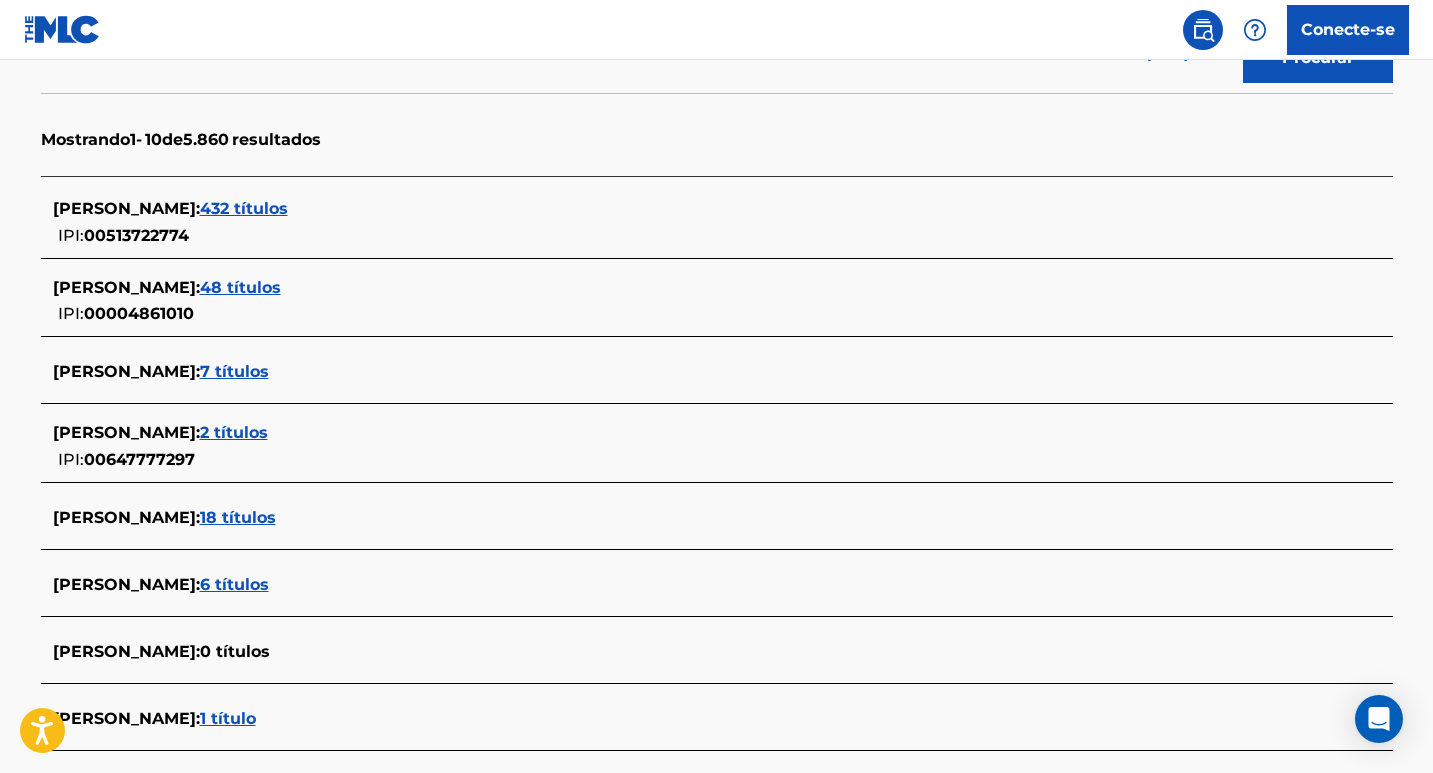 click on "432 títulos" at bounding box center [244, 208] 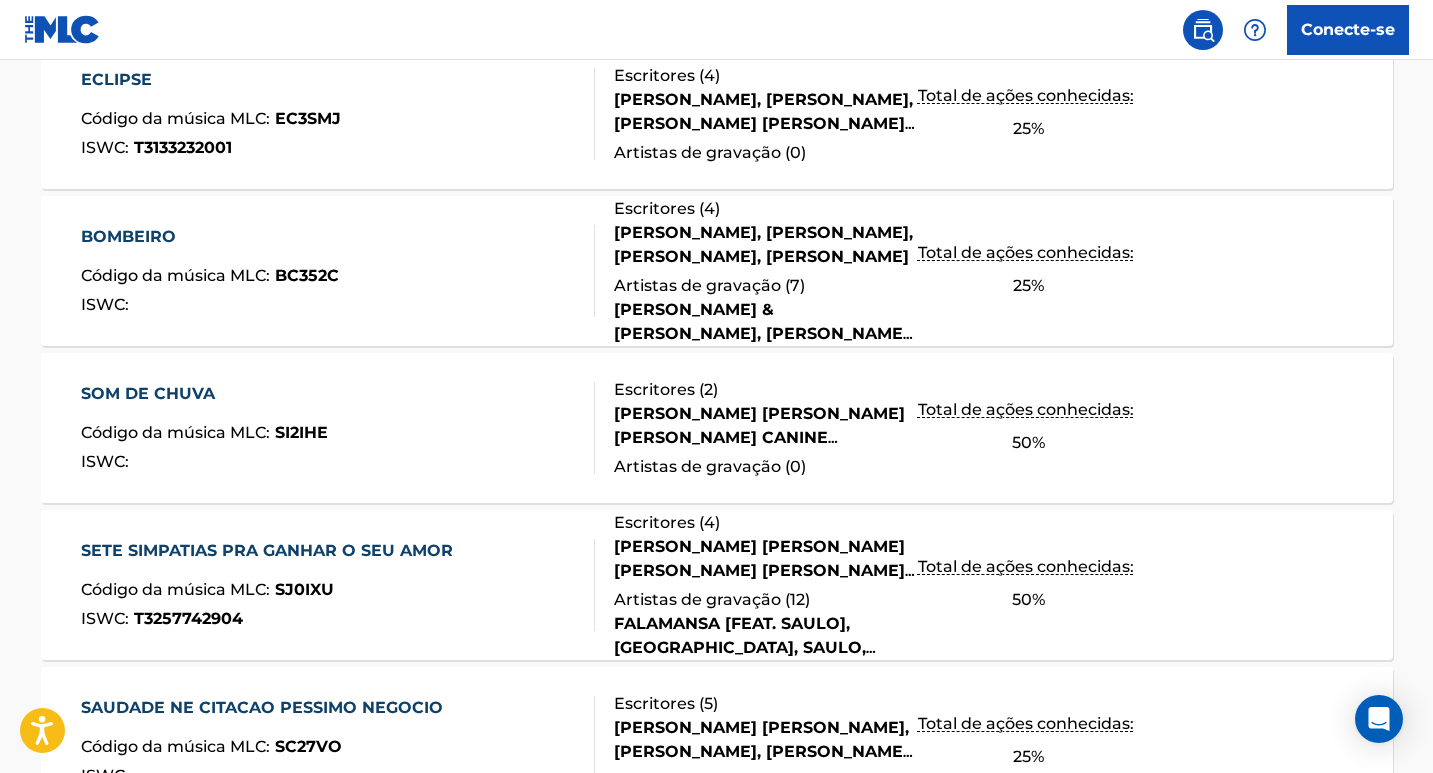 scroll, scrollTop: 1768, scrollLeft: 0, axis: vertical 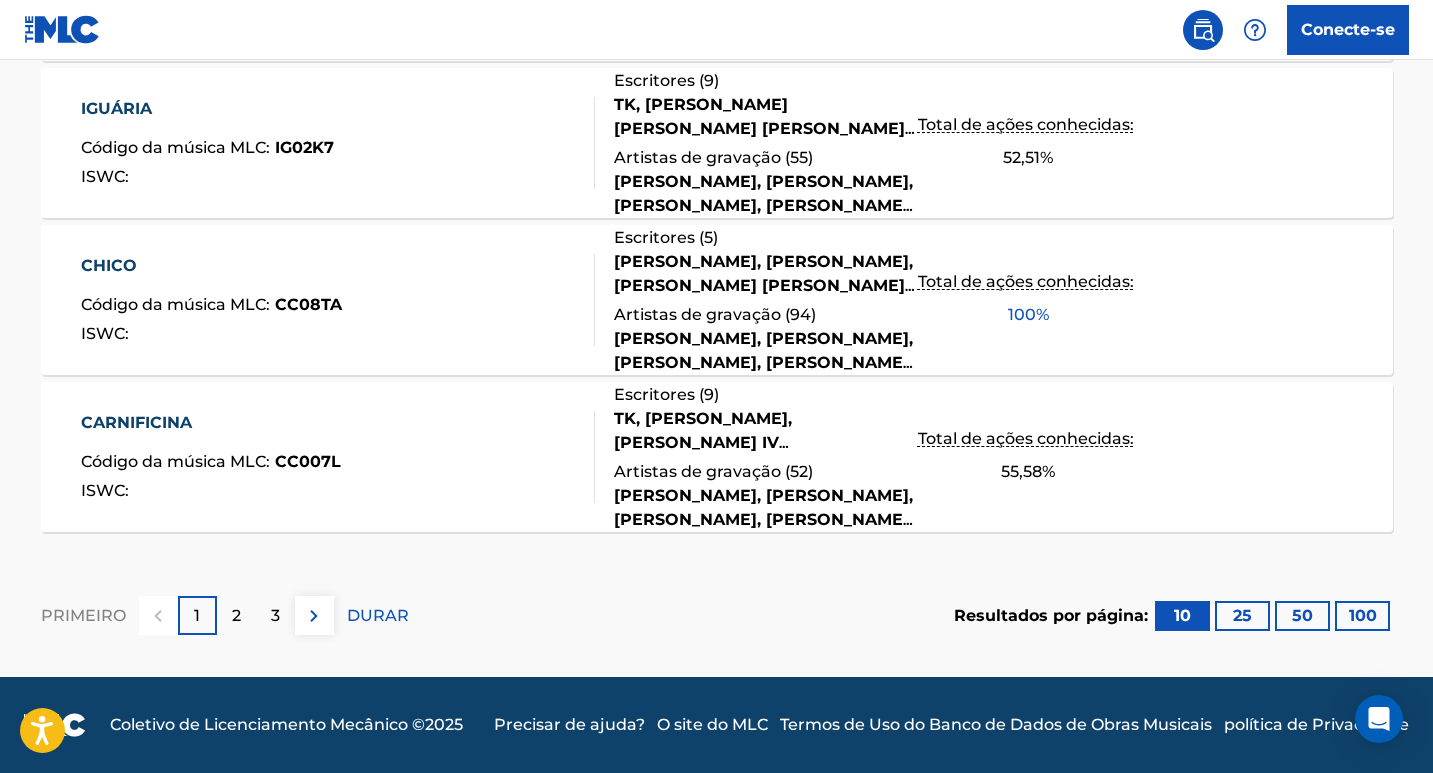 click on "DURAR" at bounding box center [378, 615] 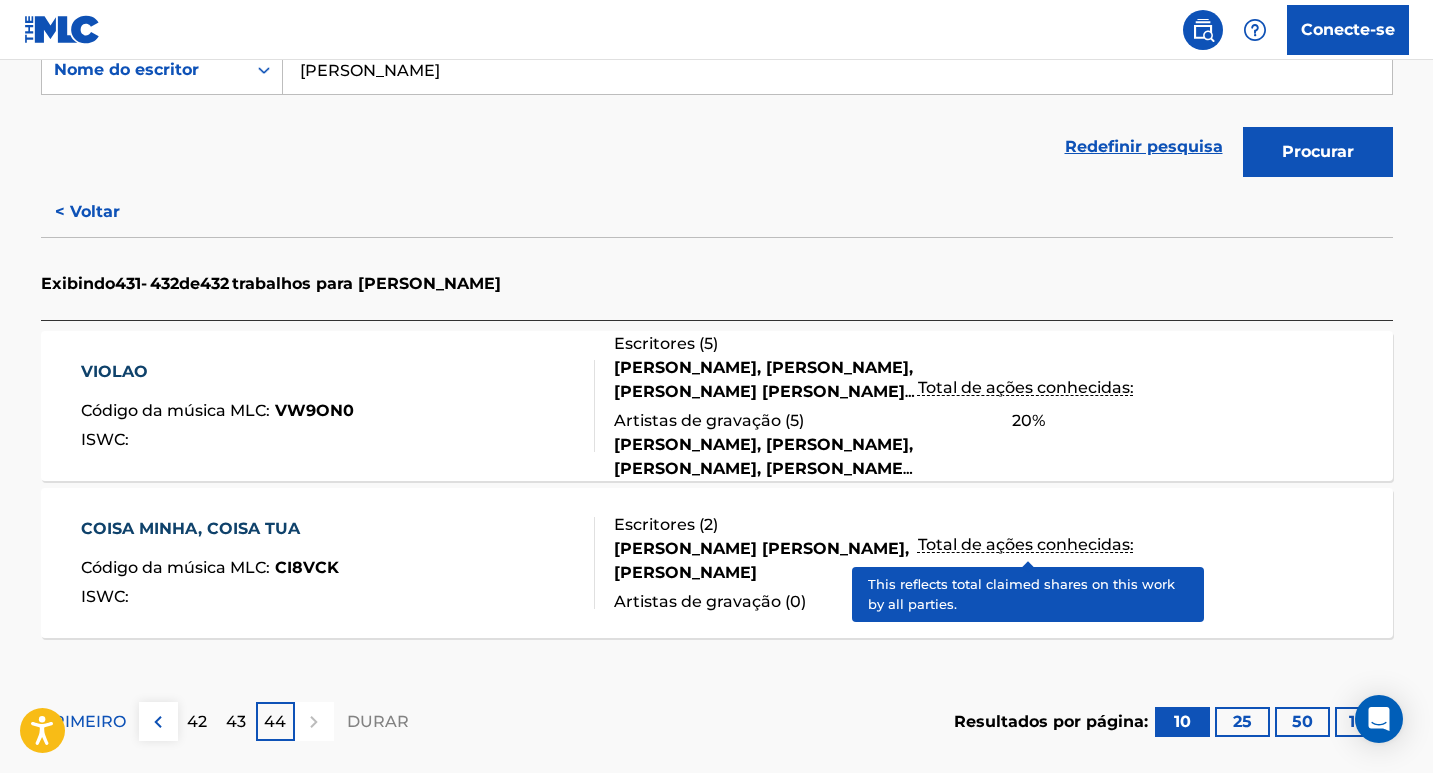 scroll, scrollTop: 512, scrollLeft: 0, axis: vertical 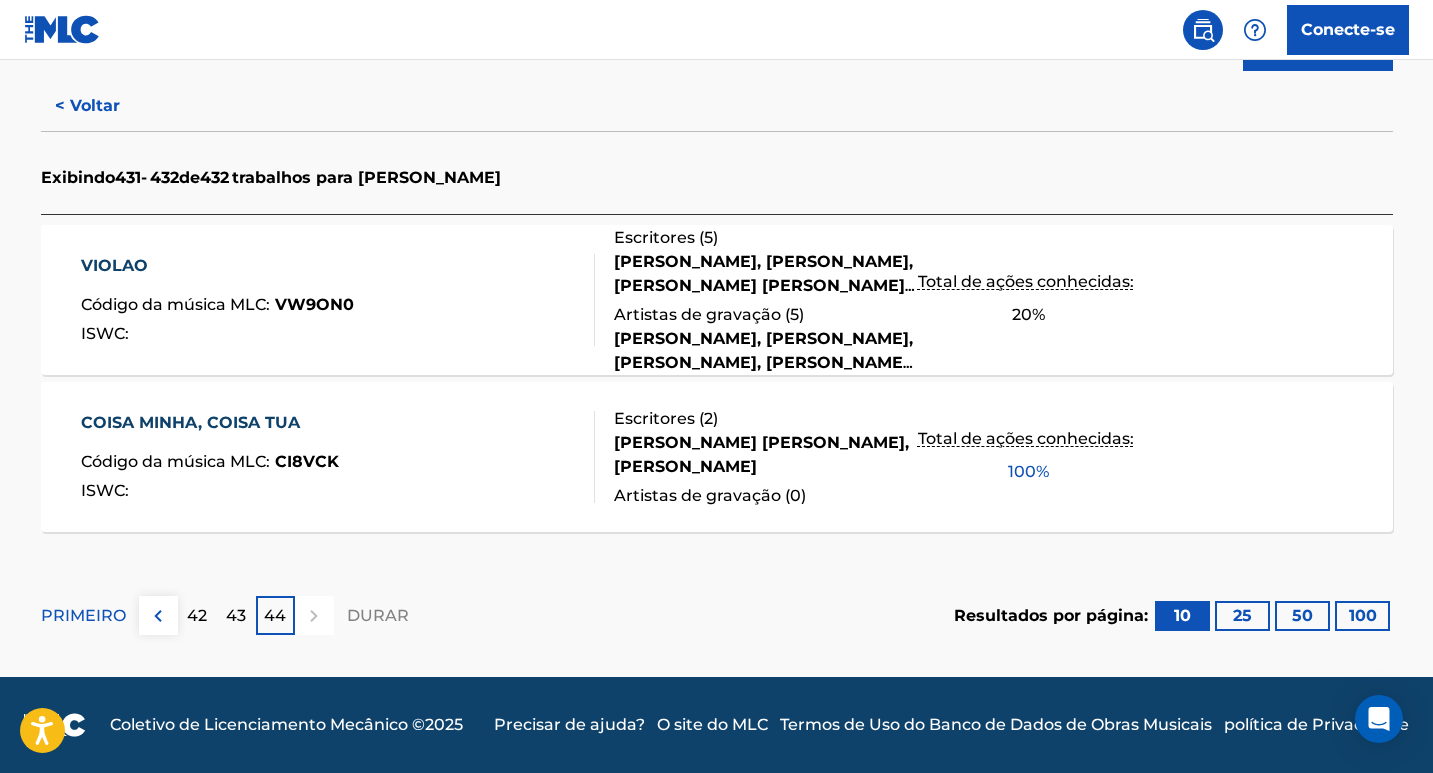click on "43" at bounding box center [236, 615] 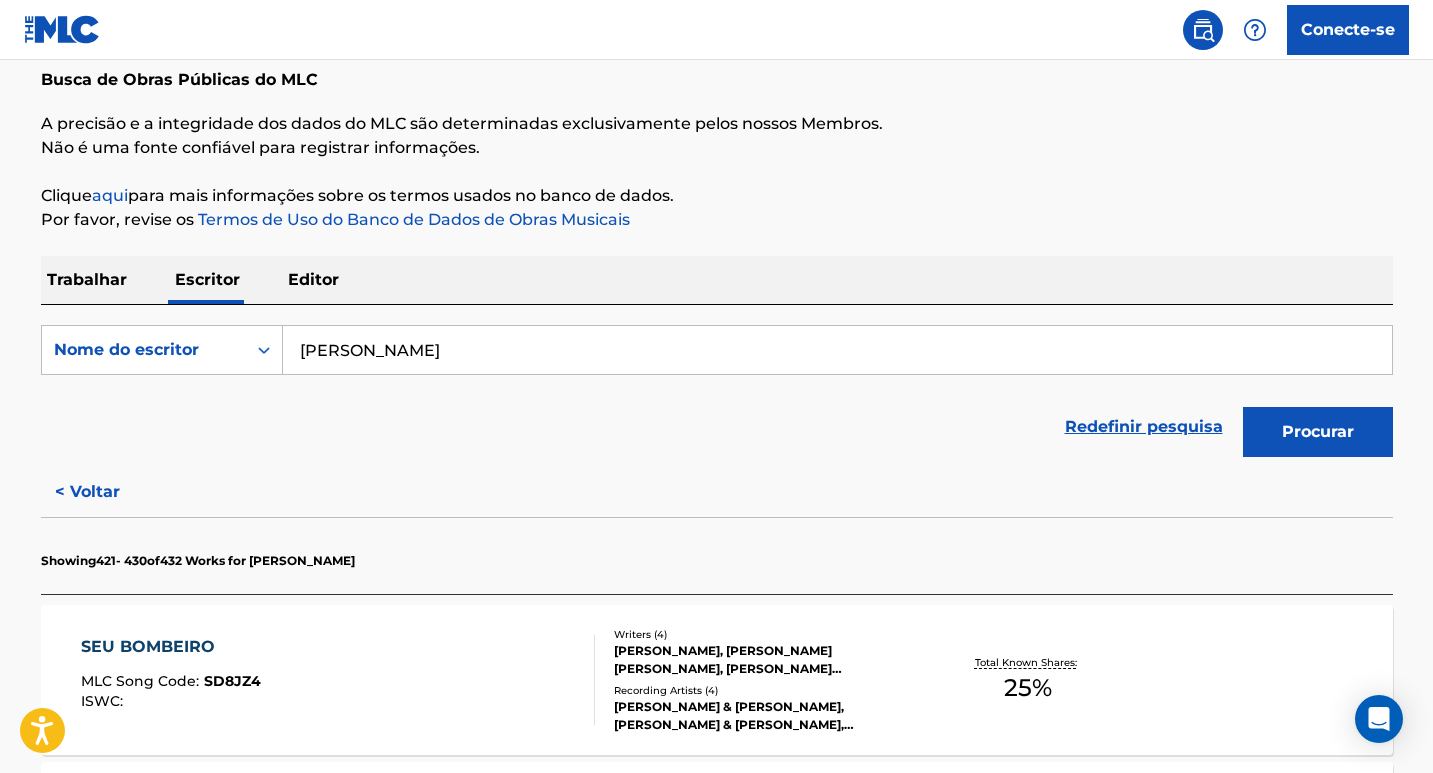 scroll, scrollTop: 512, scrollLeft: 0, axis: vertical 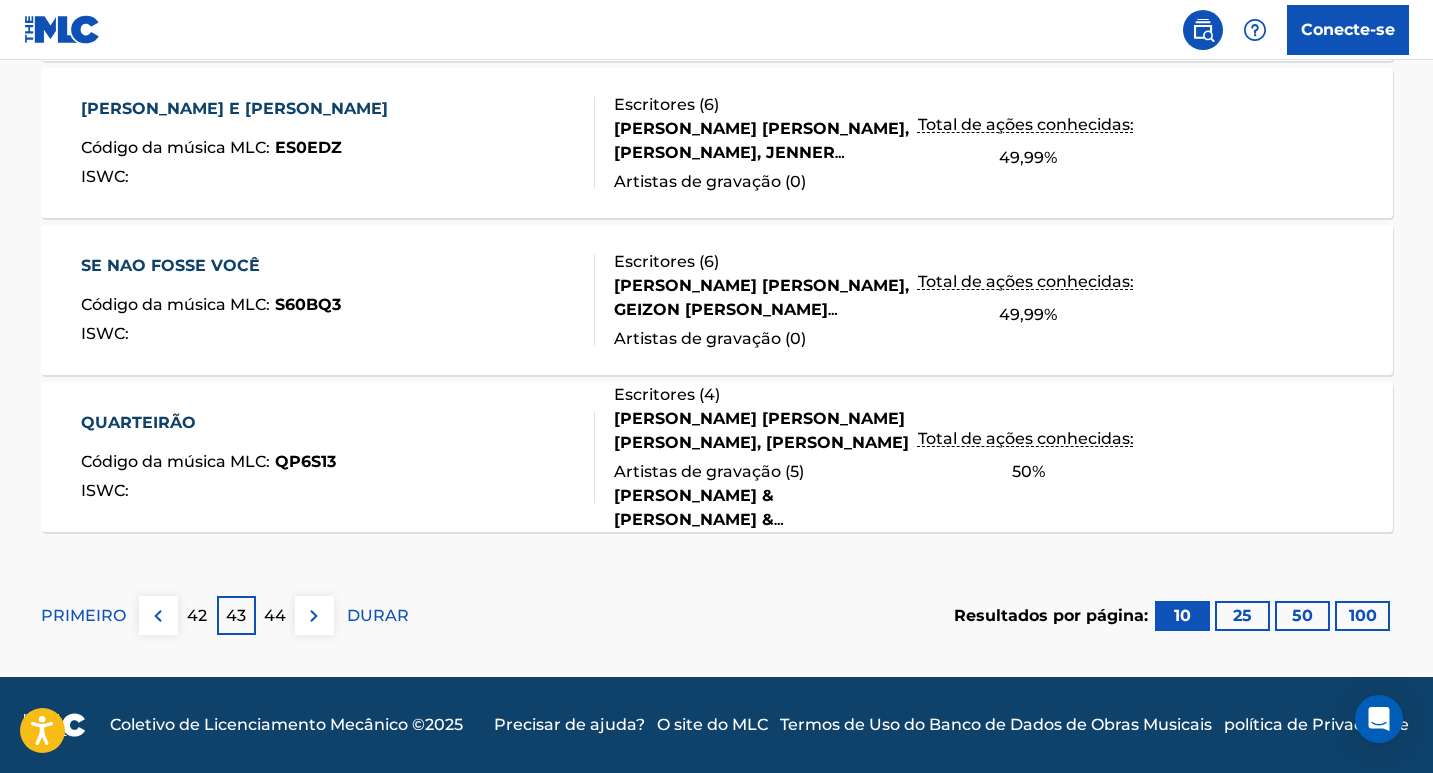 click on "42" at bounding box center (197, 615) 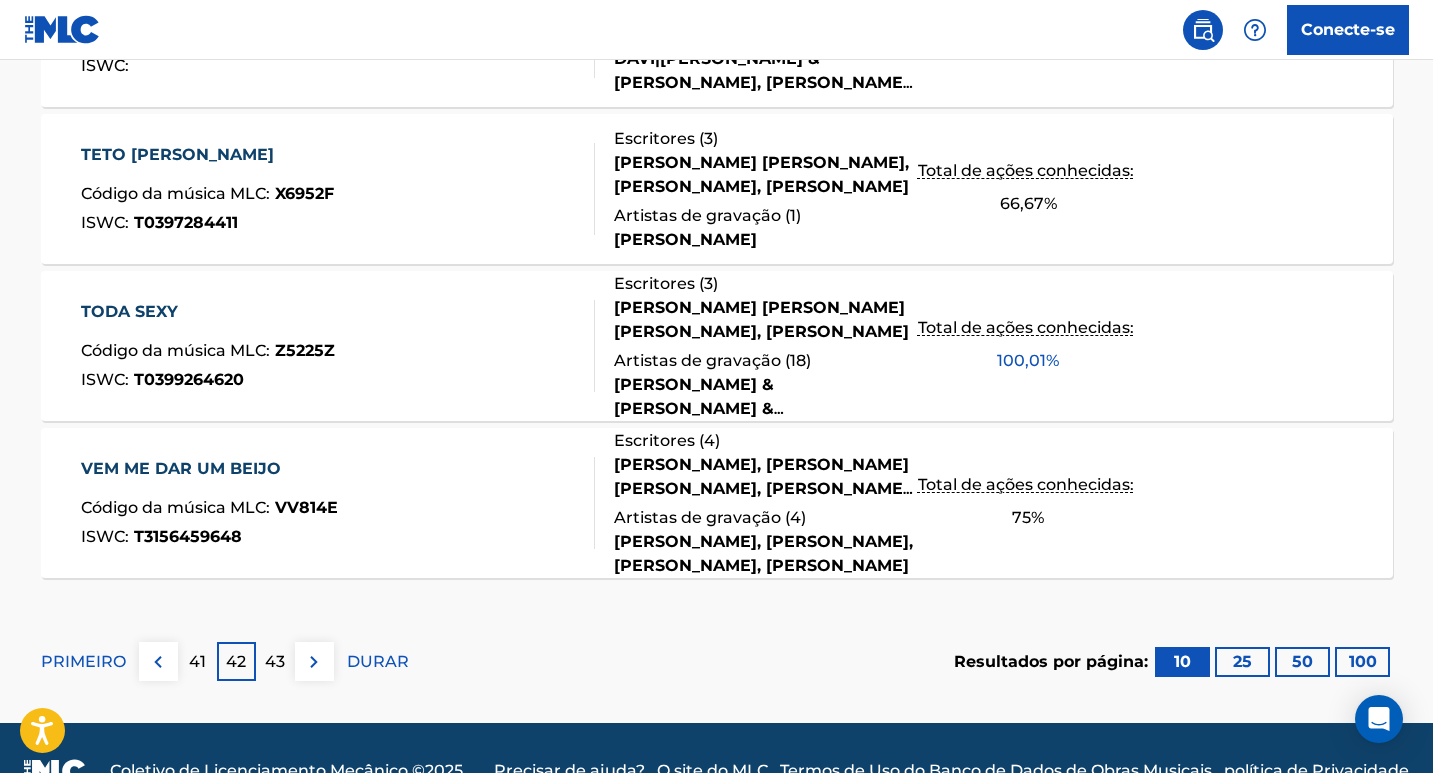 scroll, scrollTop: 1768, scrollLeft: 0, axis: vertical 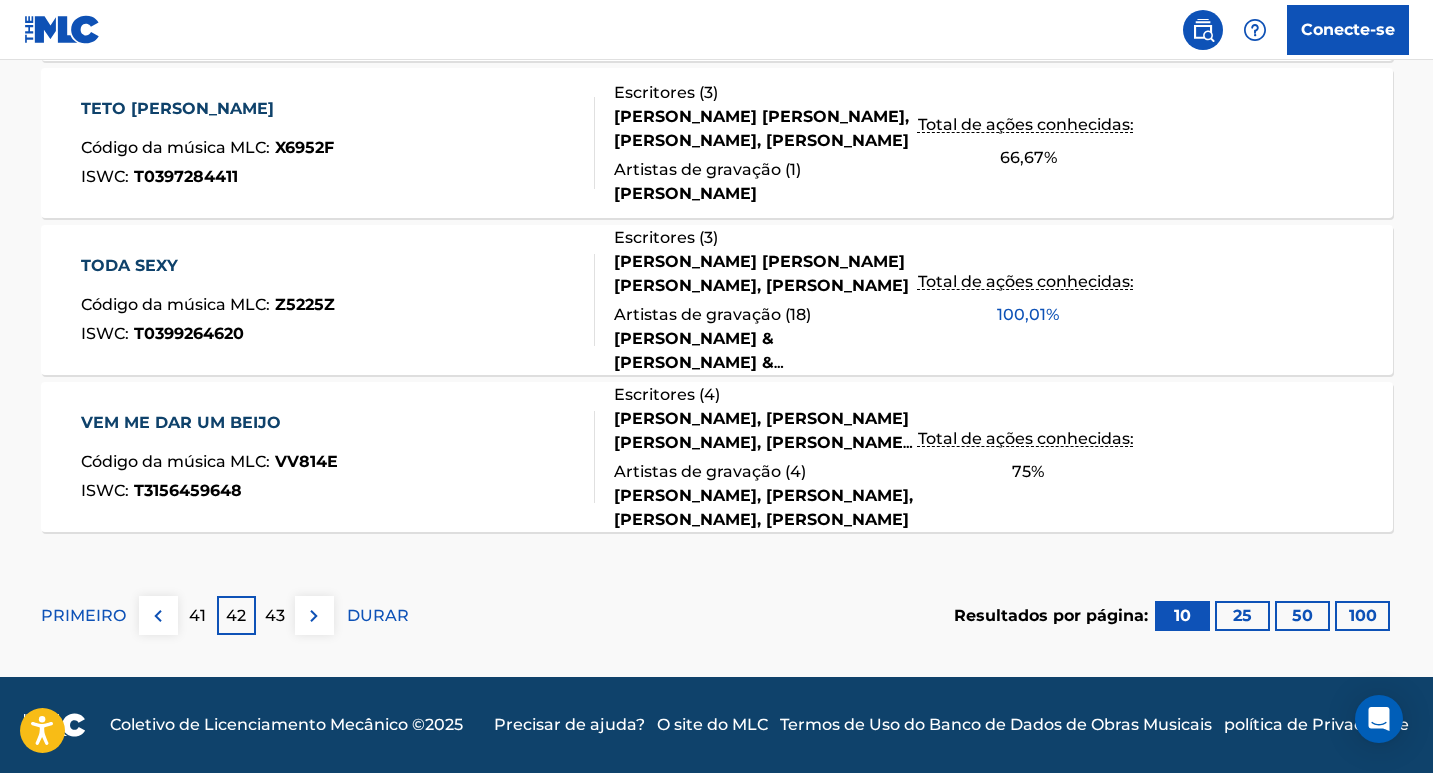 click on "41" at bounding box center (197, 615) 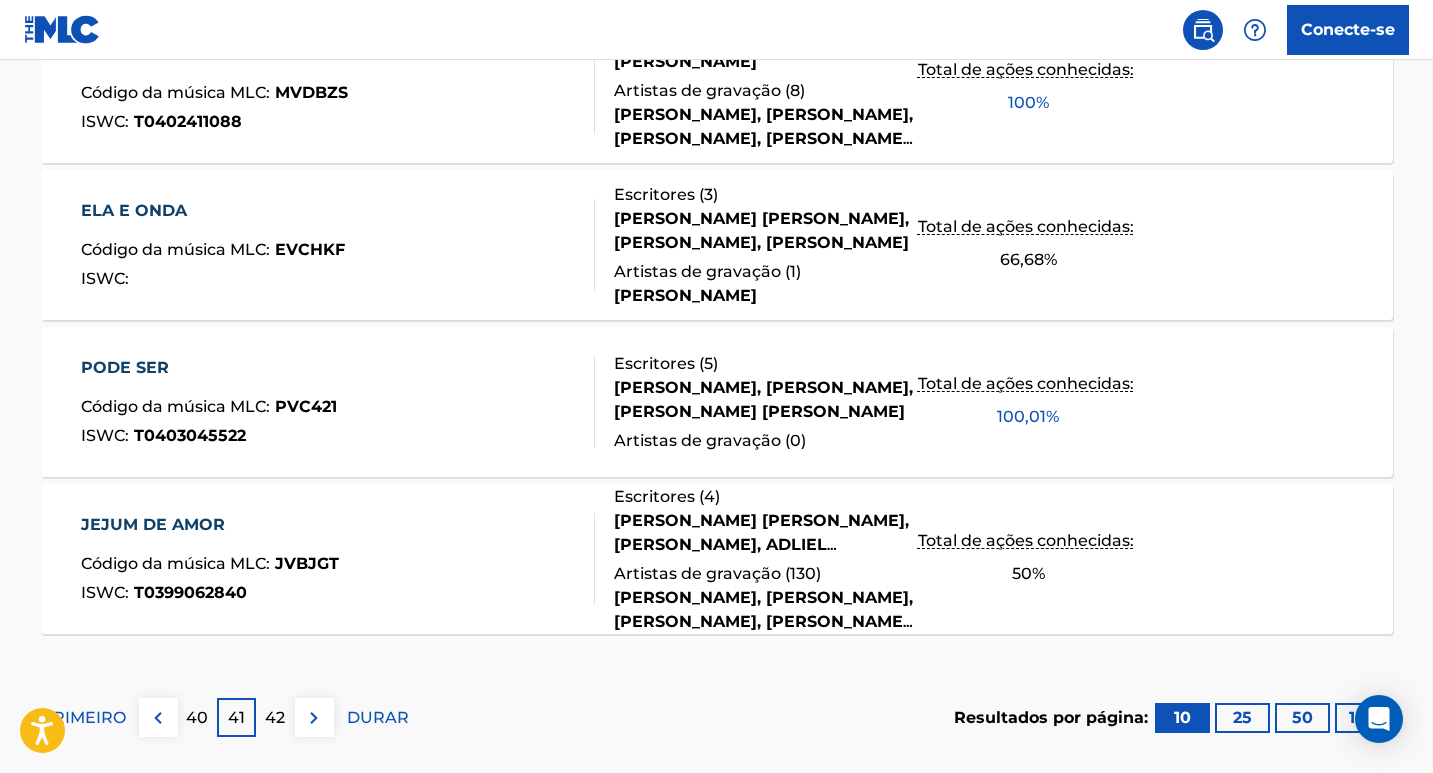 scroll, scrollTop: 1768, scrollLeft: 0, axis: vertical 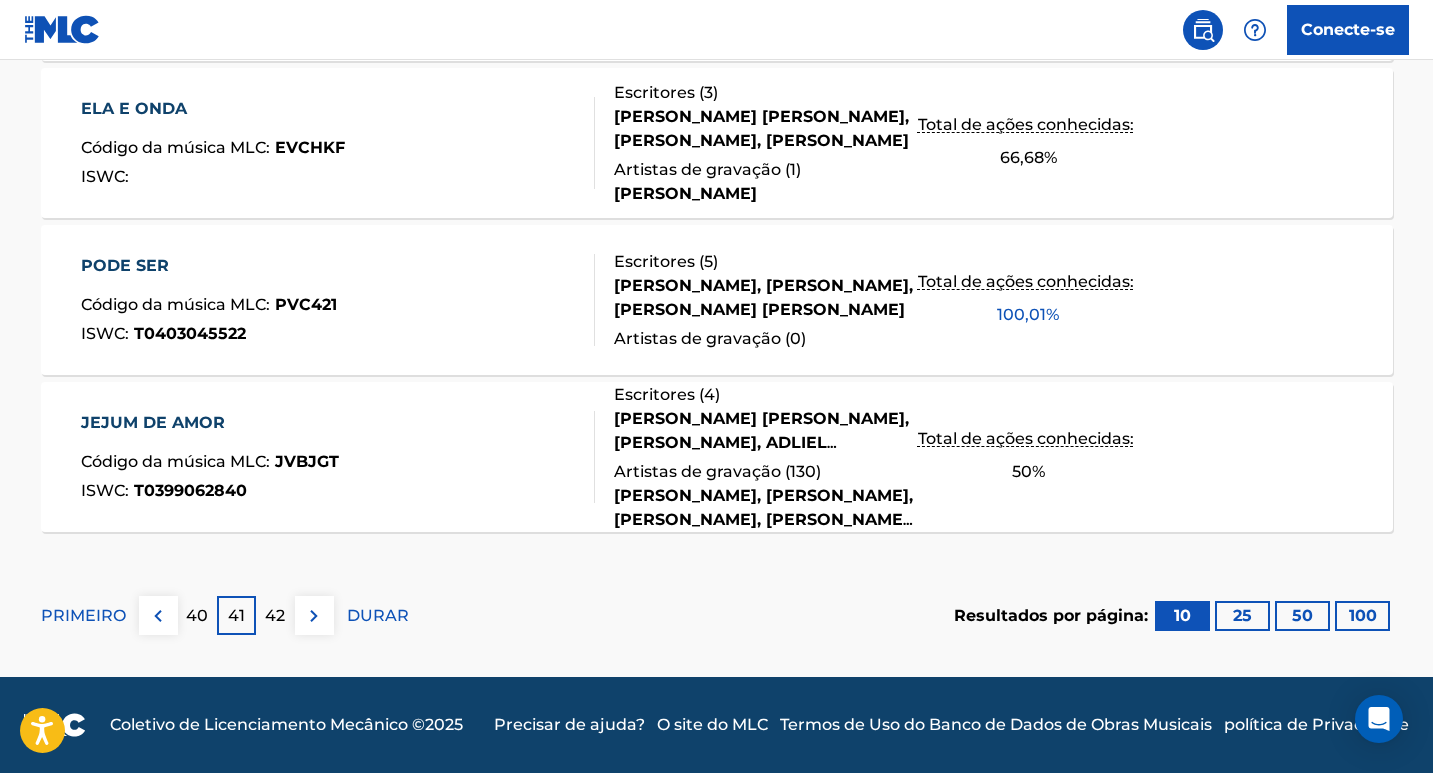 click on "40" at bounding box center (197, 615) 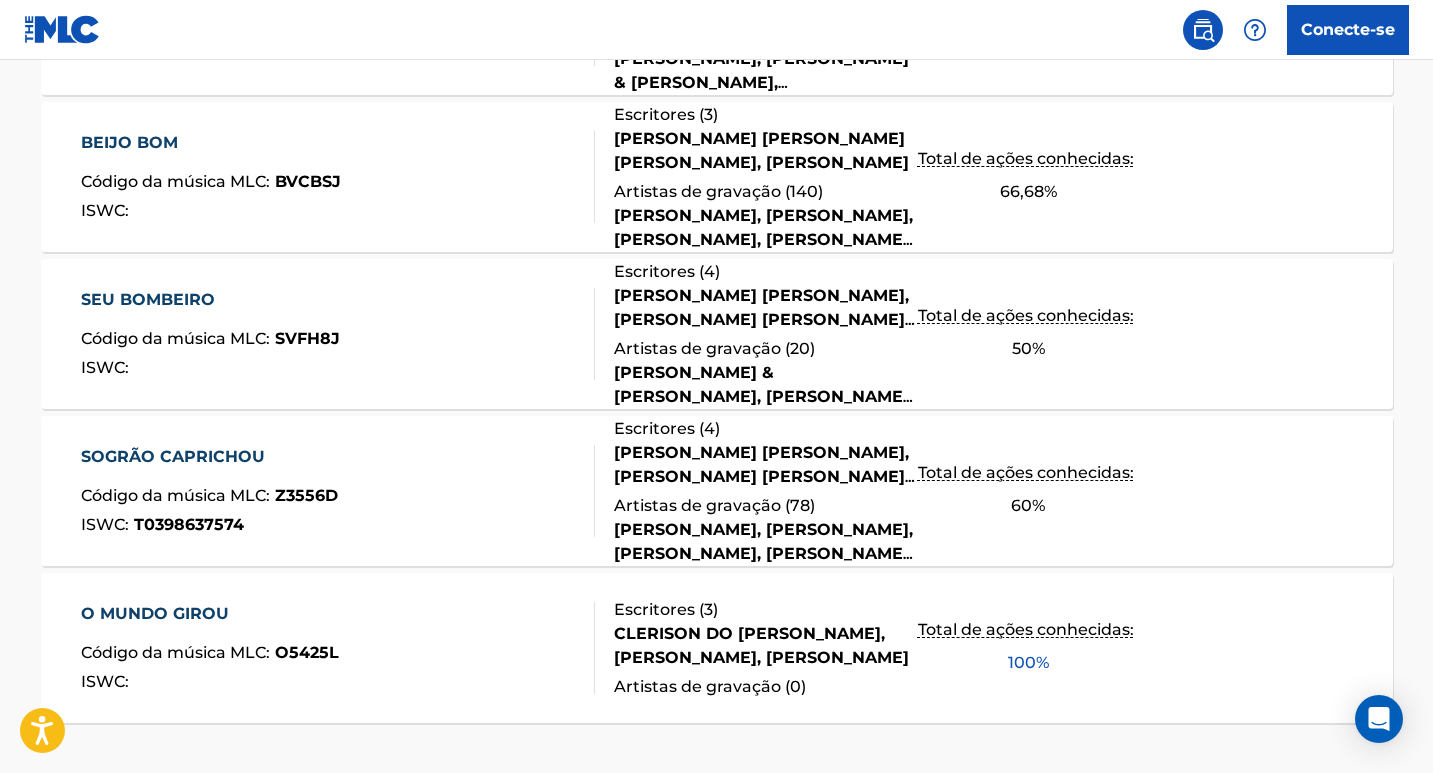 scroll, scrollTop: 1768, scrollLeft: 0, axis: vertical 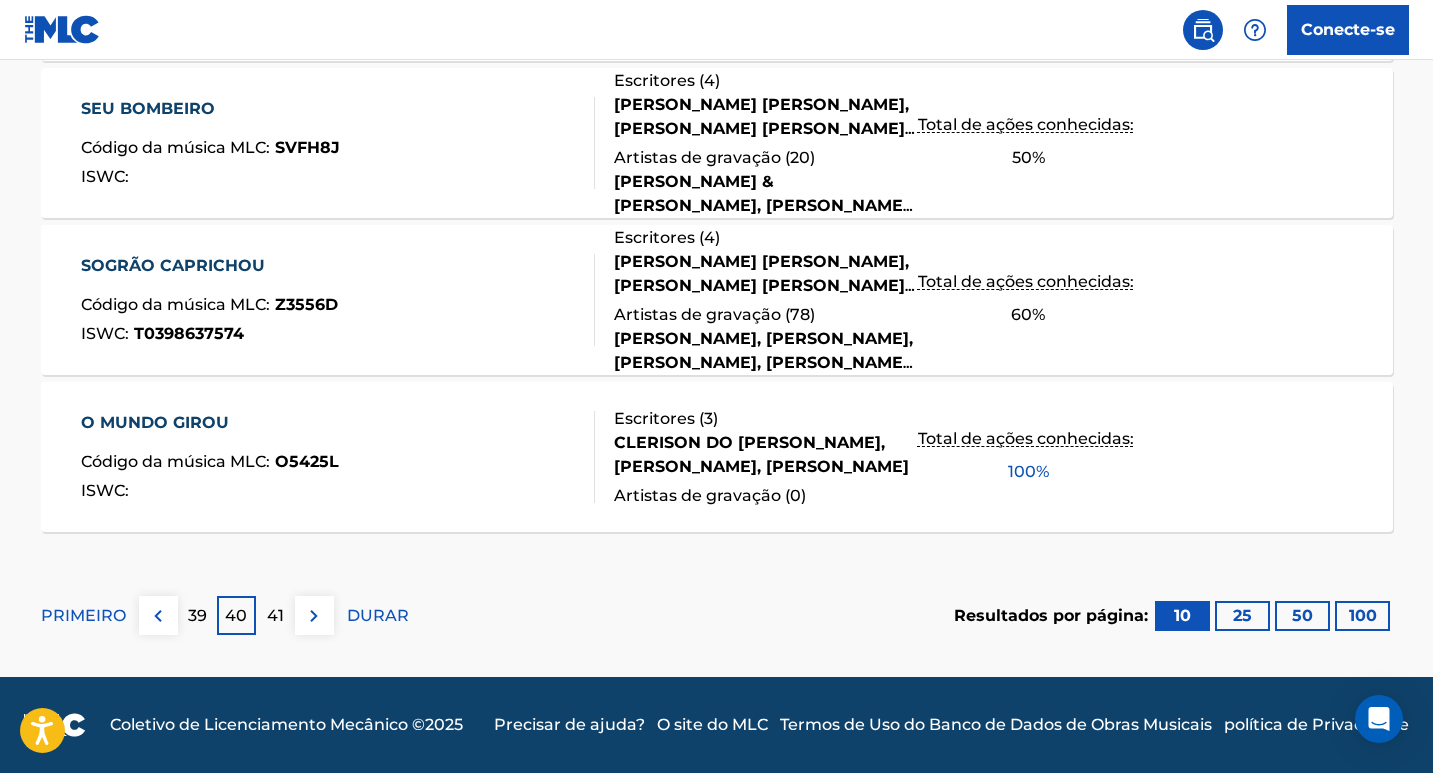 click on "39" at bounding box center (197, 615) 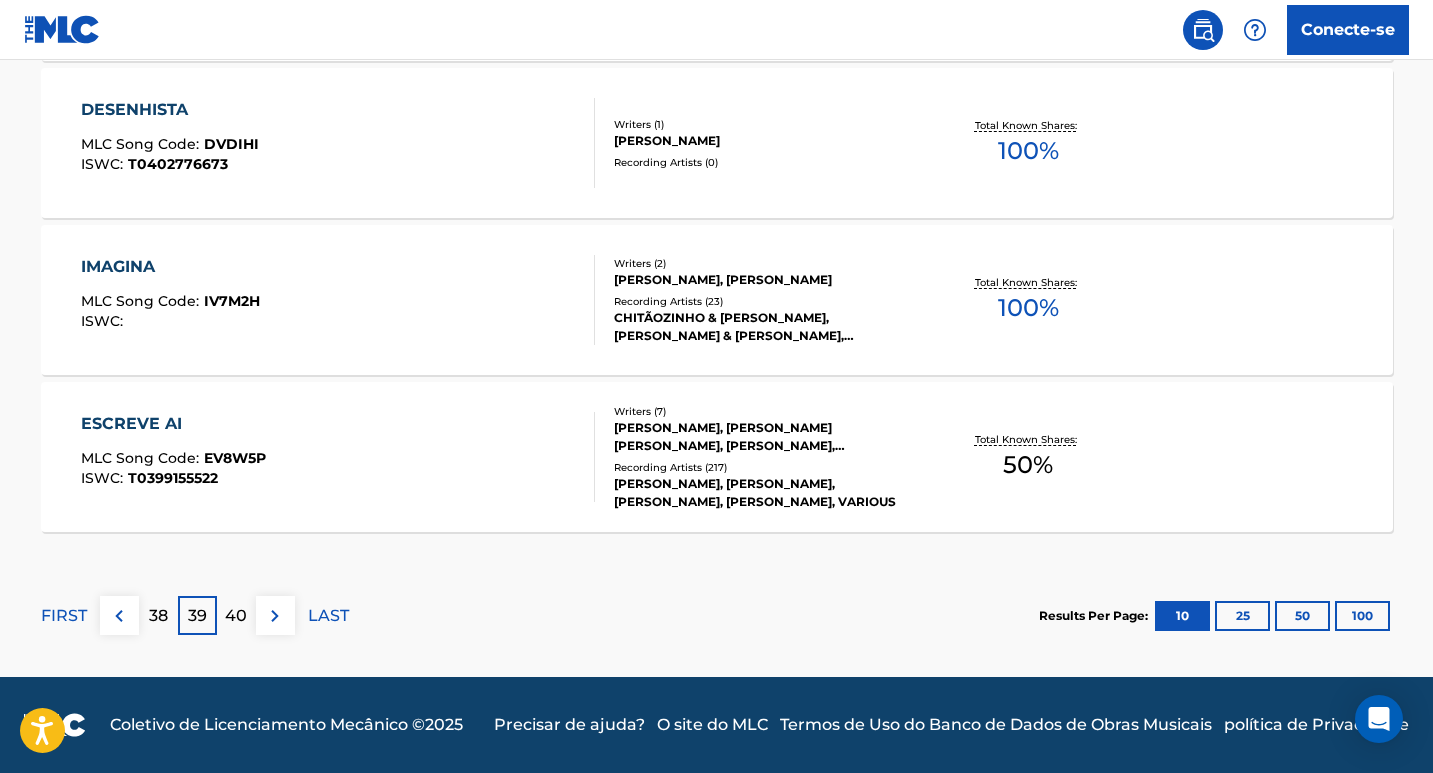 scroll, scrollTop: 1768, scrollLeft: 0, axis: vertical 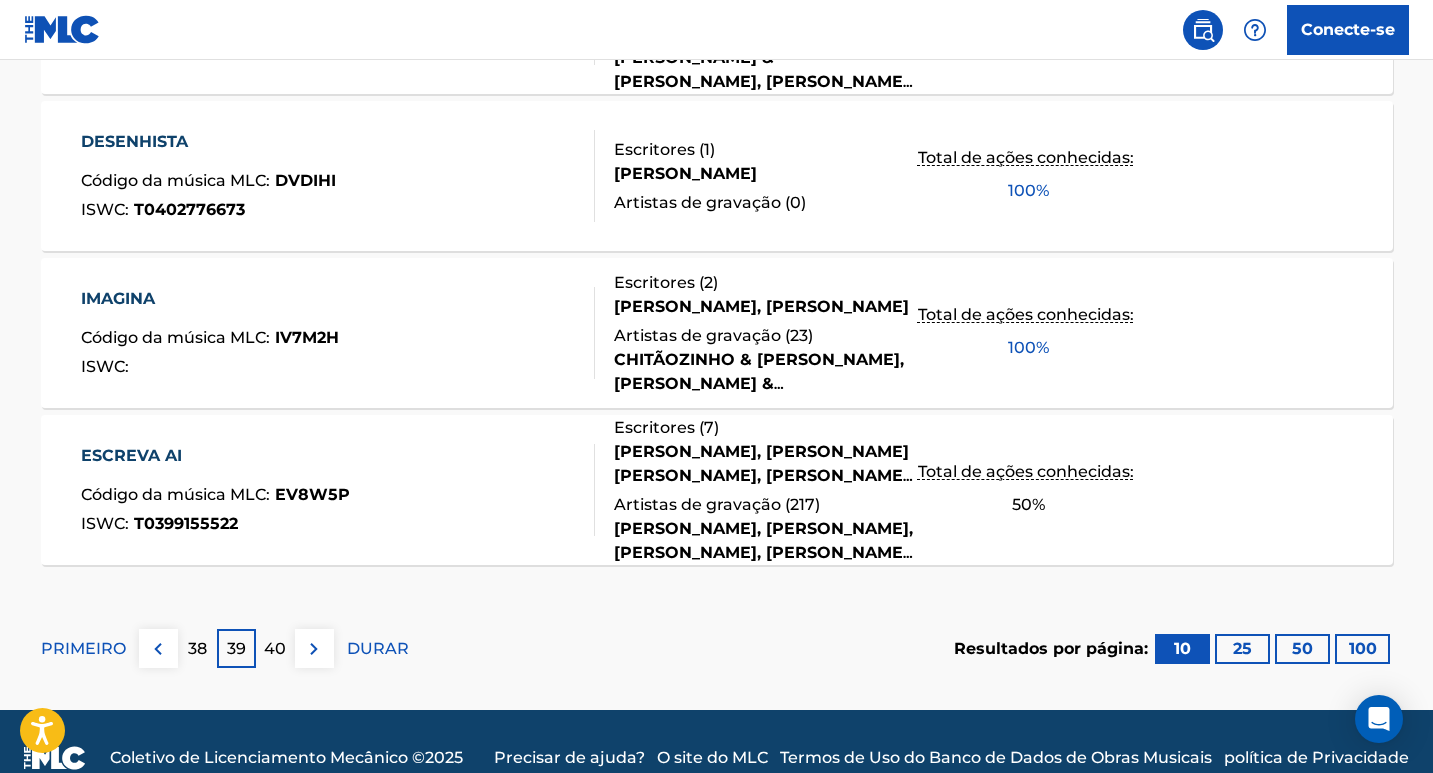 click on "38" at bounding box center (197, 648) 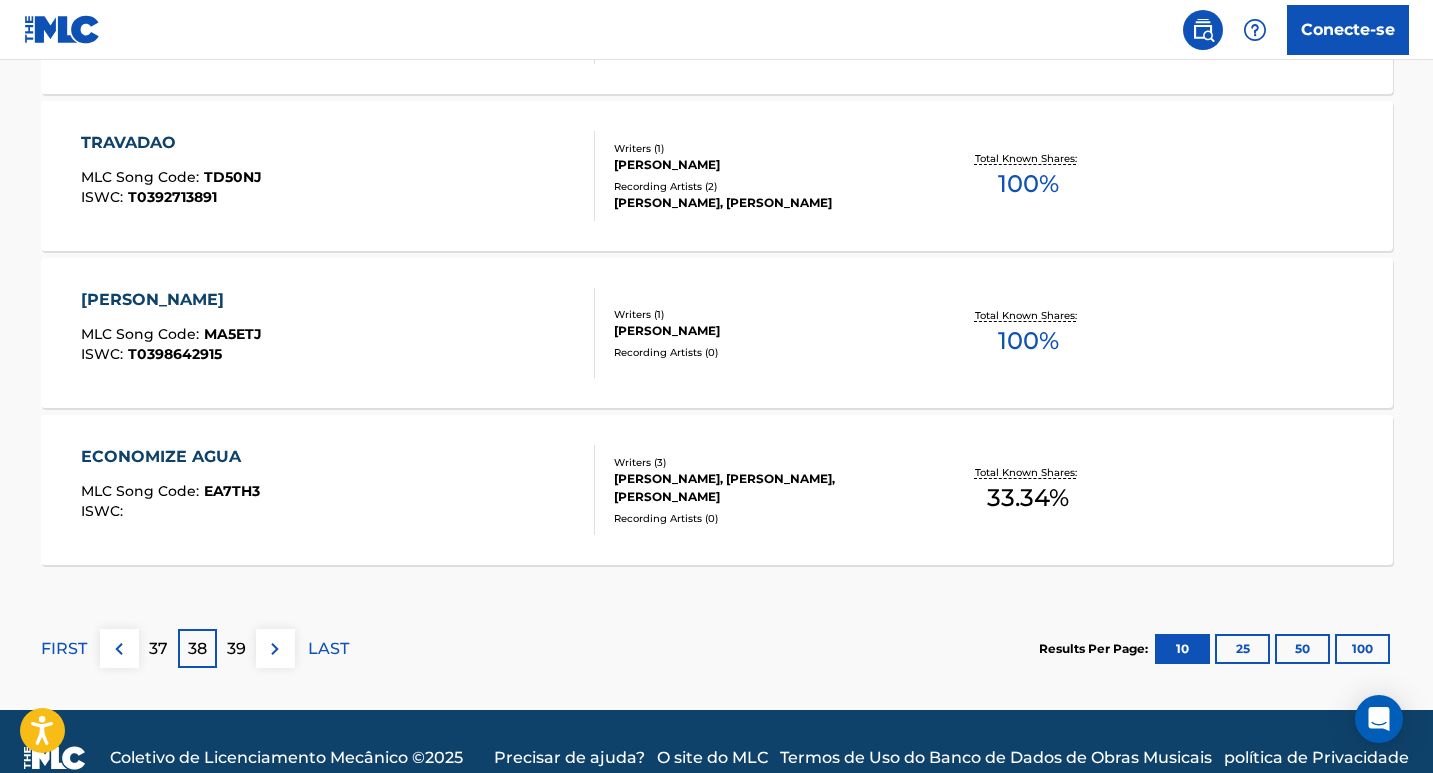 scroll, scrollTop: 1735, scrollLeft: 0, axis: vertical 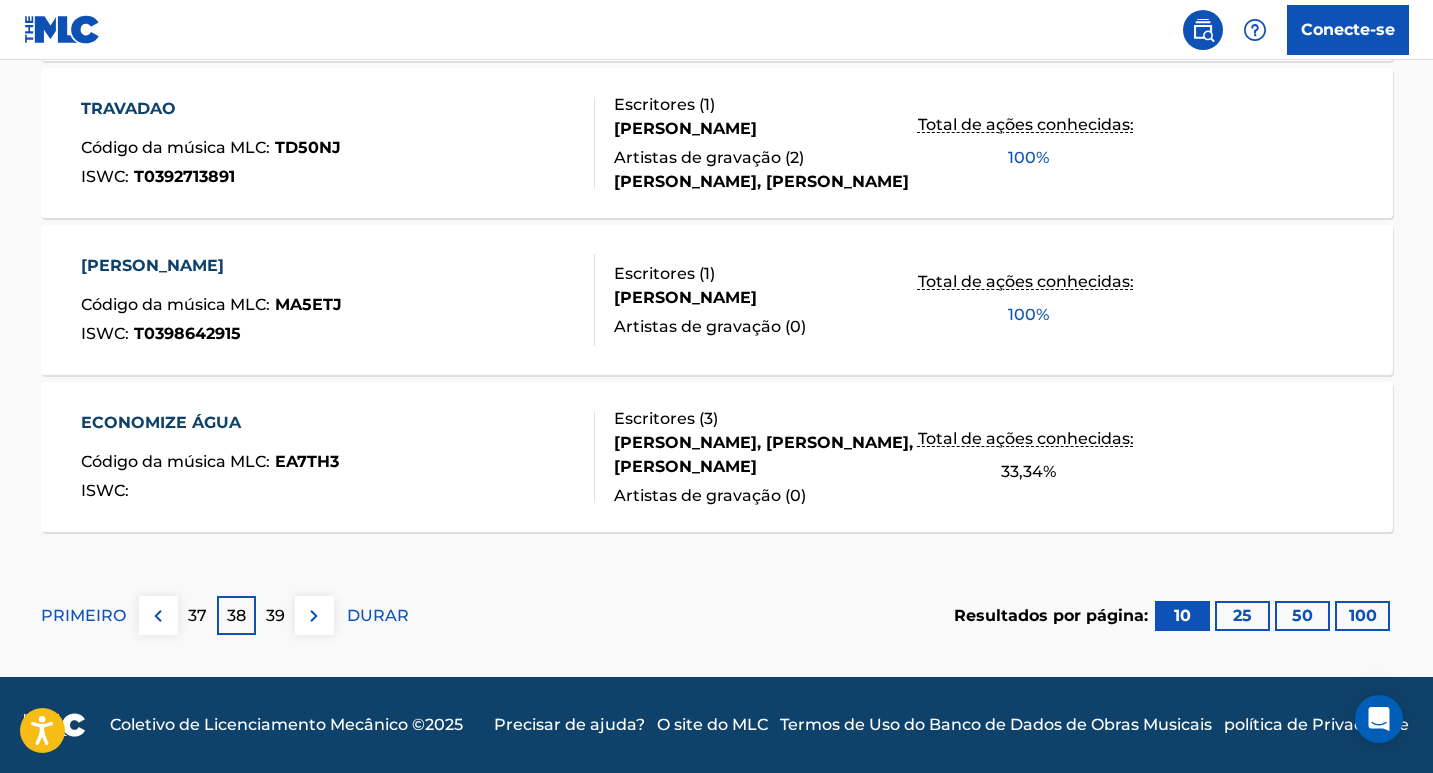 click on "37" at bounding box center (197, 615) 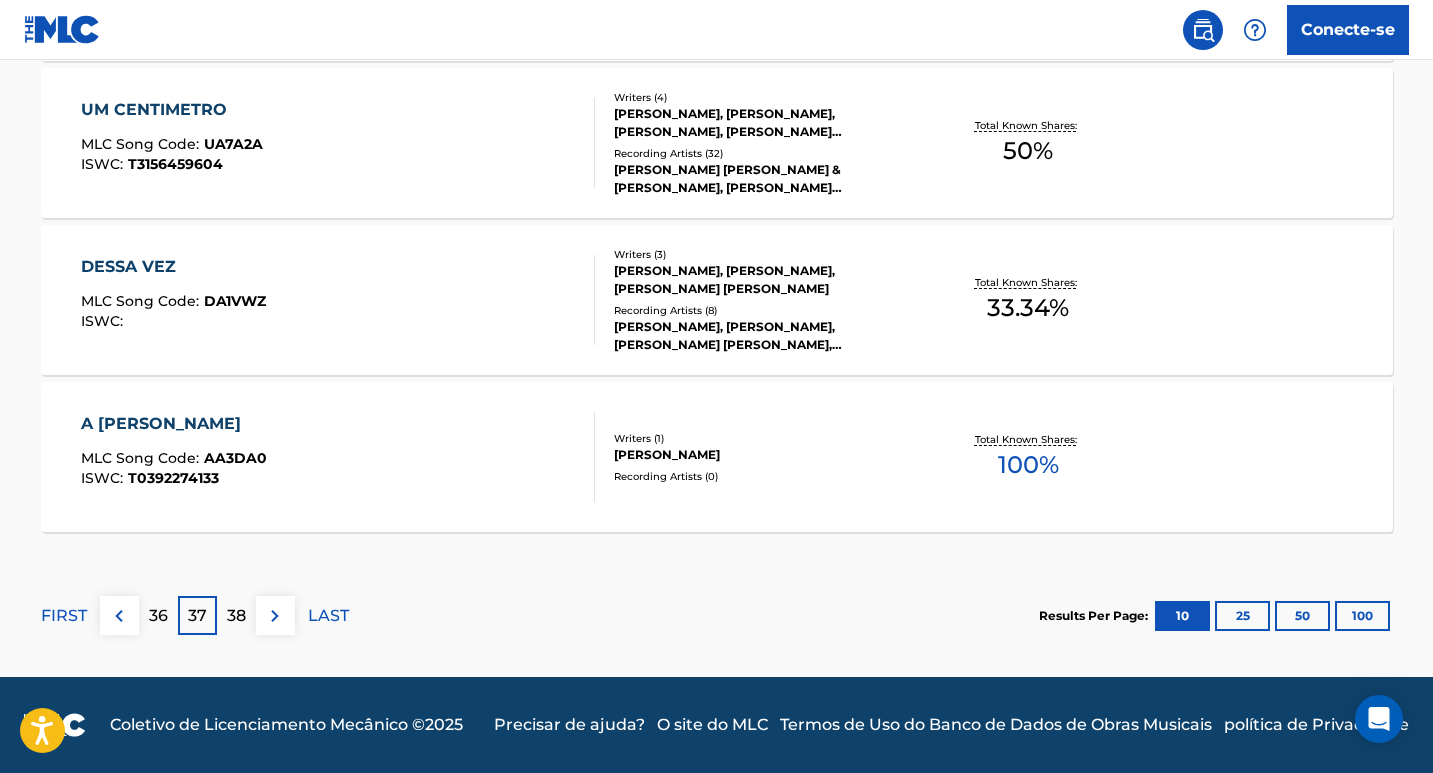 scroll, scrollTop: 1768, scrollLeft: 0, axis: vertical 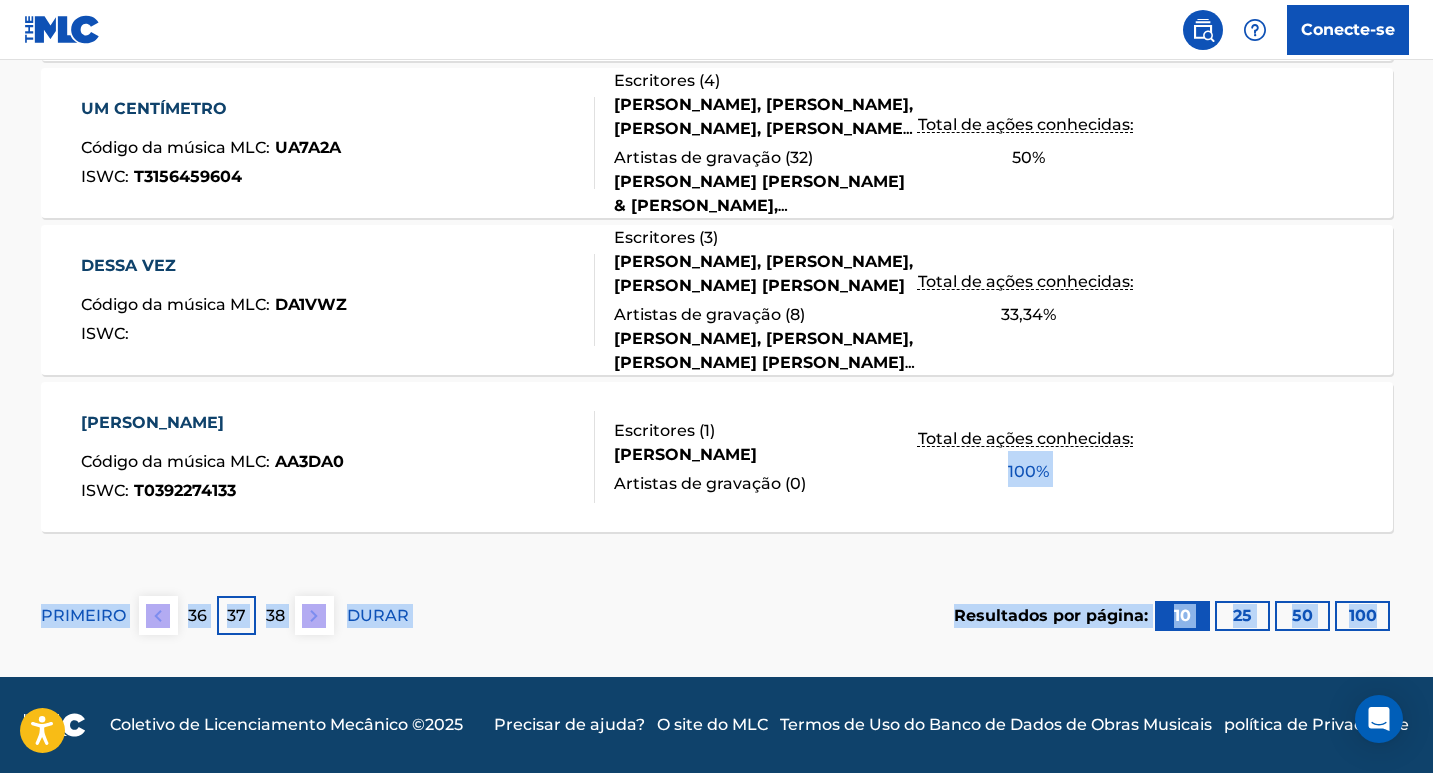 drag, startPoint x: 1430, startPoint y: 562, endPoint x: 1337, endPoint y: 489, distance: 118.22859 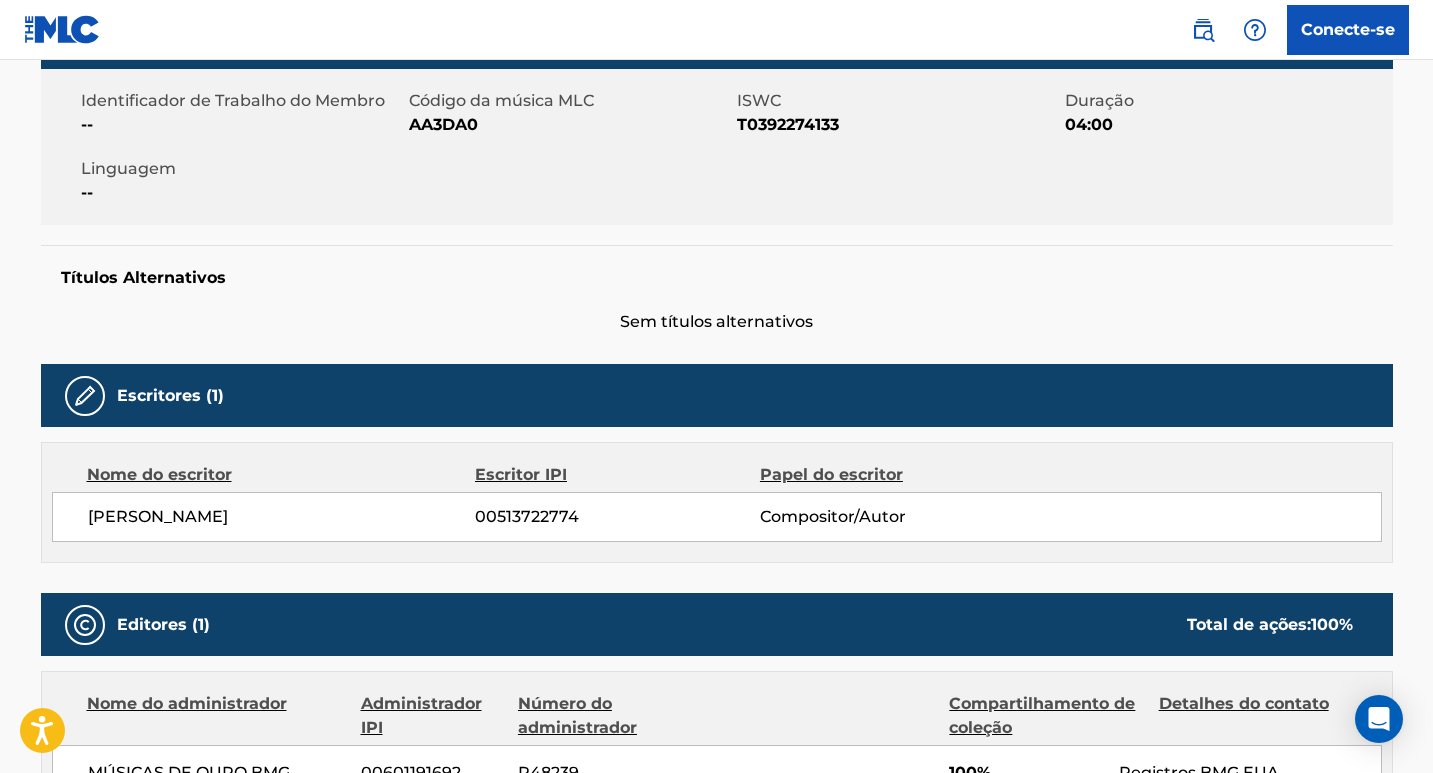 scroll, scrollTop: 400, scrollLeft: 0, axis: vertical 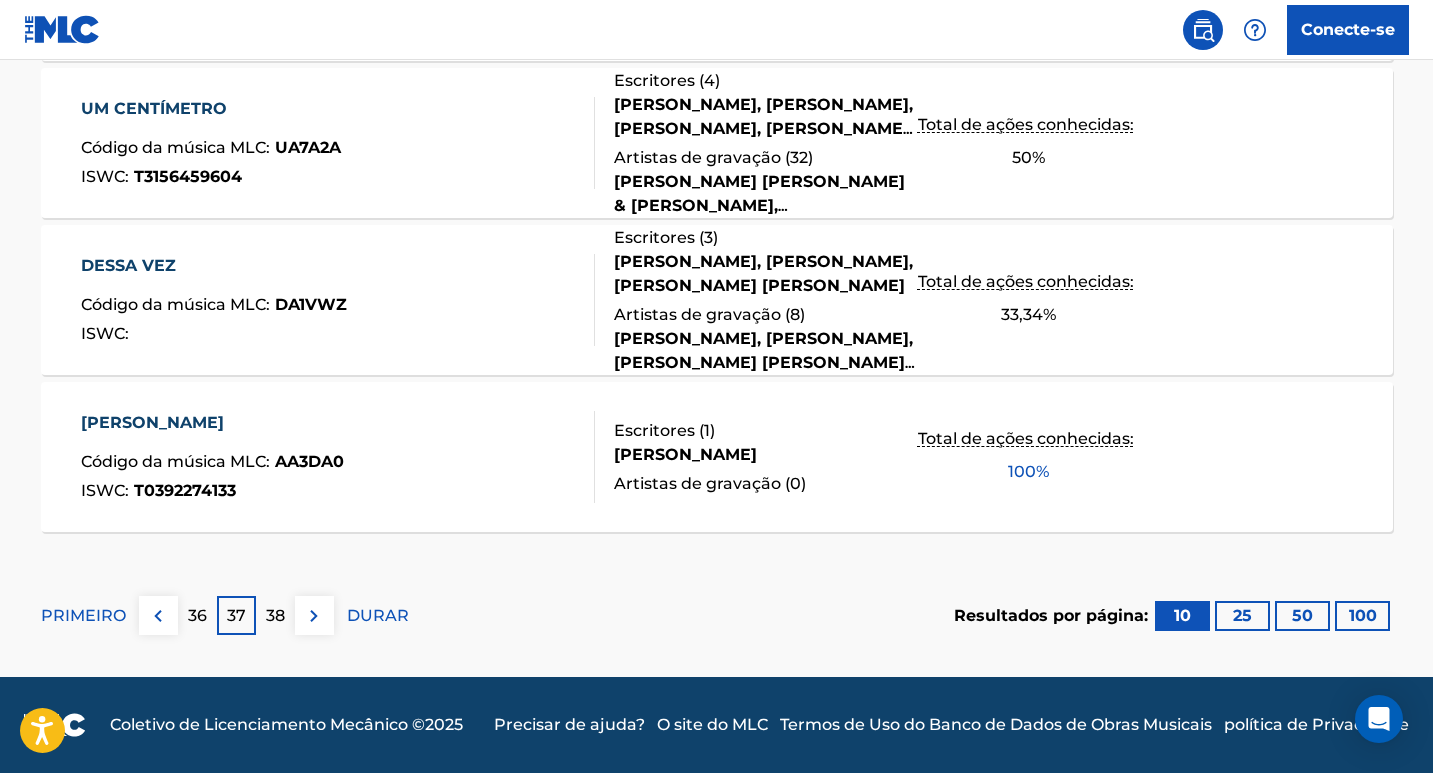 click on "36" at bounding box center (197, 615) 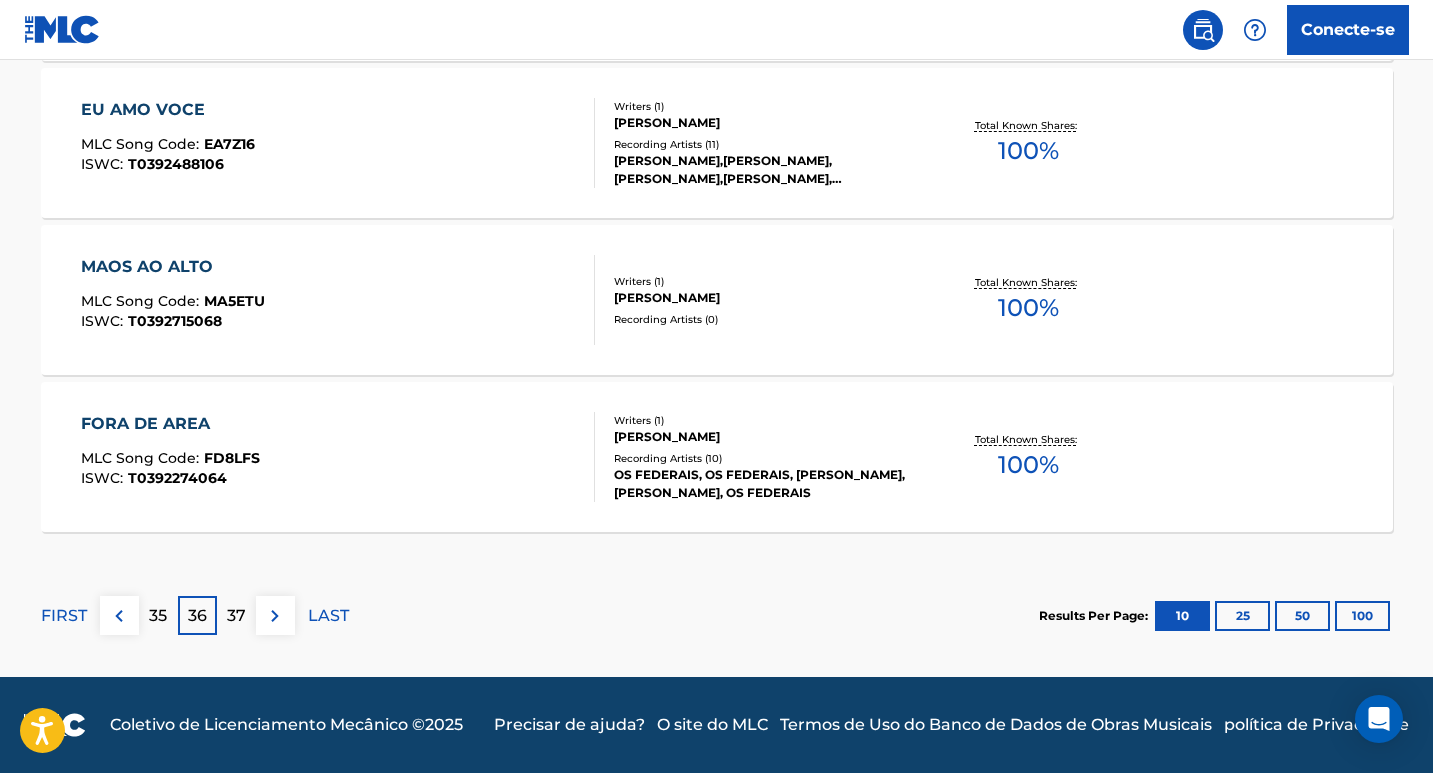 scroll, scrollTop: 1768, scrollLeft: 0, axis: vertical 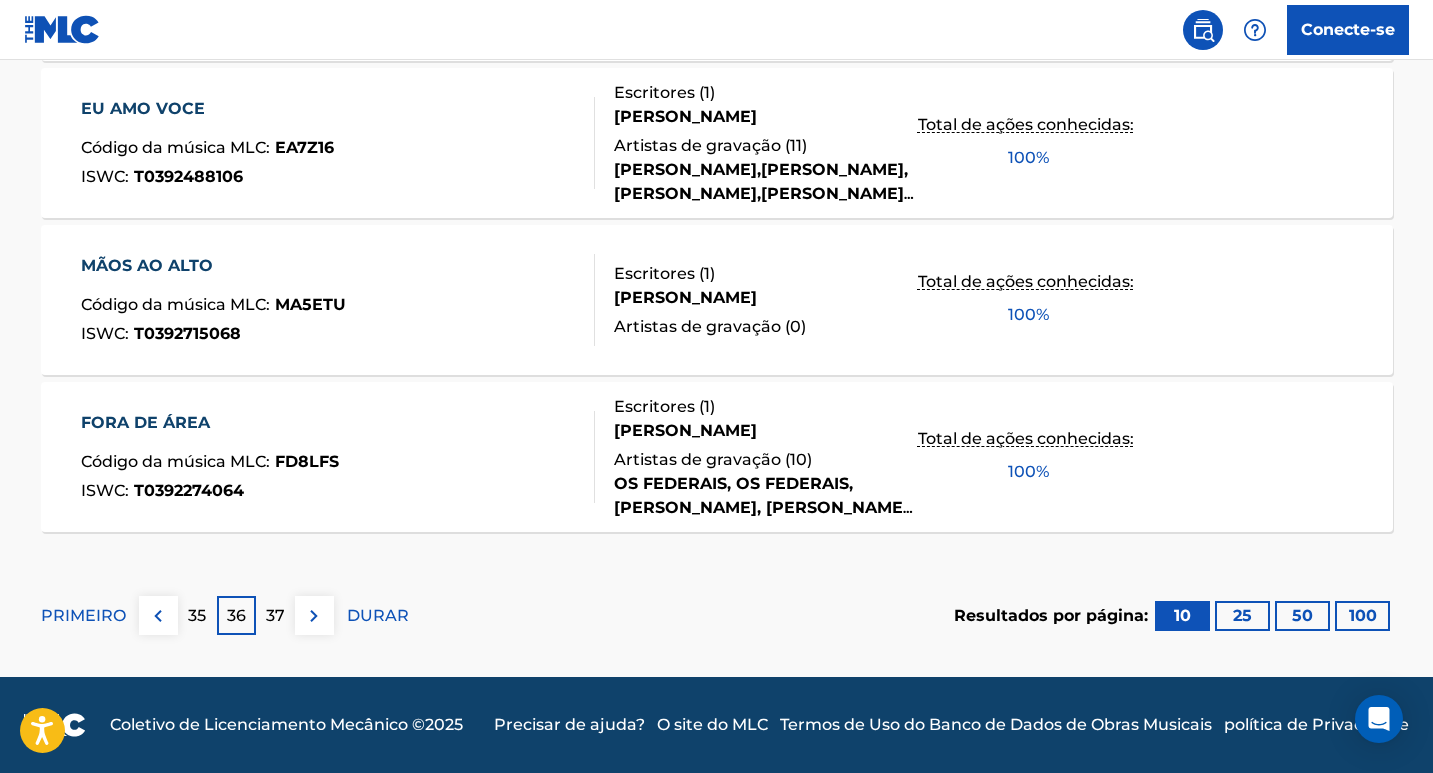 click on "35" at bounding box center (197, 615) 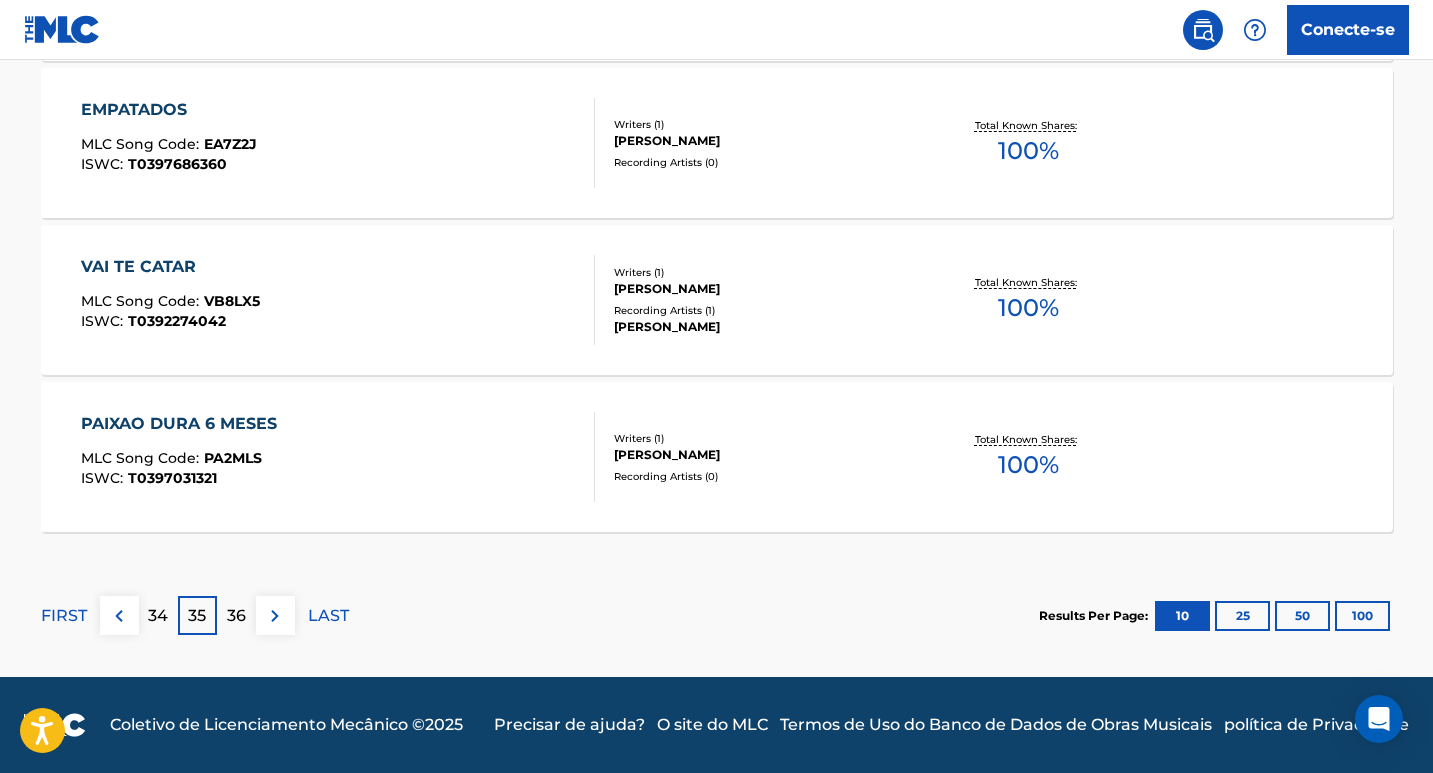 scroll, scrollTop: 1768, scrollLeft: 0, axis: vertical 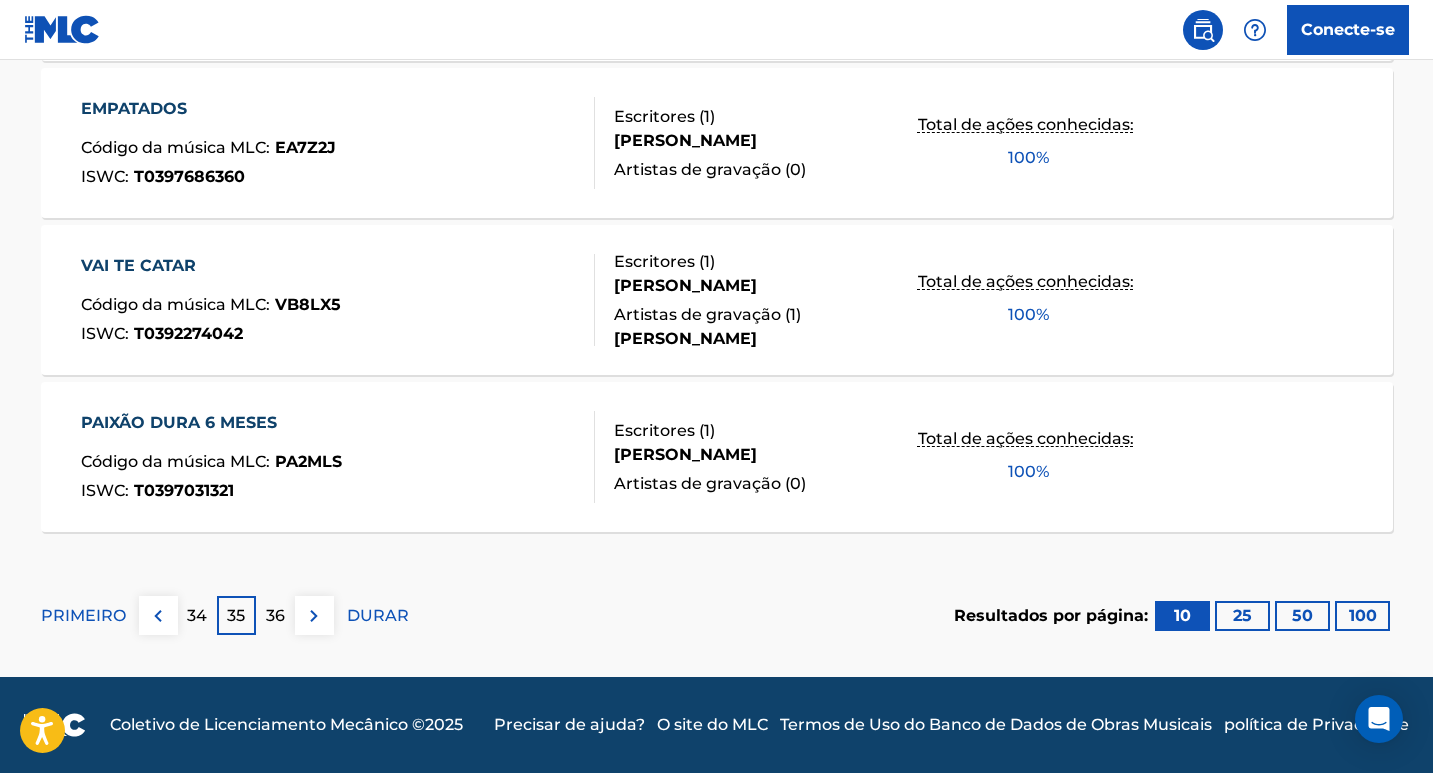 click on "34" at bounding box center [197, 615] 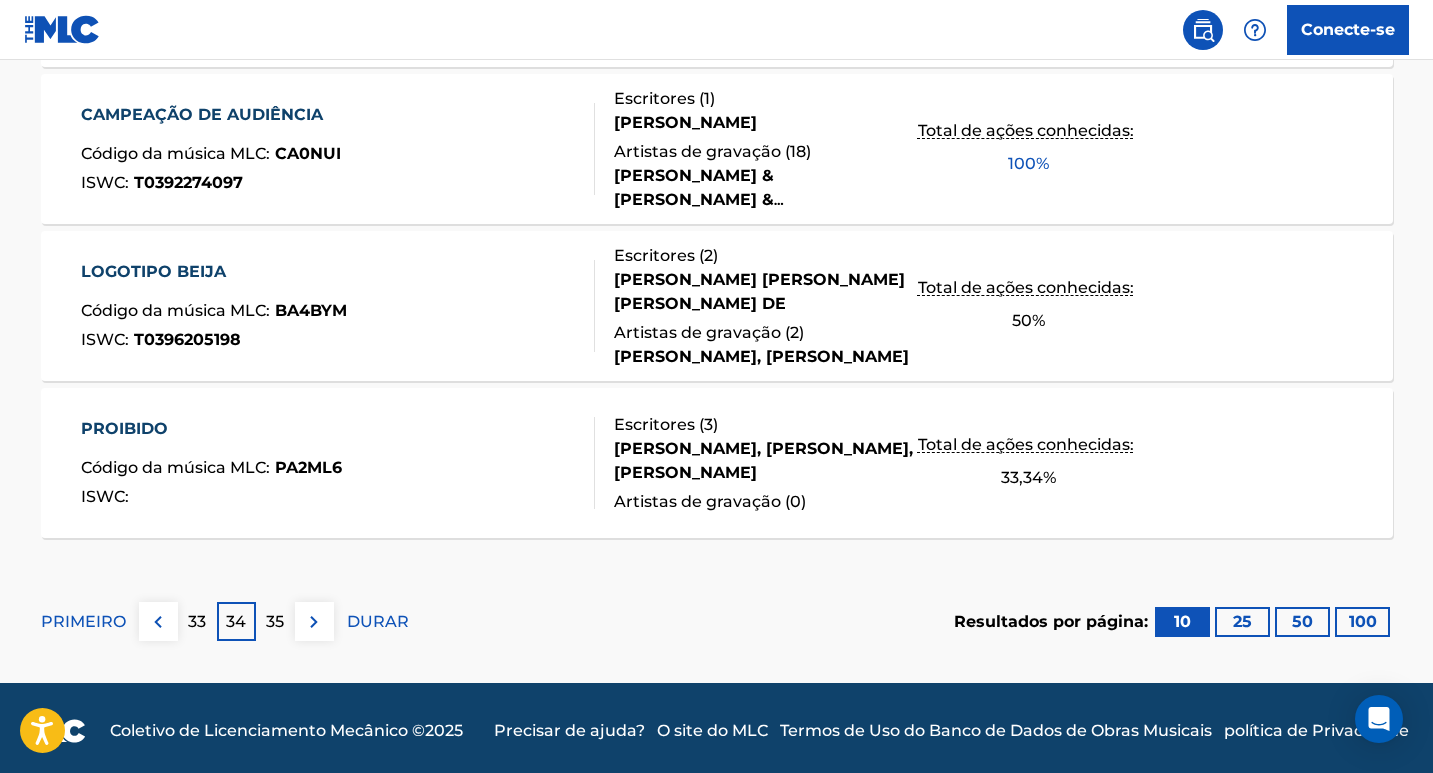 scroll, scrollTop: 1768, scrollLeft: 0, axis: vertical 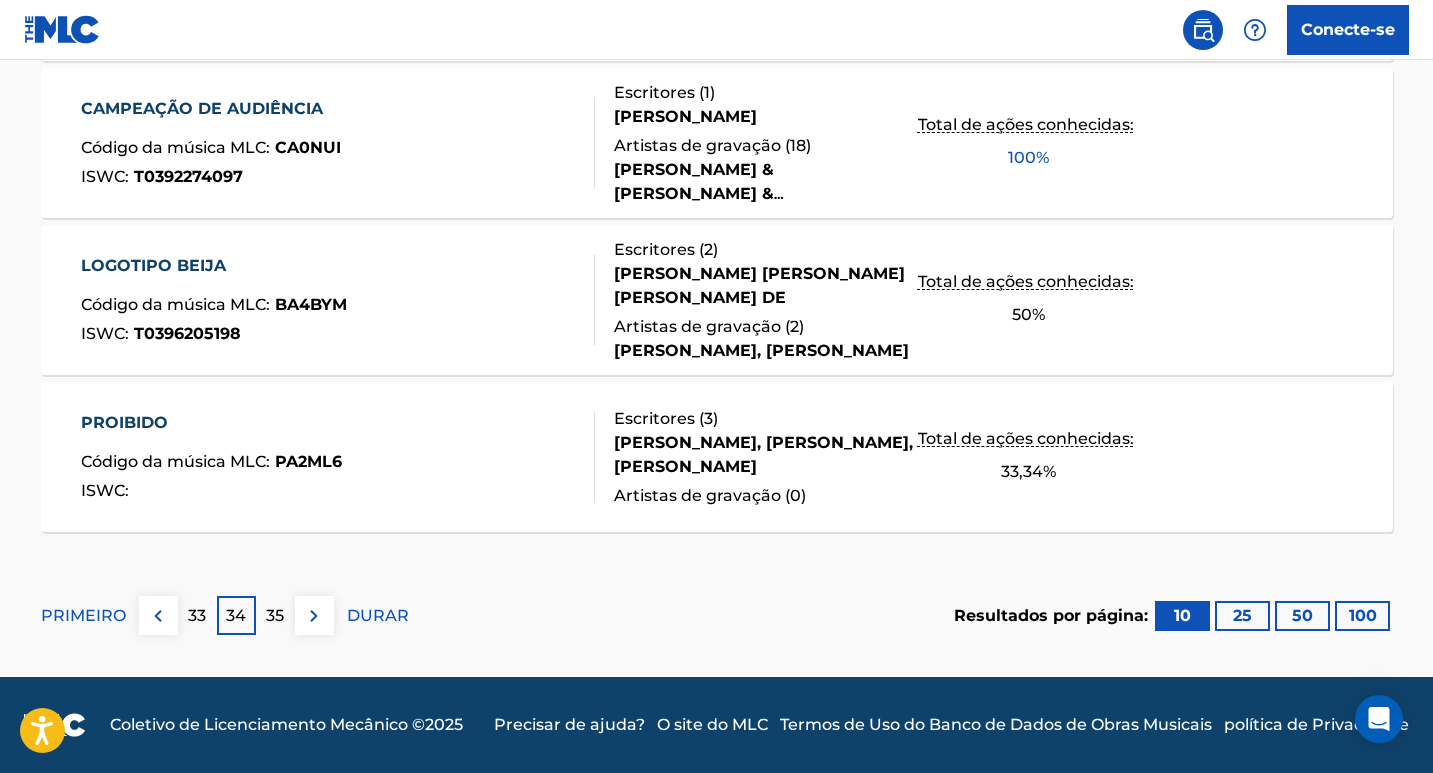 click on "33" at bounding box center (197, 615) 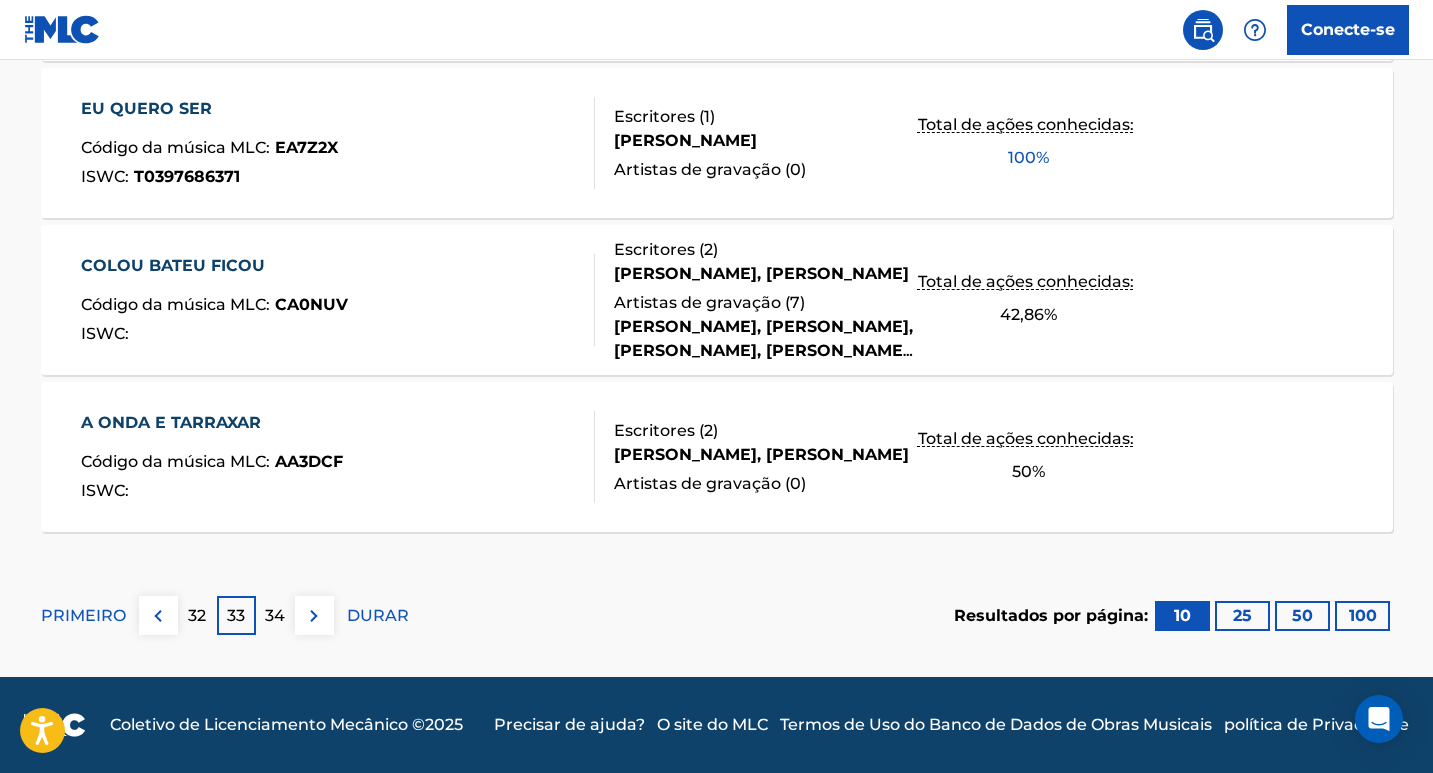 scroll, scrollTop: 1718, scrollLeft: 0, axis: vertical 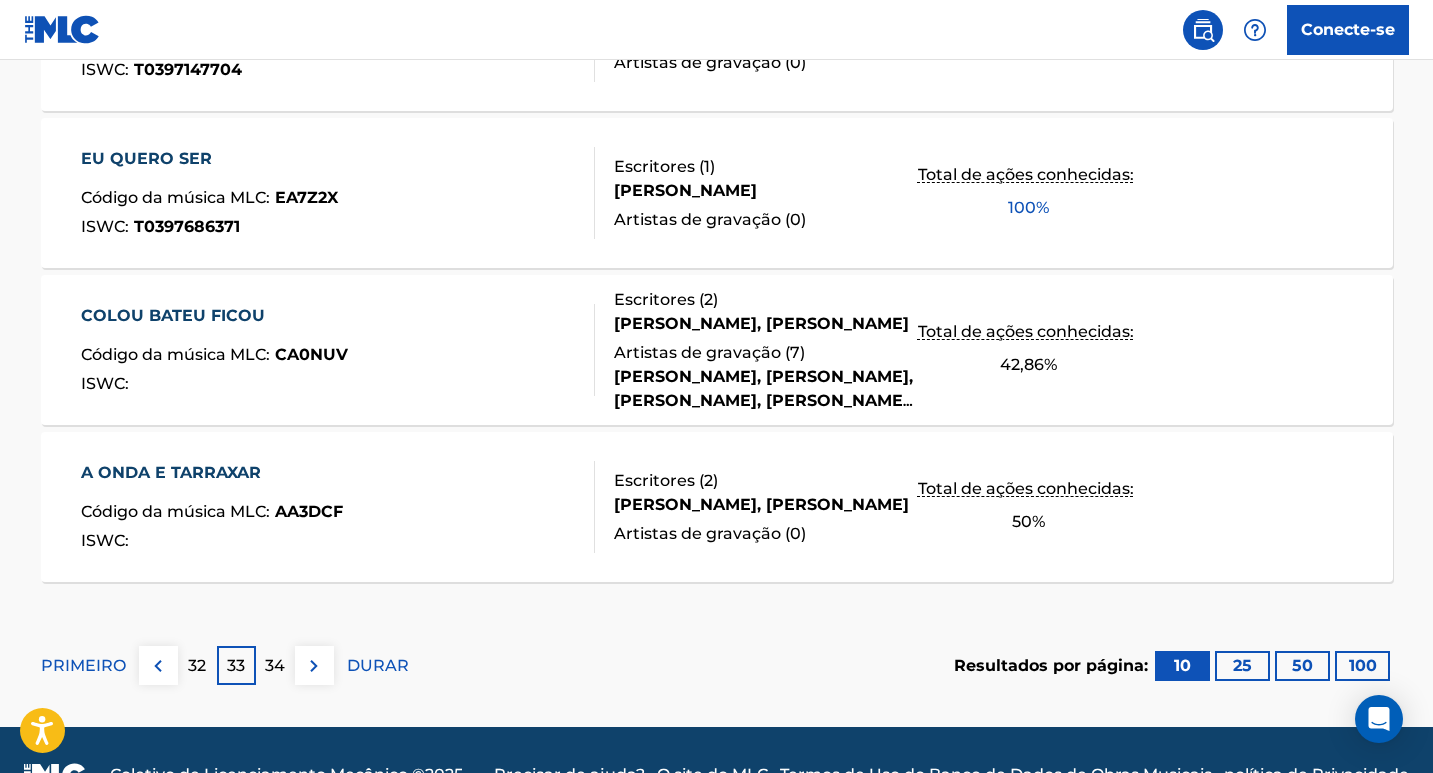click on "50" at bounding box center (1302, 666) 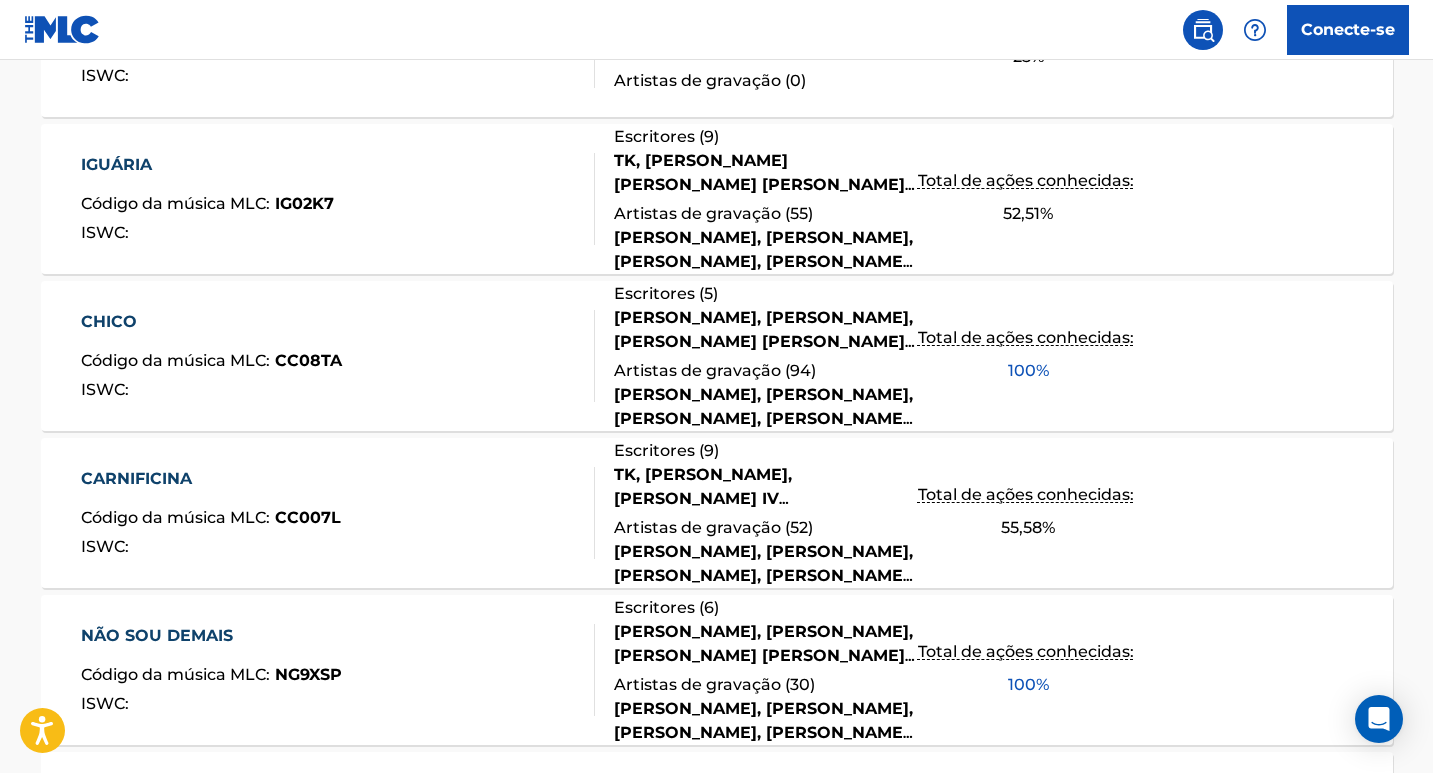 scroll, scrollTop: 1718, scrollLeft: 0, axis: vertical 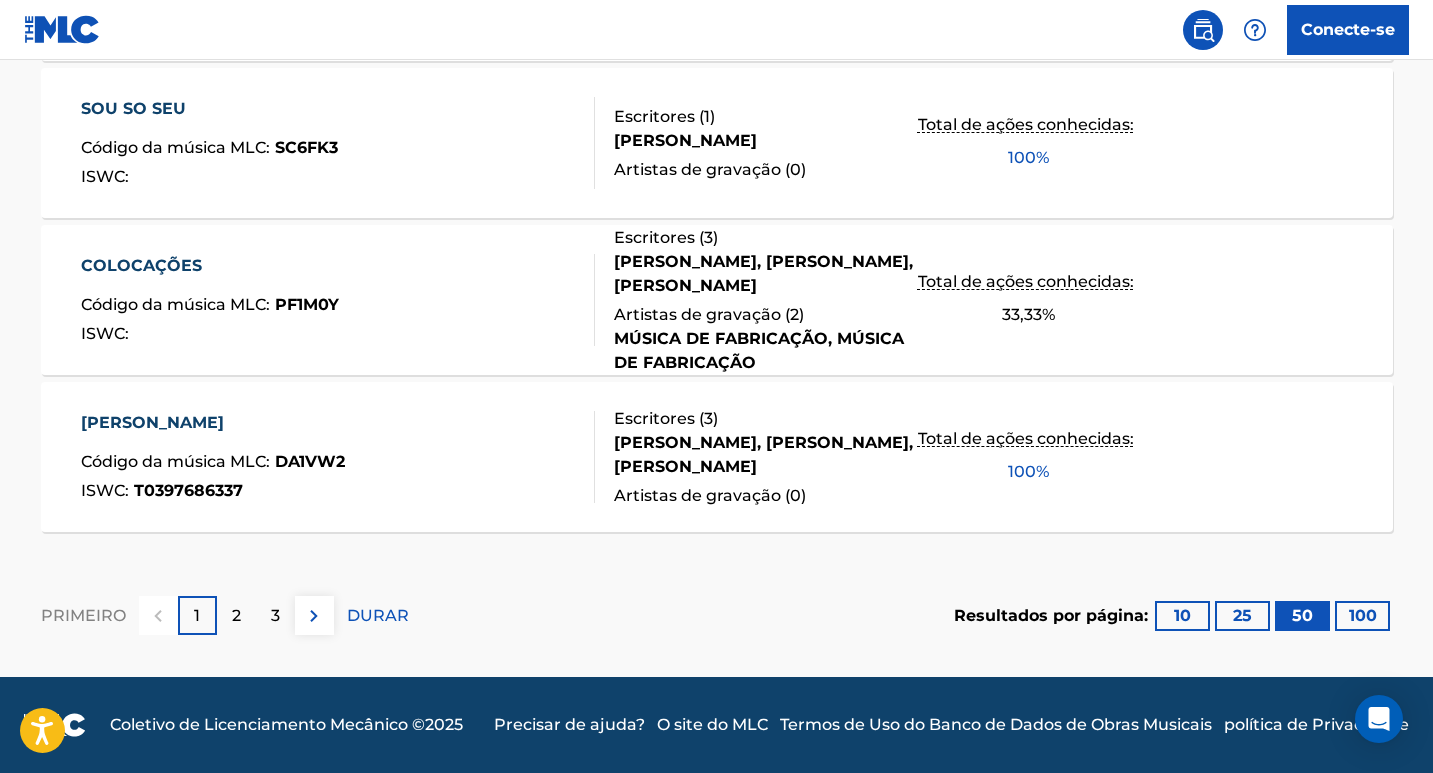 click on "100" at bounding box center (1363, 616) 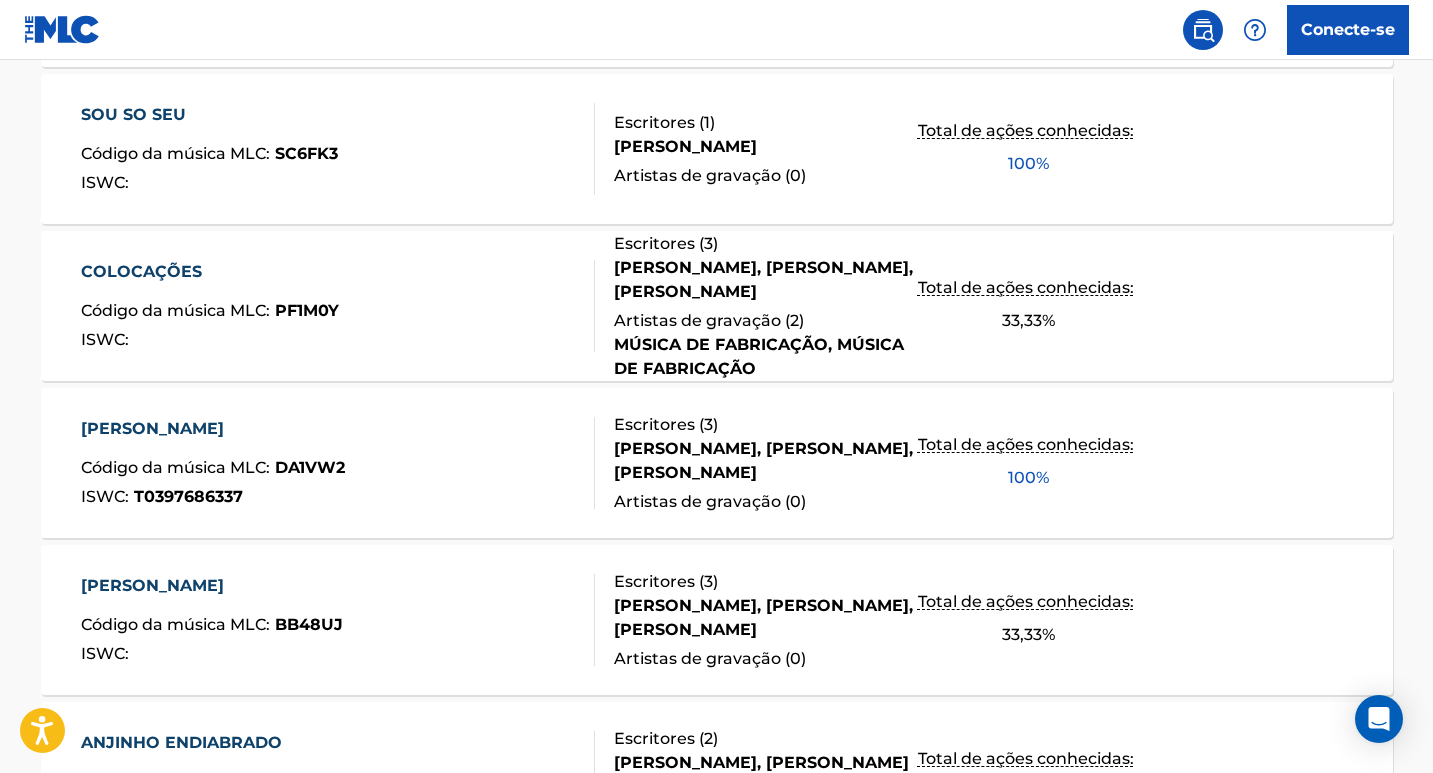 scroll, scrollTop: 8048, scrollLeft: 0, axis: vertical 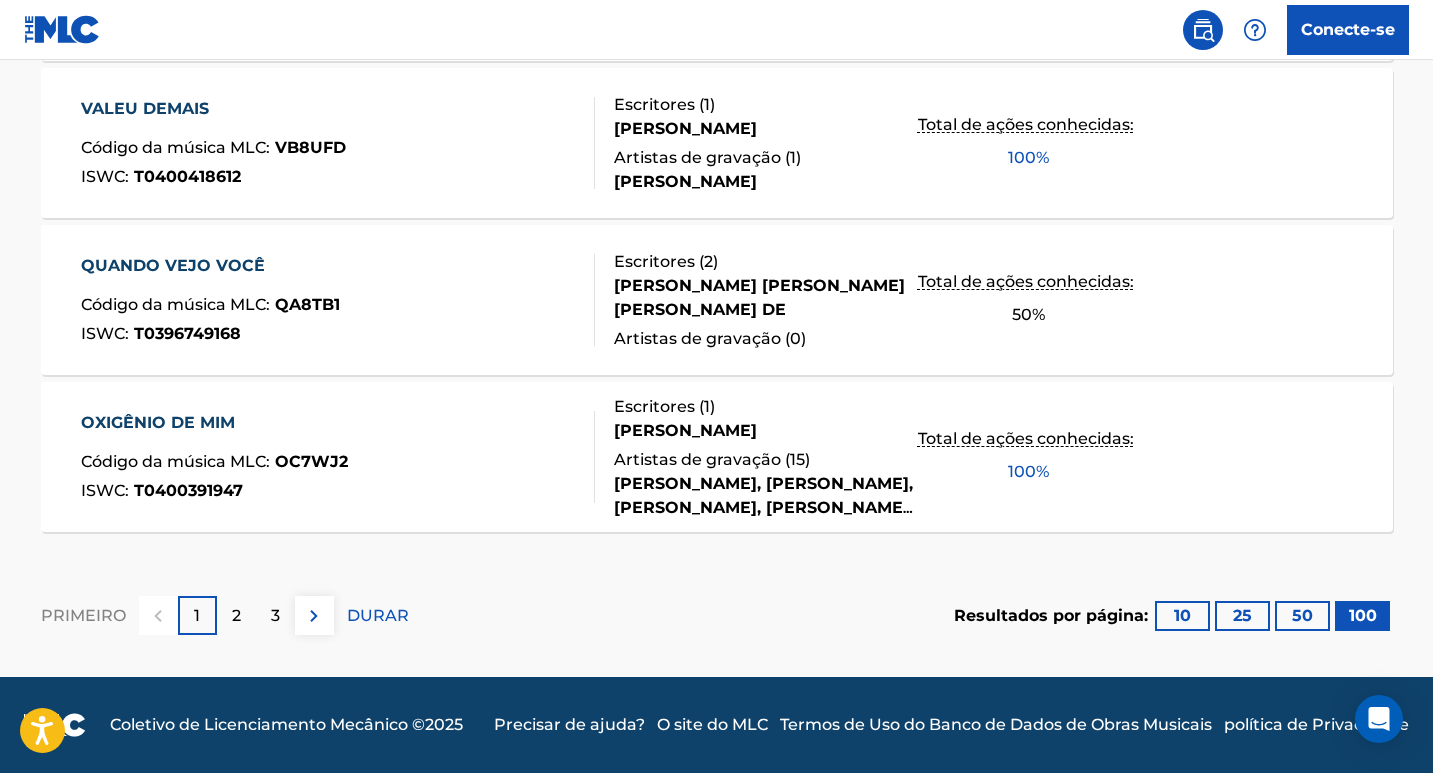 click on "2" at bounding box center [236, 615] 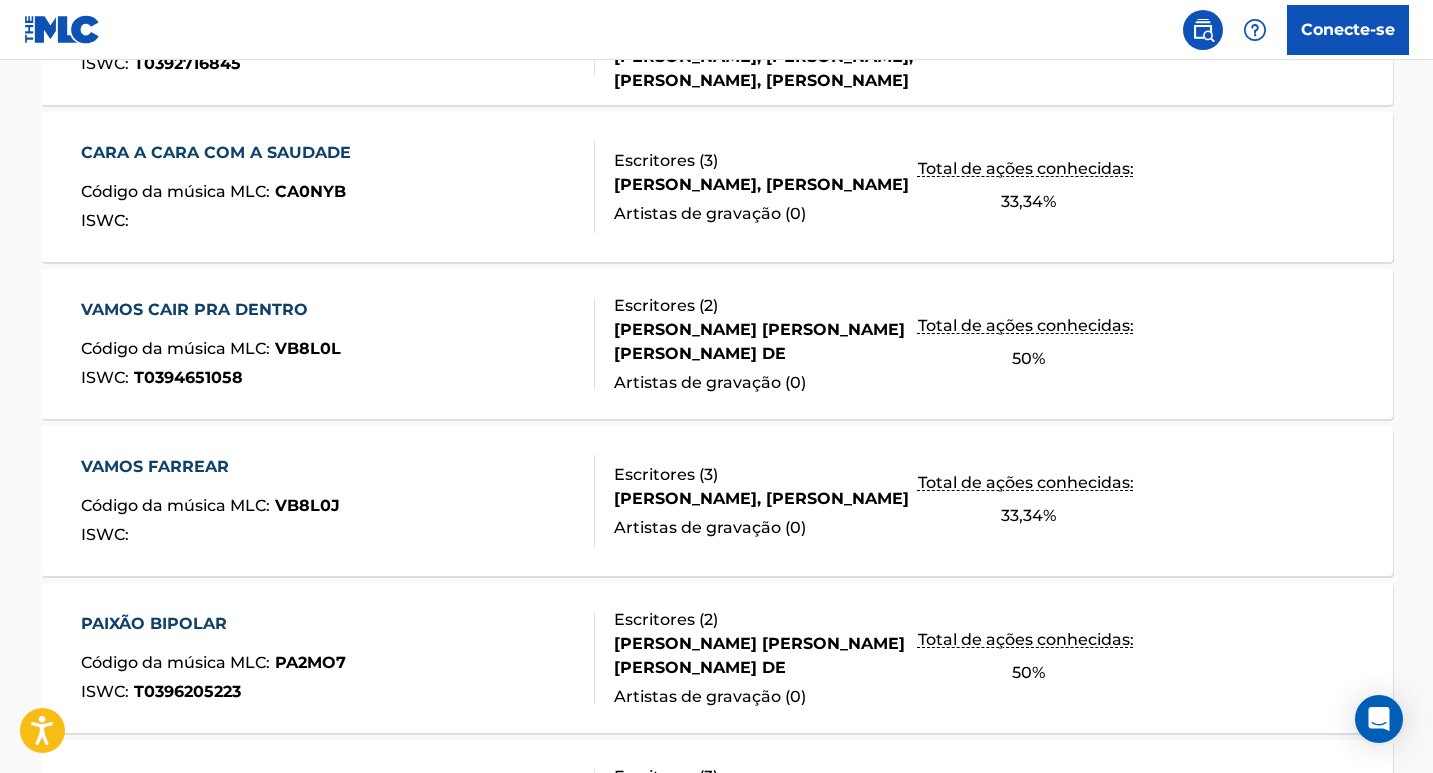scroll, scrollTop: 14492, scrollLeft: 0, axis: vertical 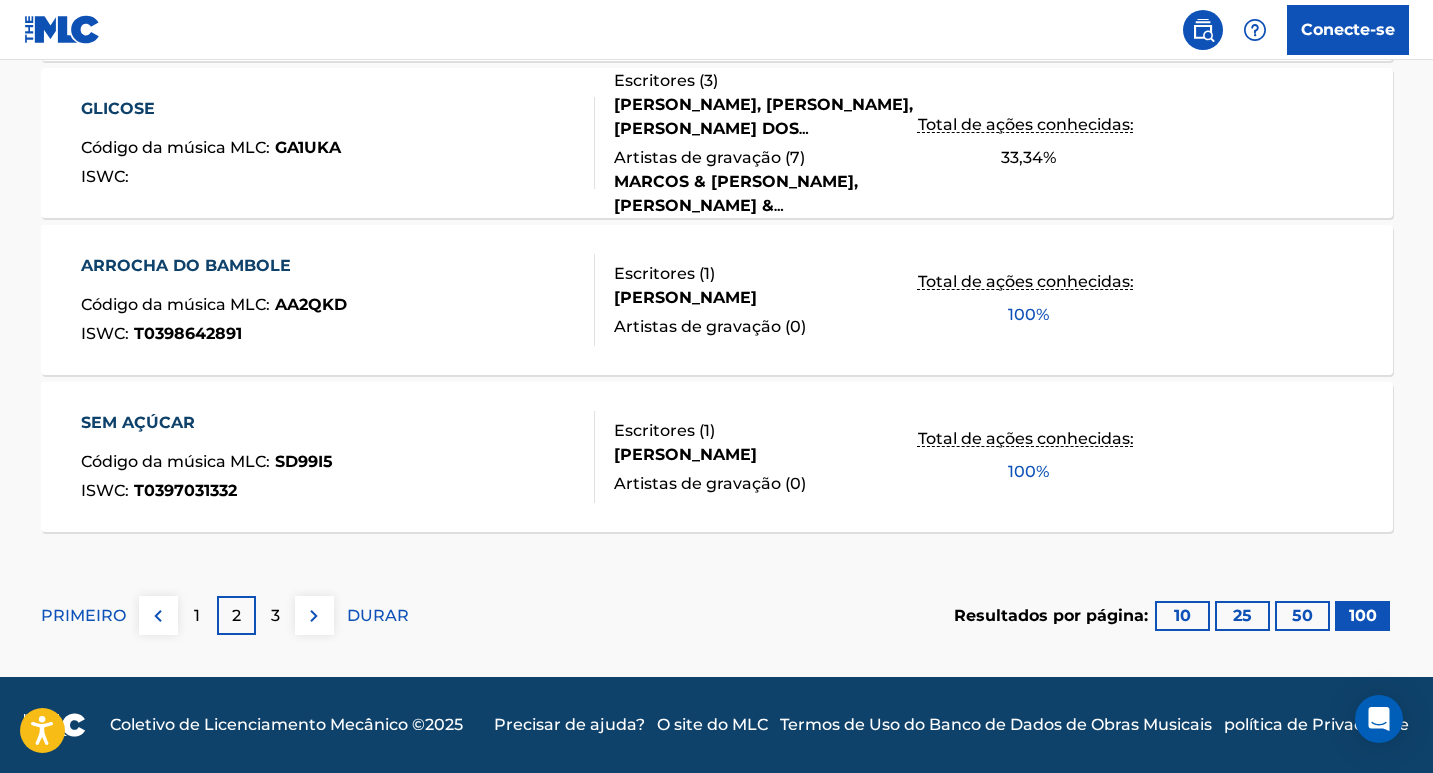 click on "3" at bounding box center (275, 615) 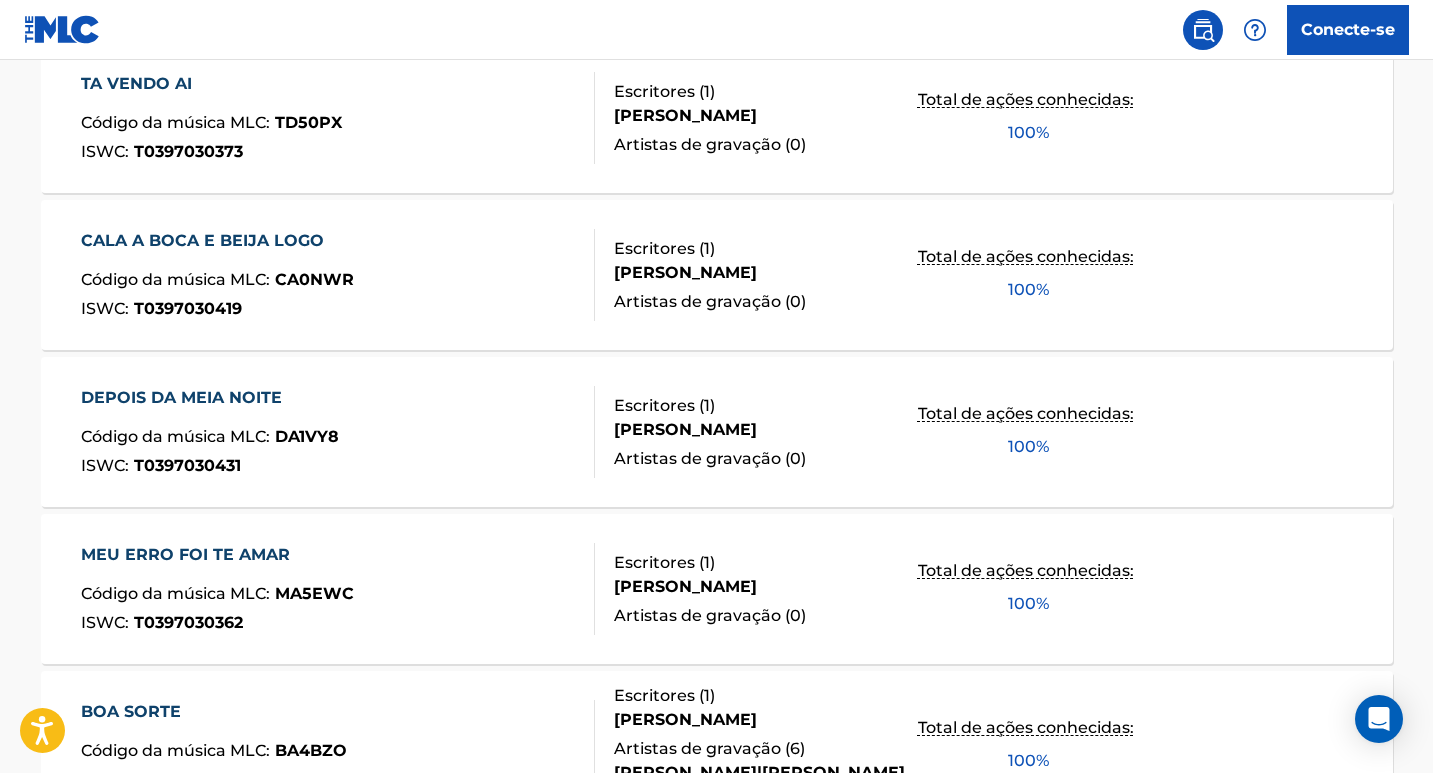 scroll, scrollTop: 9091, scrollLeft: 0, axis: vertical 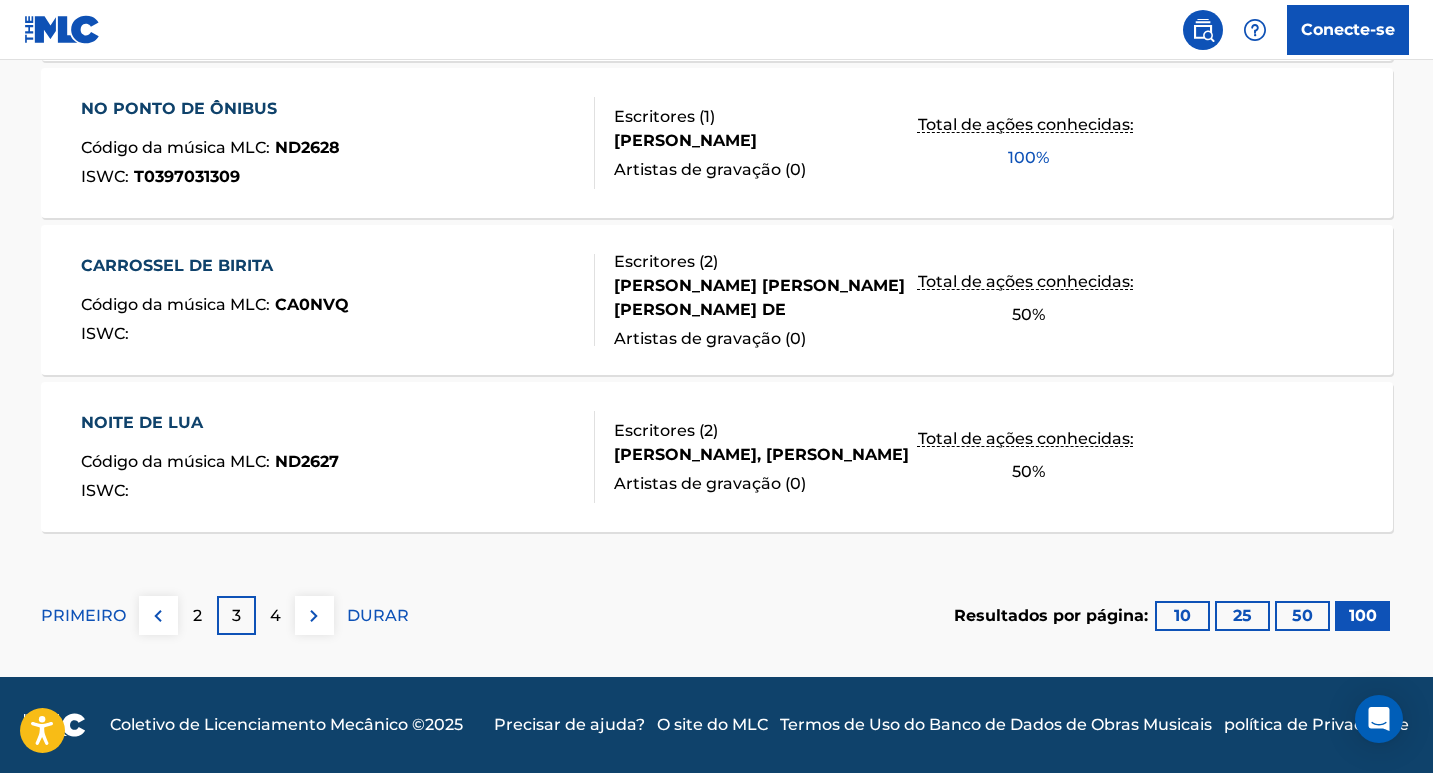 click on "4" at bounding box center [275, 615] 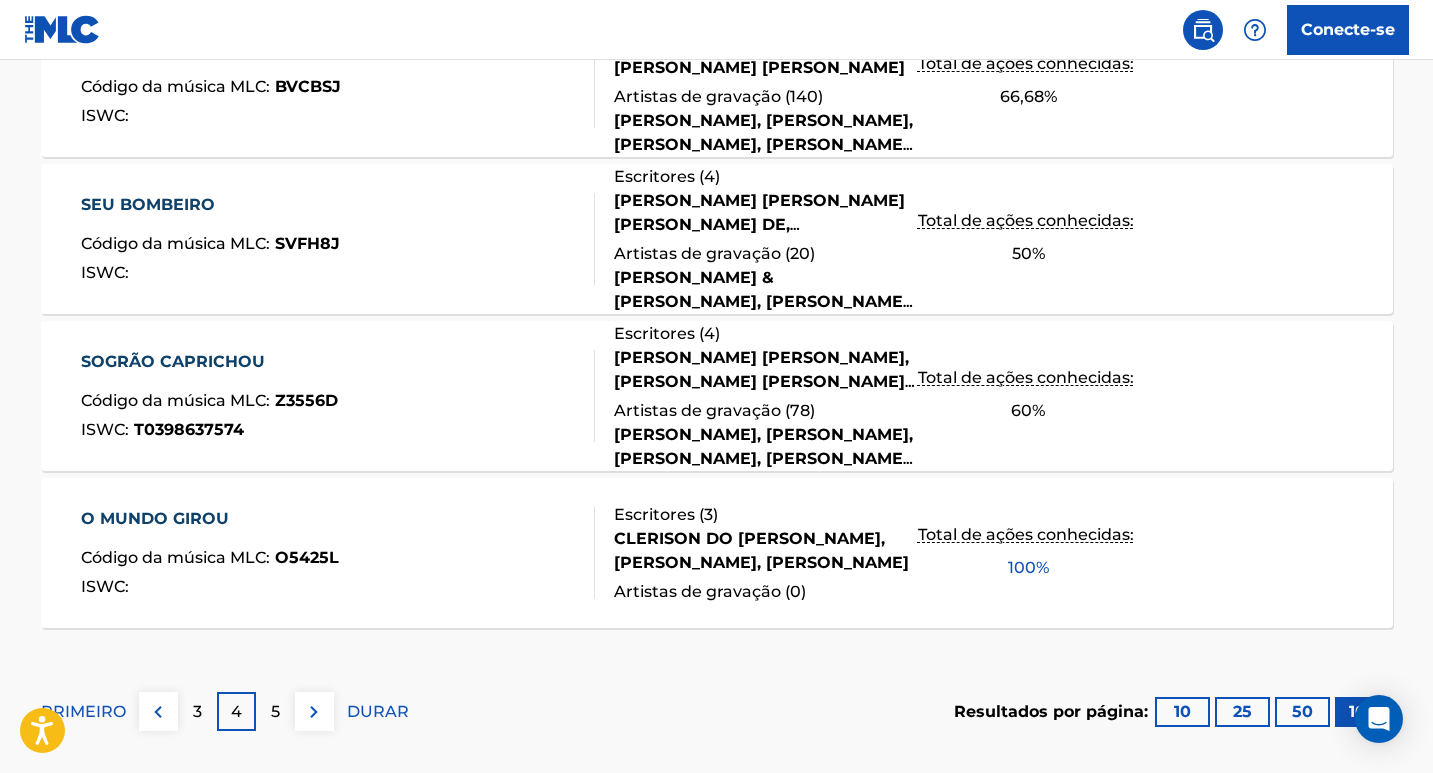scroll, scrollTop: 15698, scrollLeft: 0, axis: vertical 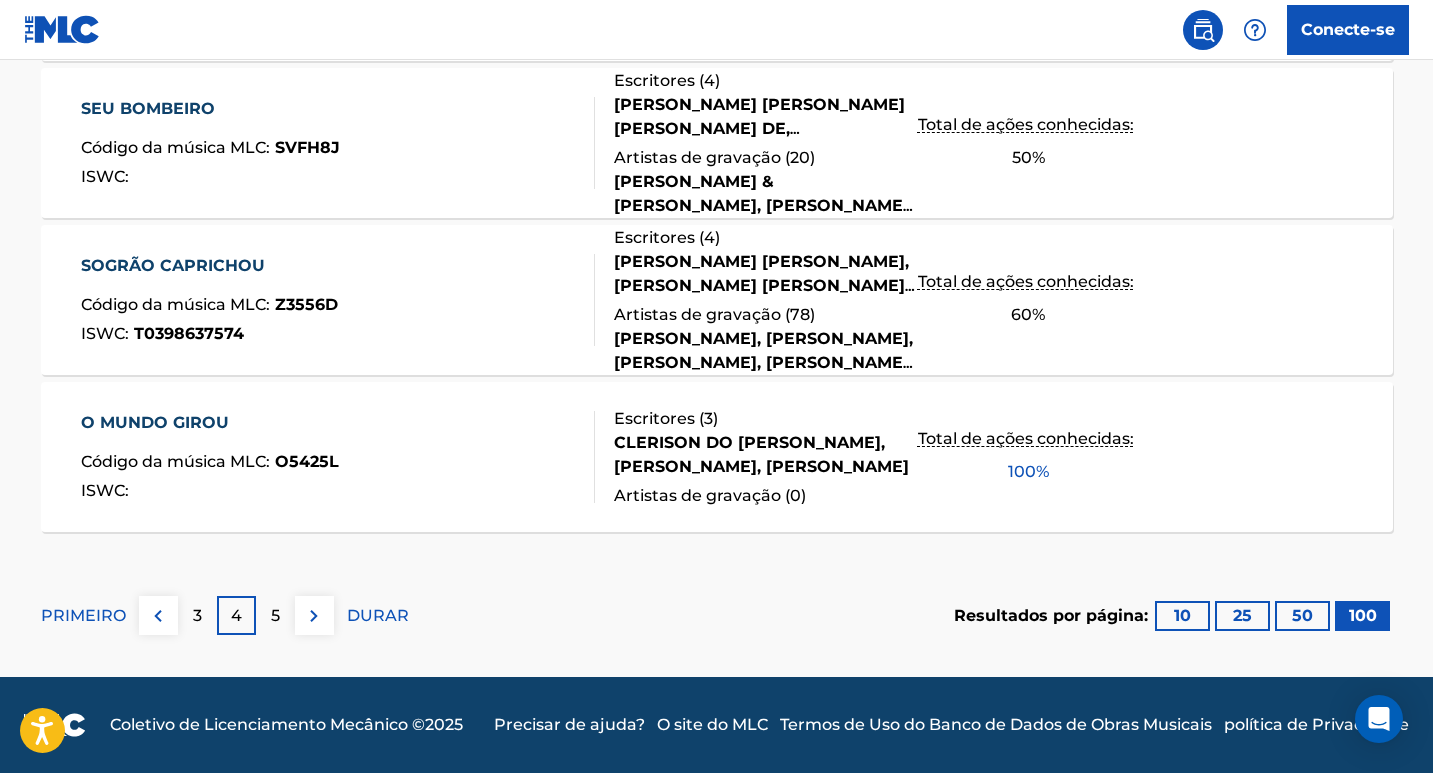 click on "5" at bounding box center (275, 615) 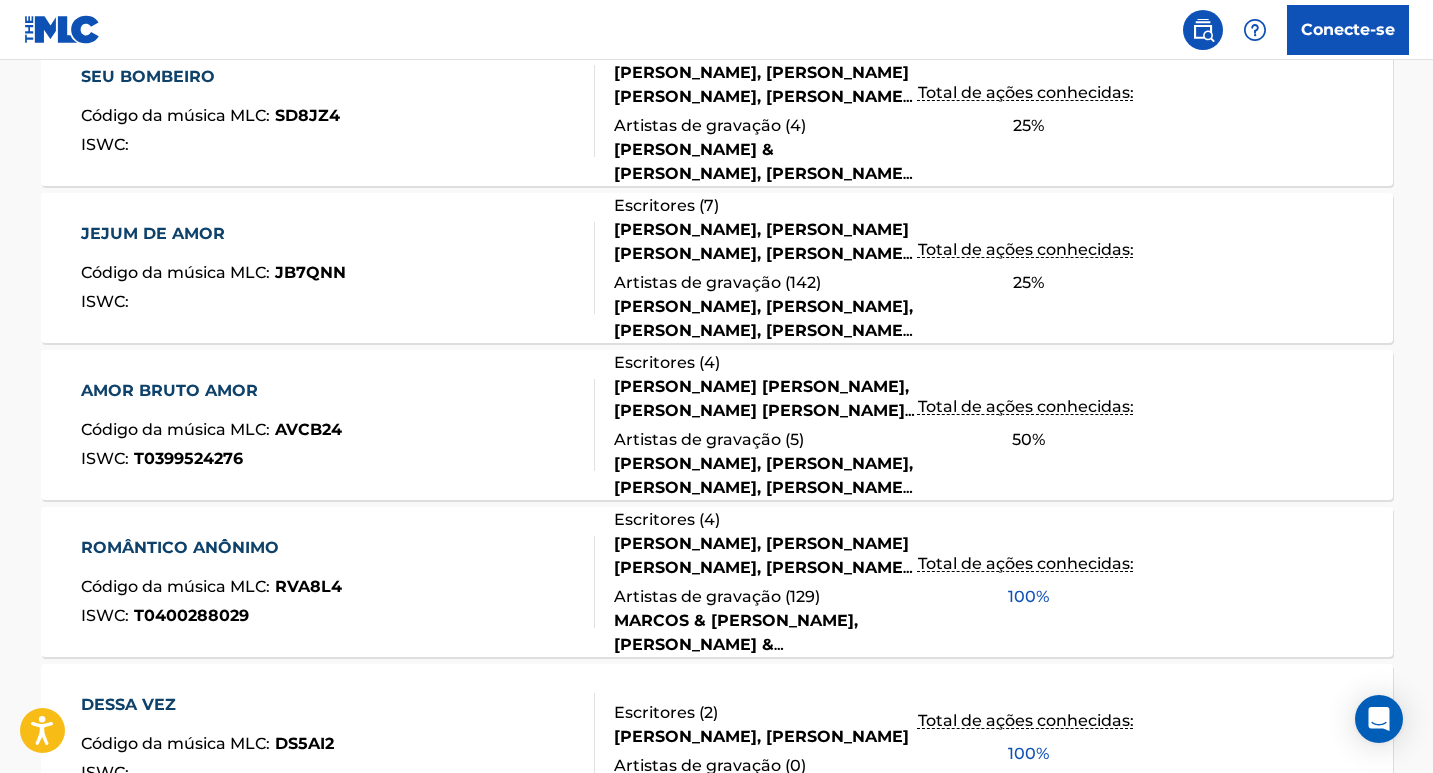 scroll, scrollTop: 3722, scrollLeft: 0, axis: vertical 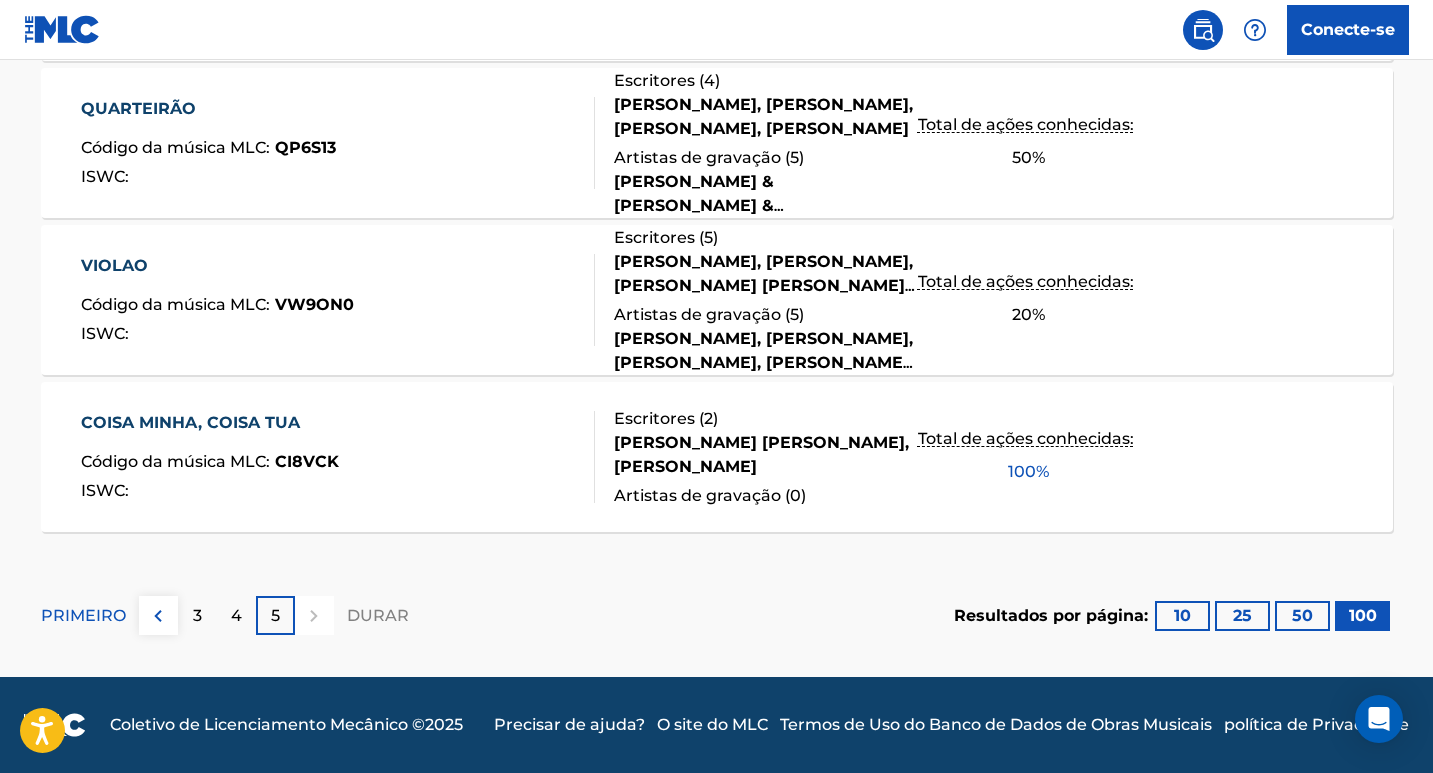drag, startPoint x: 307, startPoint y: 611, endPoint x: 337, endPoint y: 621, distance: 31.622776 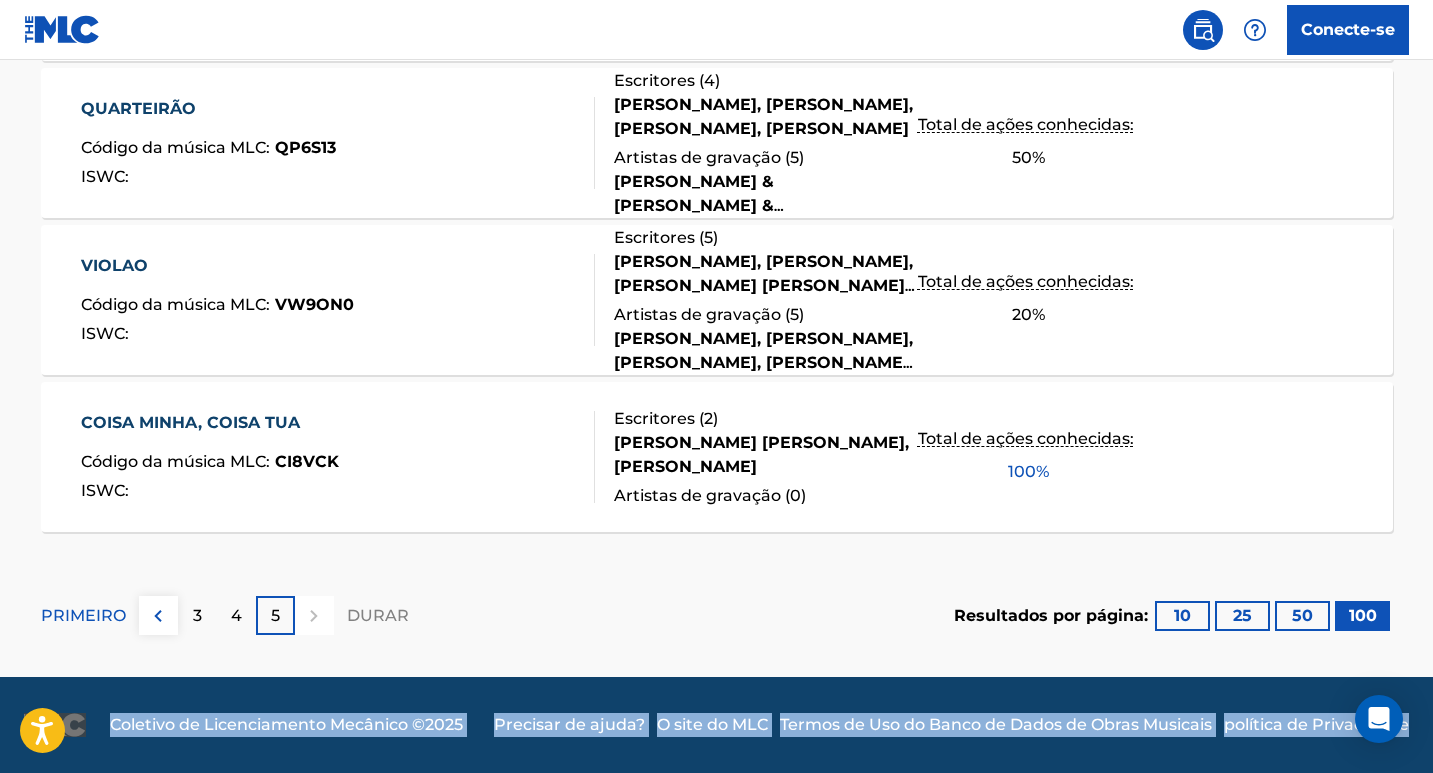 drag, startPoint x: 1437, startPoint y: 688, endPoint x: 1431, endPoint y: 586, distance: 102.176315 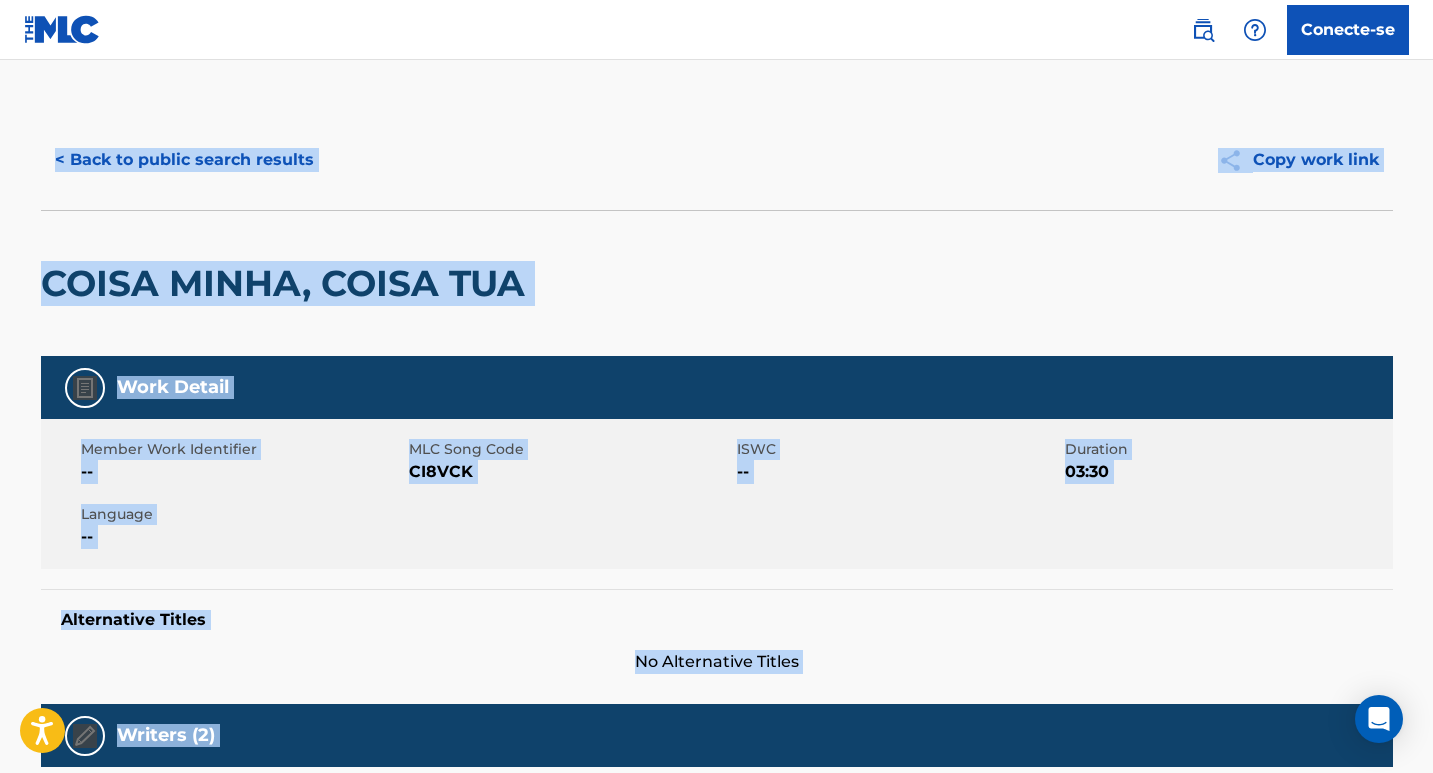 click on "Member Work Identifier -- MLC Song Code CI8VCK ISWC -- Duration 03:30 Language --" at bounding box center [717, 494] 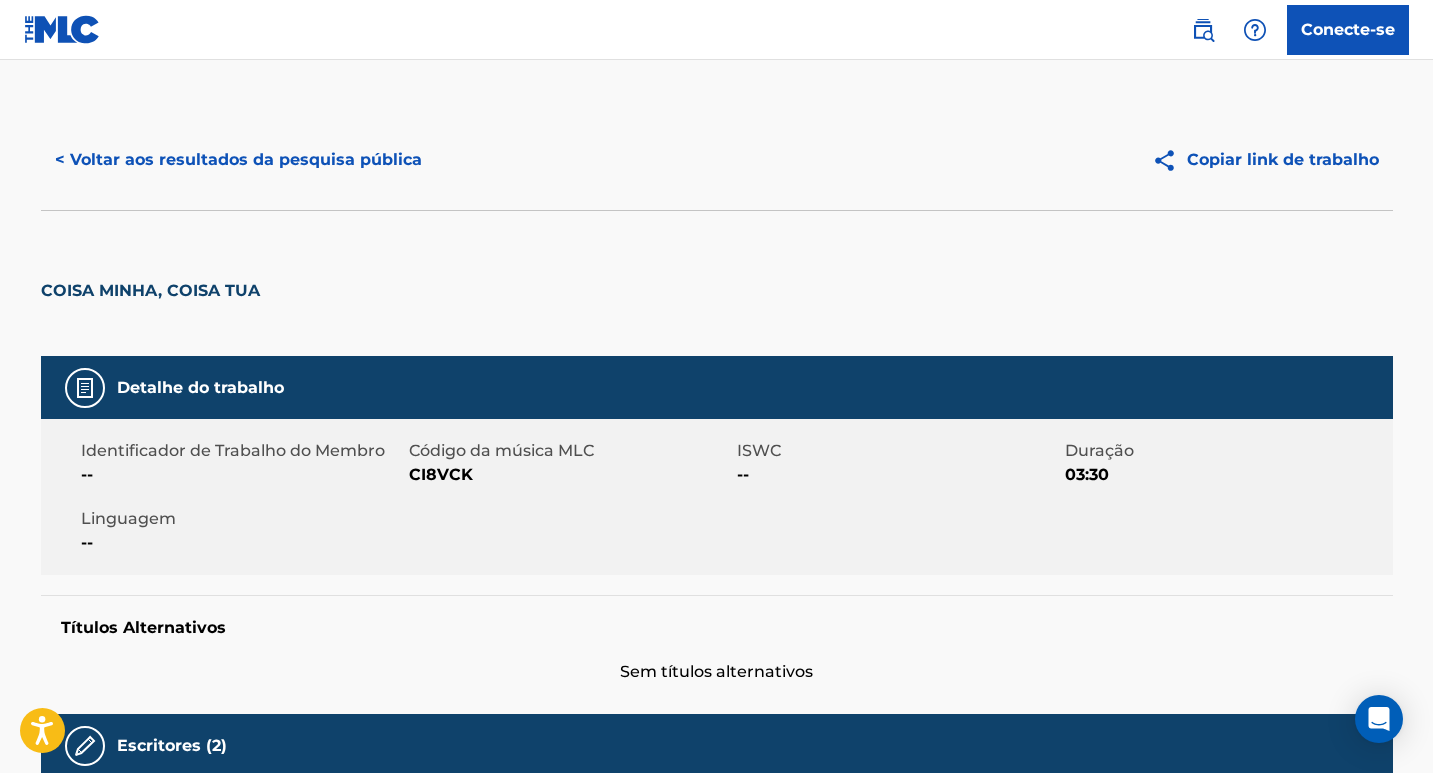 scroll, scrollTop: 100, scrollLeft: 0, axis: vertical 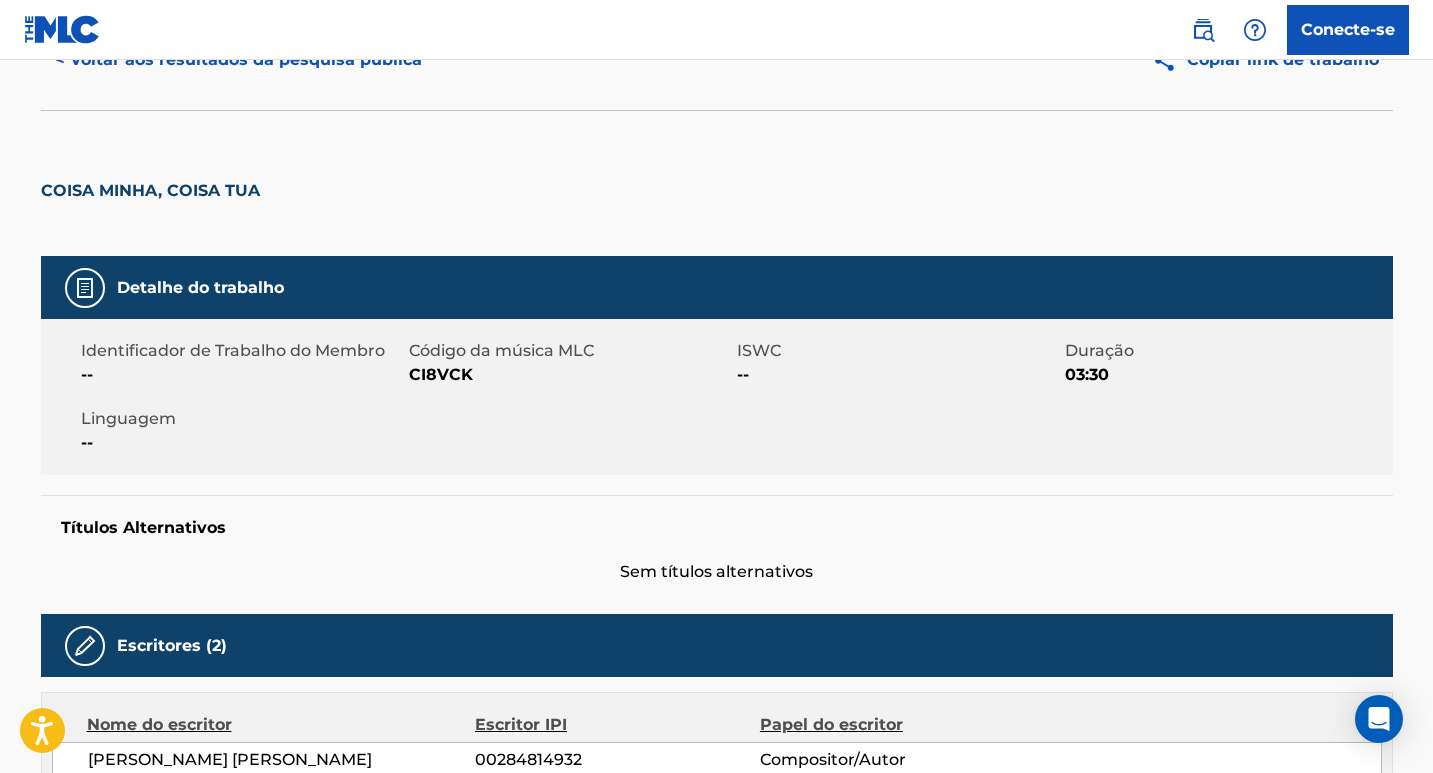 click on "Identificador de Trabalho do Membro -- Código da música MLC CI8VCK ISWC -- Duração 03:30 Linguagem --" at bounding box center [717, 397] 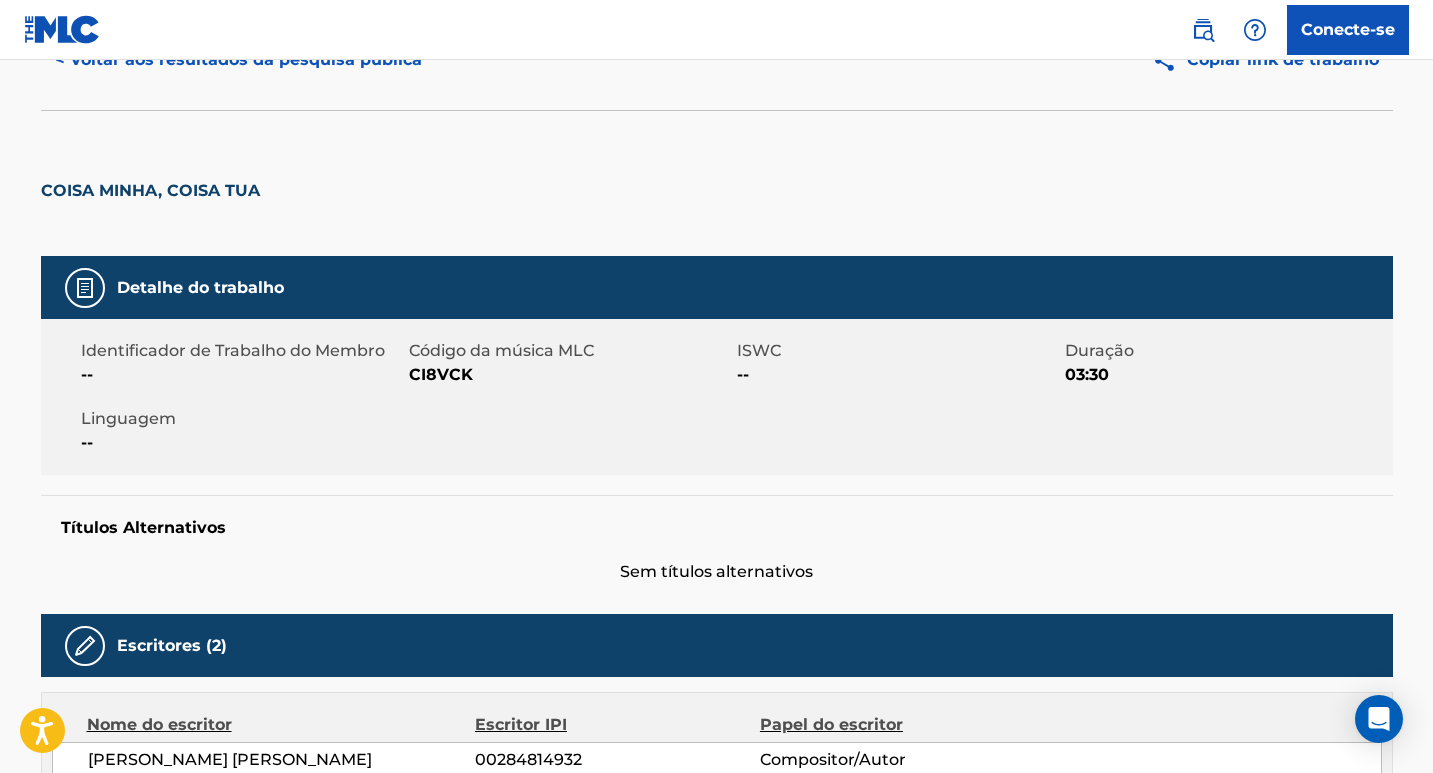 click on "COISA MINHA, COISA TUA" at bounding box center (155, 183) 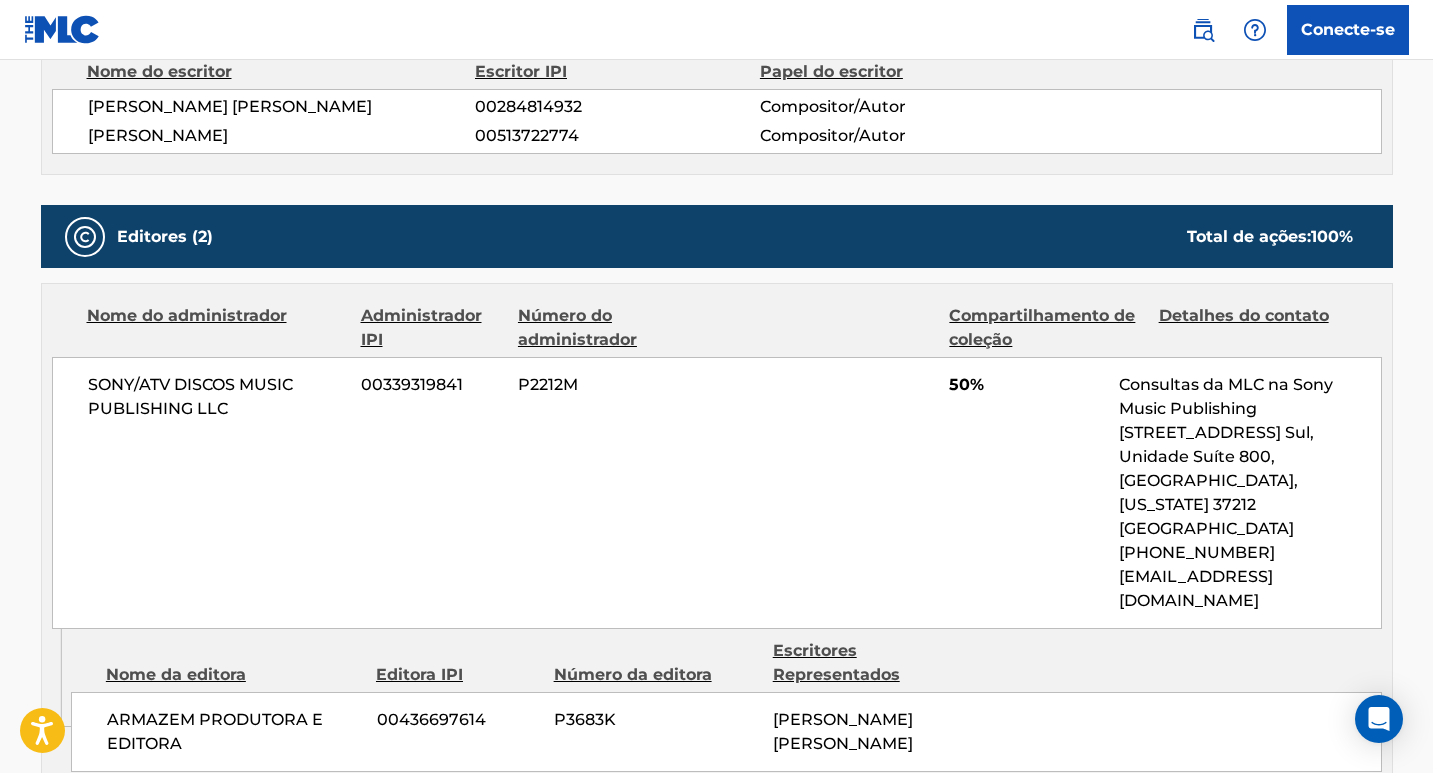 scroll, scrollTop: 805, scrollLeft: 0, axis: vertical 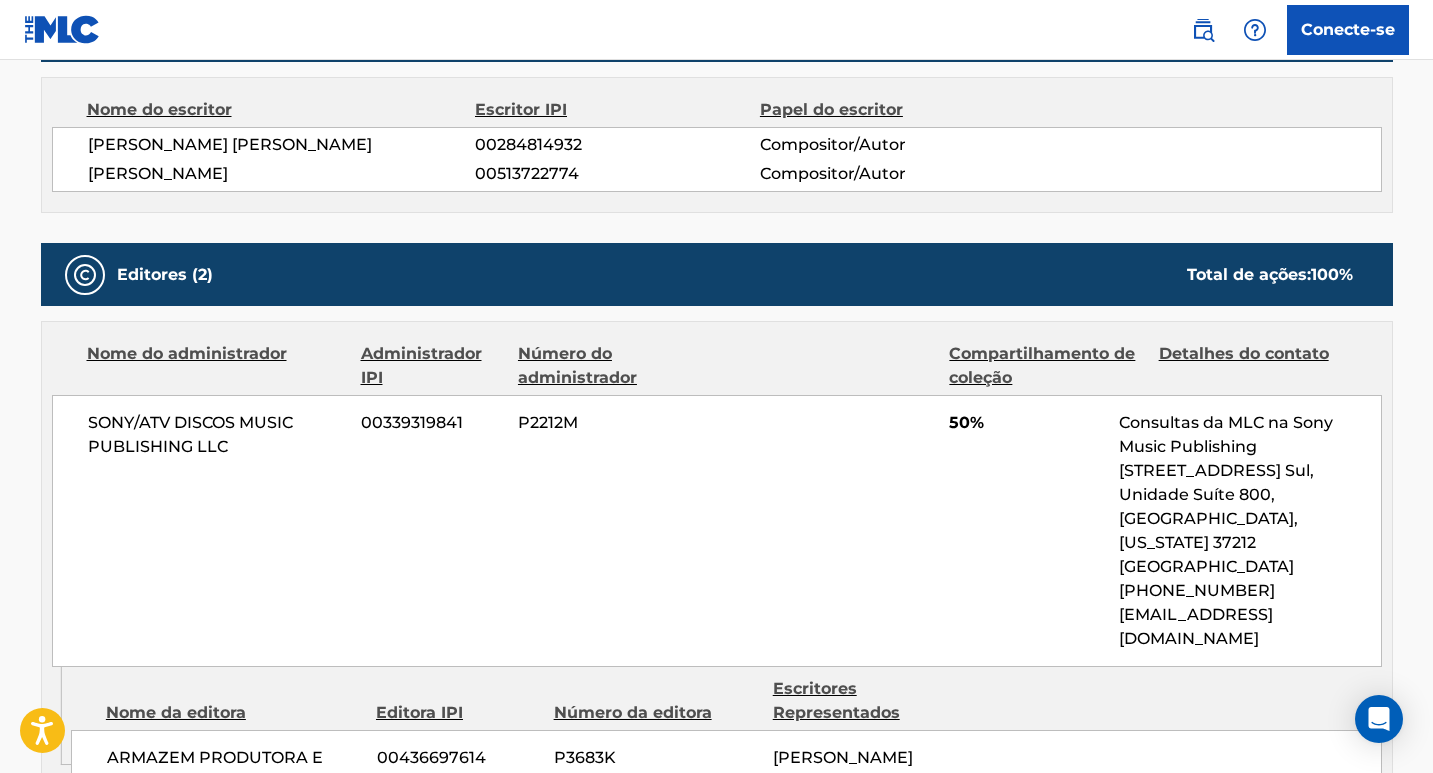click on "SONY/ATV DISCOS MUSIC PUBLISHING LLC 00339319841 P2212M 50% Consultas da MLC na Sony Music Publishing 1005 17th Ave. Sul, Unidade Suíte 800, Nashville, Tennessee 37212 Estados Unidos +1-615-7268300 info@sonymusicpub.com" at bounding box center [717, 531] 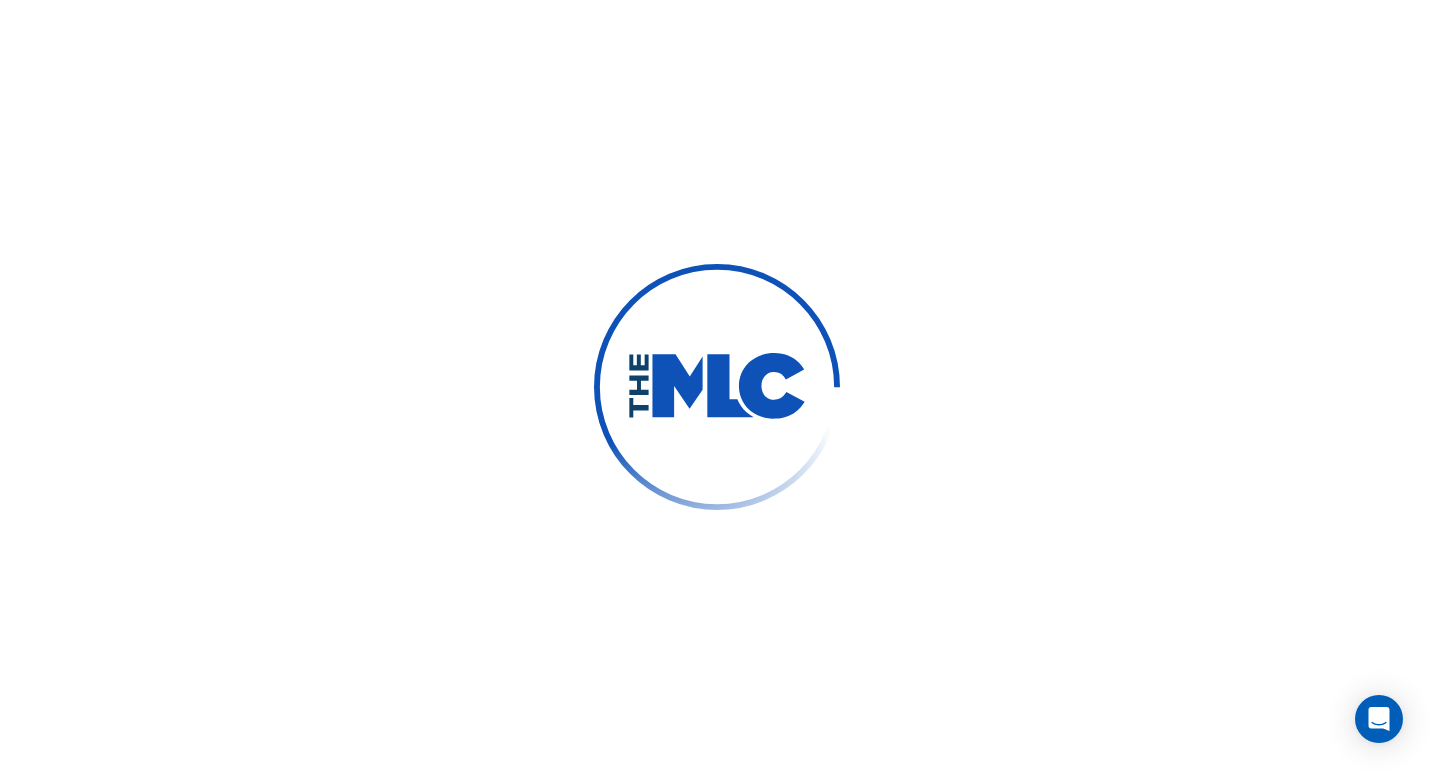 scroll, scrollTop: 0, scrollLeft: 0, axis: both 